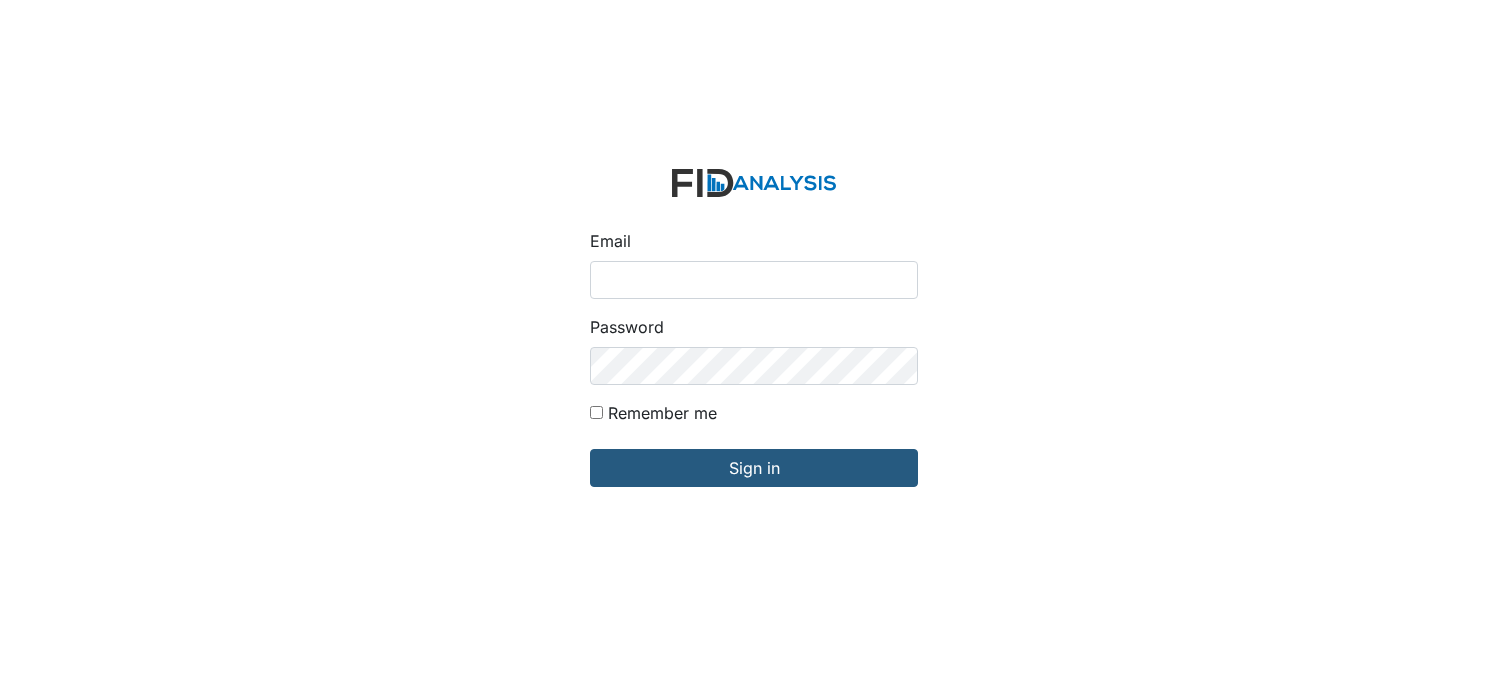 scroll, scrollTop: 0, scrollLeft: 0, axis: both 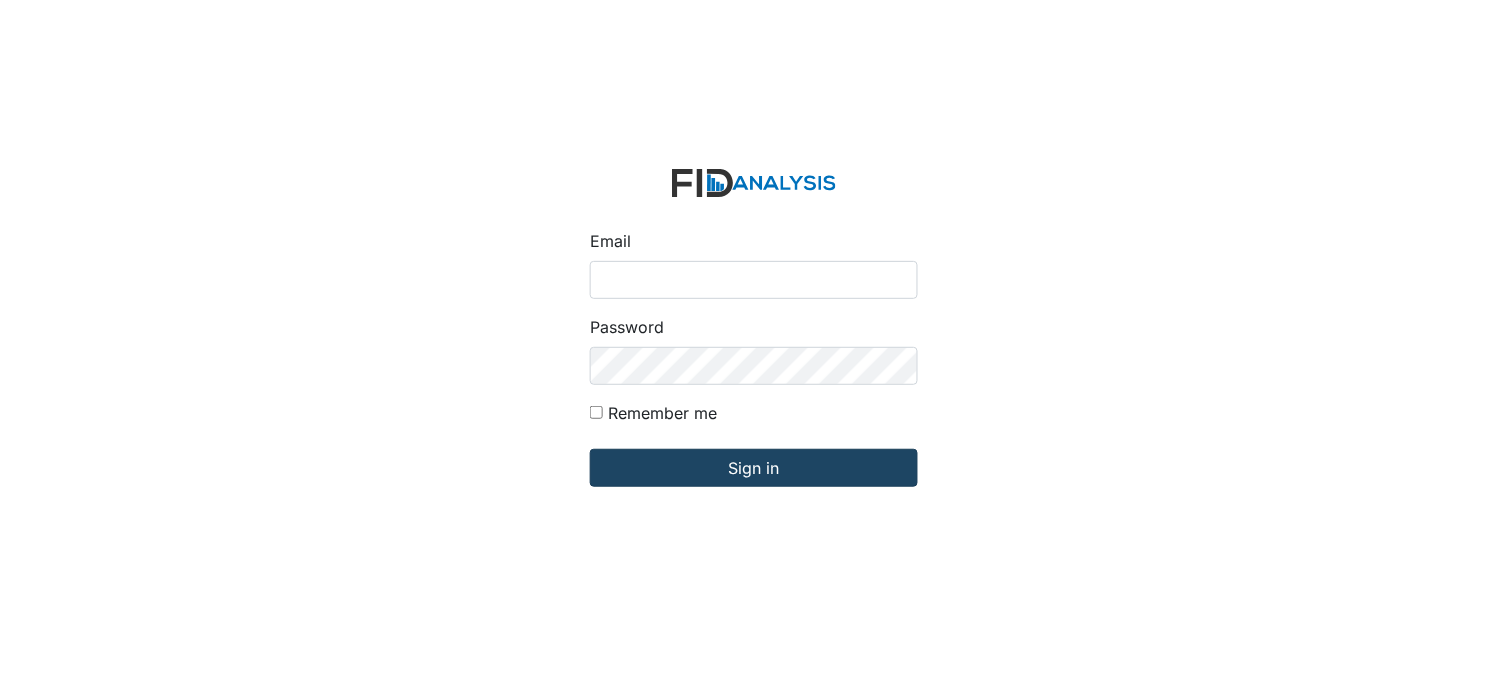 type on "[EMAIL]" 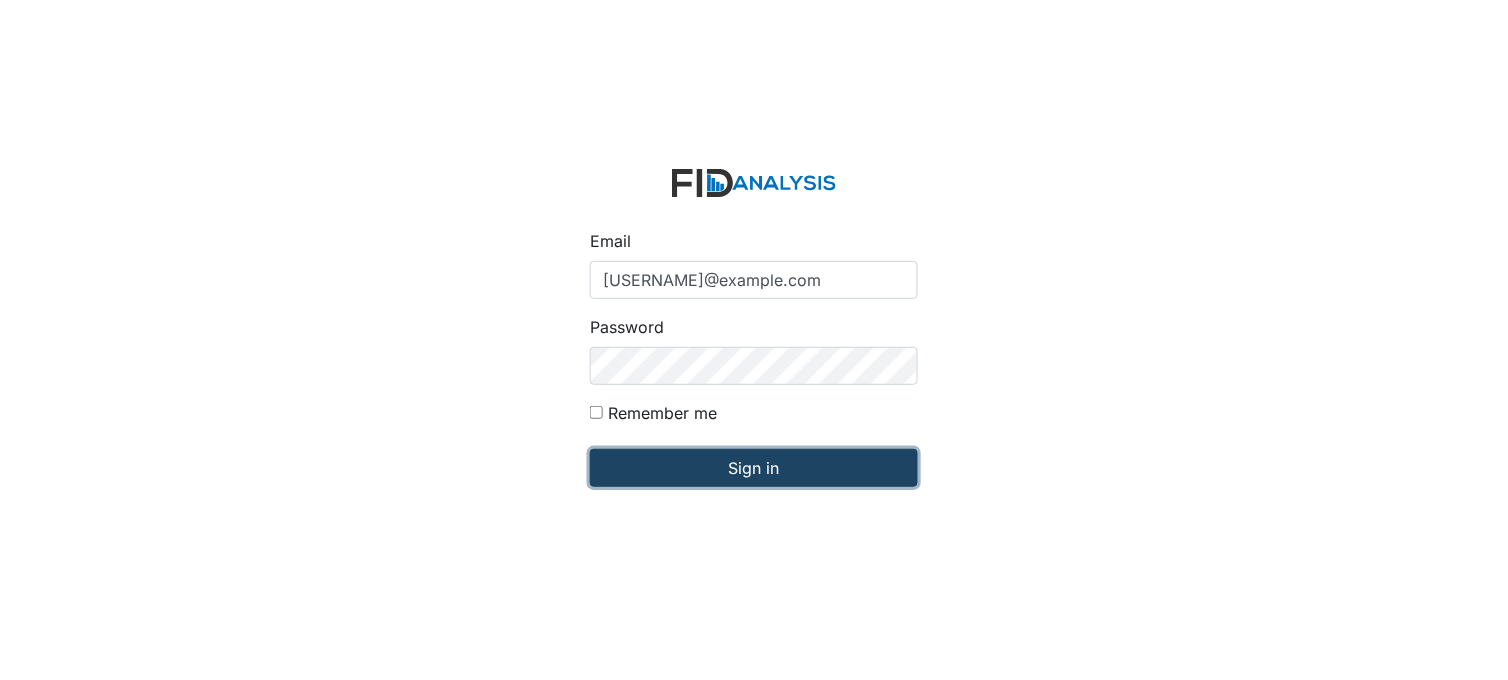 click on "Sign in" at bounding box center [754, 468] 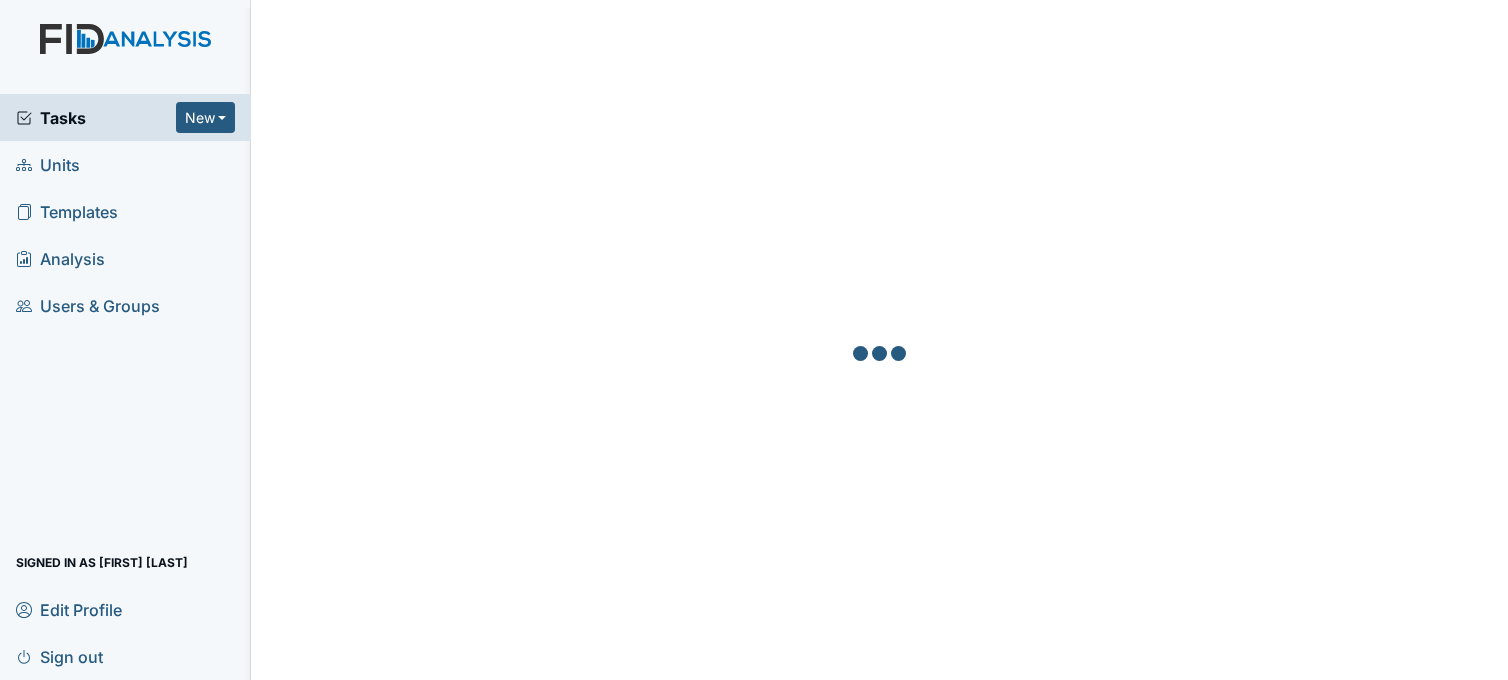 scroll, scrollTop: 0, scrollLeft: 0, axis: both 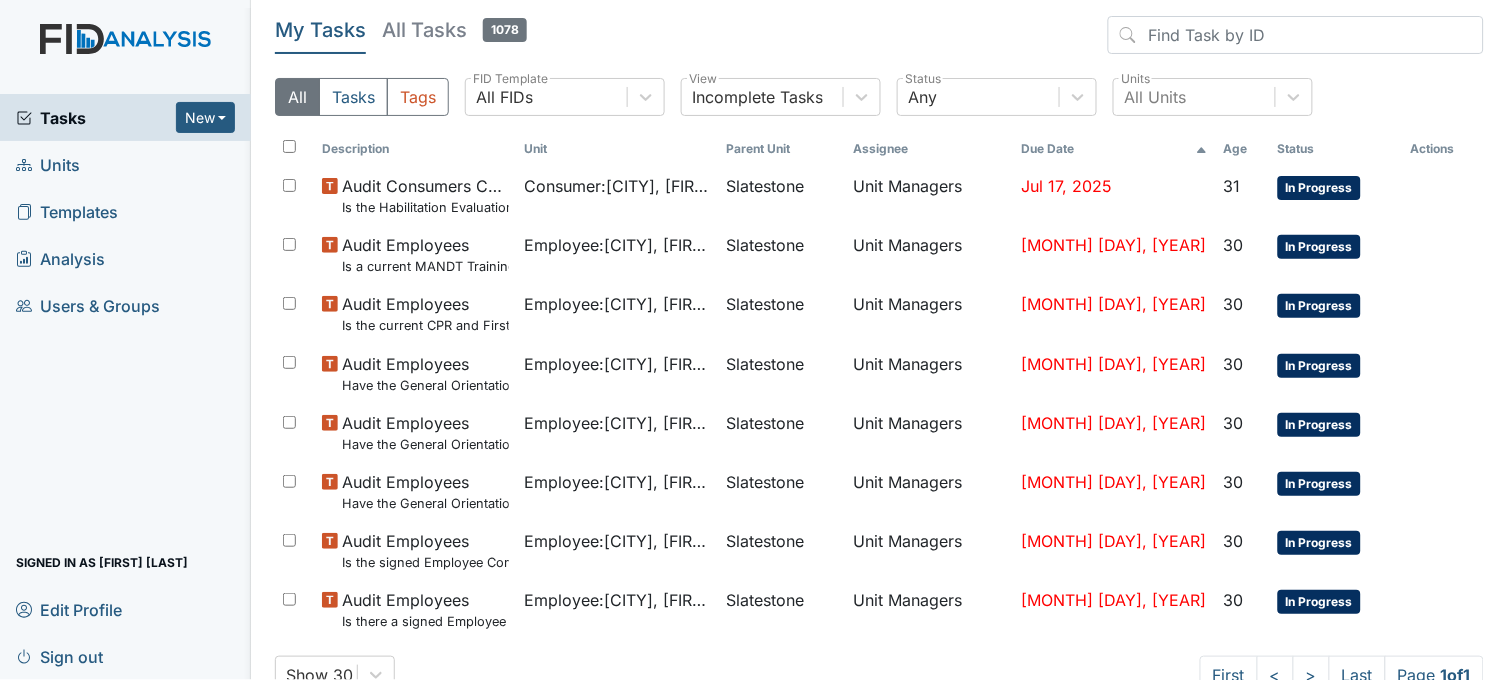 click on "Units" at bounding box center (48, 164) 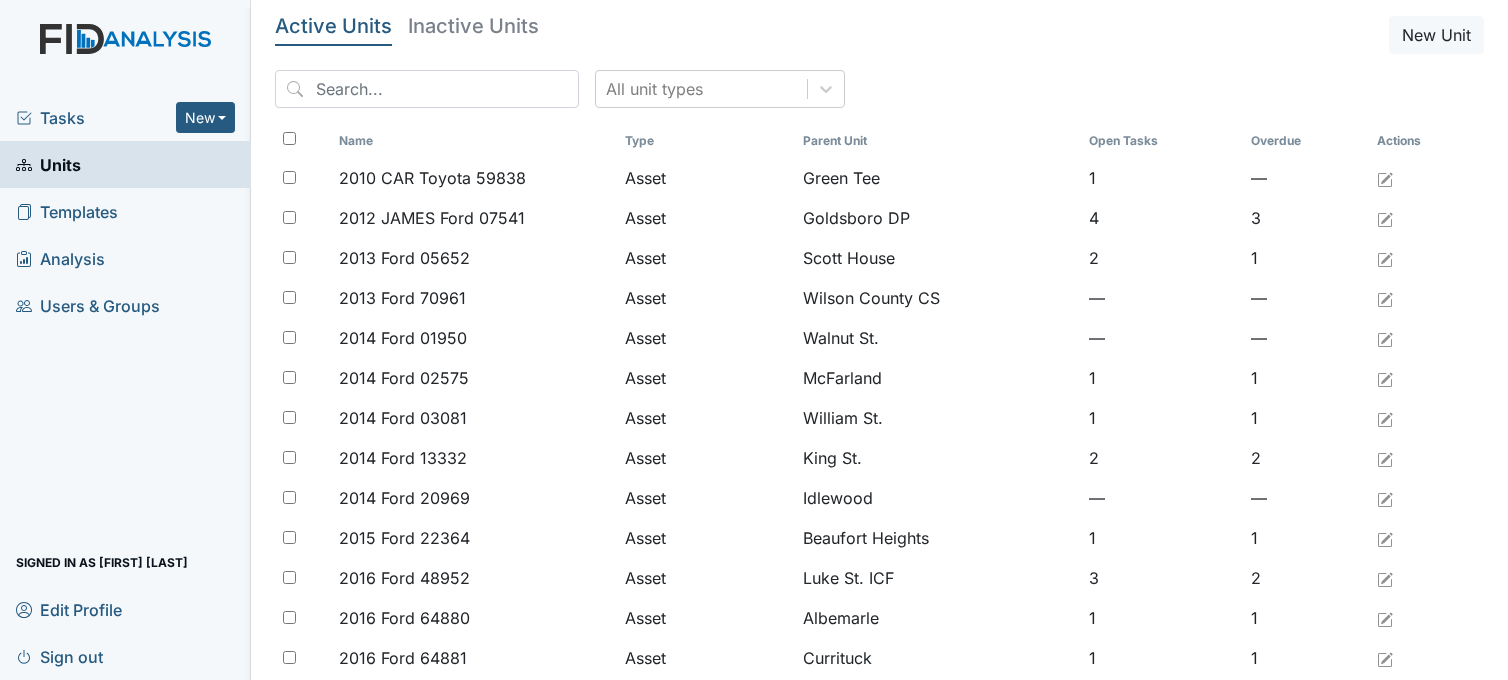 scroll, scrollTop: 0, scrollLeft: 0, axis: both 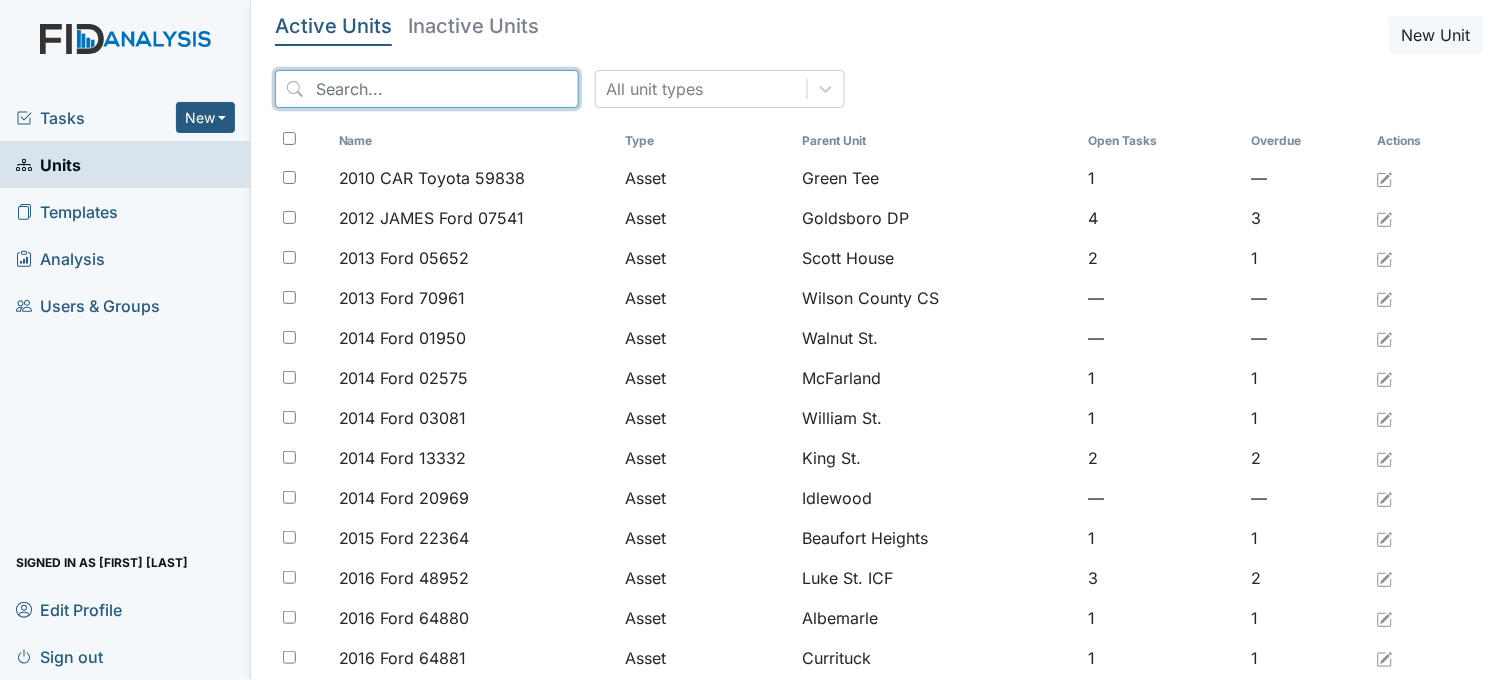 click at bounding box center (427, 89) 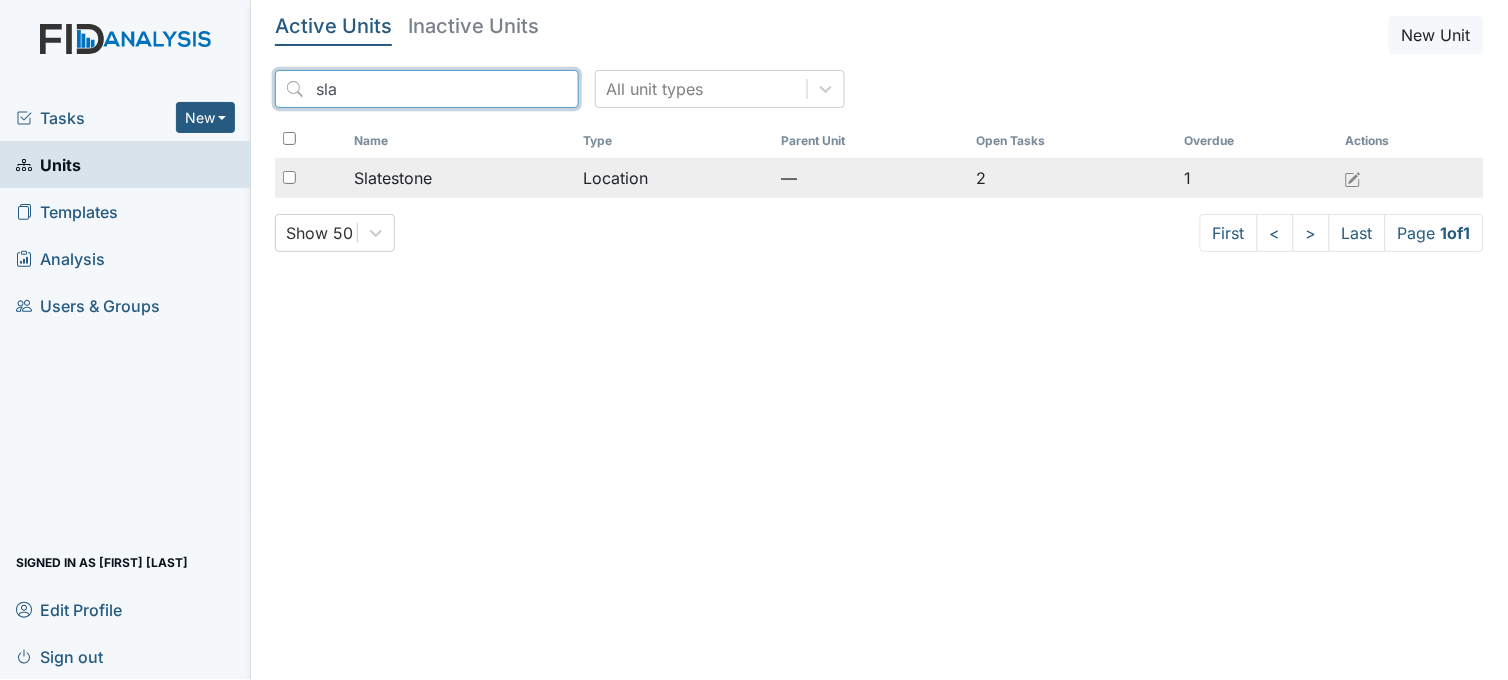 type on "sla" 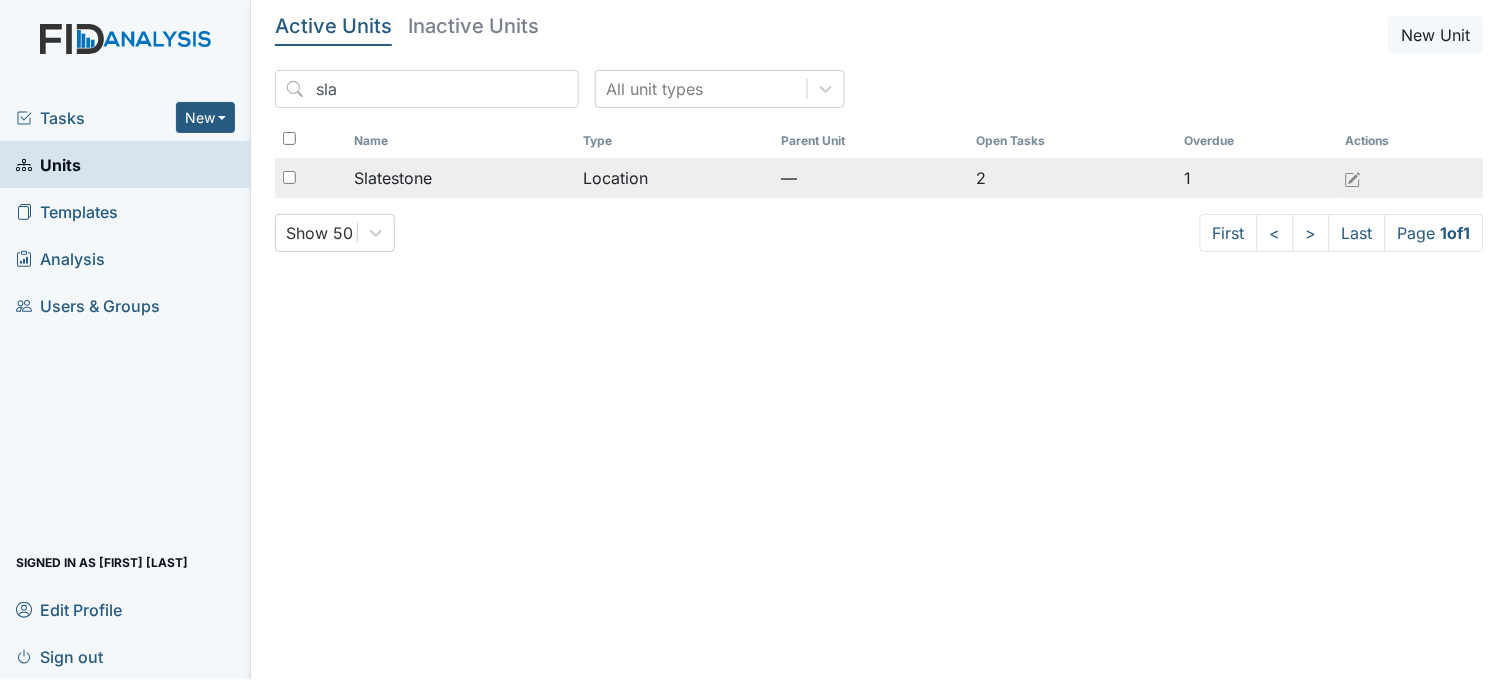 click on "Slatestone" at bounding box center [393, 178] 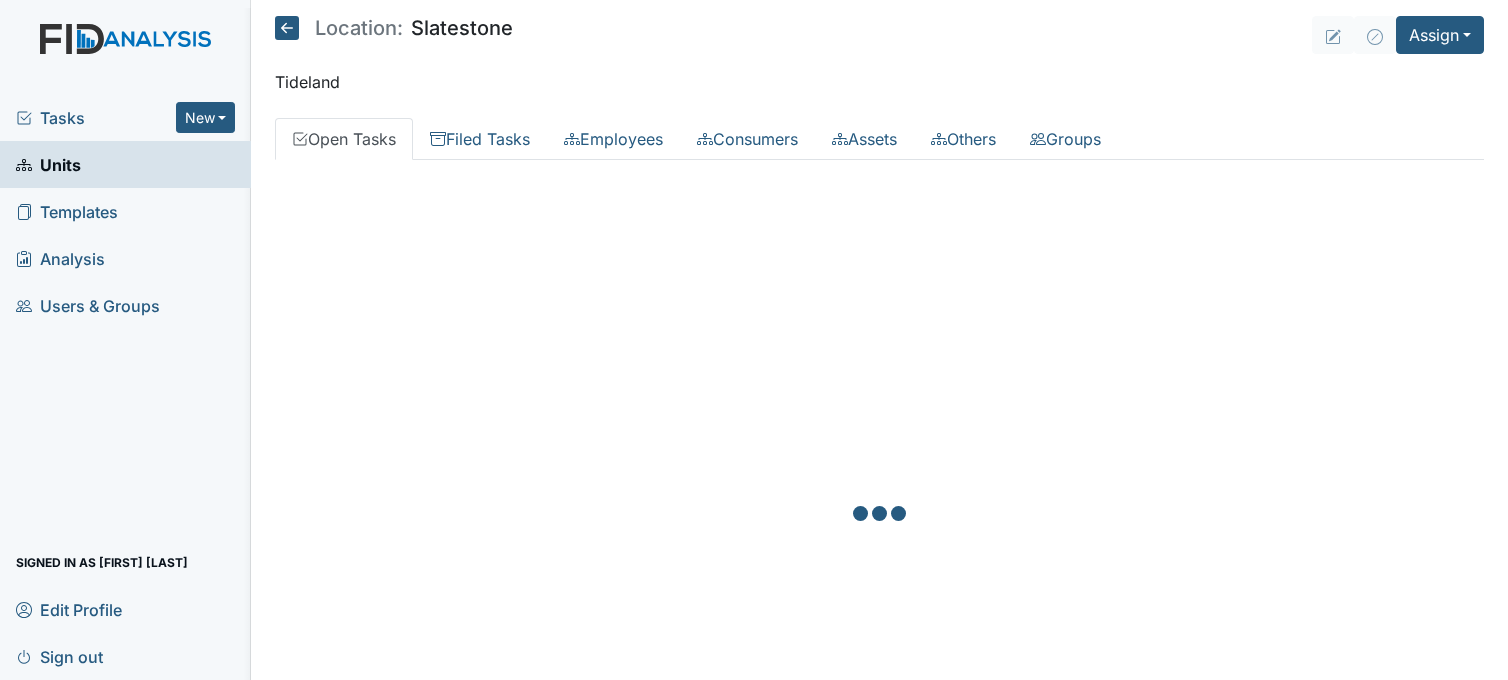 scroll, scrollTop: 0, scrollLeft: 0, axis: both 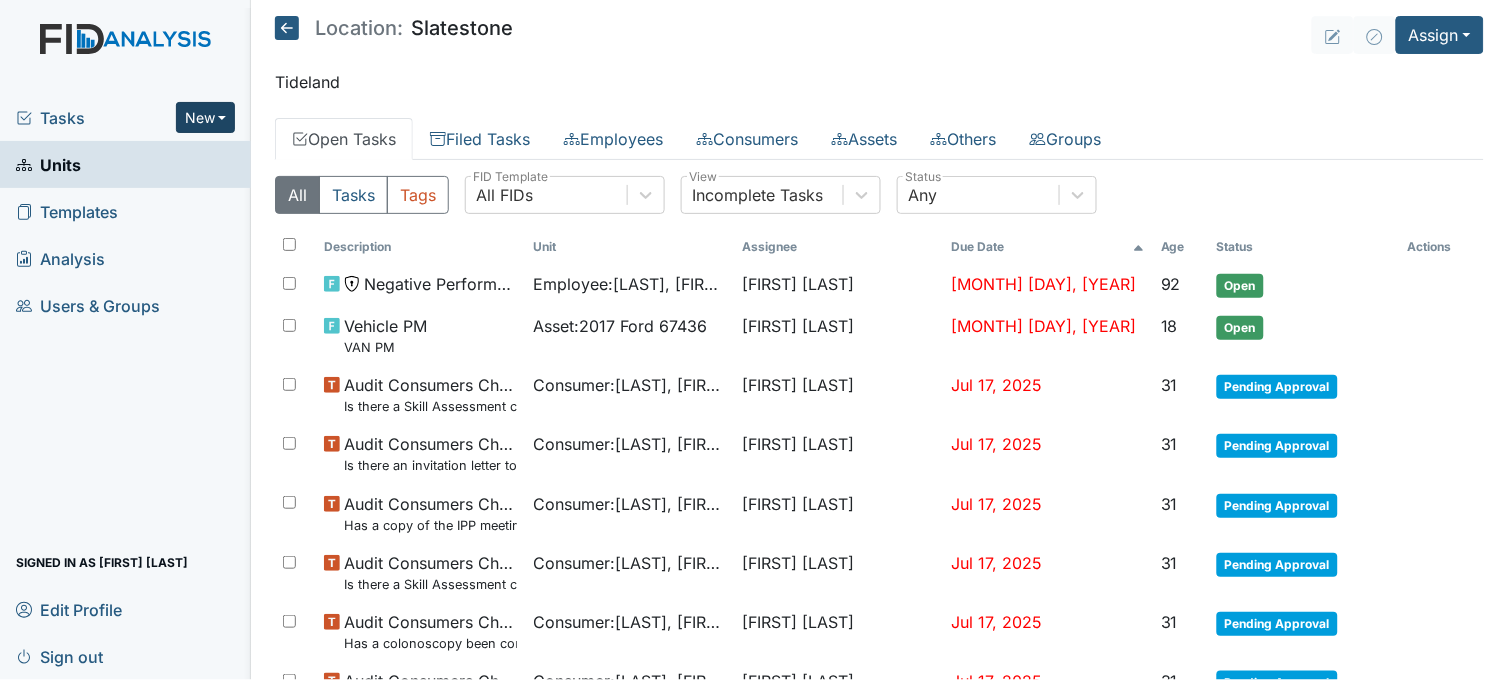 click on "New" at bounding box center [206, 117] 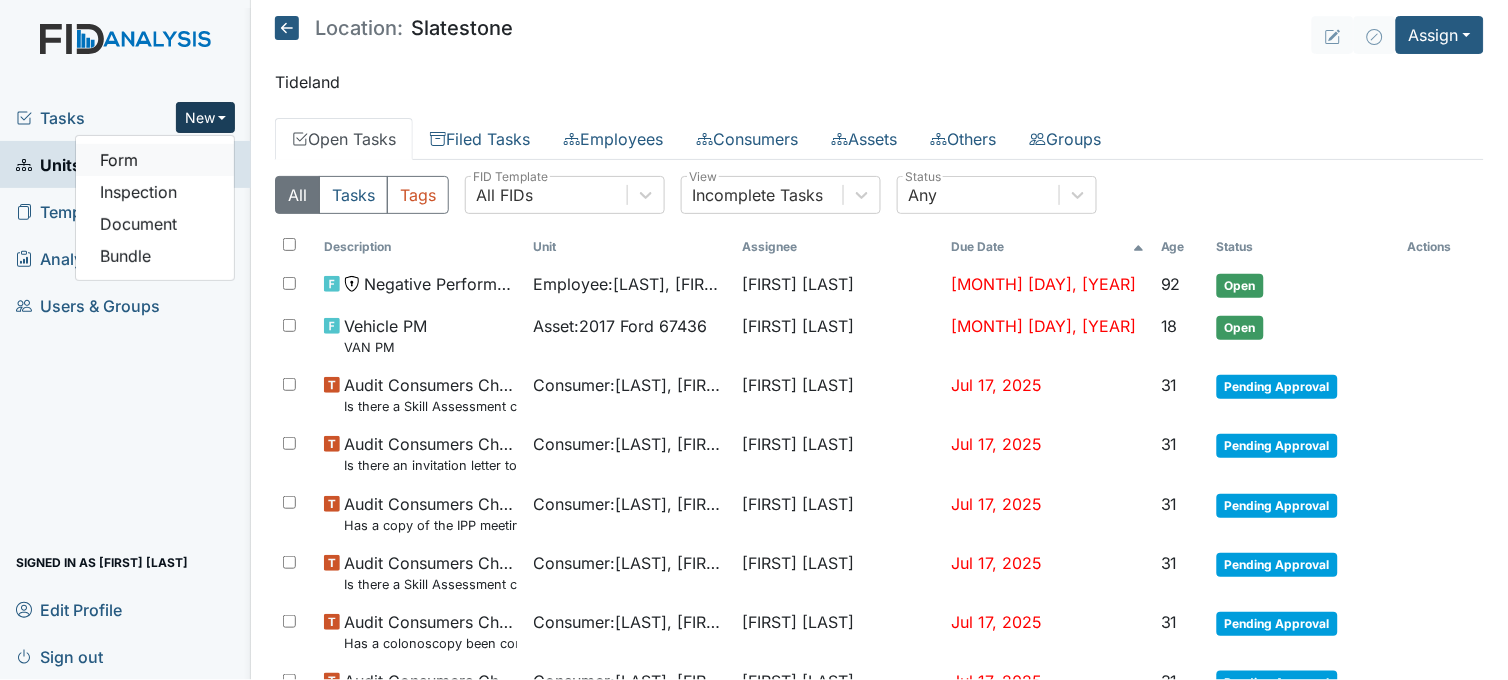 click on "Form" at bounding box center [155, 160] 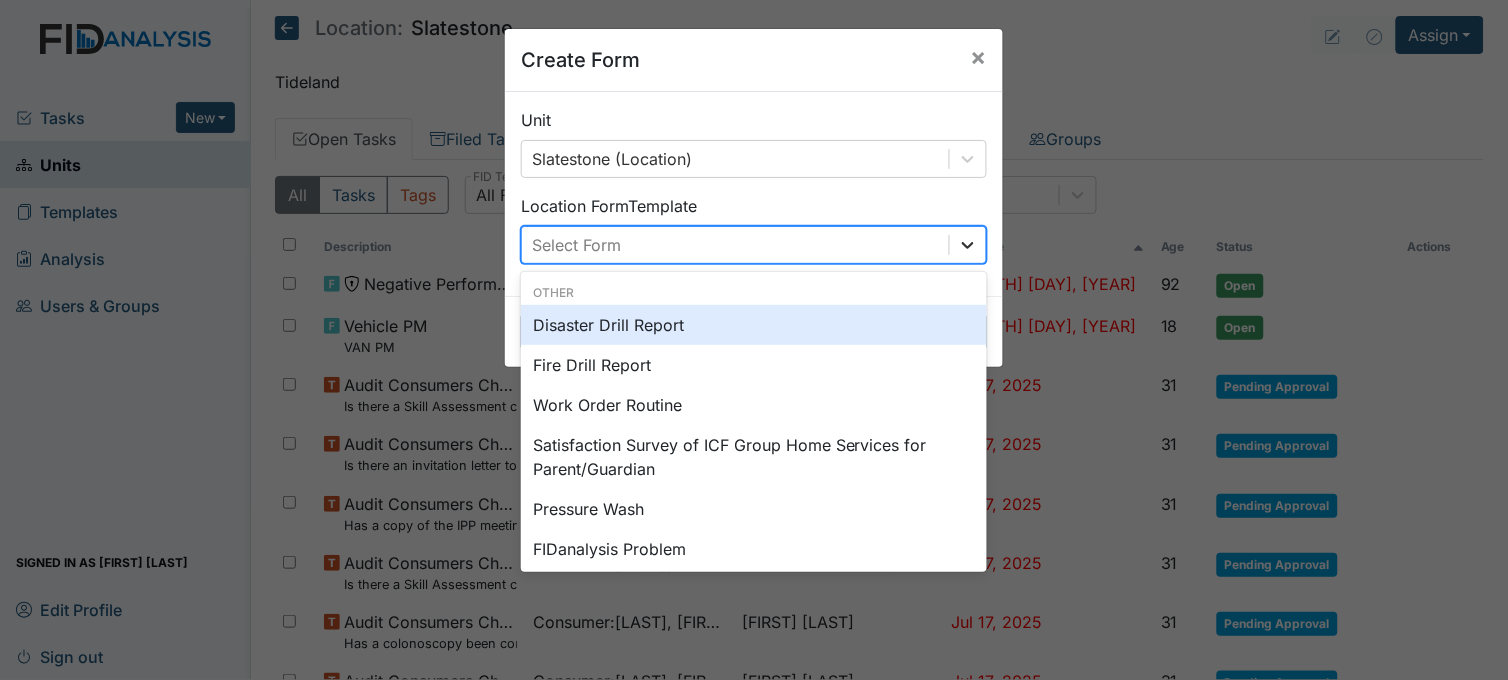 click 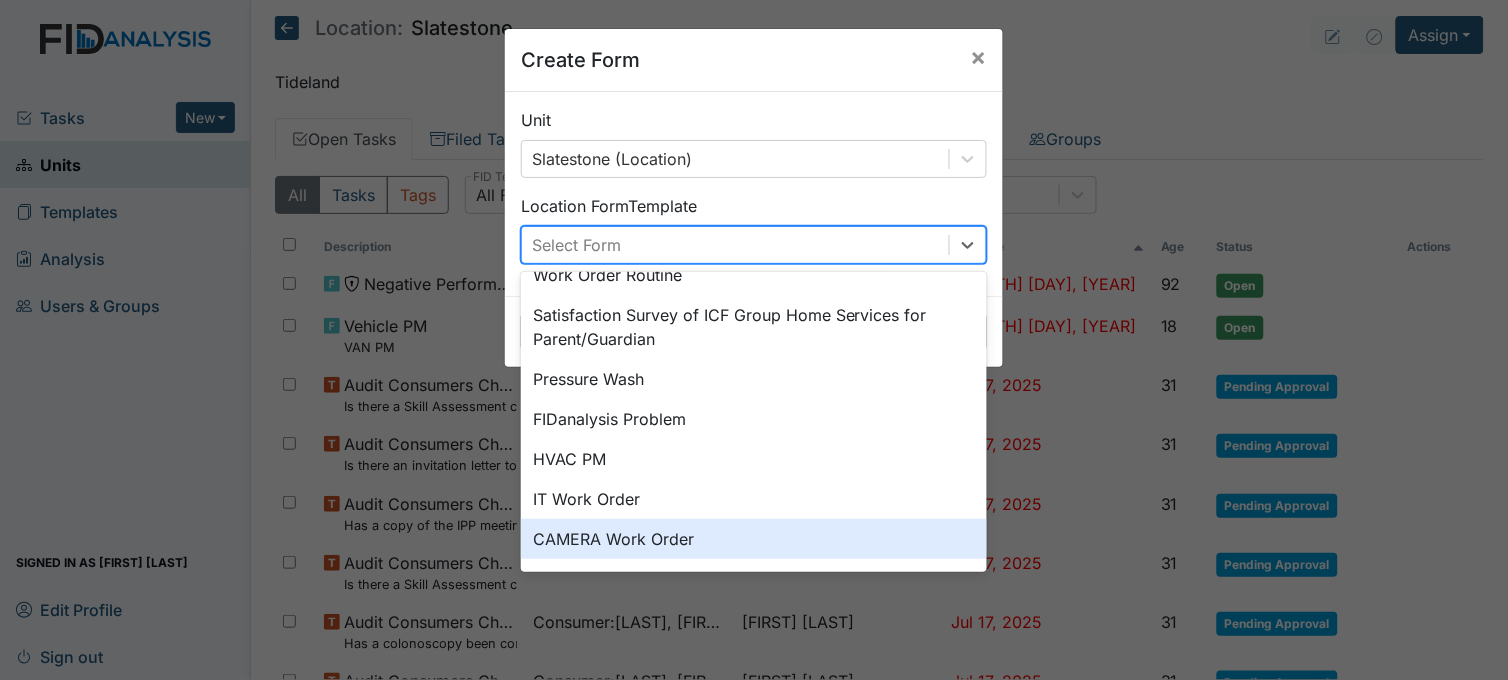 scroll, scrollTop: 170, scrollLeft: 0, axis: vertical 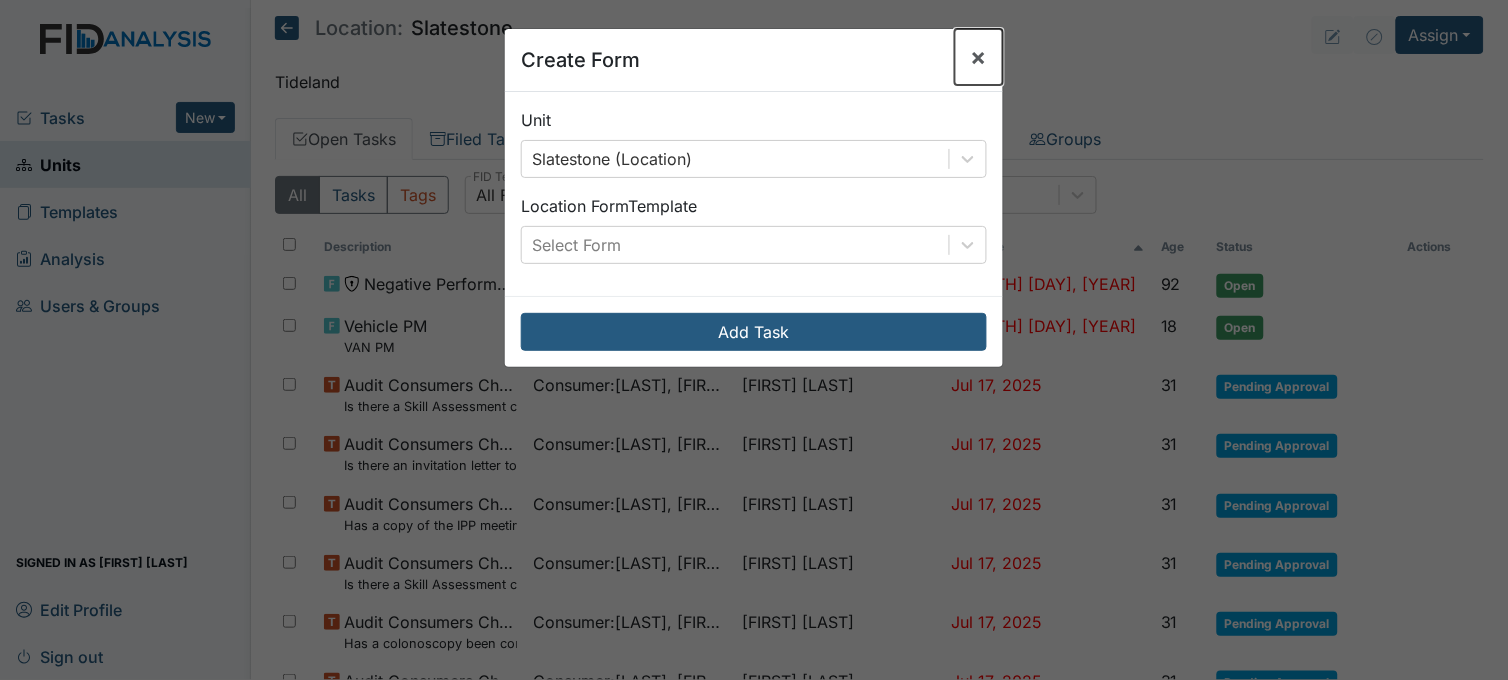click on "×" at bounding box center [979, 56] 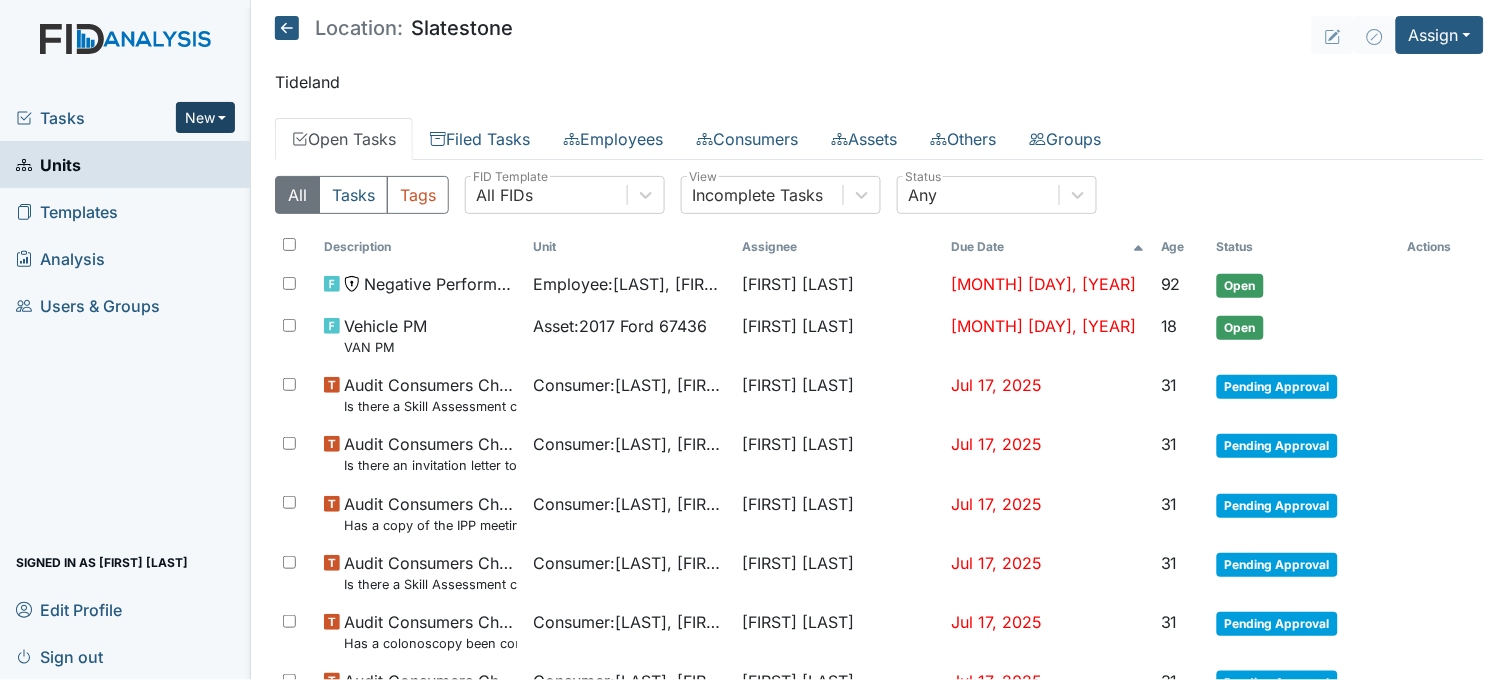 click on "New" at bounding box center (206, 117) 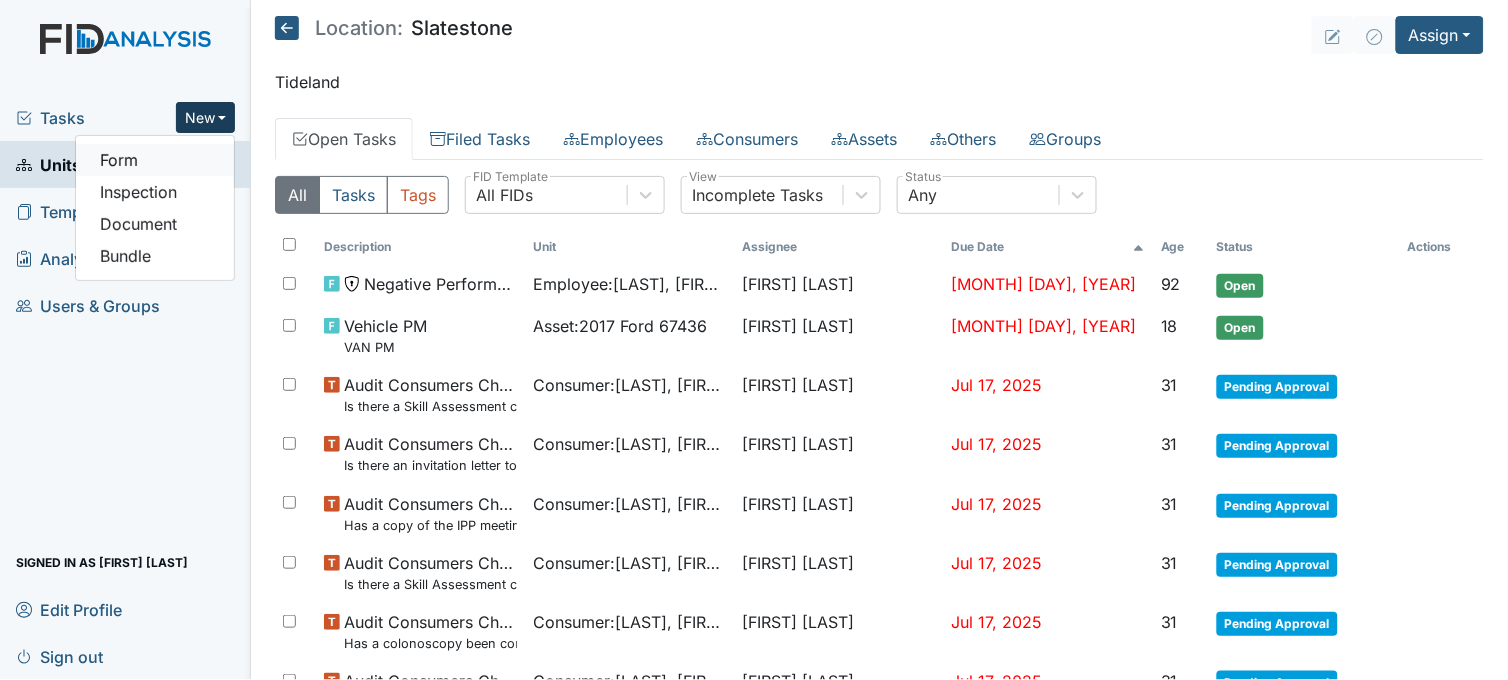 click on "Form" at bounding box center (155, 160) 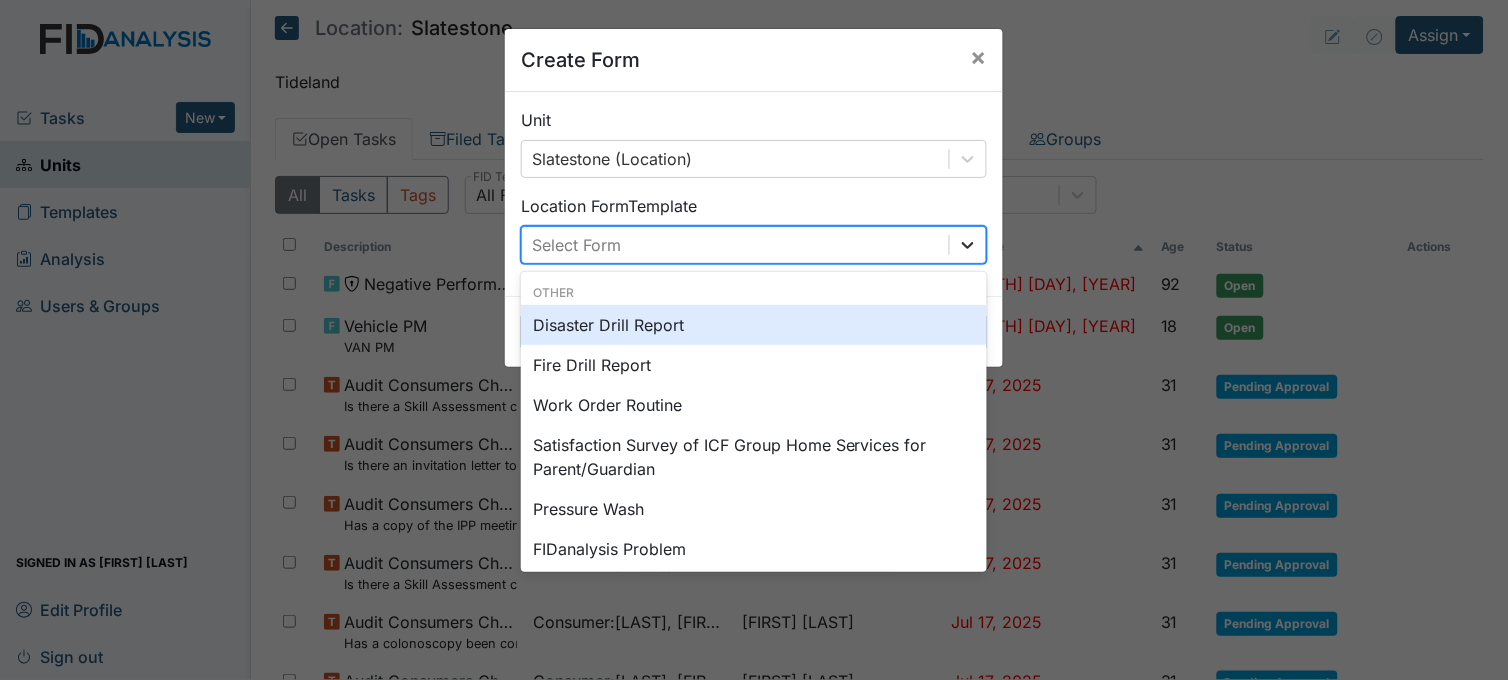 click 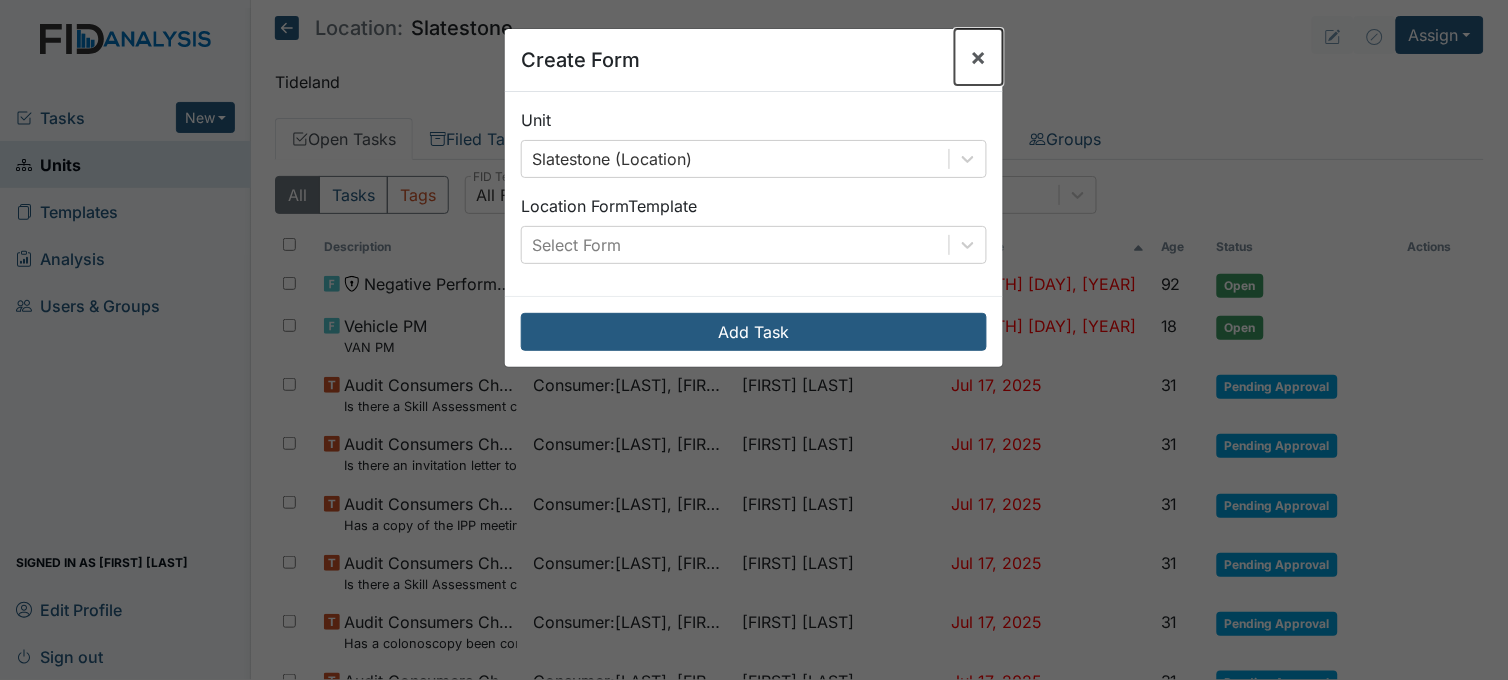 click on "×" at bounding box center (979, 56) 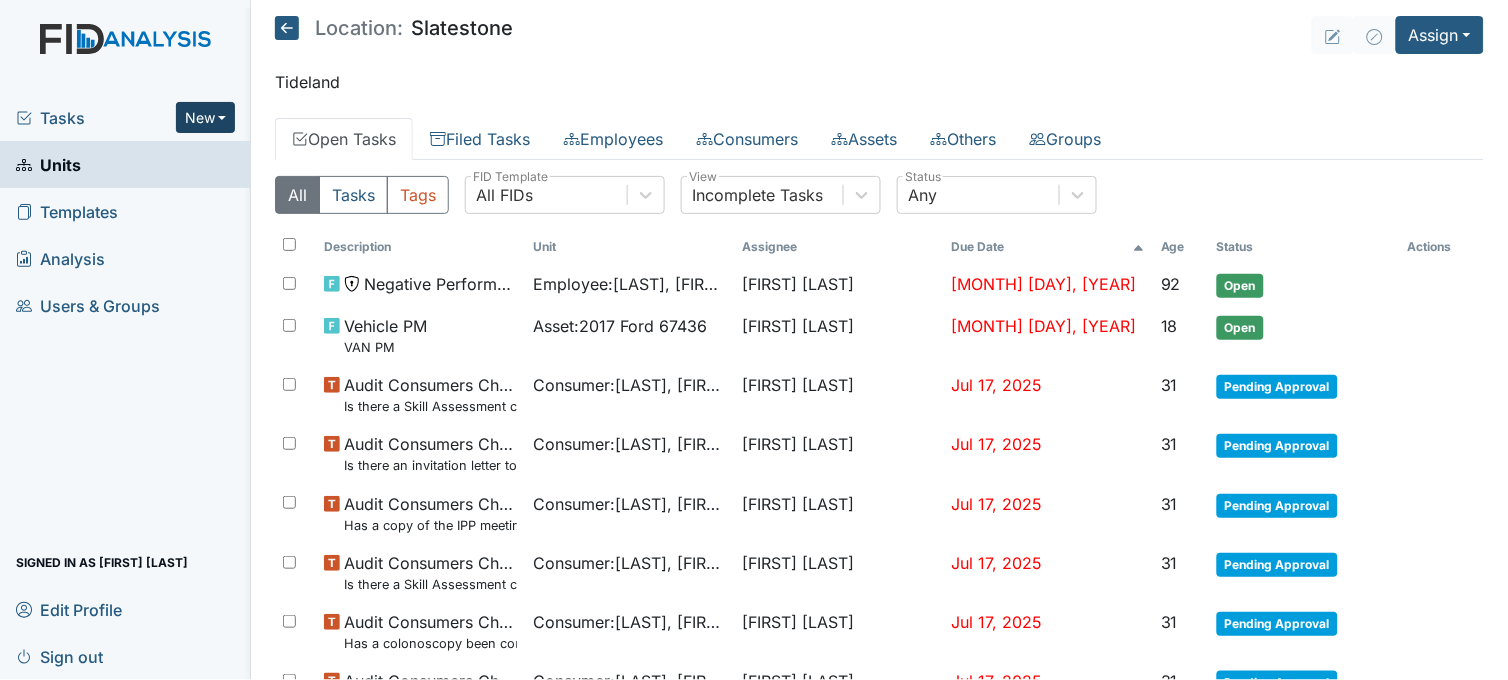 click on "New" at bounding box center [206, 117] 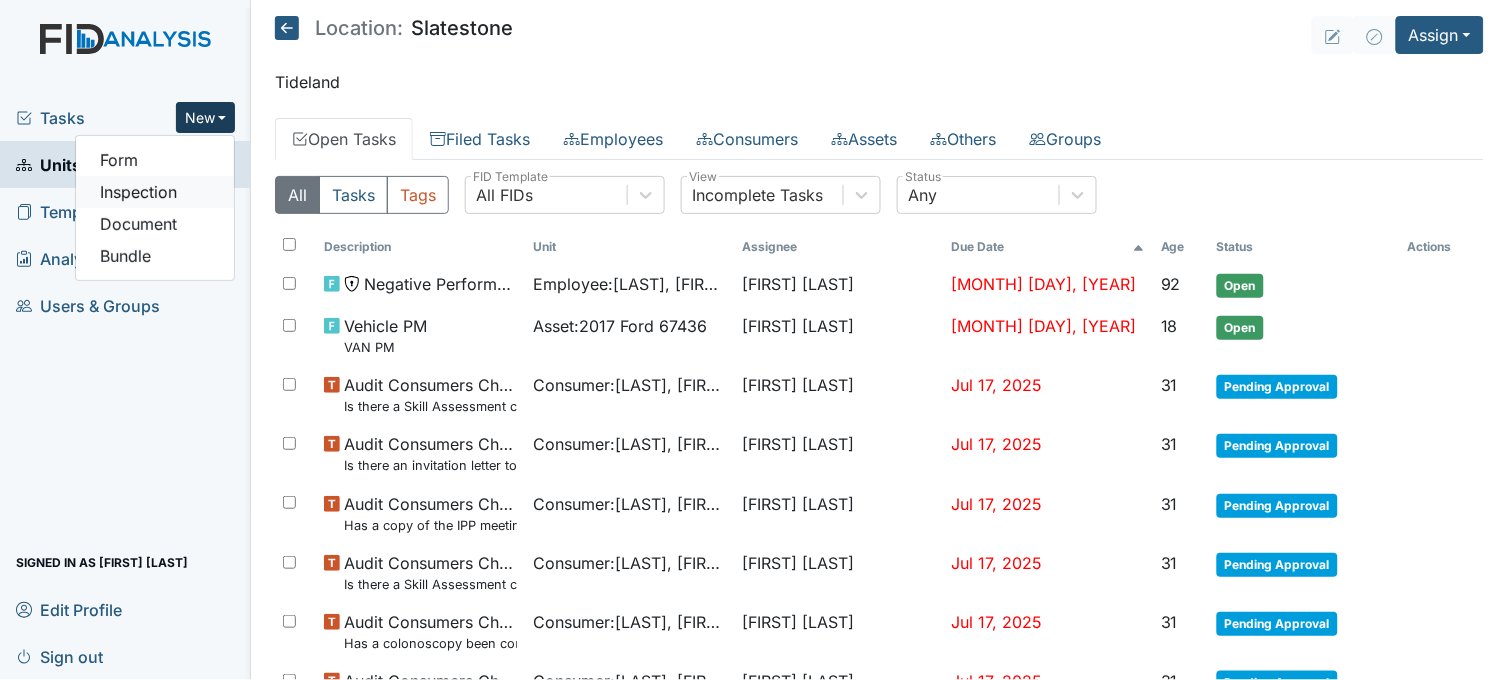 click on "Inspection" at bounding box center (155, 192) 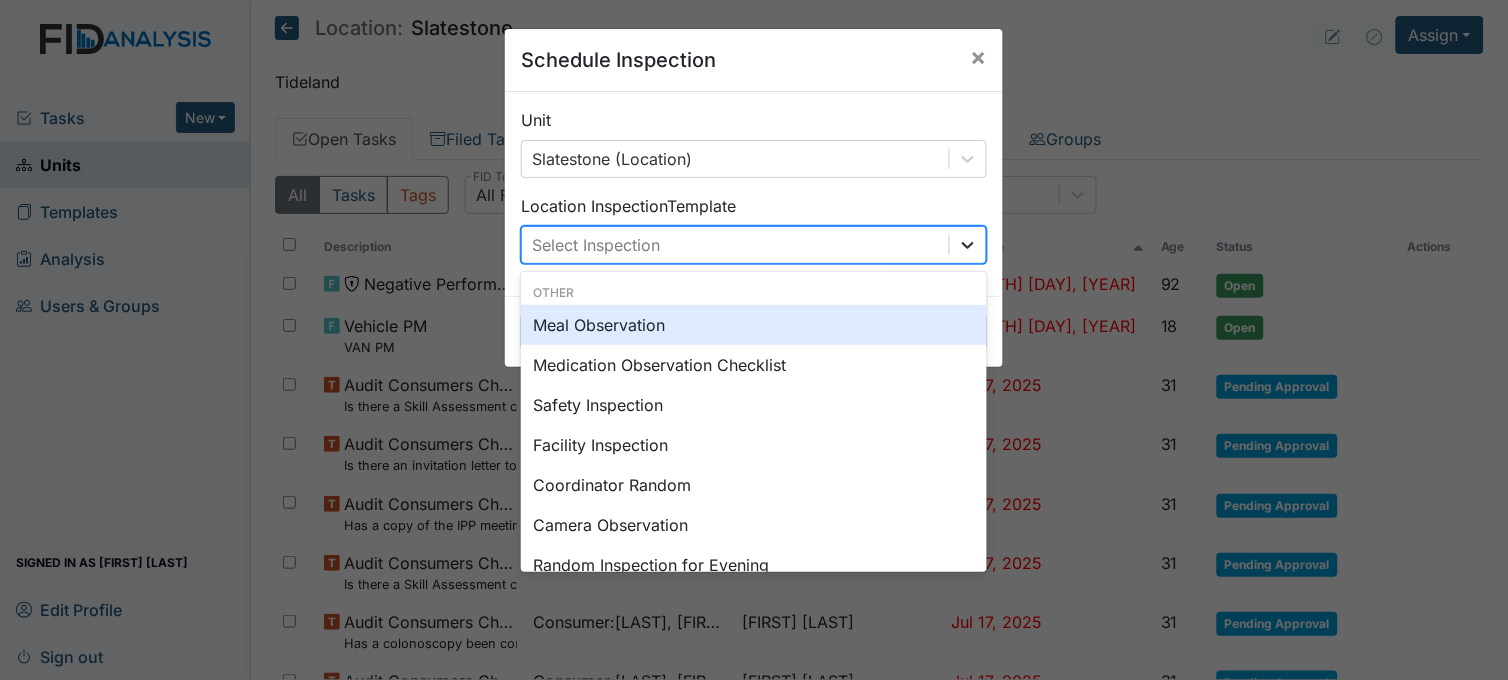 click 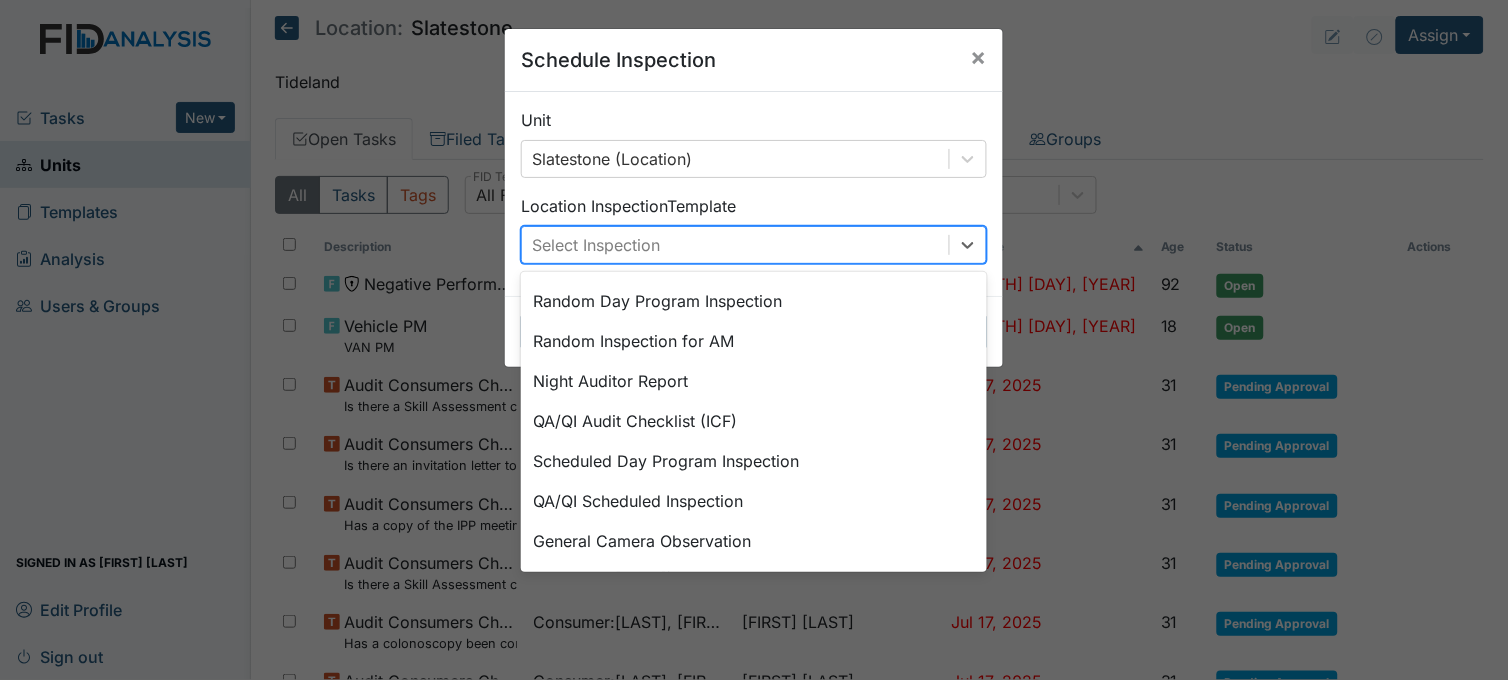 scroll, scrollTop: 20, scrollLeft: 0, axis: vertical 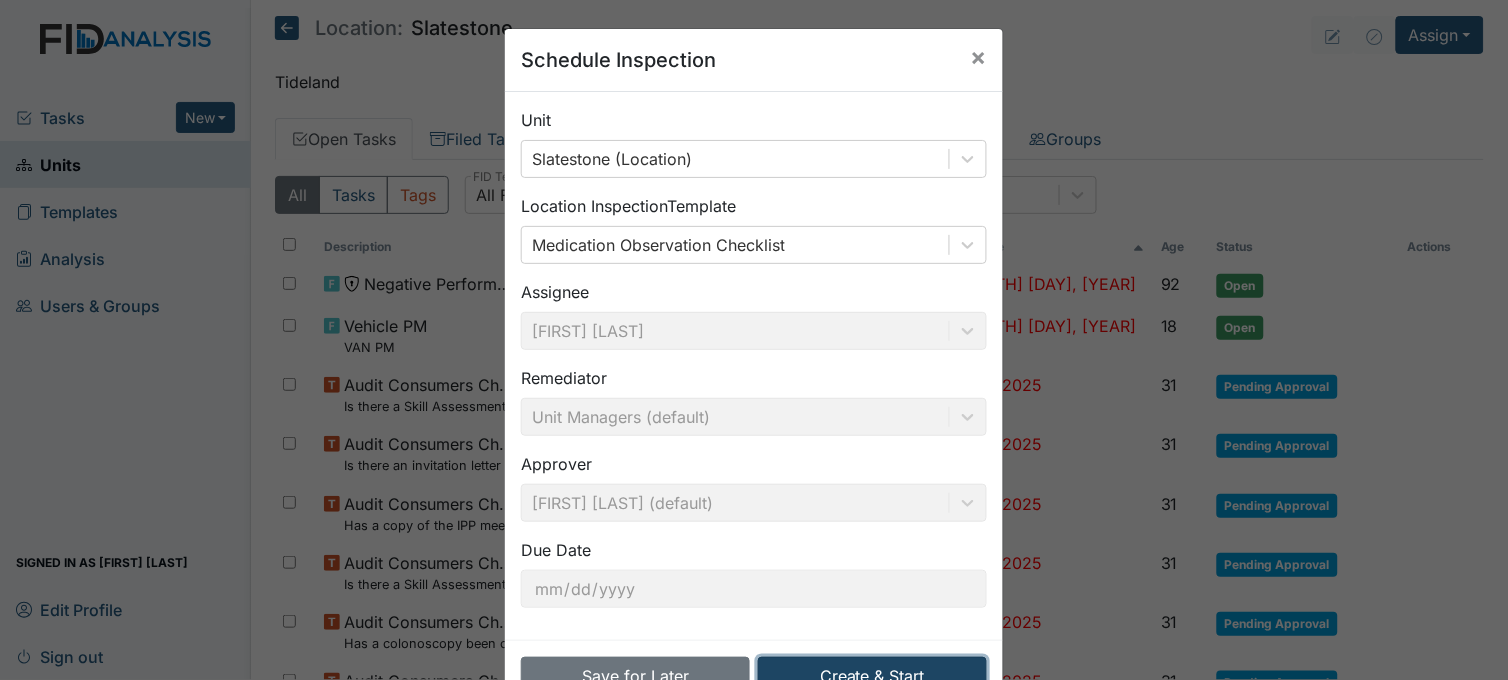 click on "Create & Start" at bounding box center [872, 676] 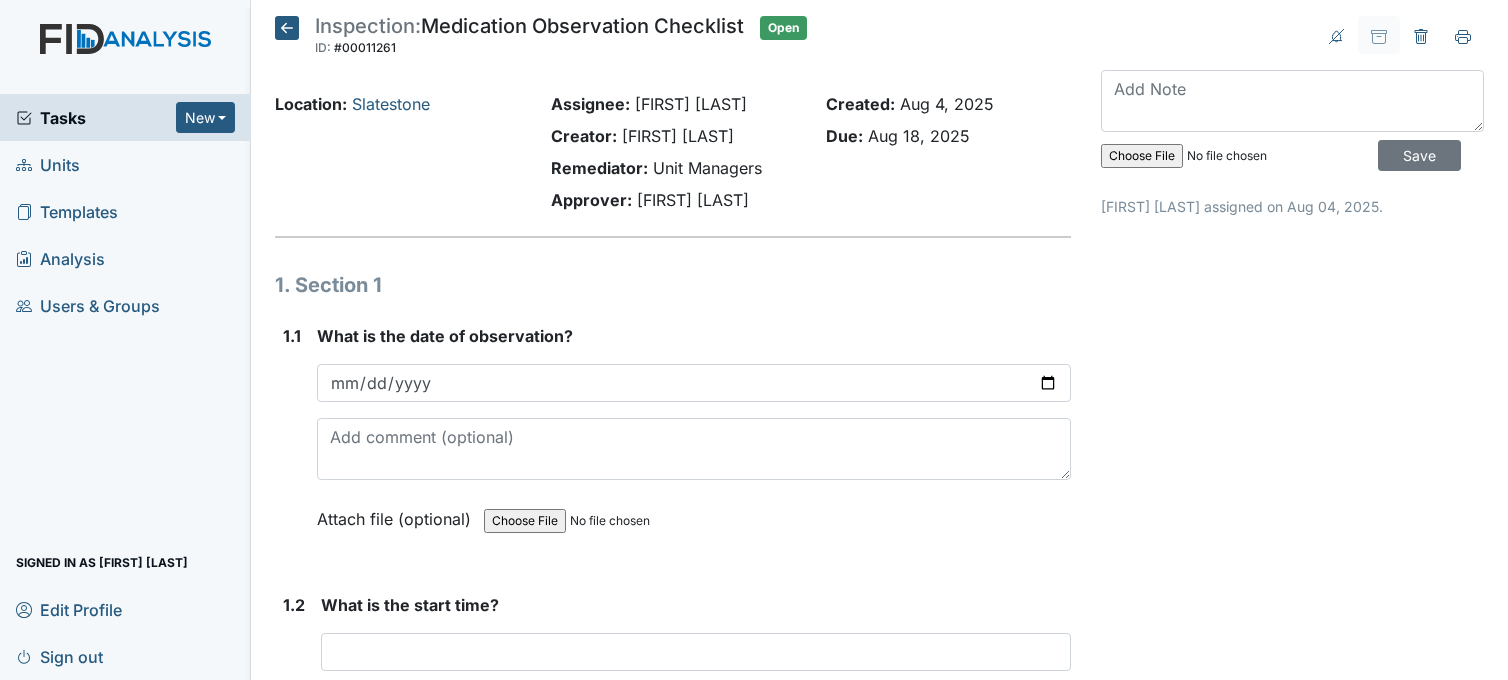 scroll, scrollTop: 0, scrollLeft: 0, axis: both 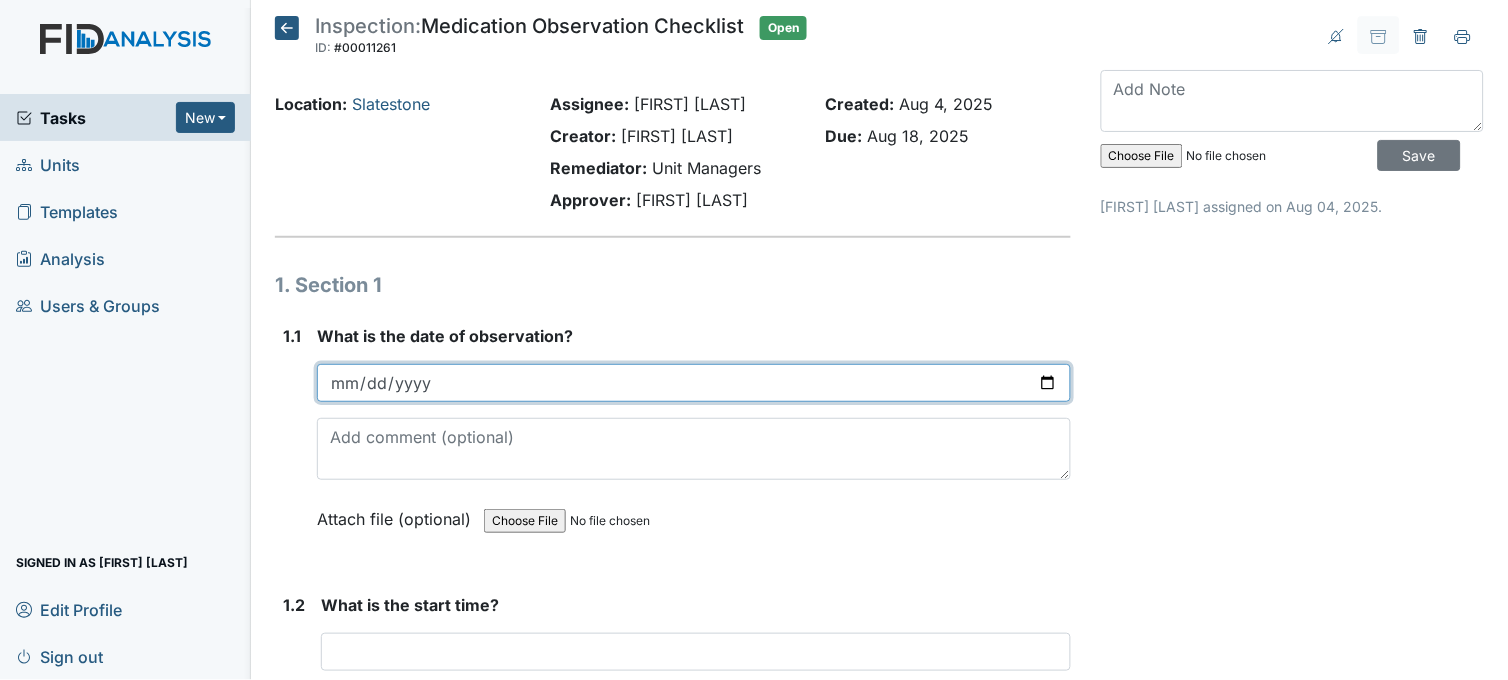 click at bounding box center [694, 383] 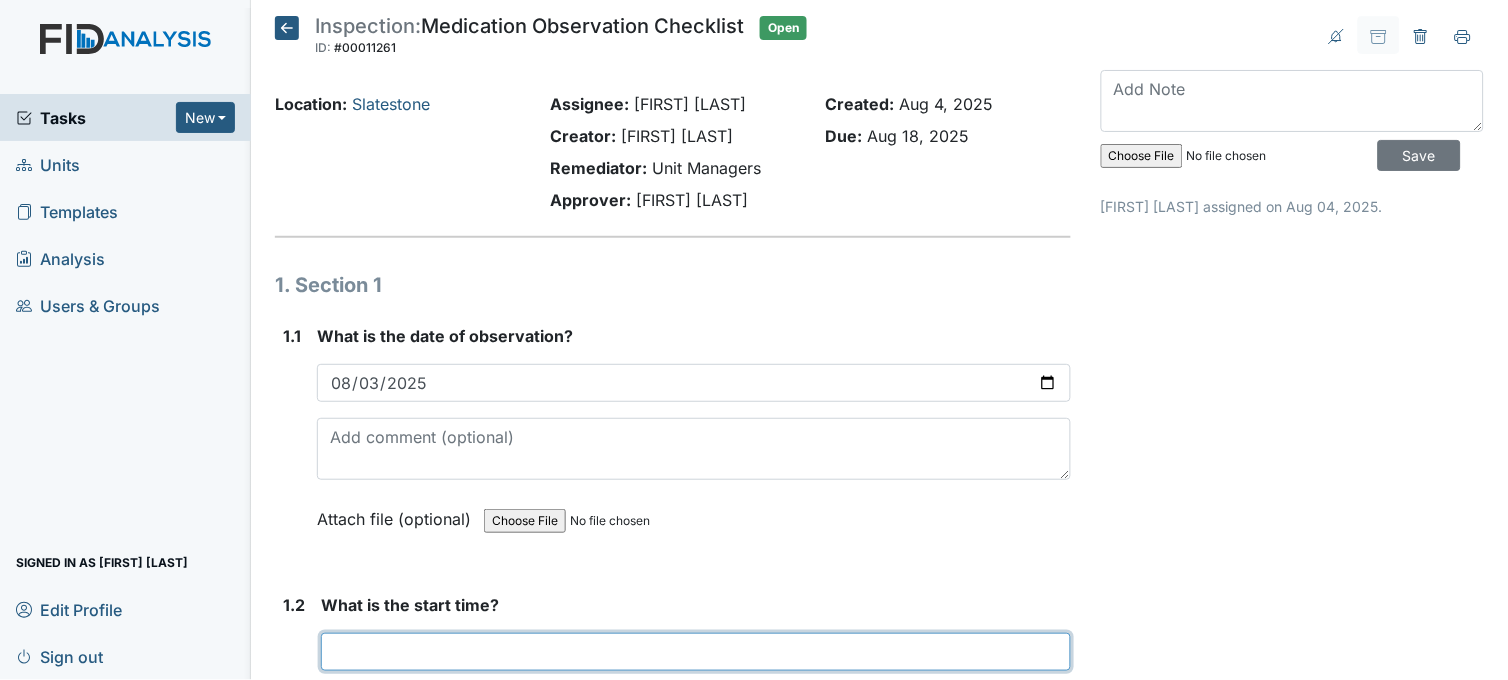 click at bounding box center [696, 652] 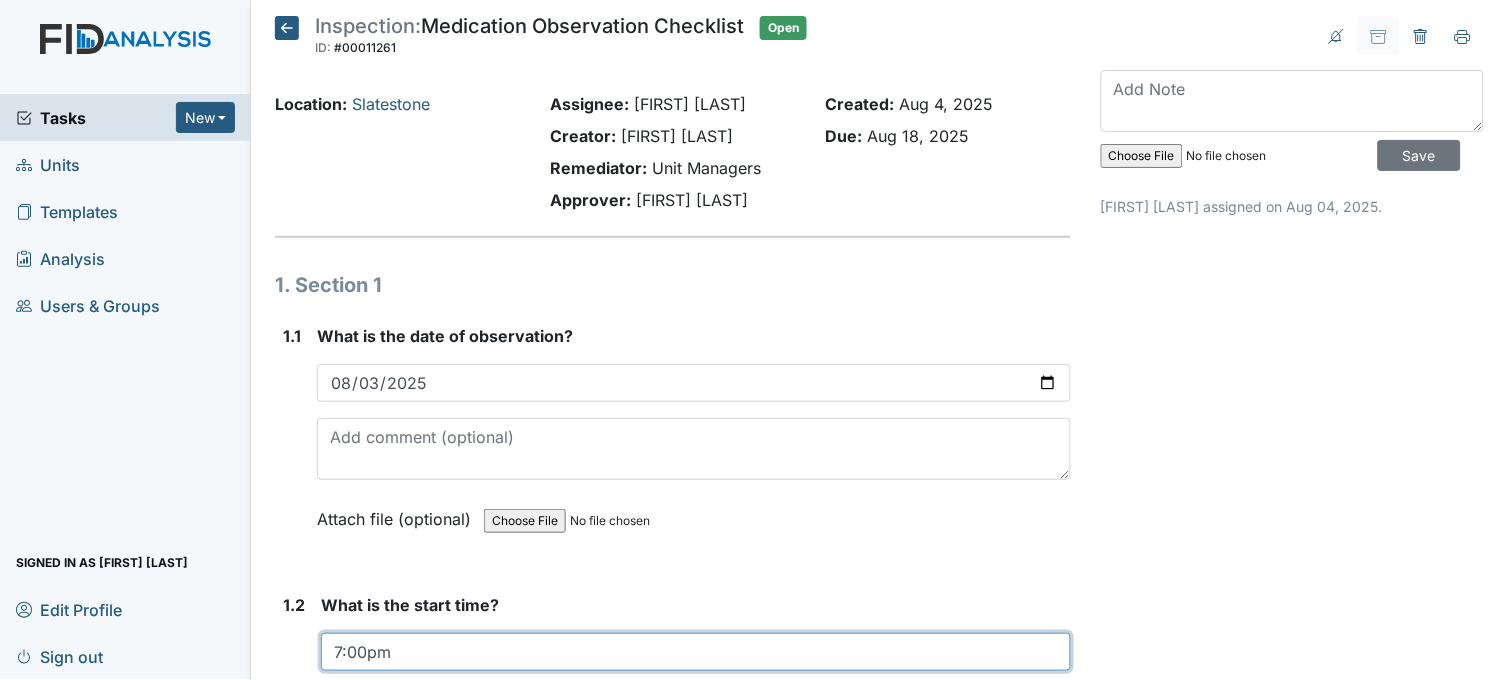type on "7:00pm" 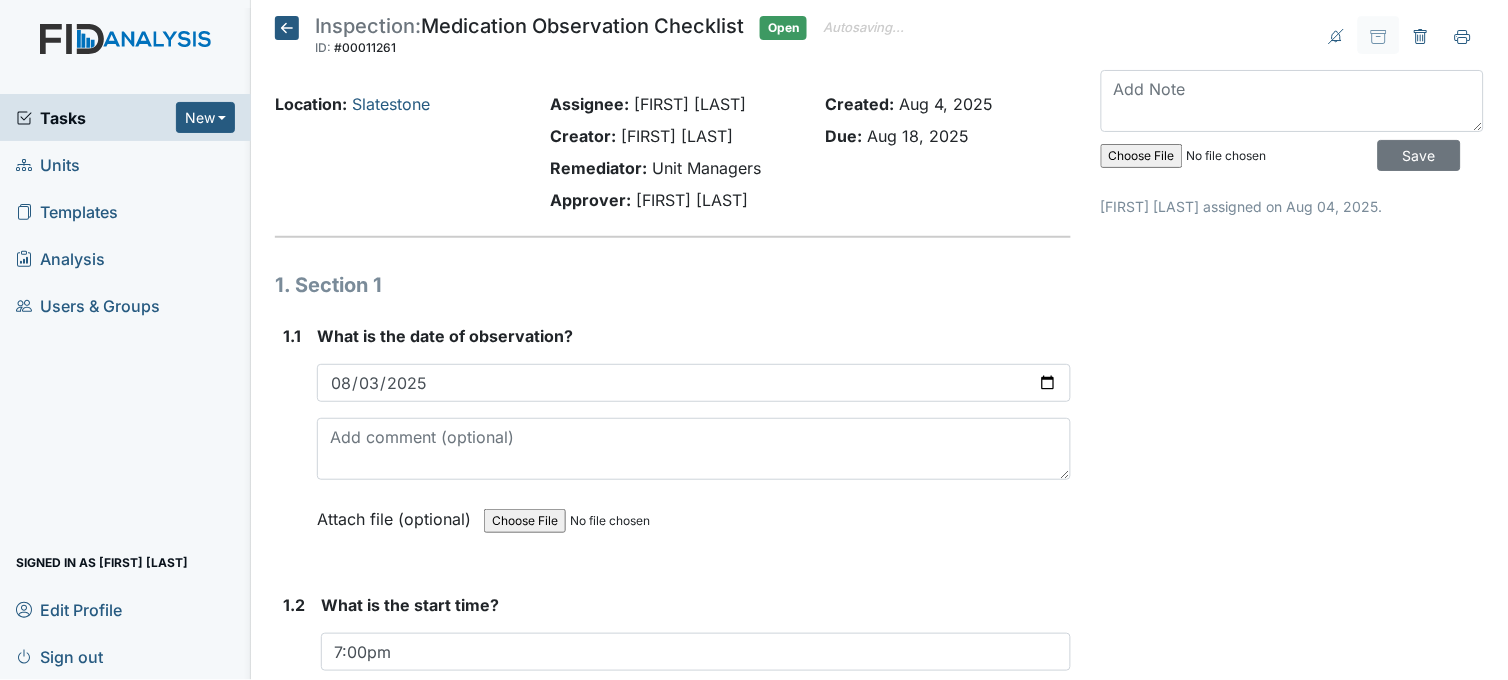 click on "Archive Task
×
Are you sure you want to archive this task? It will appear as incomplete on reports.
Archive
Delete Task
×
Are you sure you want to delete this task?
Delete
Save
Sheniqua Howell assigned on Aug 04, 2025." at bounding box center (1292, 1971) 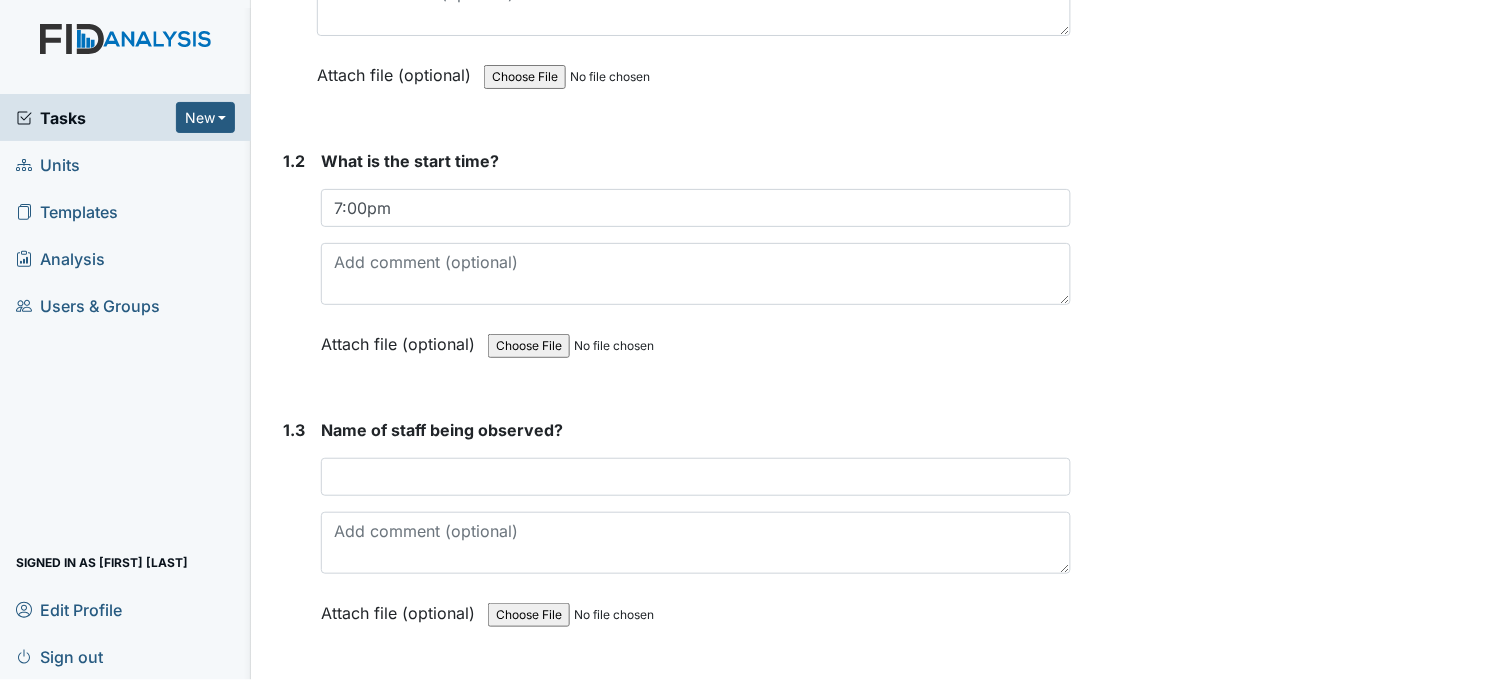 scroll, scrollTop: 488, scrollLeft: 0, axis: vertical 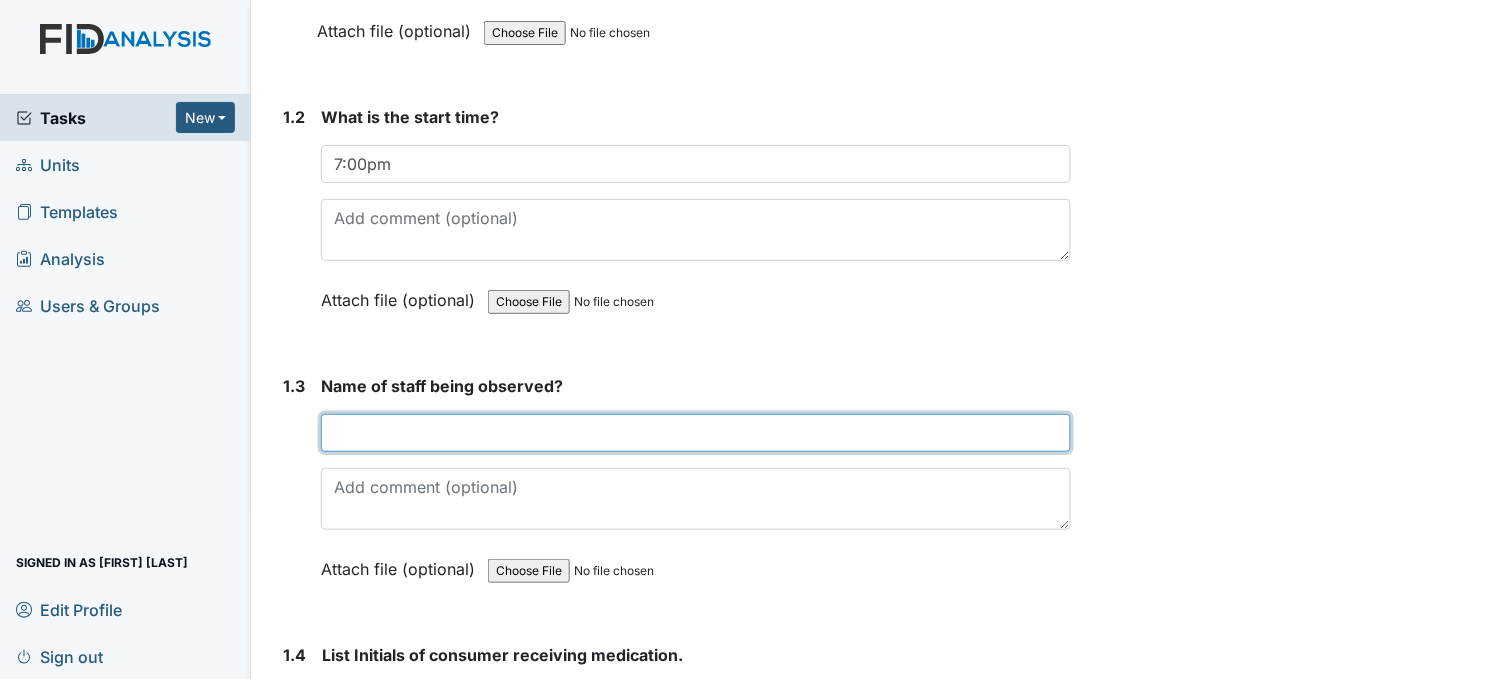click at bounding box center (696, 433) 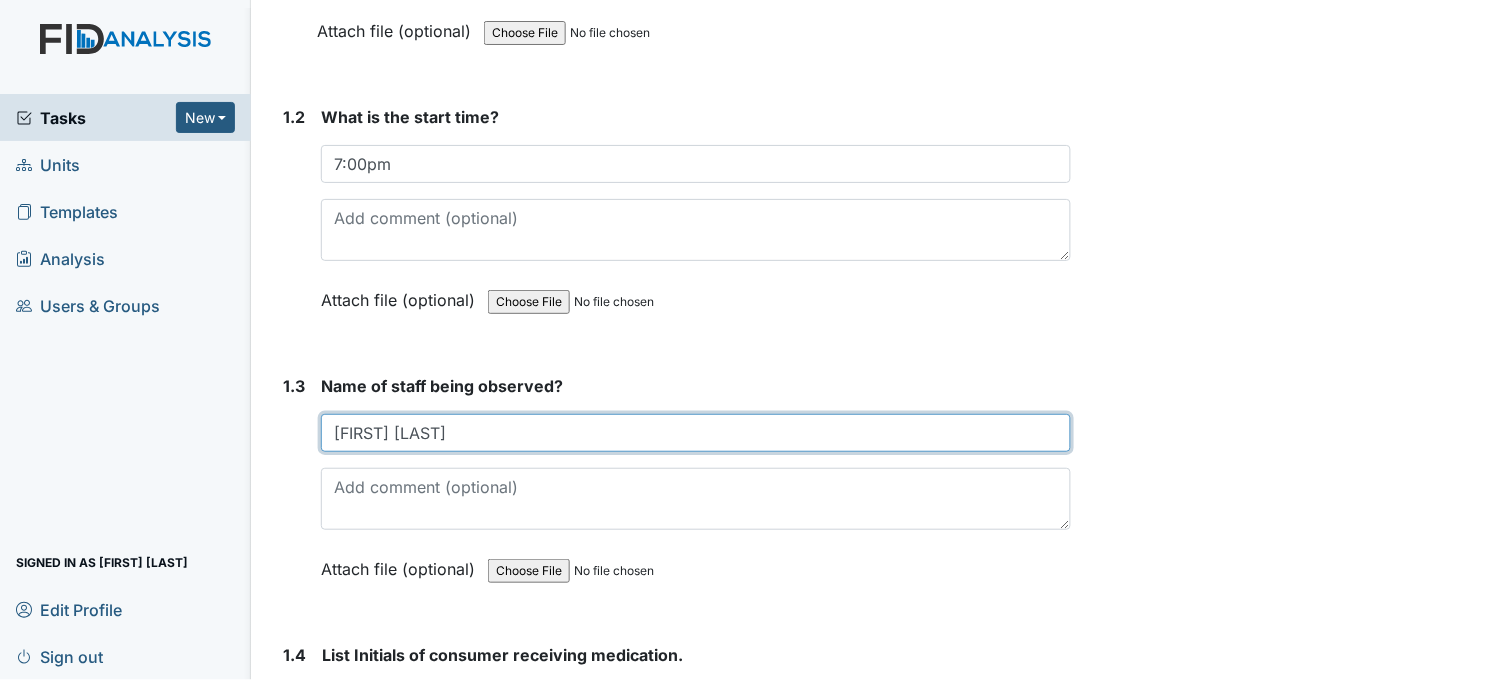 type on "Shantoinette Rascoe" 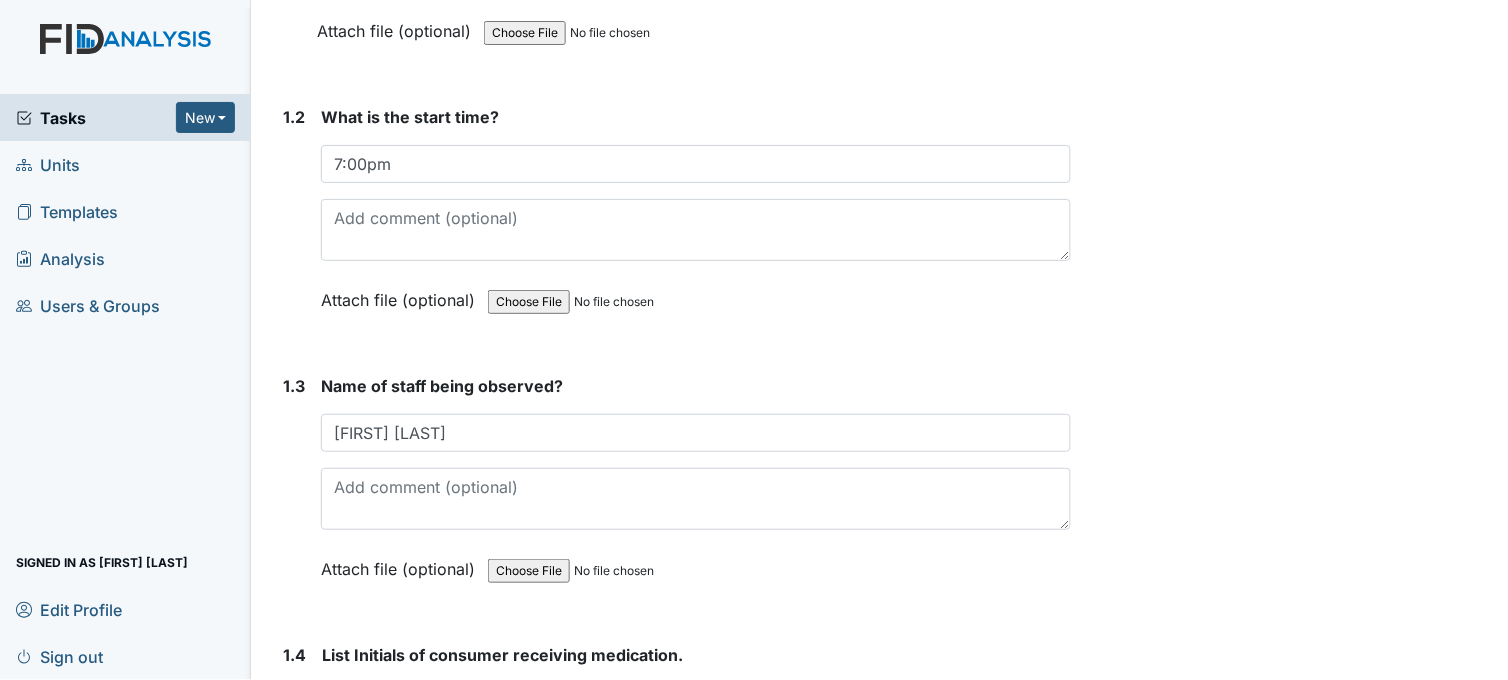 click on "Archive Task
×
Are you sure you want to archive this task? It will appear as incomplete on reports.
Archive
Delete Task
×
Are you sure you want to delete this task?
Delete
Save
Sheniqua Howell assigned on Aug 04, 2025." at bounding box center (1292, 1483) 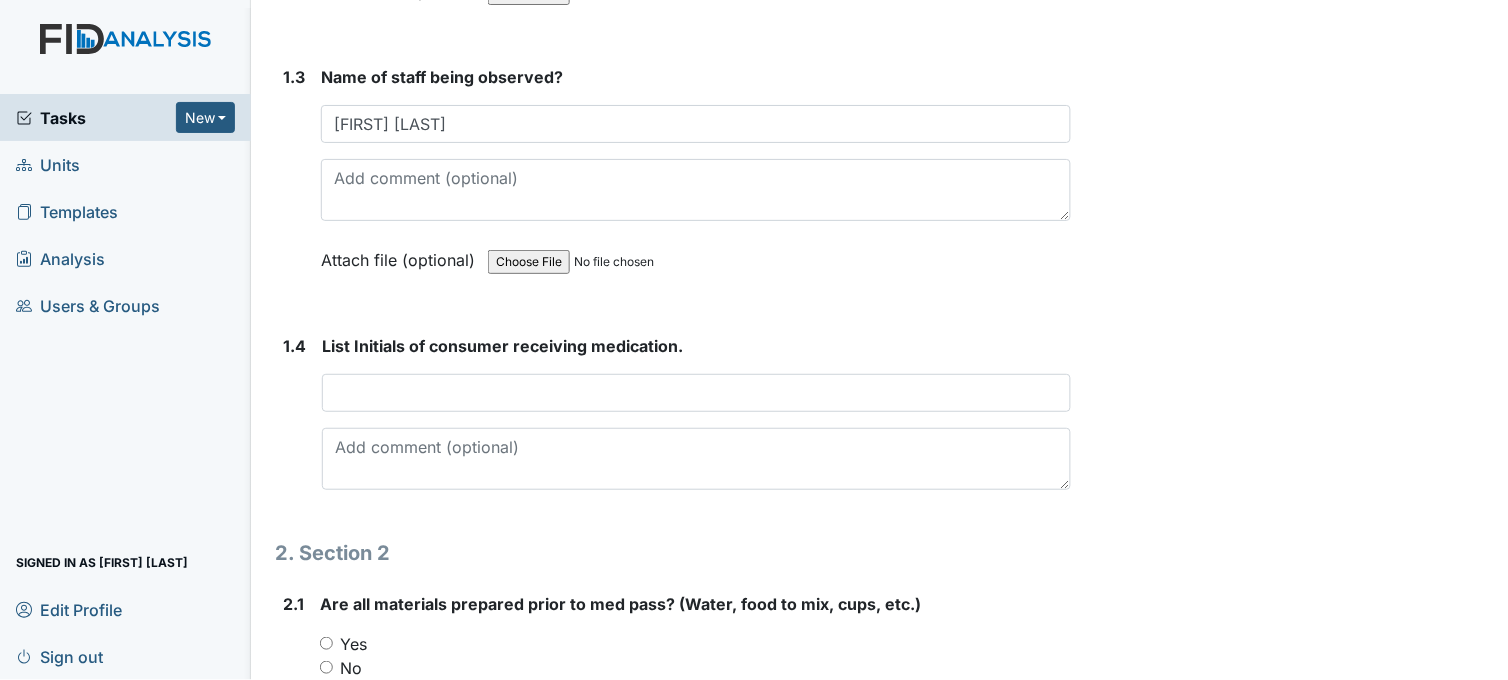 scroll, scrollTop: 800, scrollLeft: 0, axis: vertical 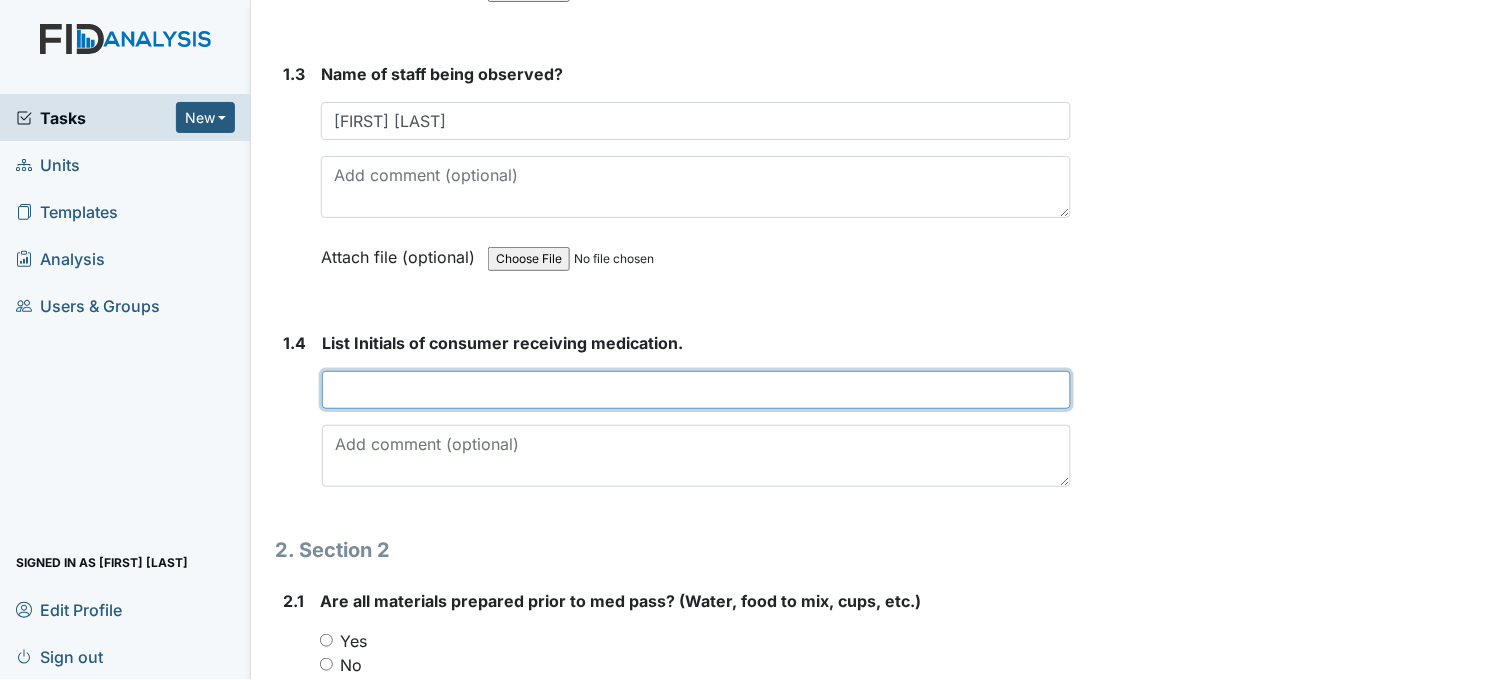 click at bounding box center (696, 390) 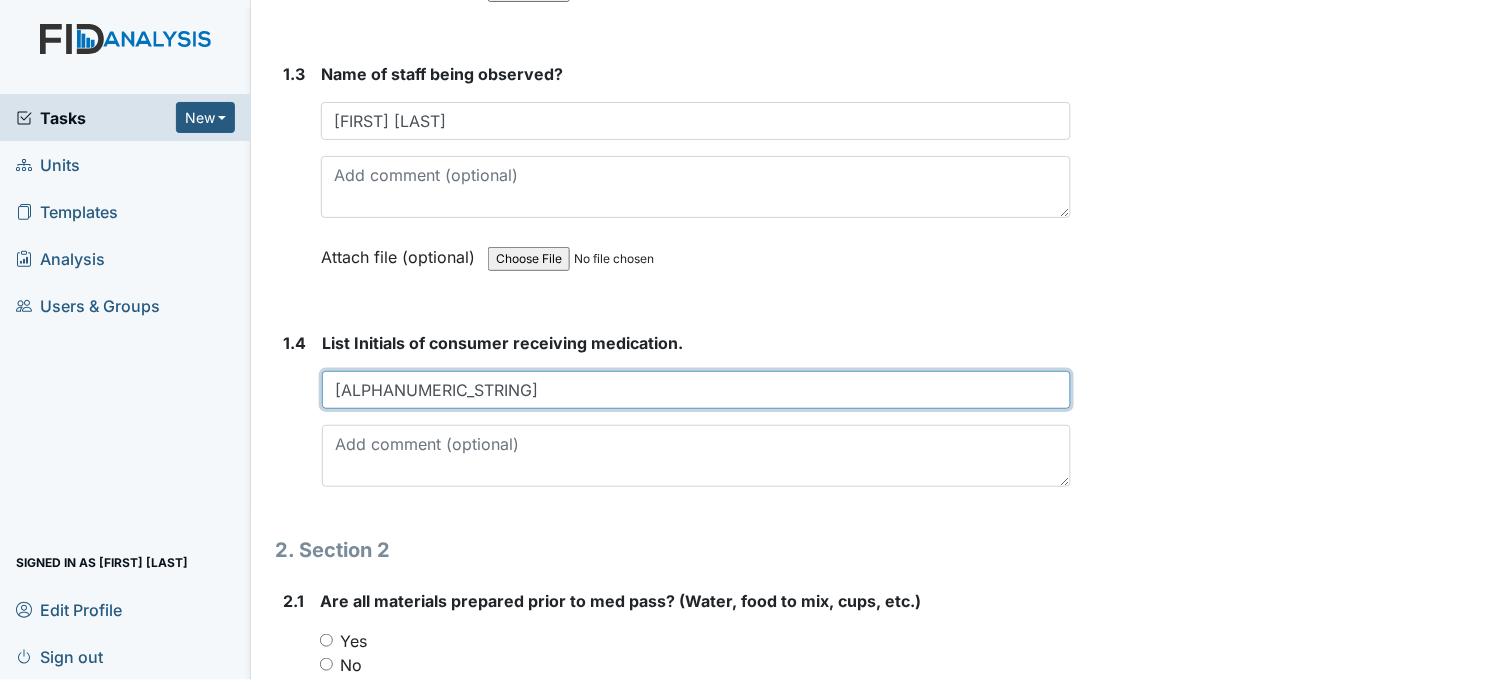 type on "GB DF DH DP TC CS" 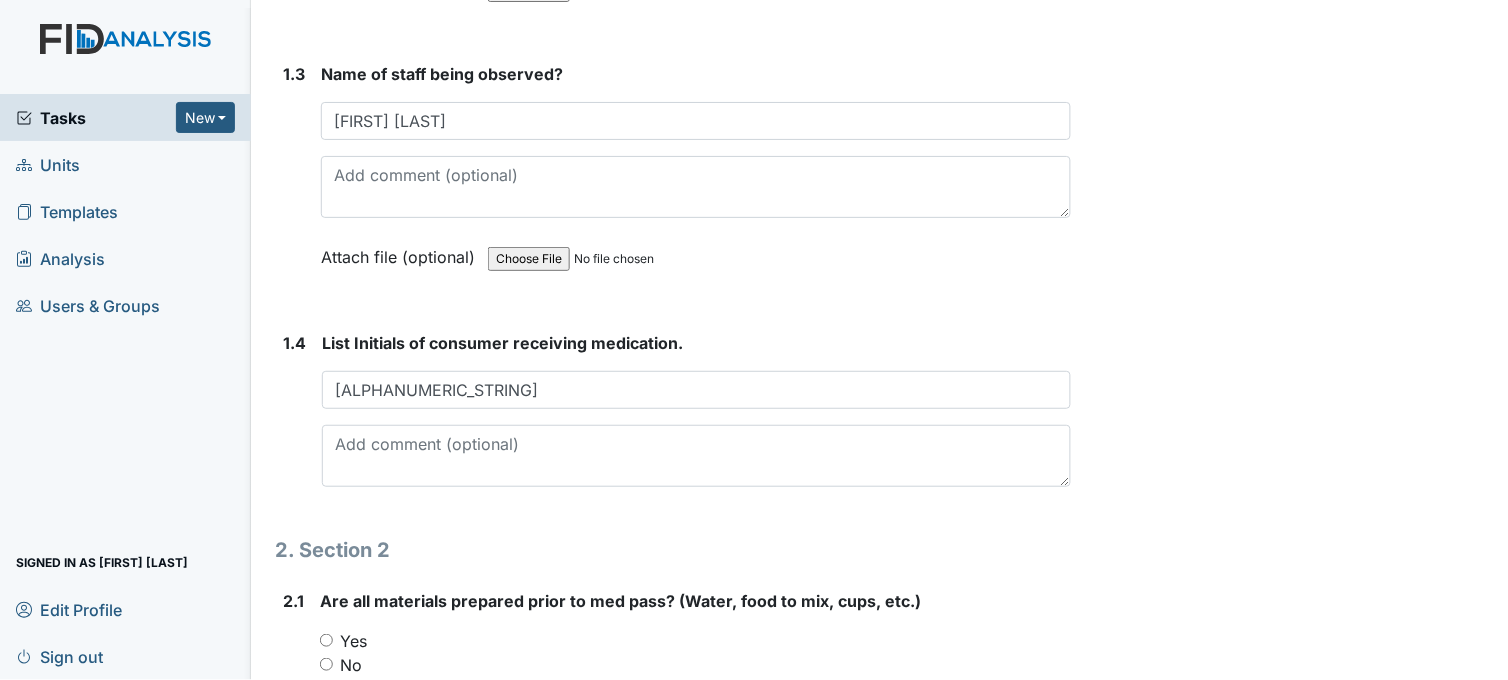 click on "2. Section 2" at bounding box center (673, 550) 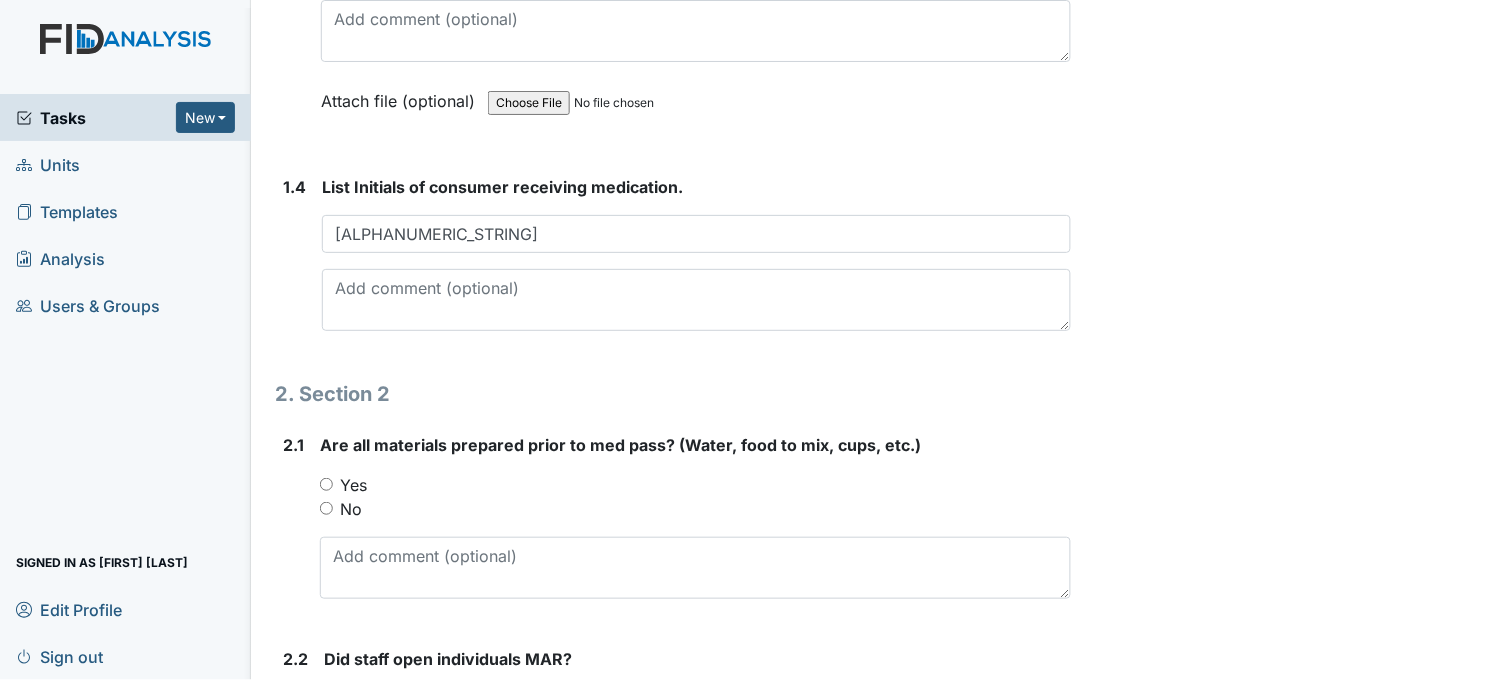 scroll, scrollTop: 977, scrollLeft: 0, axis: vertical 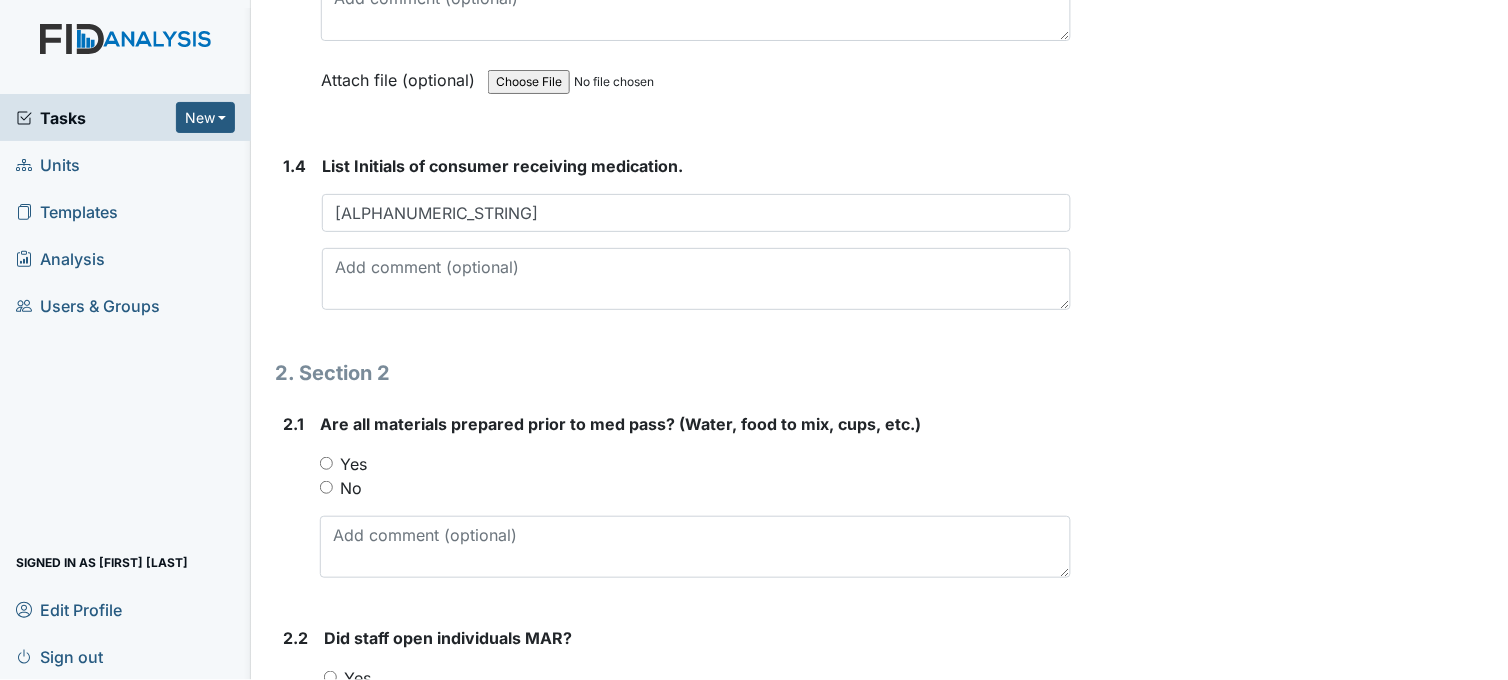 click on "Yes" at bounding box center (326, 463) 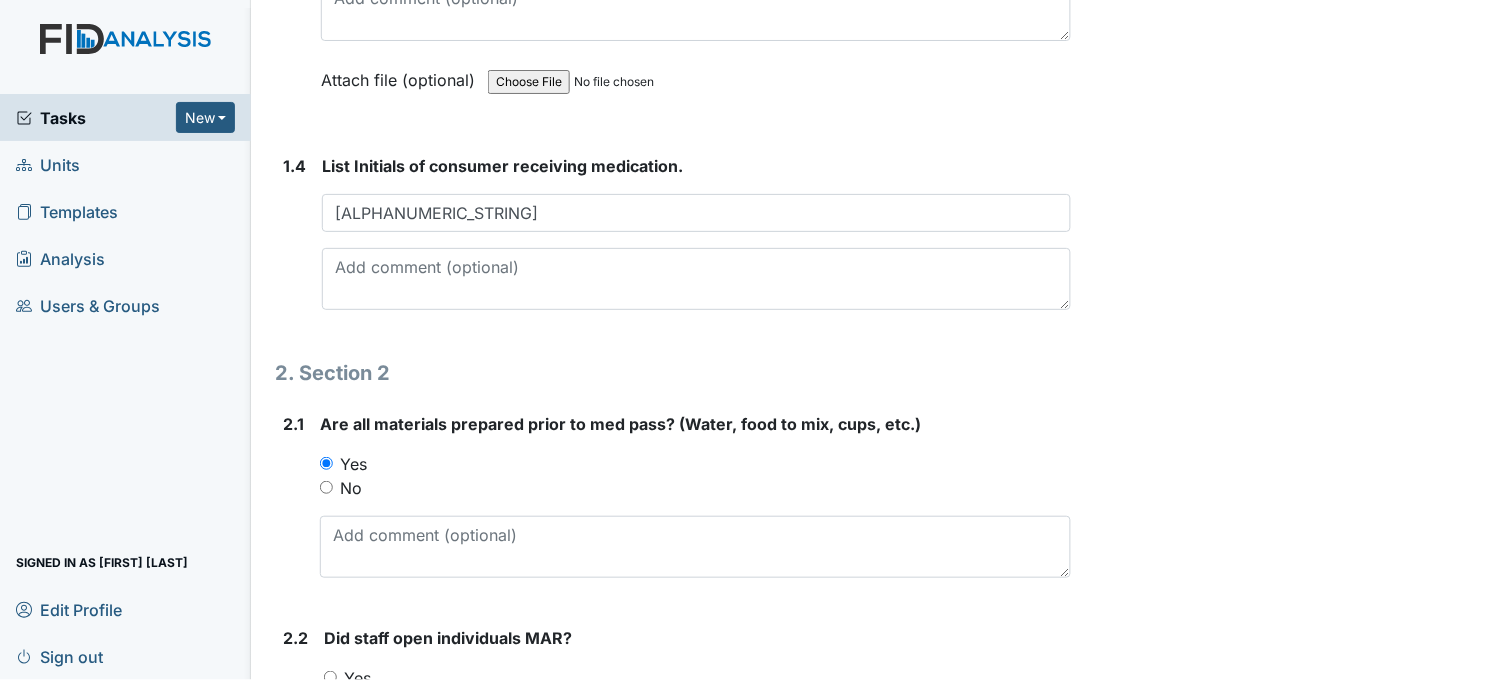 click on "2.1
Are all materials prepared prior to med pass? (Water, food to mix, cups, etc.)
You must select one of the below options.
Yes
No" at bounding box center [673, 503] 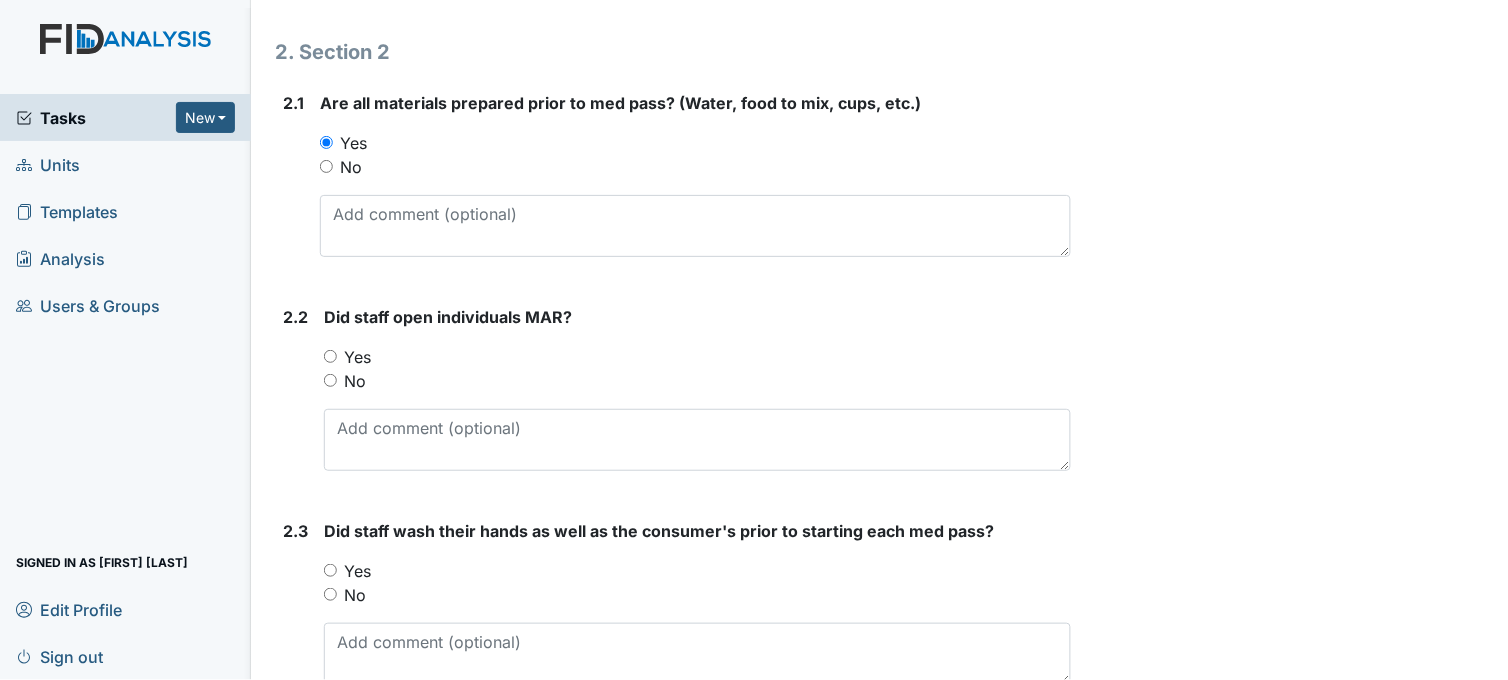 scroll, scrollTop: 1422, scrollLeft: 0, axis: vertical 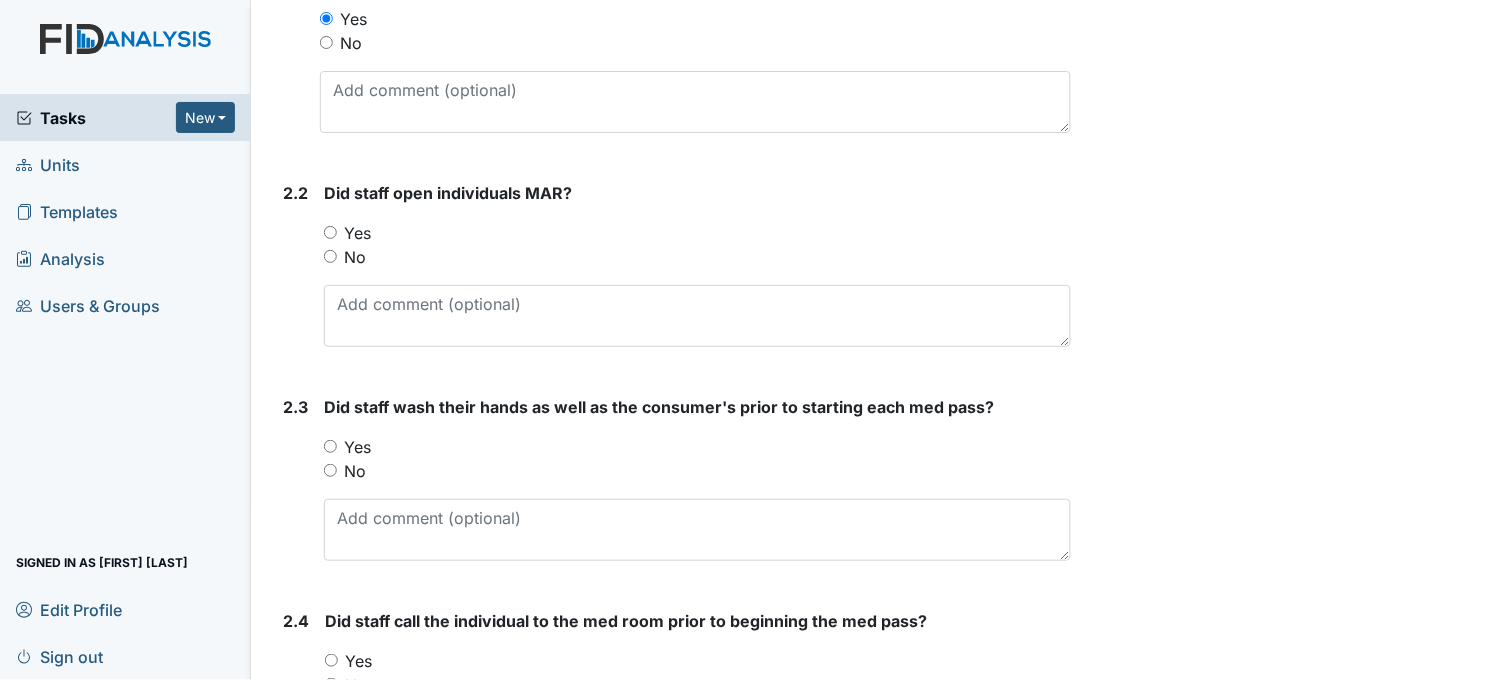 click on "Yes" at bounding box center (330, 232) 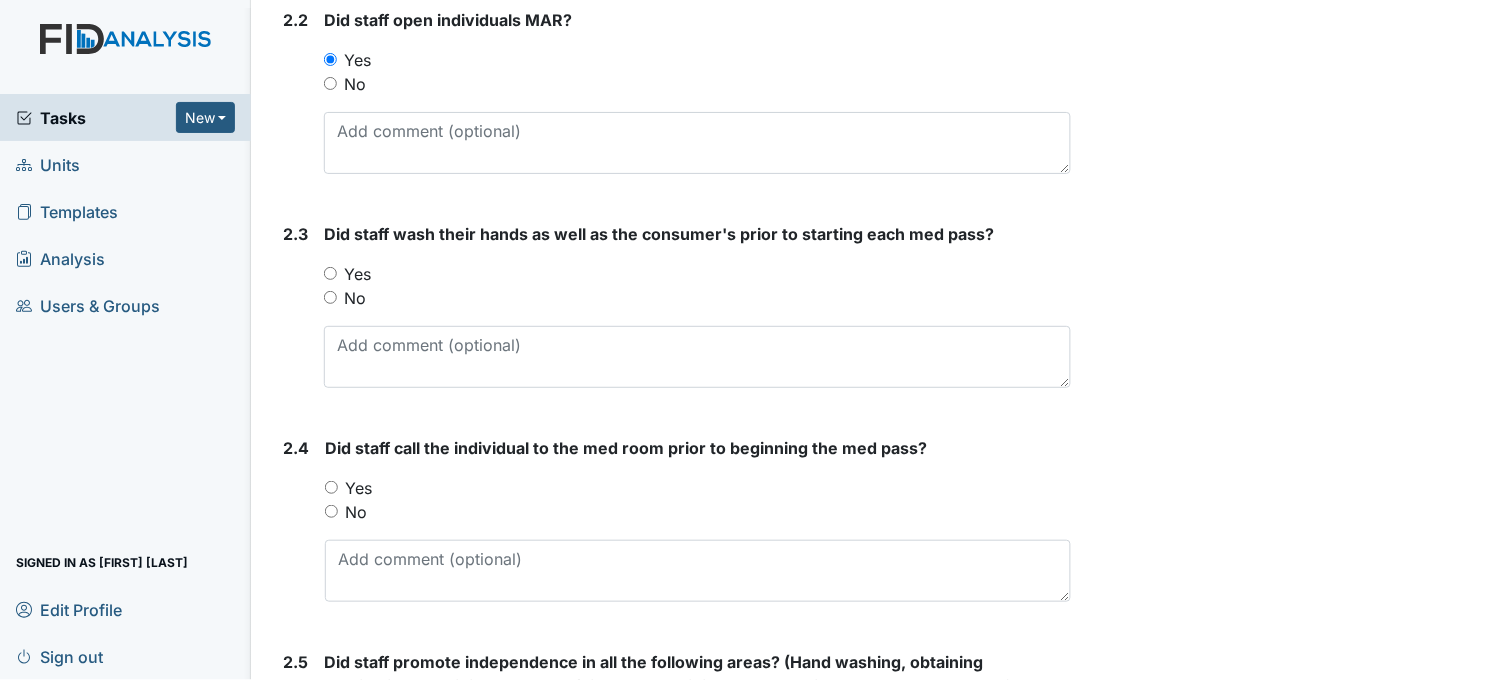 scroll, scrollTop: 1644, scrollLeft: 0, axis: vertical 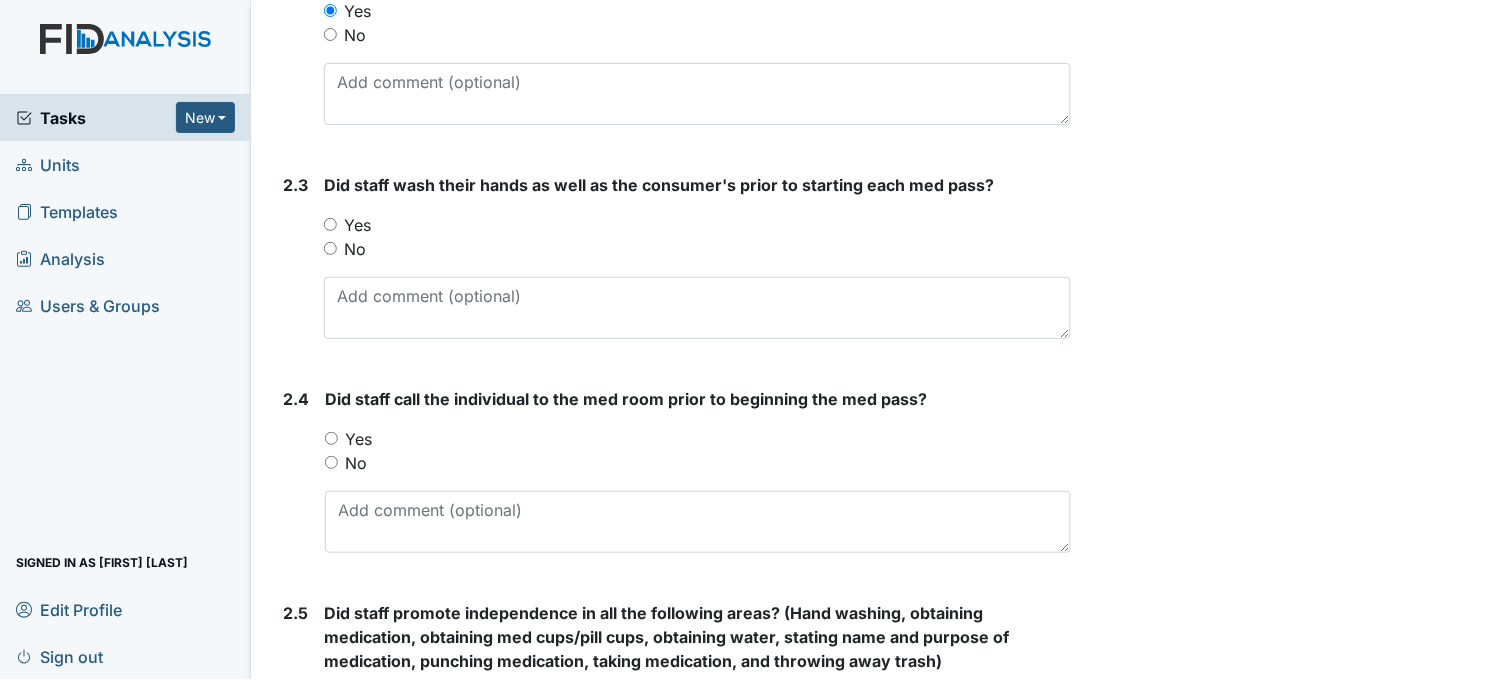click on "2.3
Did staff wash their hands as well as the consumer's prior to starting each med pass?
You must select one of the below options.
Yes
No" at bounding box center (673, 264) 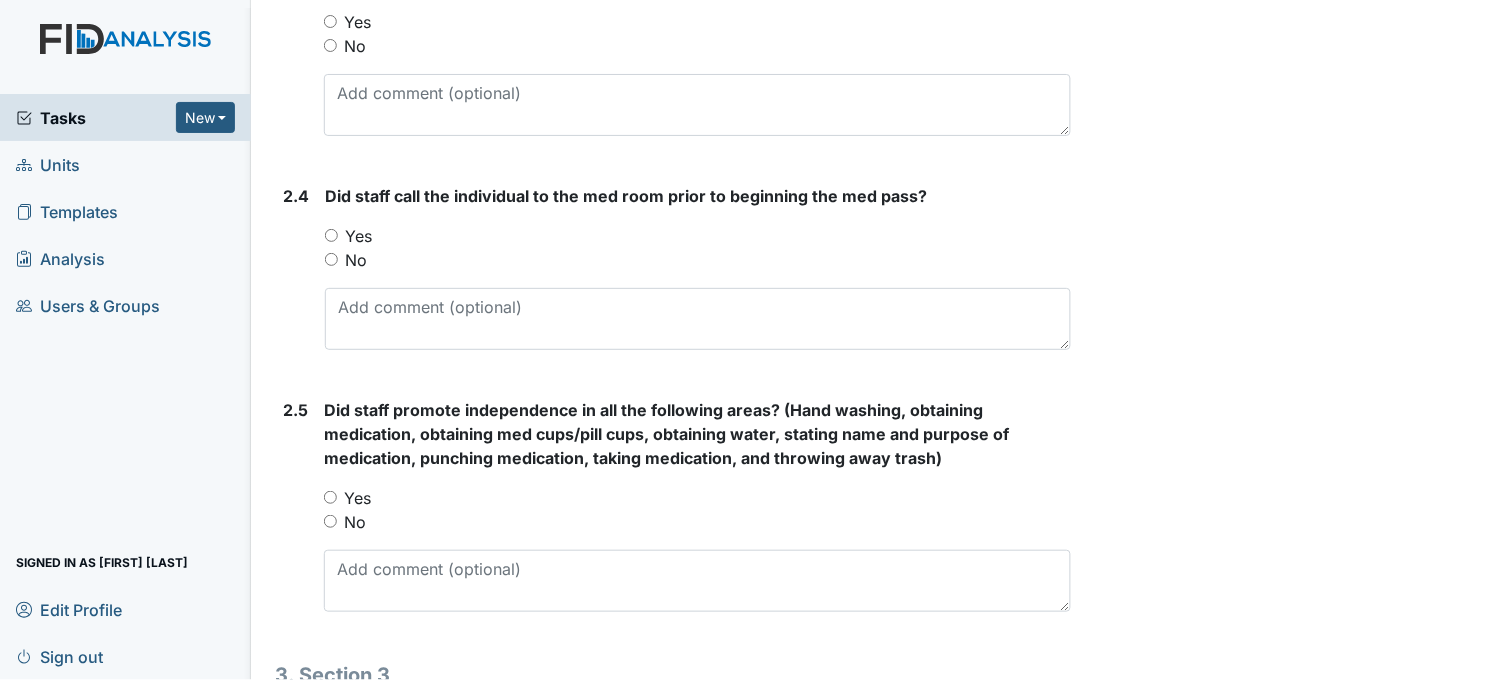 scroll, scrollTop: 1866, scrollLeft: 0, axis: vertical 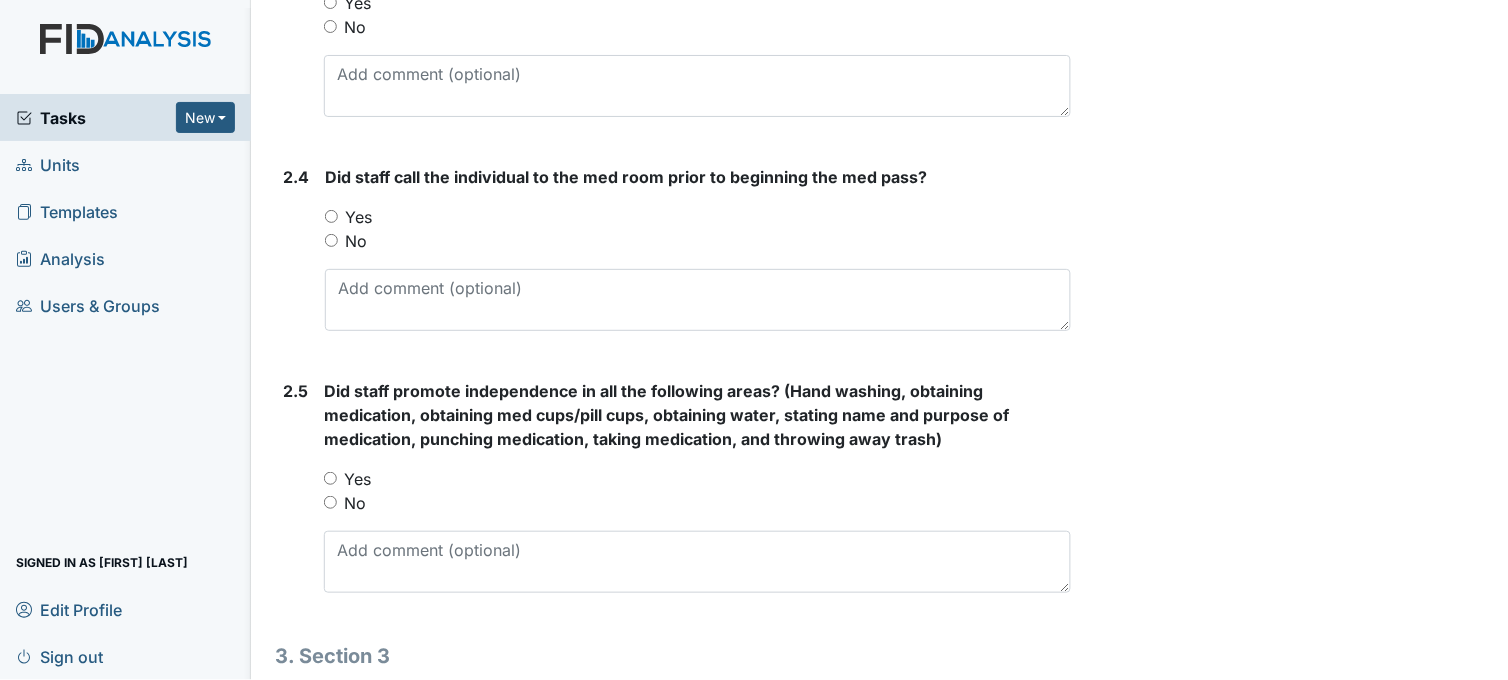 click on "Yes" at bounding box center [331, 216] 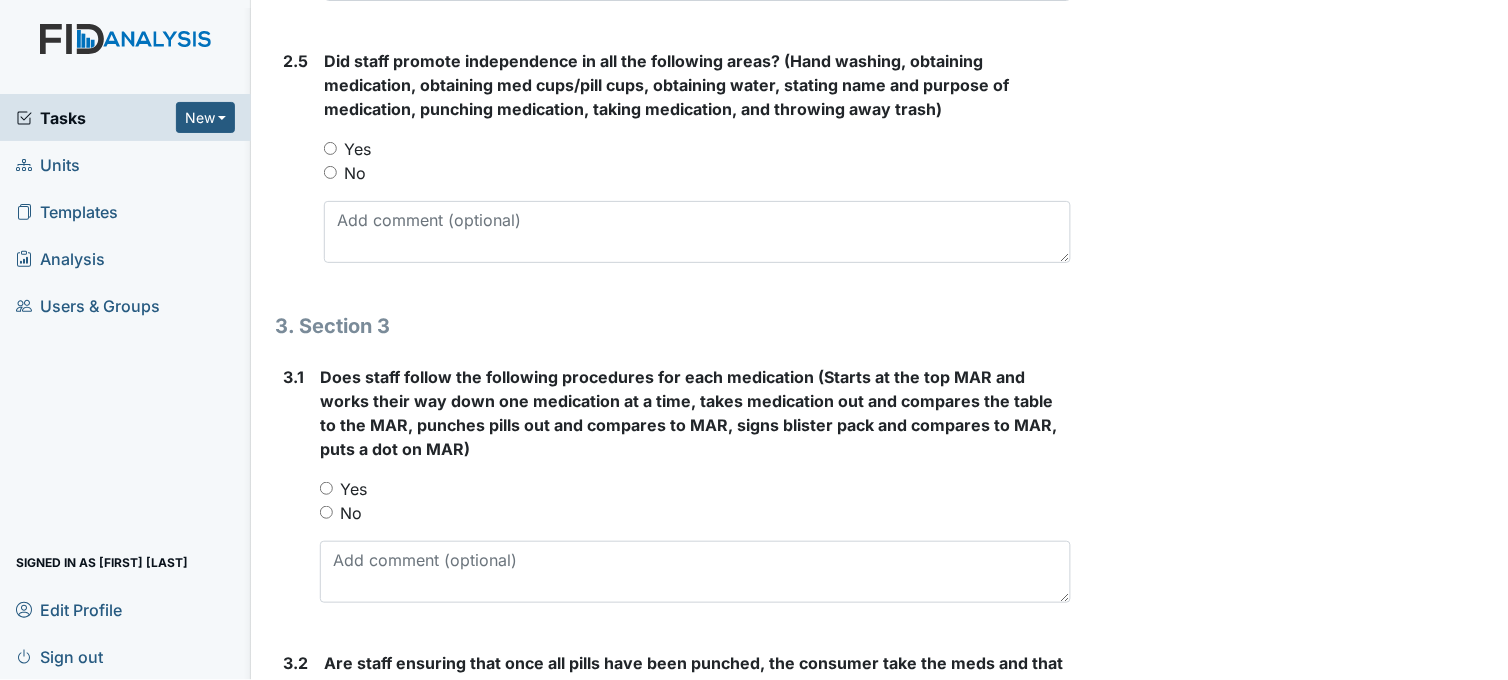 scroll, scrollTop: 2200, scrollLeft: 0, axis: vertical 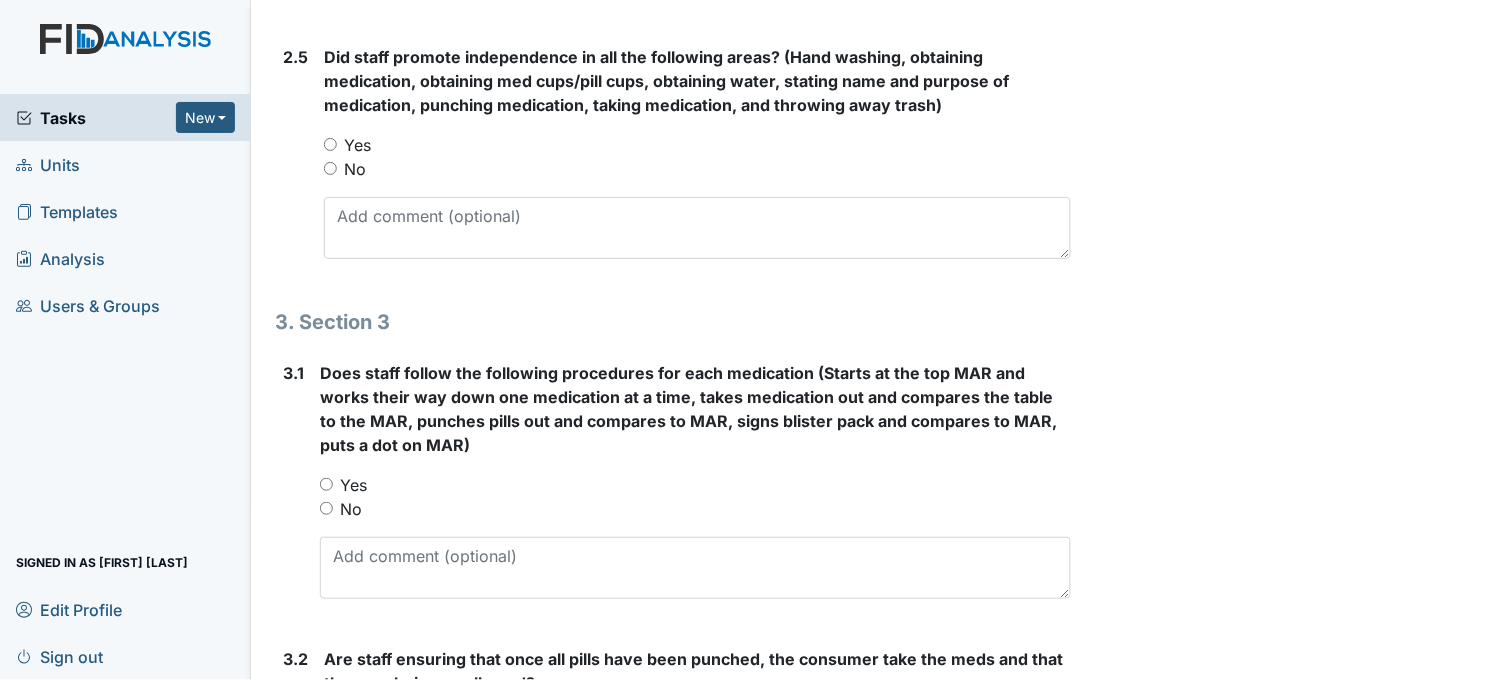 click on "Yes" at bounding box center [330, 144] 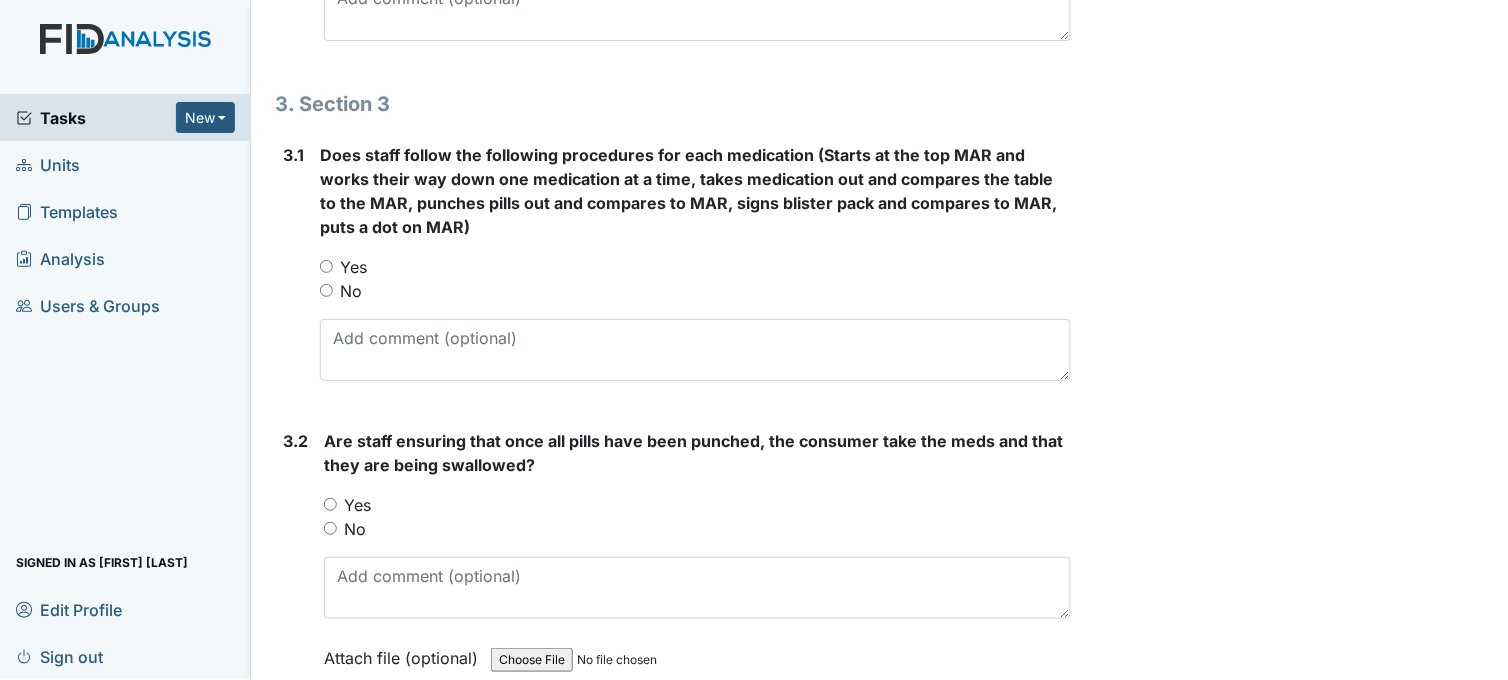 scroll, scrollTop: 2422, scrollLeft: 0, axis: vertical 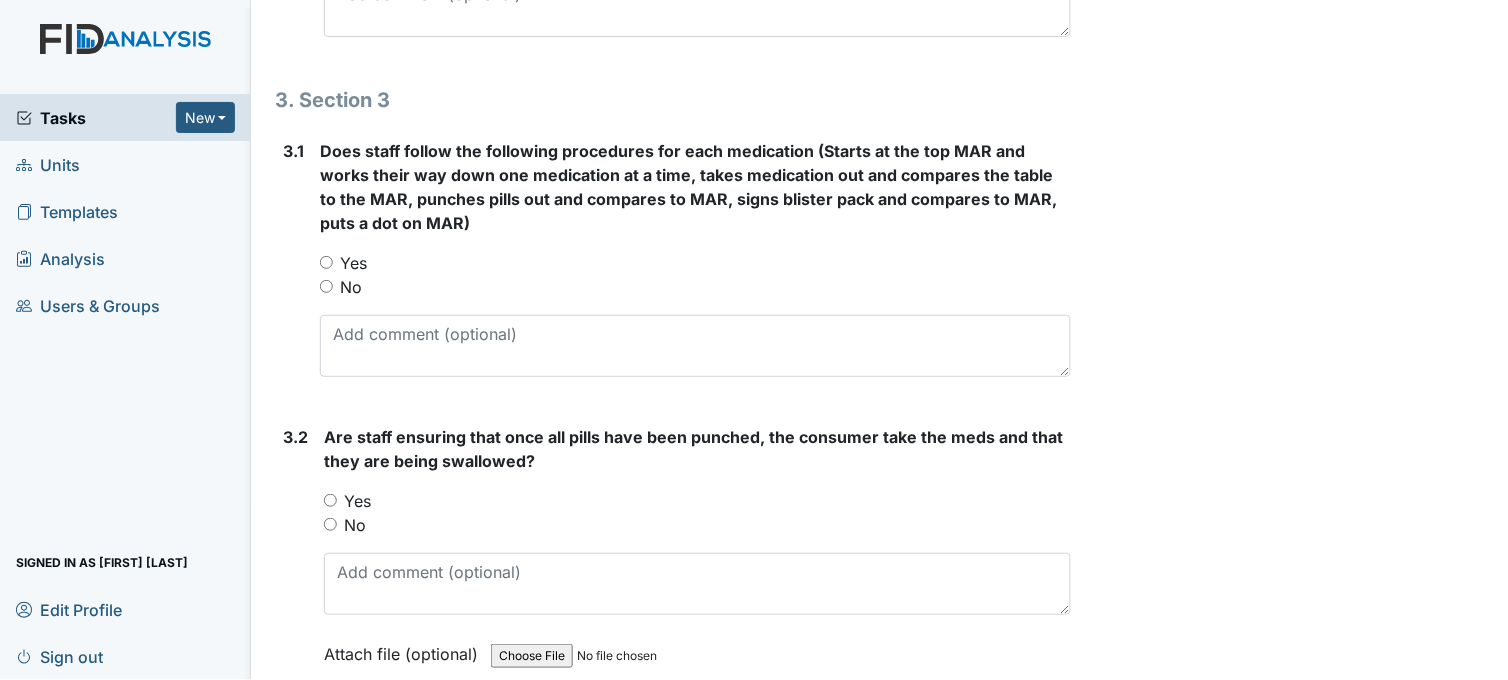 click on "Yes" at bounding box center (326, 262) 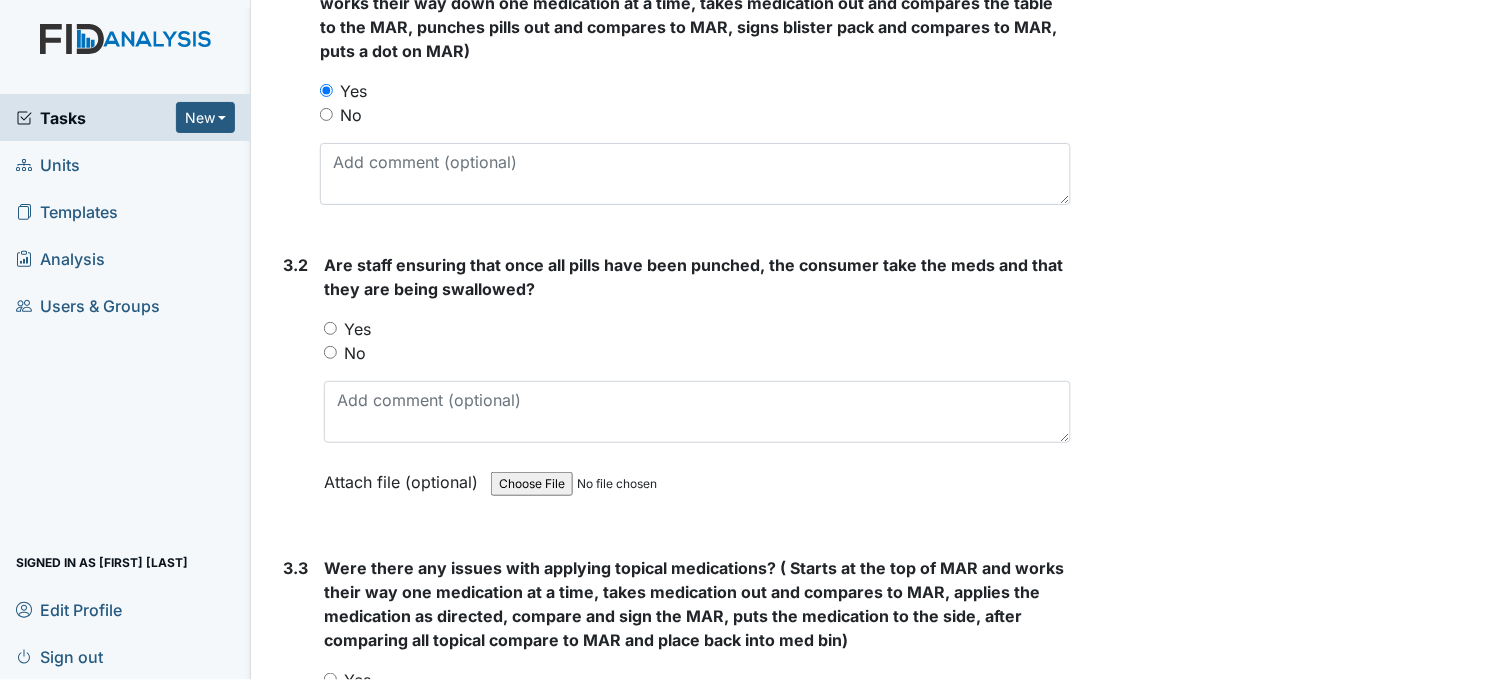 scroll, scrollTop: 2644, scrollLeft: 0, axis: vertical 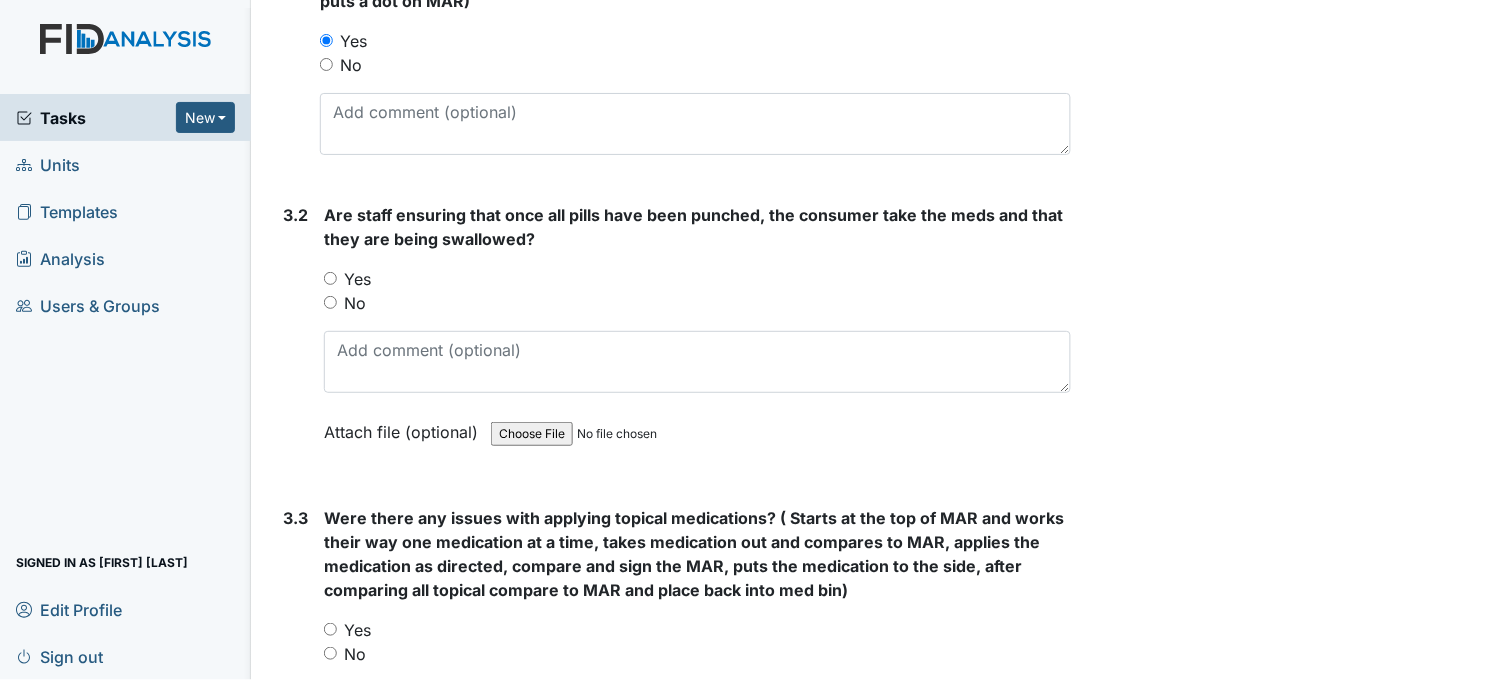 click on "Yes" at bounding box center (330, 278) 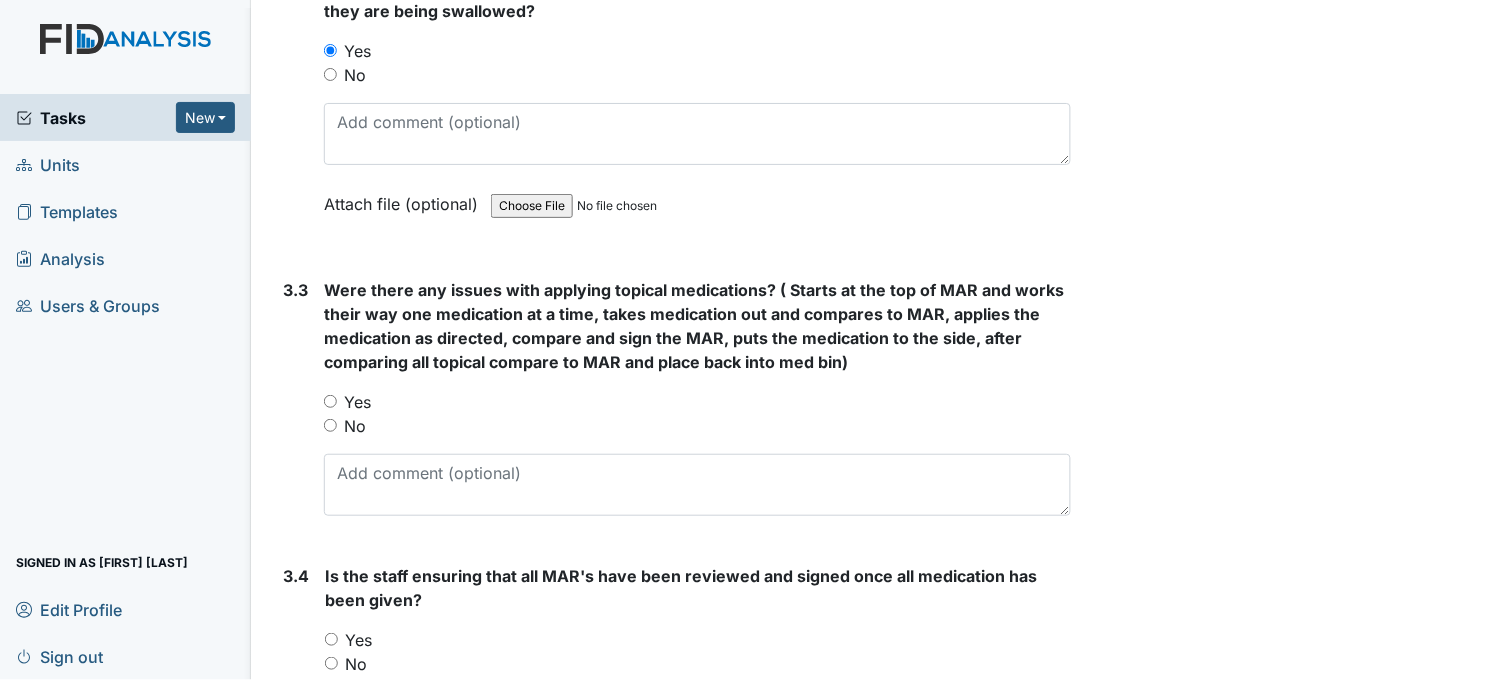 scroll, scrollTop: 2977, scrollLeft: 0, axis: vertical 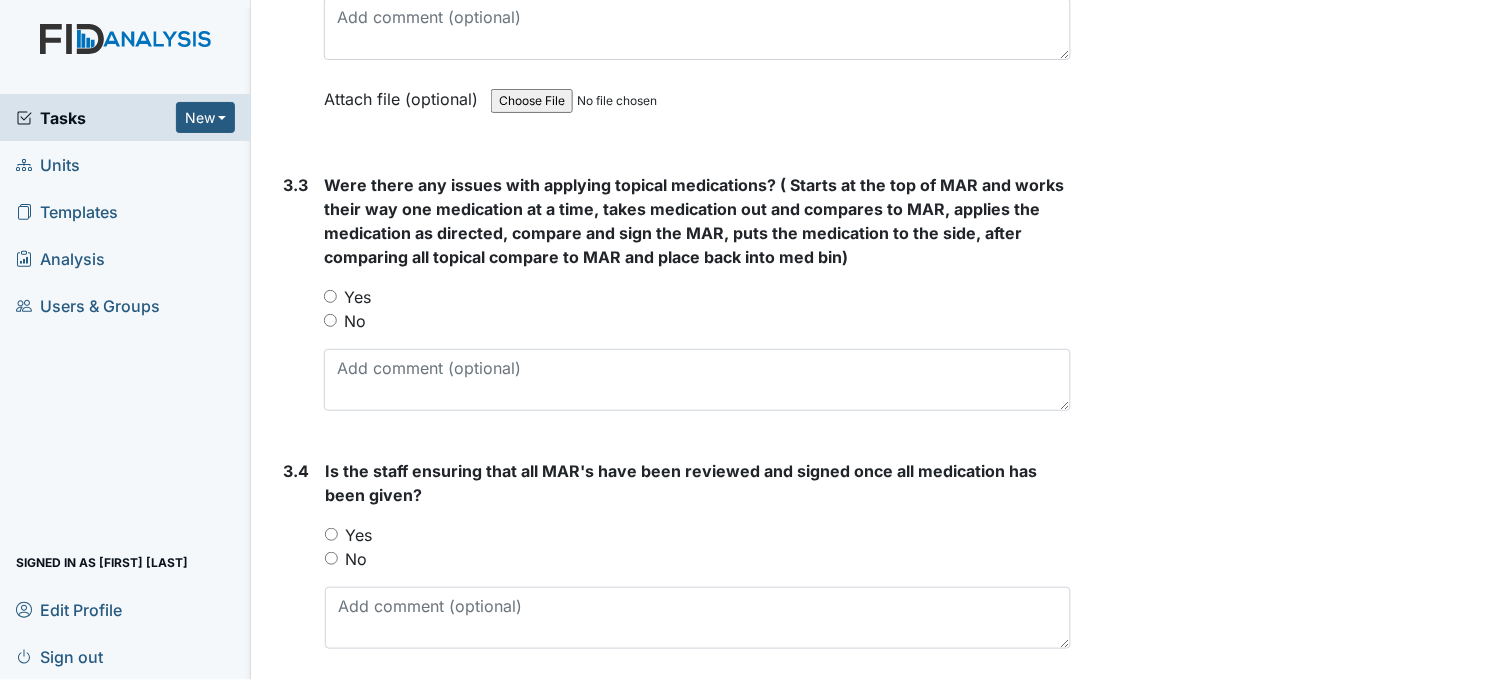 click on "No" at bounding box center [330, 320] 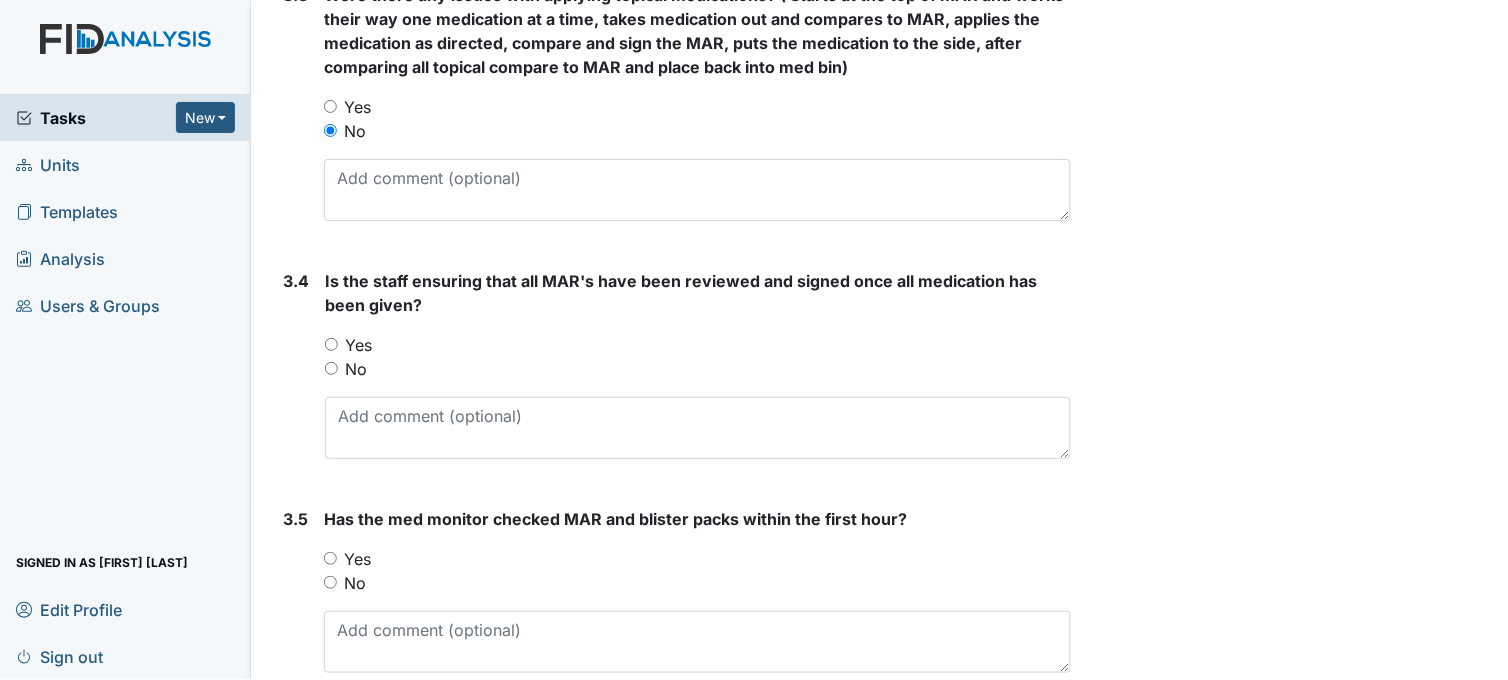 scroll, scrollTop: 3200, scrollLeft: 0, axis: vertical 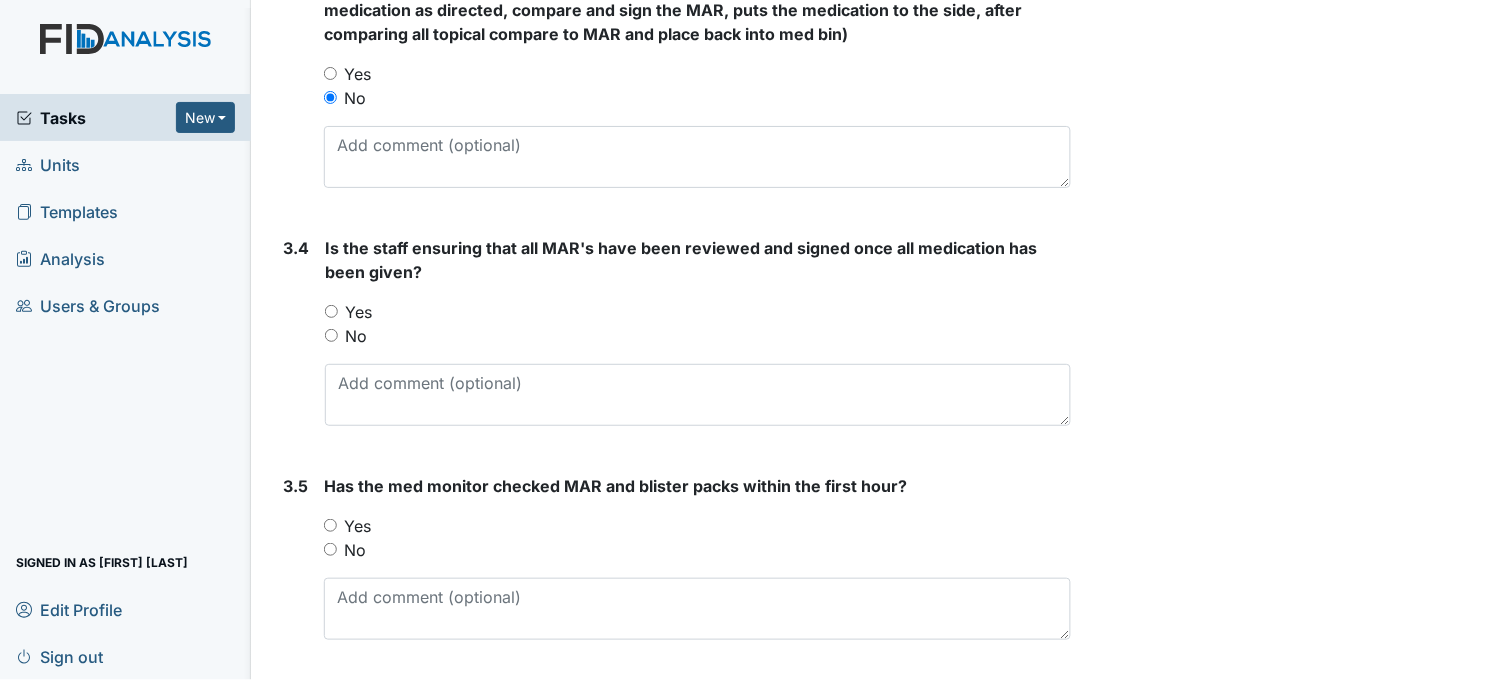 click on "Yes" at bounding box center (331, 311) 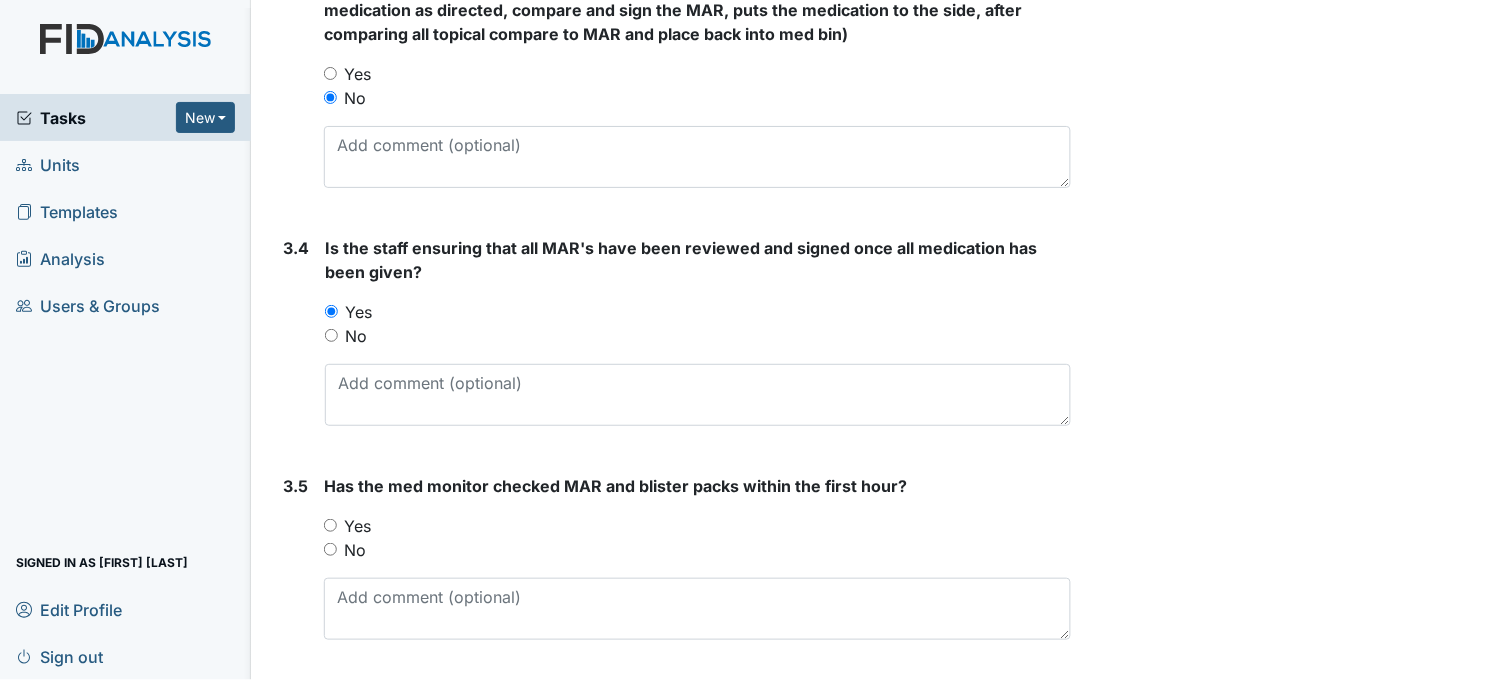 scroll, scrollTop: 3262, scrollLeft: 0, axis: vertical 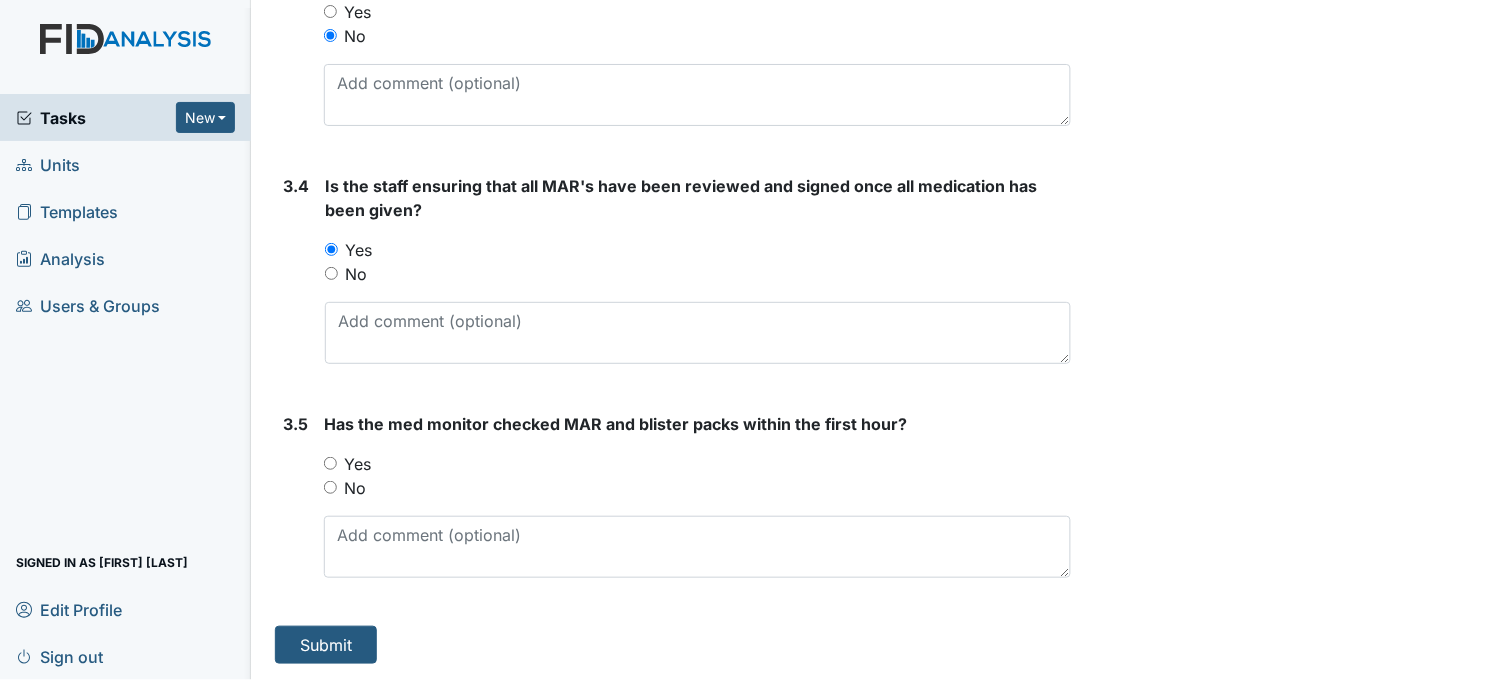 click on "Yes" at bounding box center (330, 463) 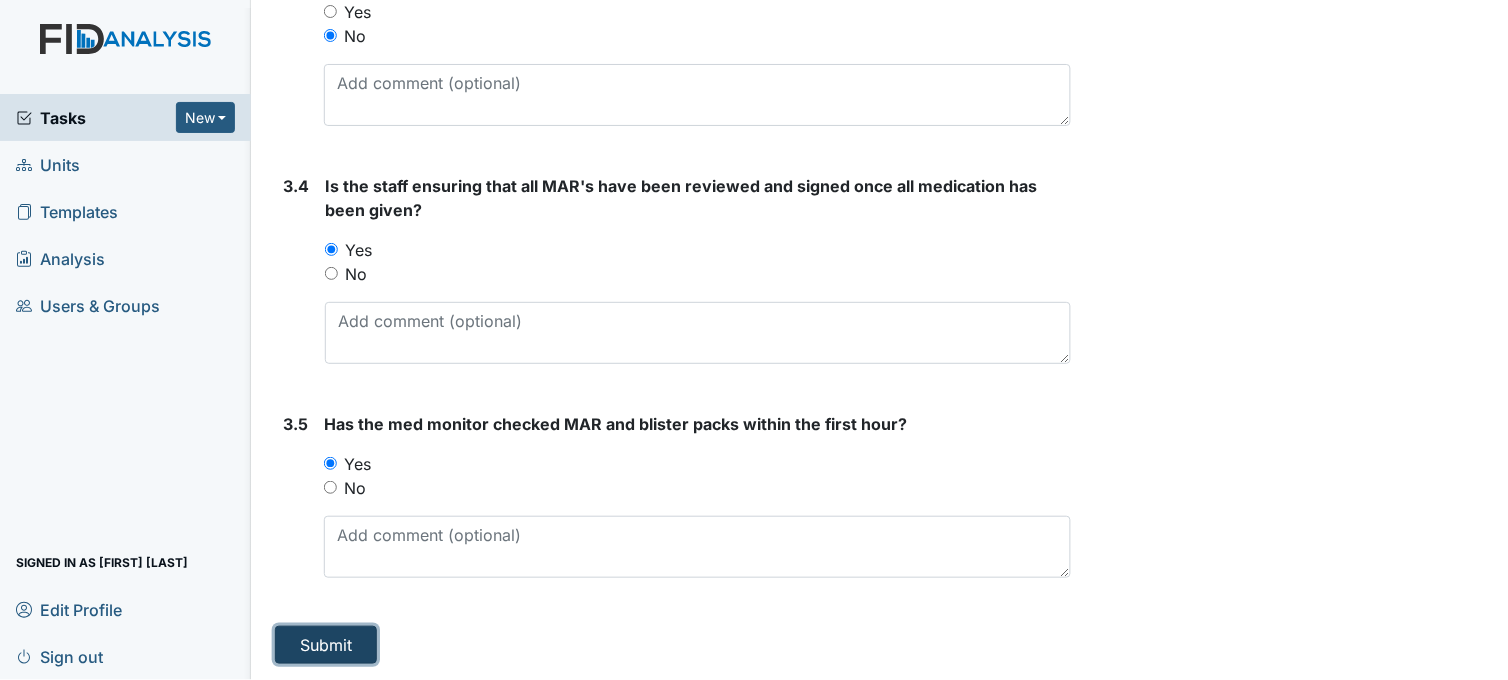 click on "Submit" at bounding box center (326, 645) 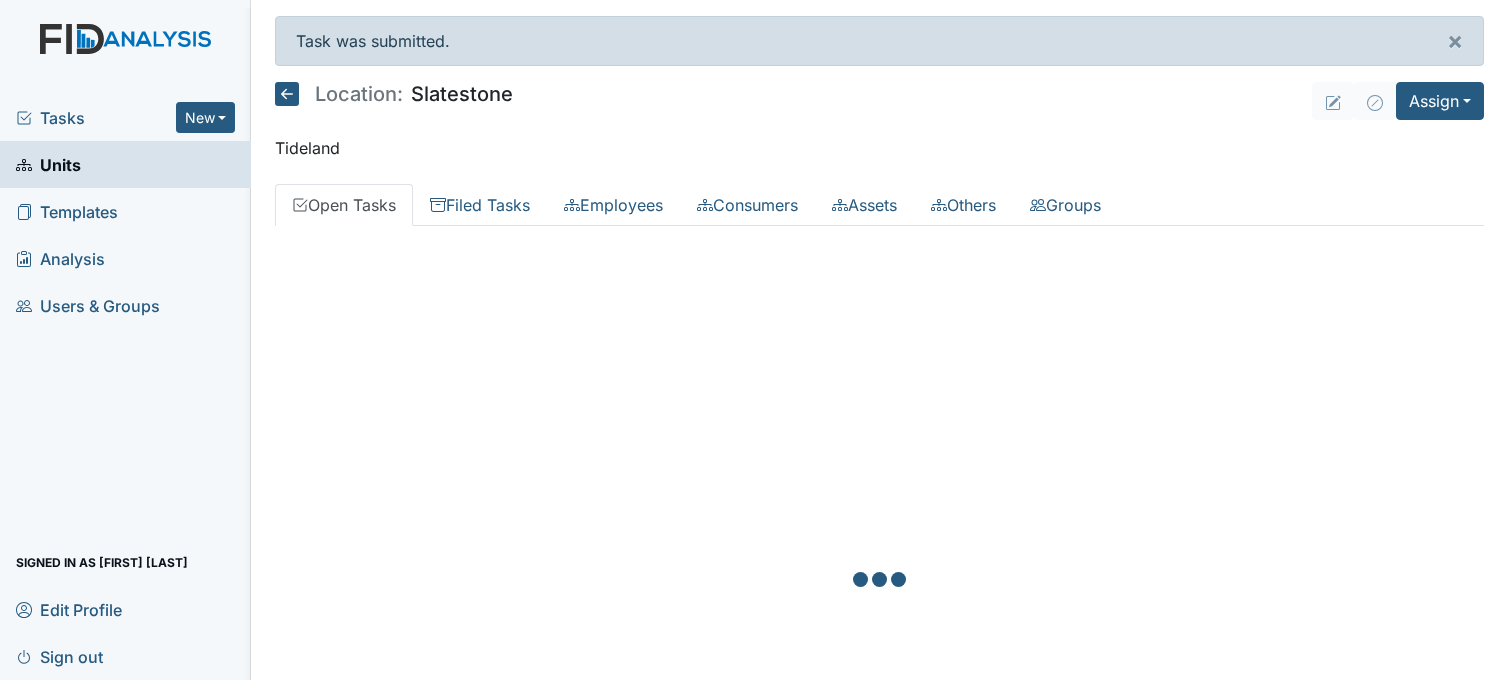 scroll, scrollTop: 0, scrollLeft: 0, axis: both 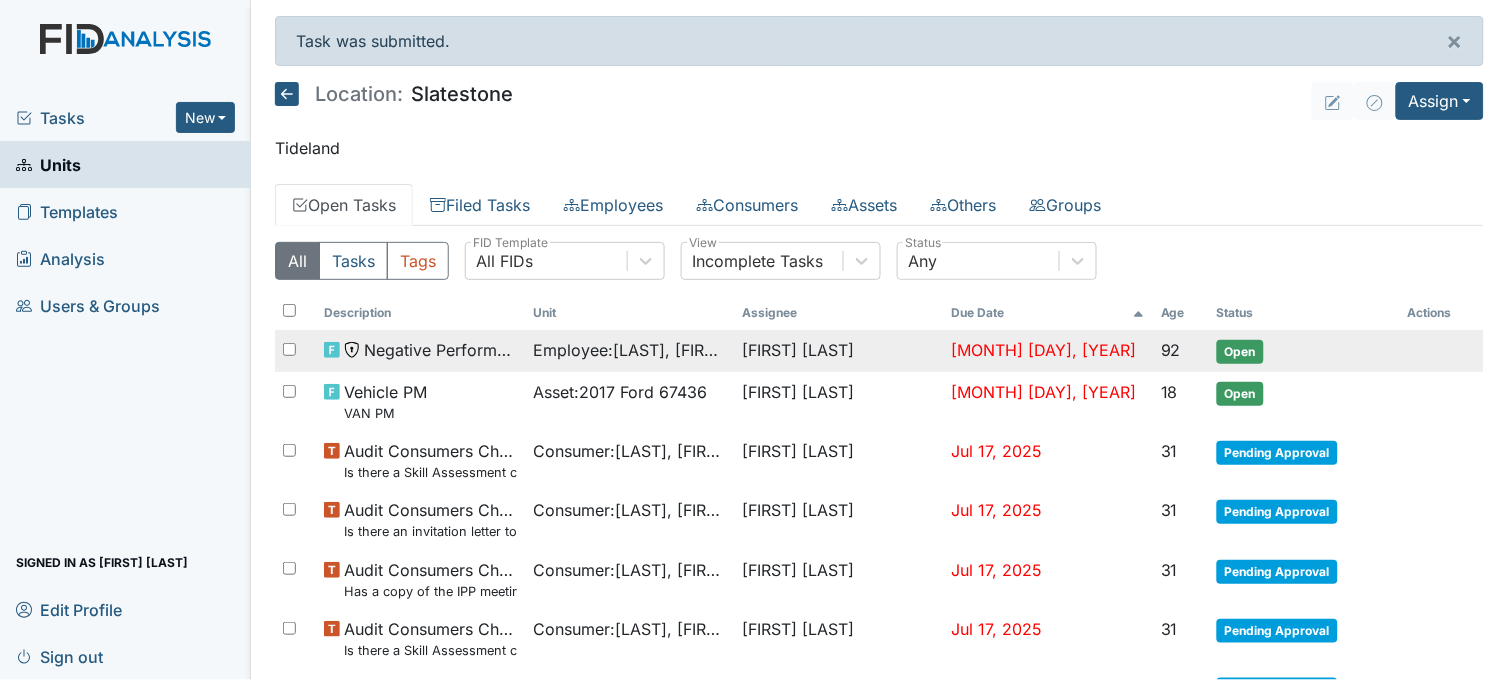 click on "Employee :  Williams, Shanula" at bounding box center (629, 350) 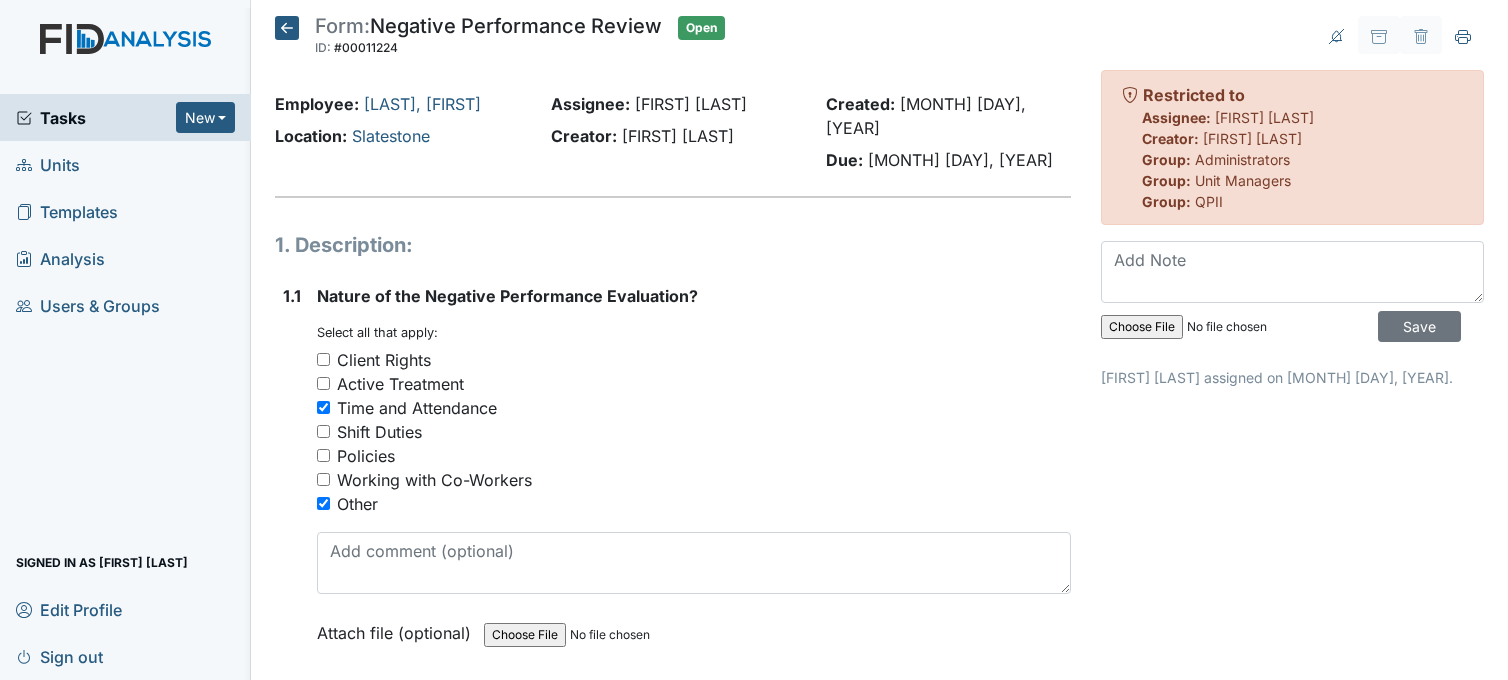 scroll, scrollTop: 0, scrollLeft: 0, axis: both 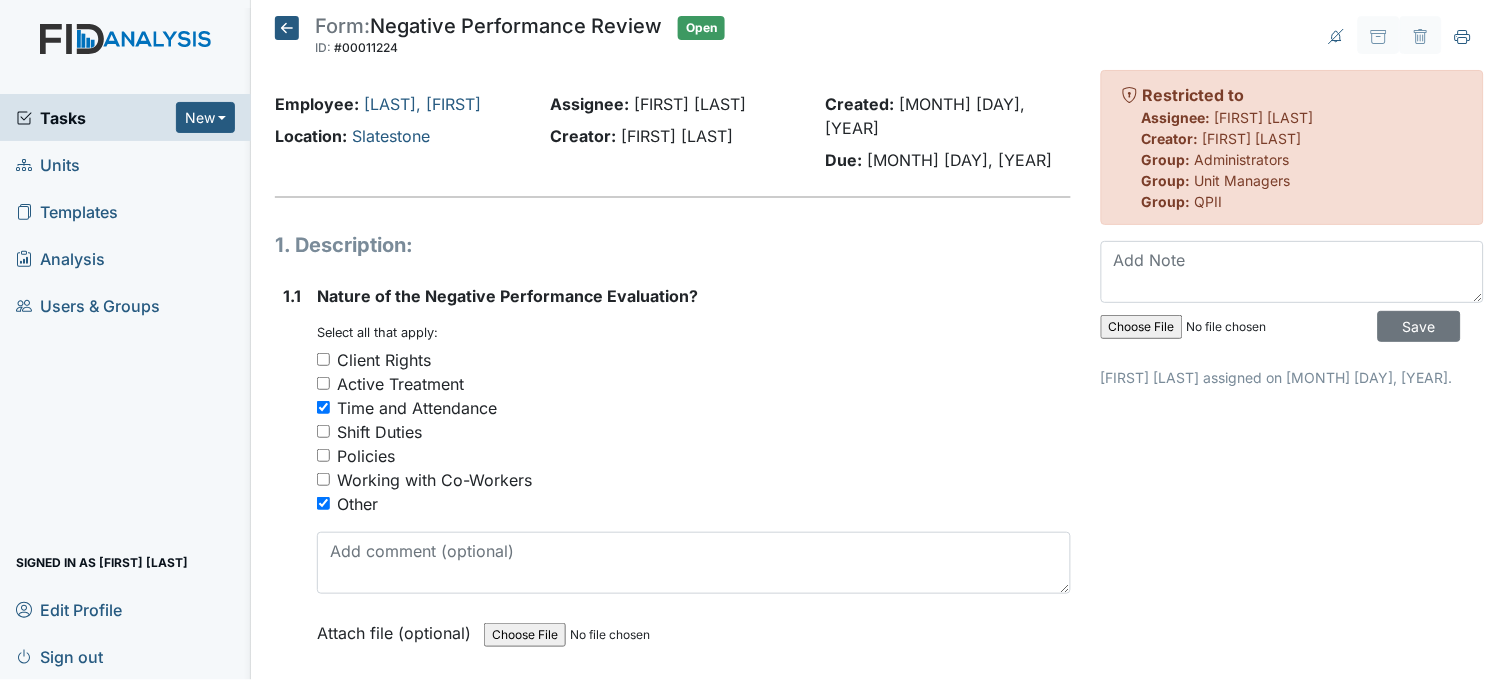 click 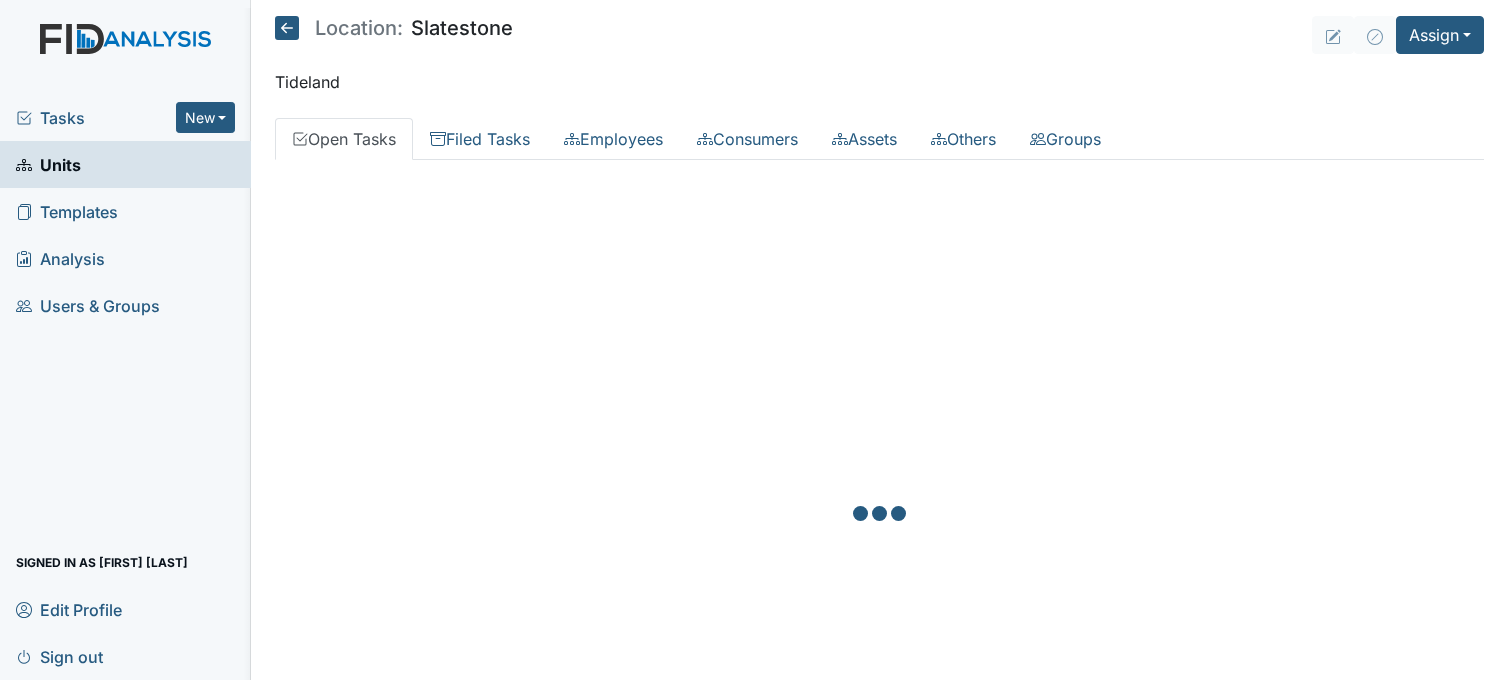 scroll, scrollTop: 0, scrollLeft: 0, axis: both 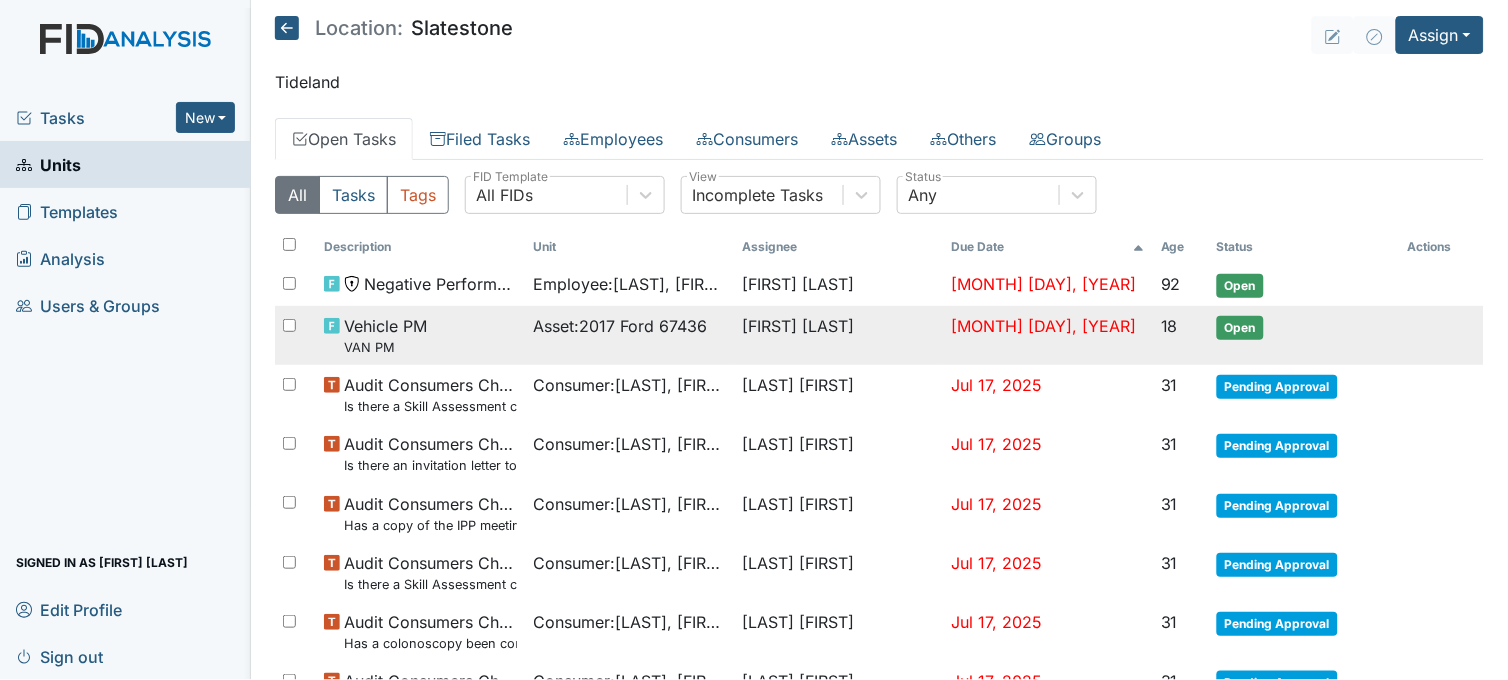 click on "Asset :  2017	Ford	67436" at bounding box center [620, 326] 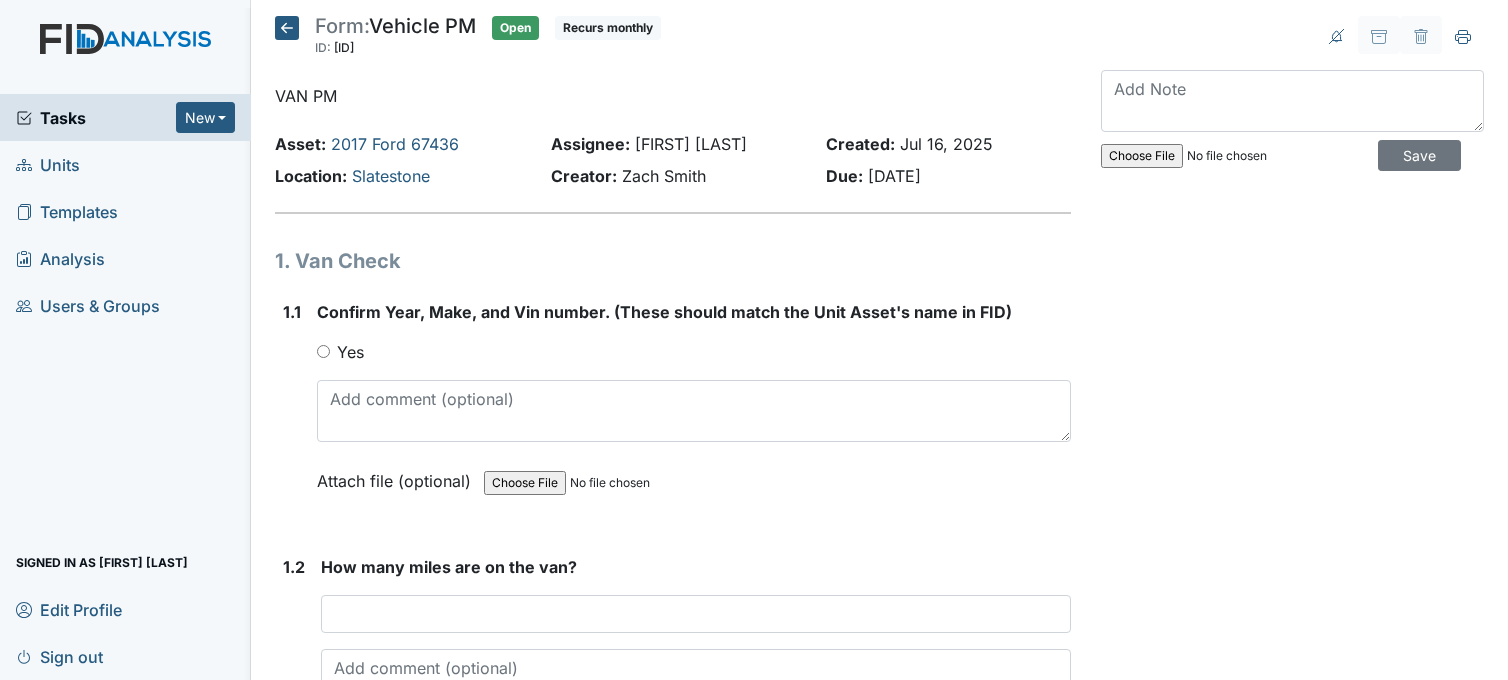 scroll, scrollTop: 0, scrollLeft: 0, axis: both 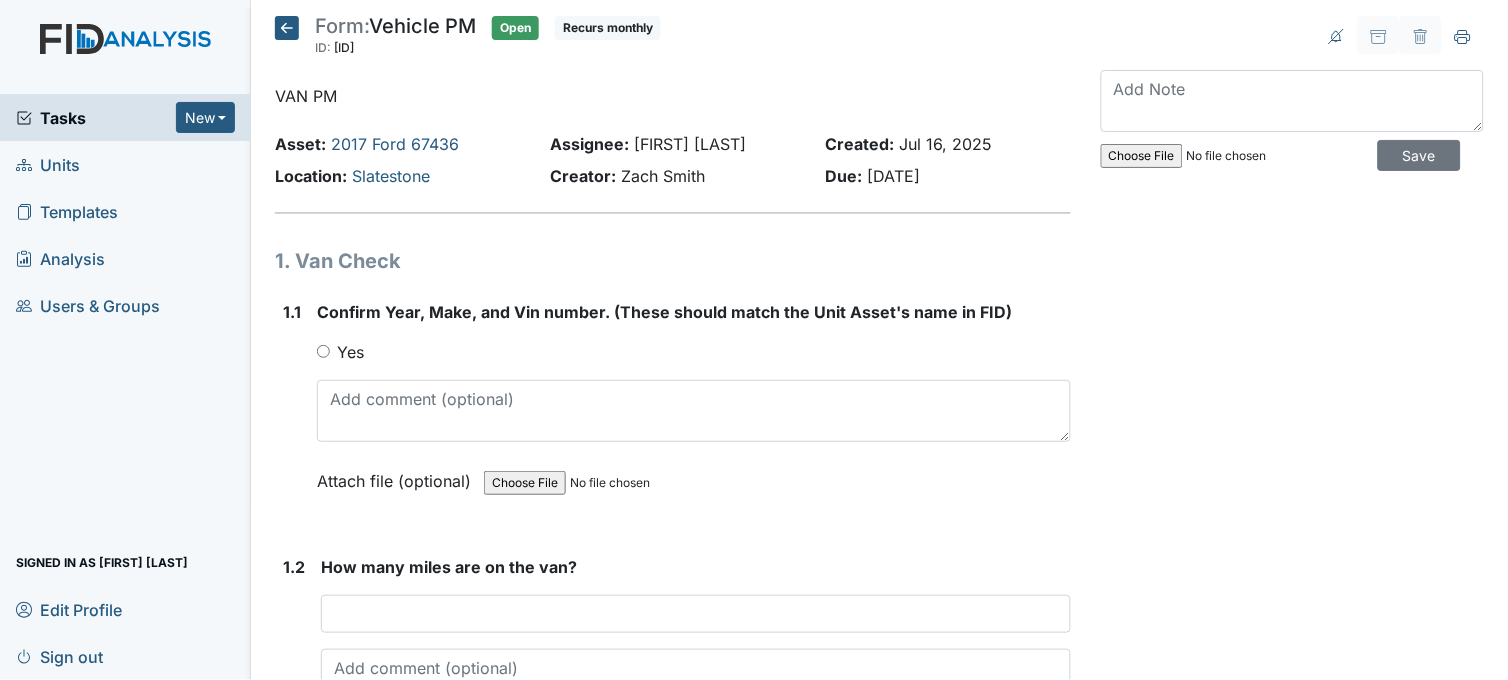 click 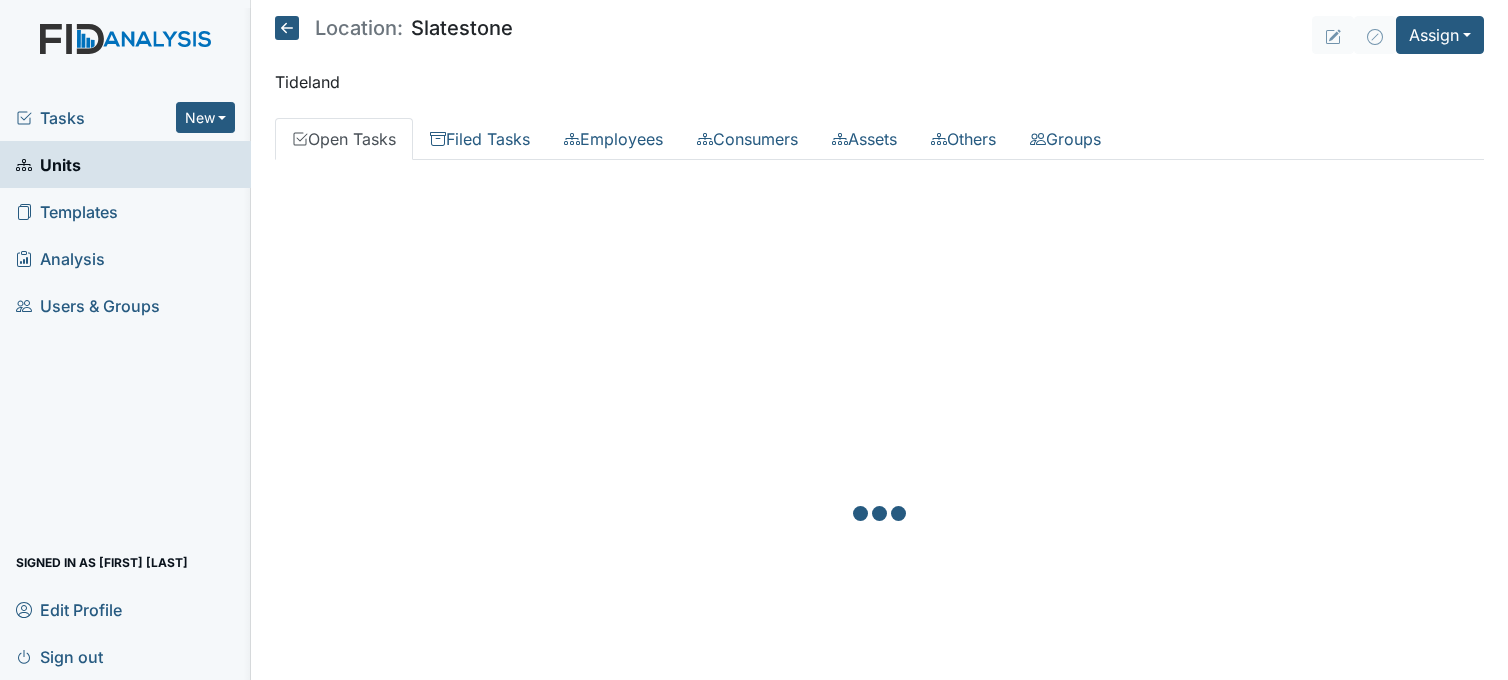 scroll, scrollTop: 0, scrollLeft: 0, axis: both 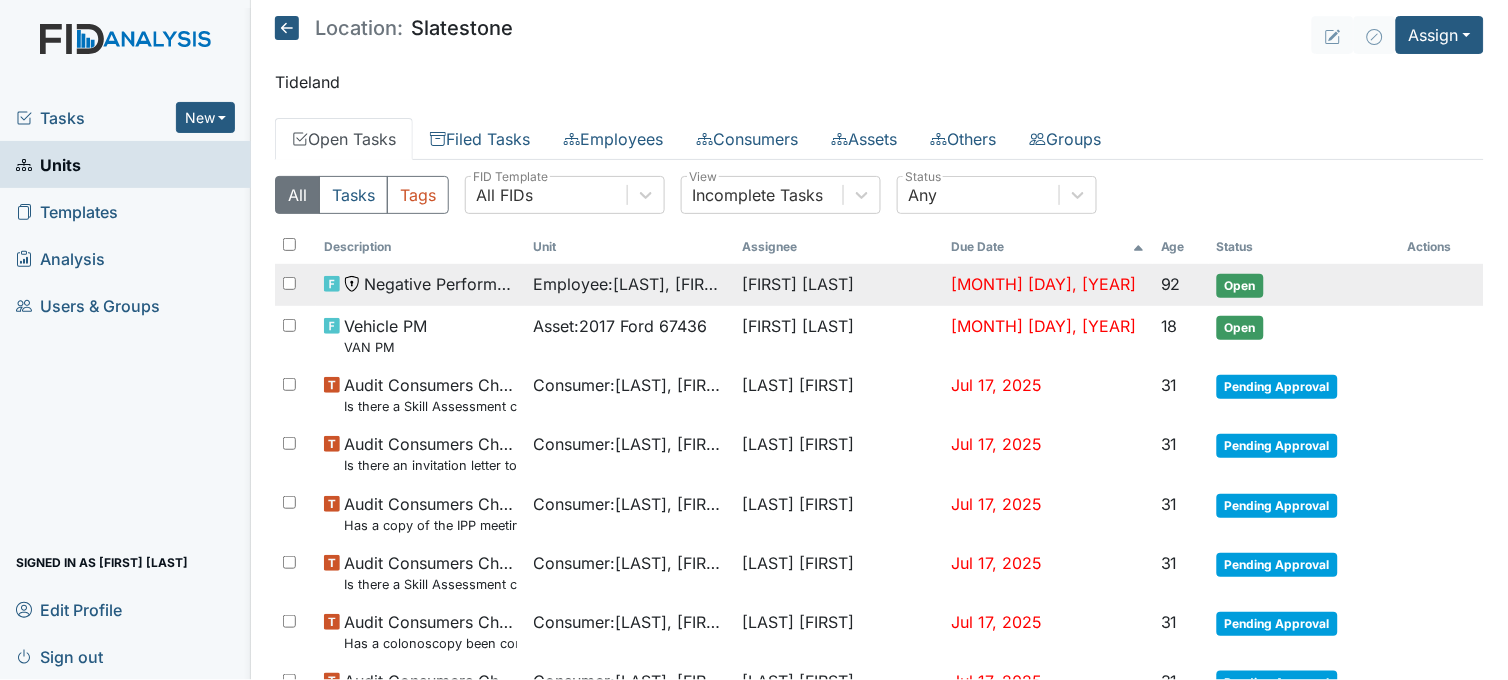click on "Employee :  Williams, Shanula" at bounding box center (629, 284) 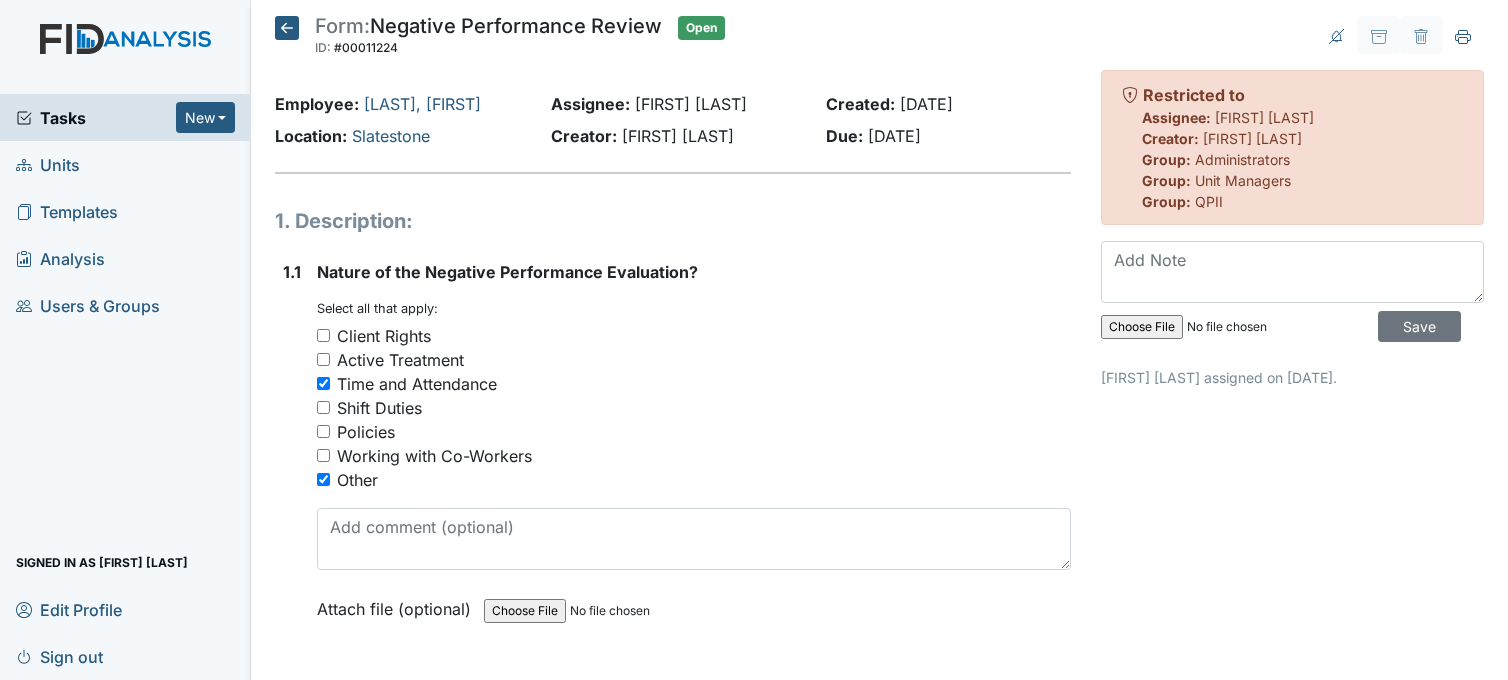 scroll, scrollTop: 0, scrollLeft: 0, axis: both 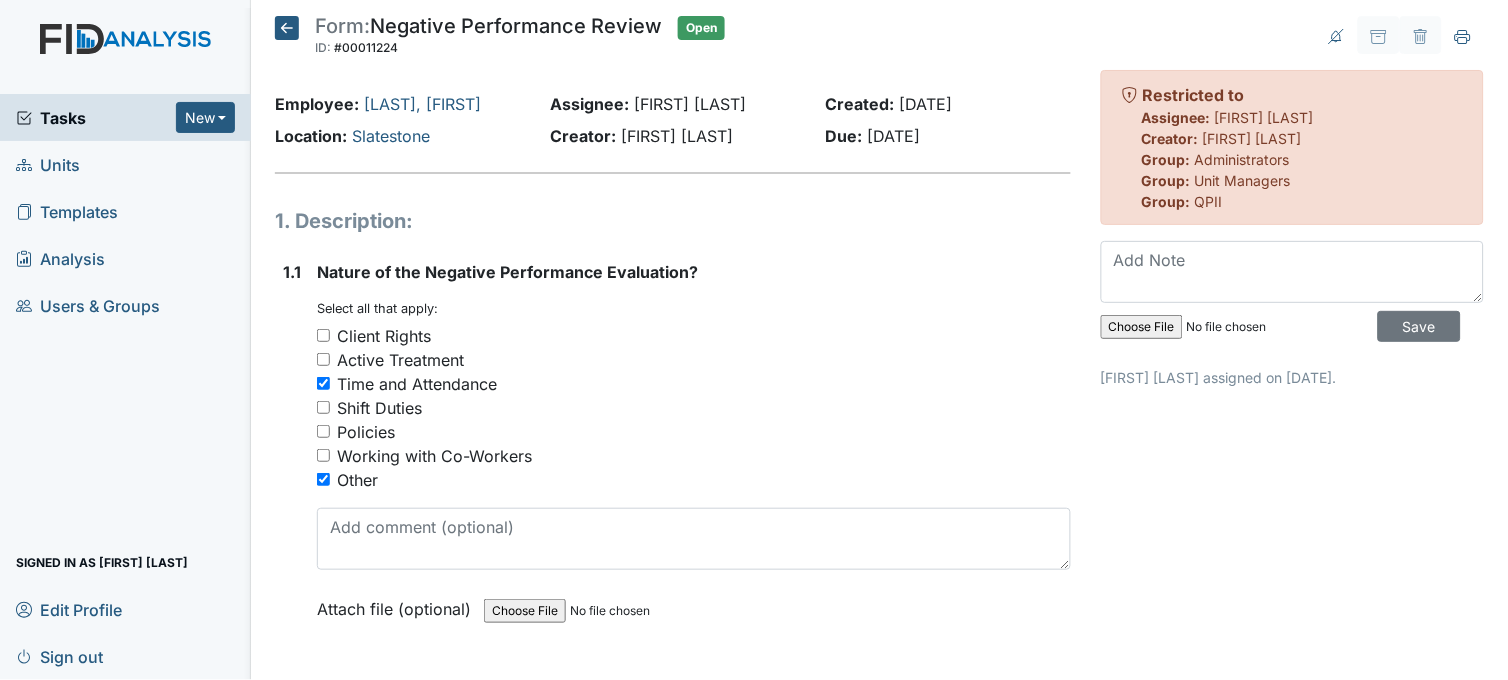 click 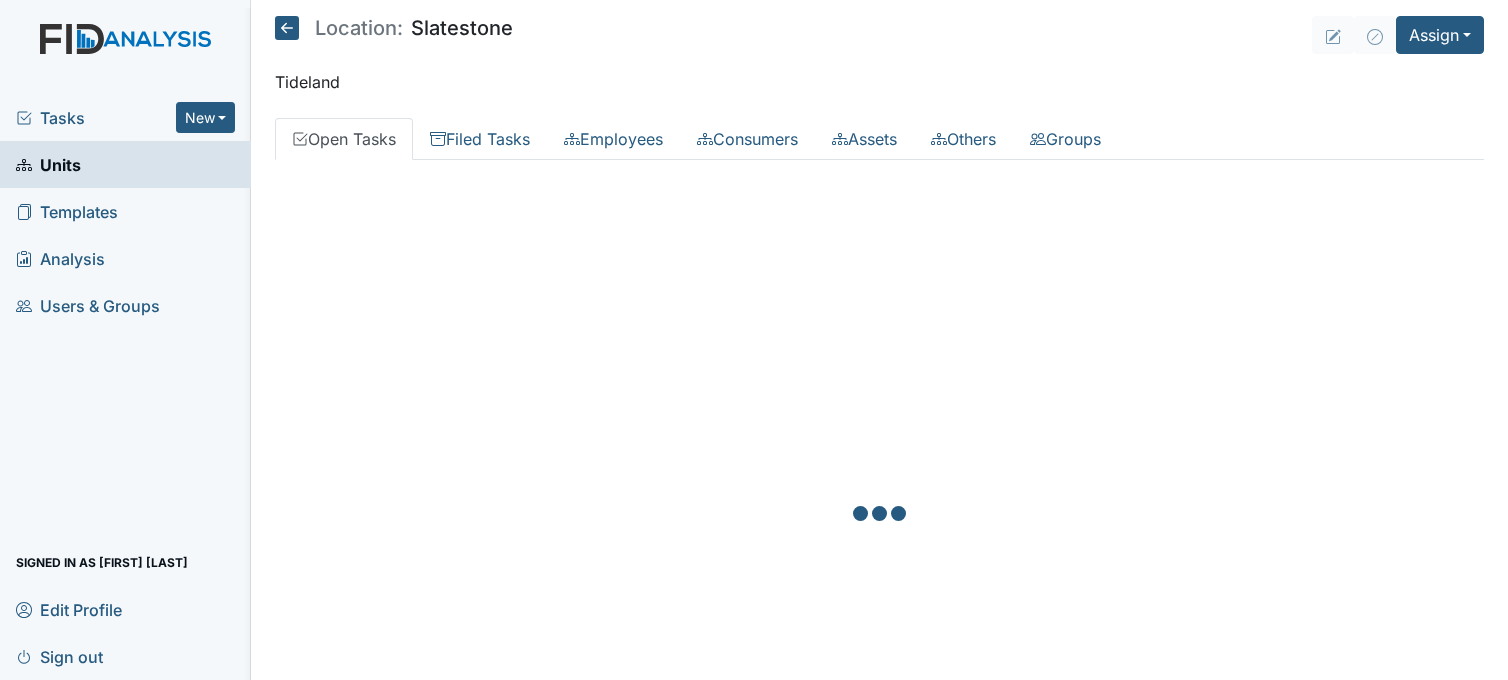 scroll, scrollTop: 0, scrollLeft: 0, axis: both 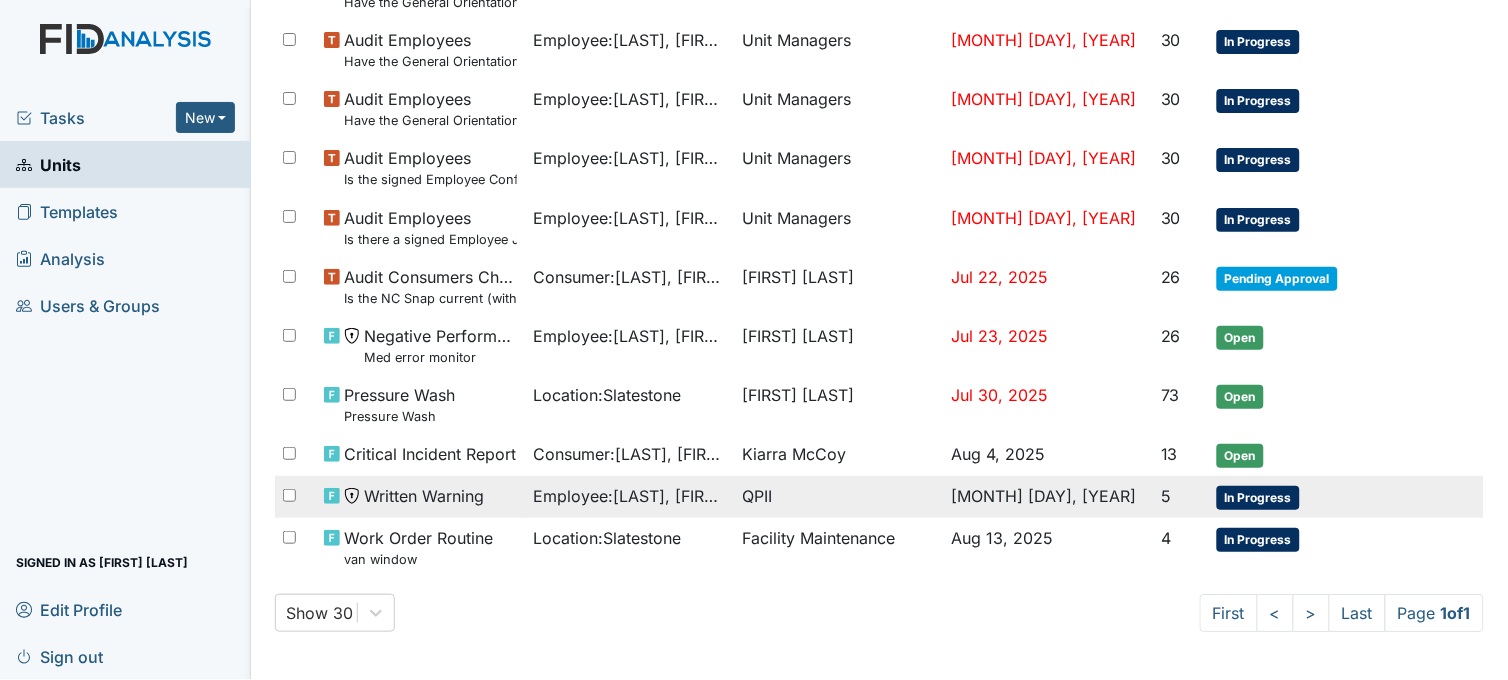 click on "Employee :  Turner, Ja Quazia" at bounding box center [629, 497] 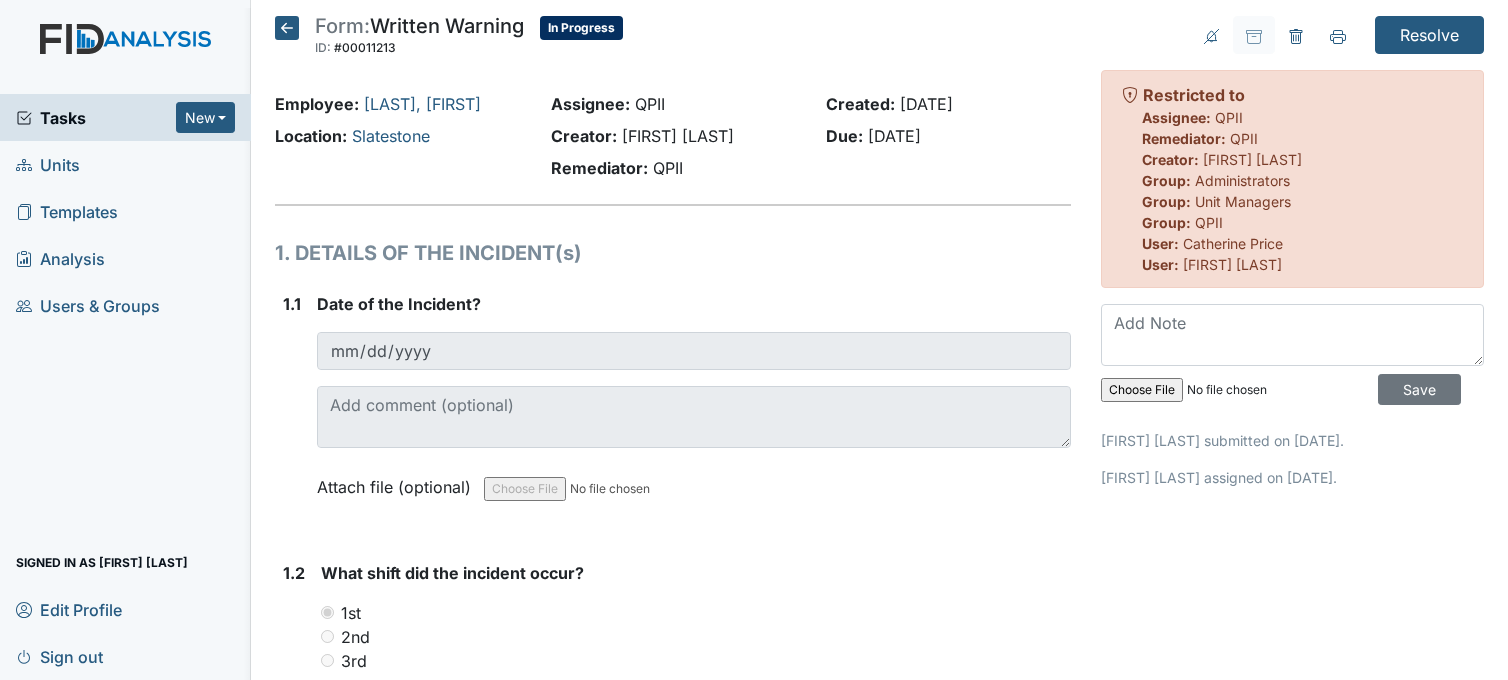scroll, scrollTop: 0, scrollLeft: 0, axis: both 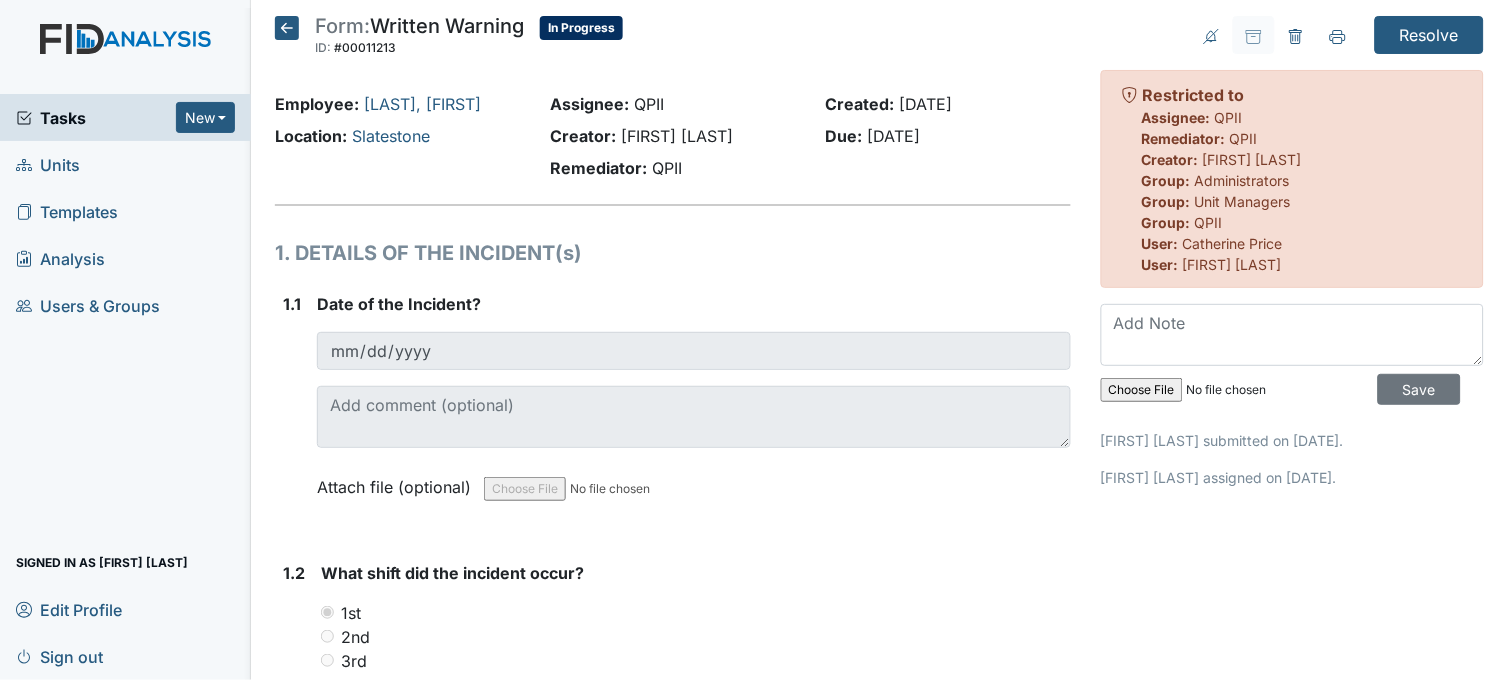 click 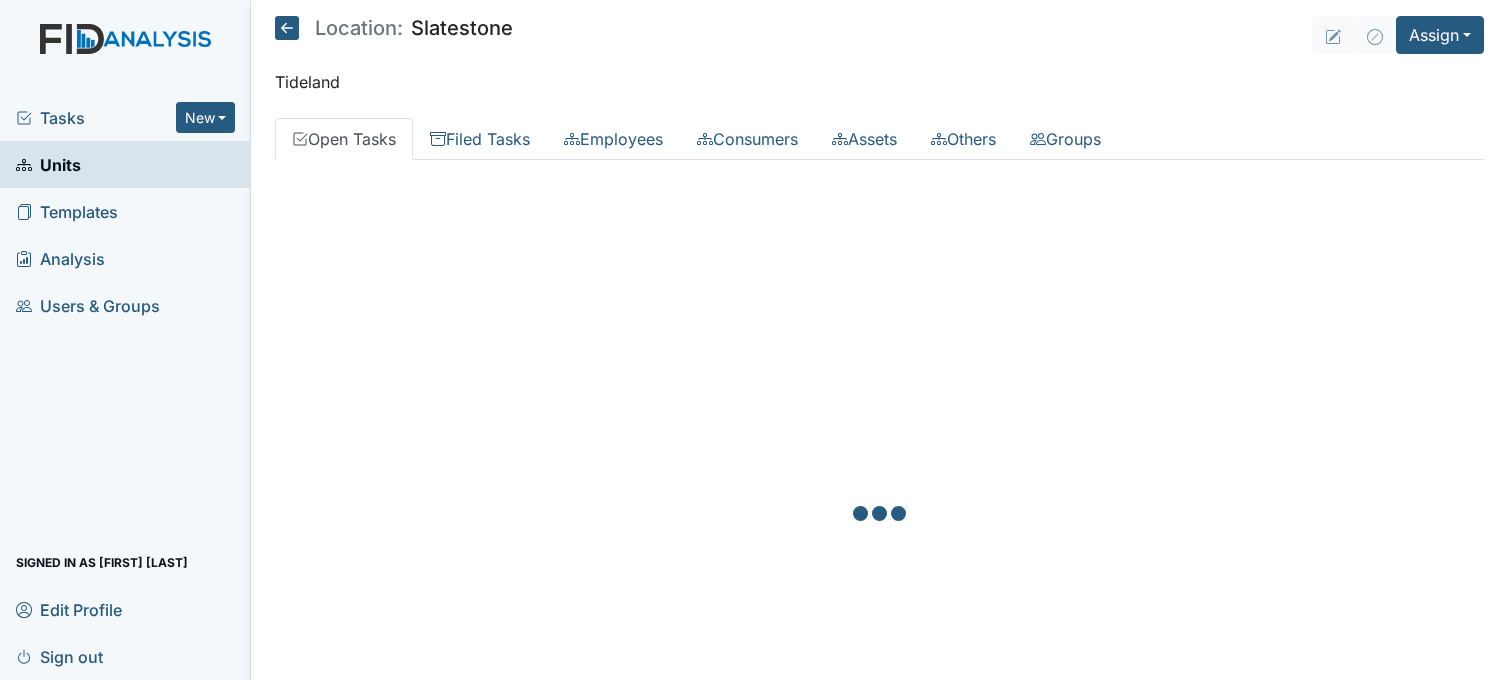 scroll, scrollTop: 0, scrollLeft: 0, axis: both 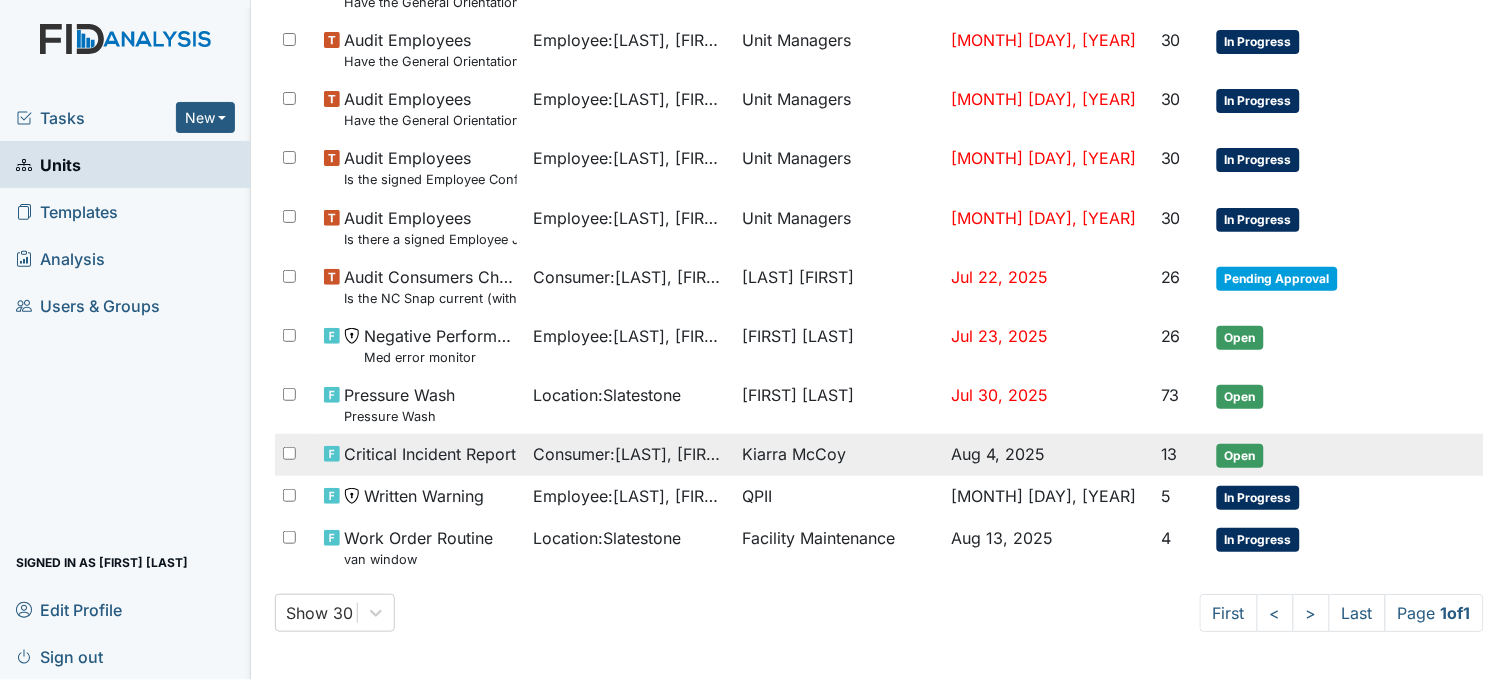 click on "Consumer :  Presson, Deon" at bounding box center [629, 454] 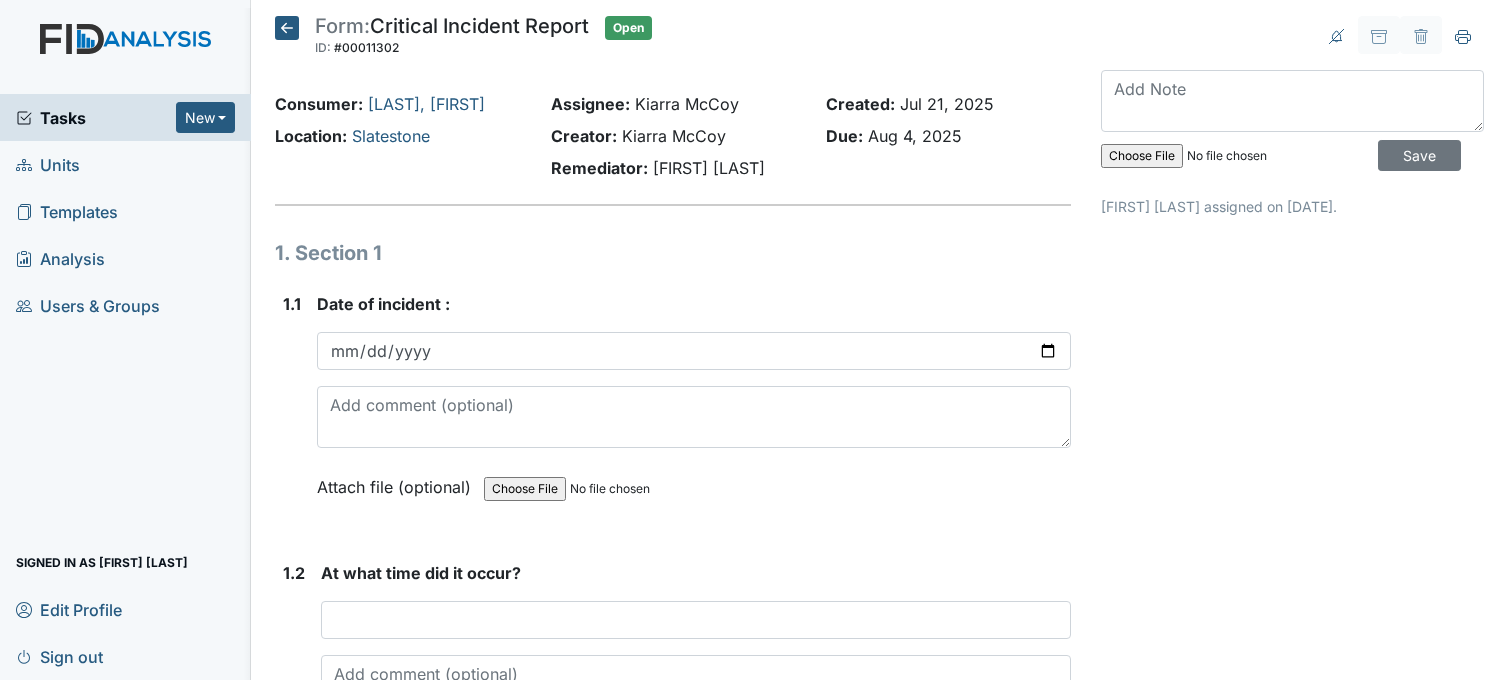 scroll, scrollTop: 0, scrollLeft: 0, axis: both 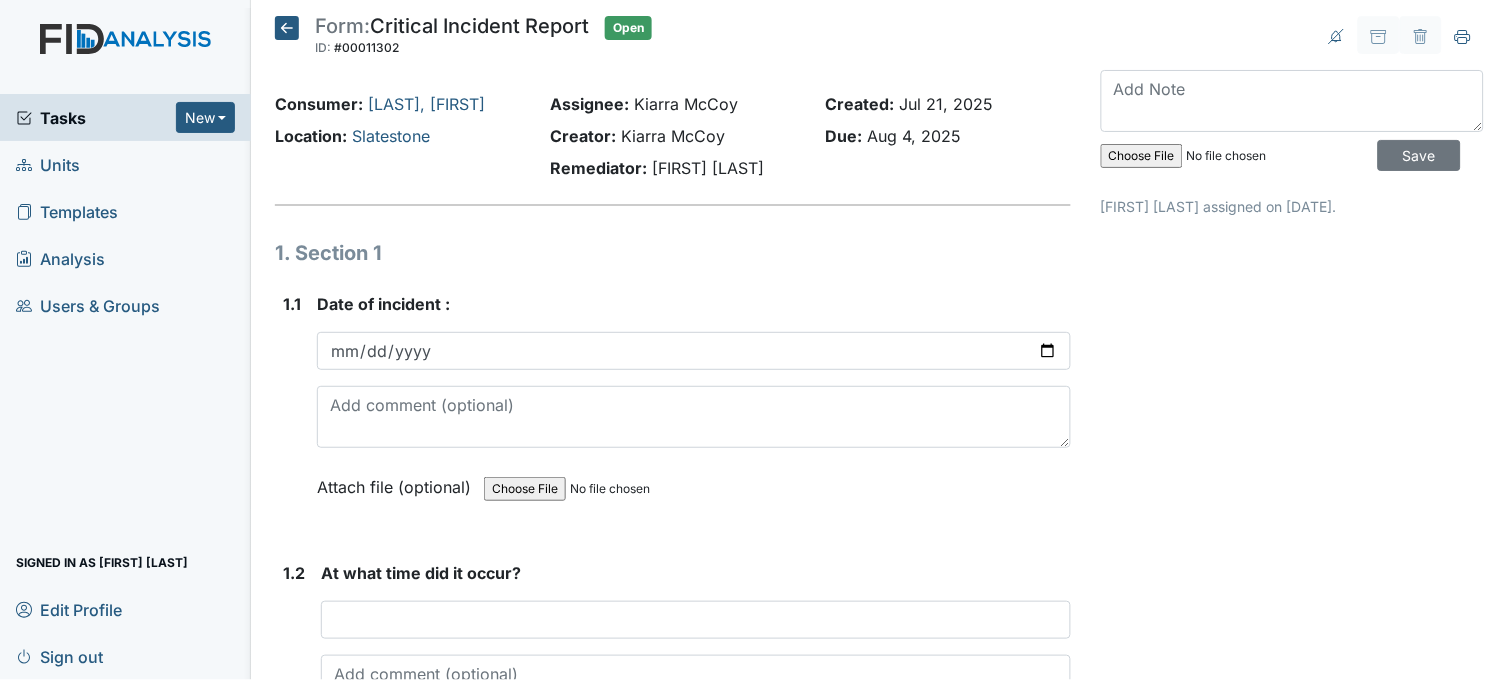click 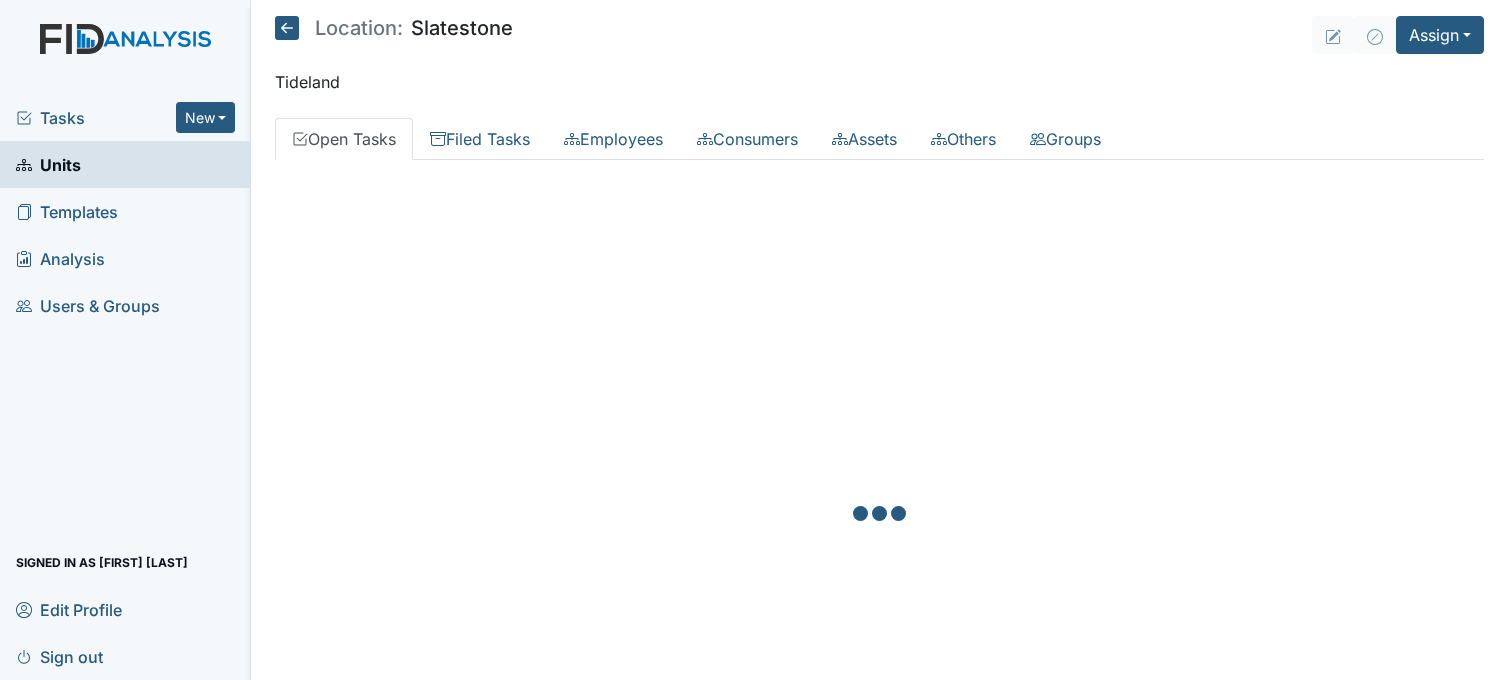 scroll, scrollTop: 0, scrollLeft: 0, axis: both 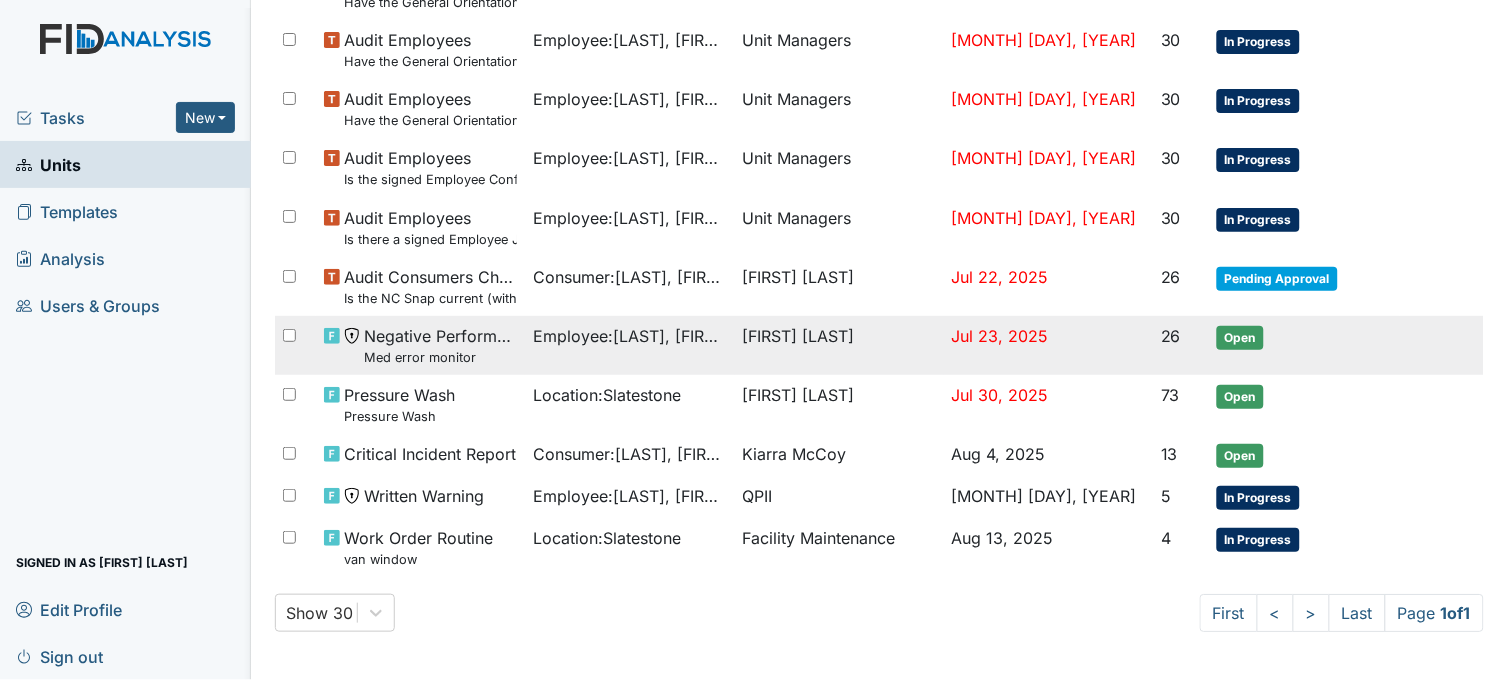 click on "Employee : [LAST], [FIRST]" at bounding box center [629, 336] 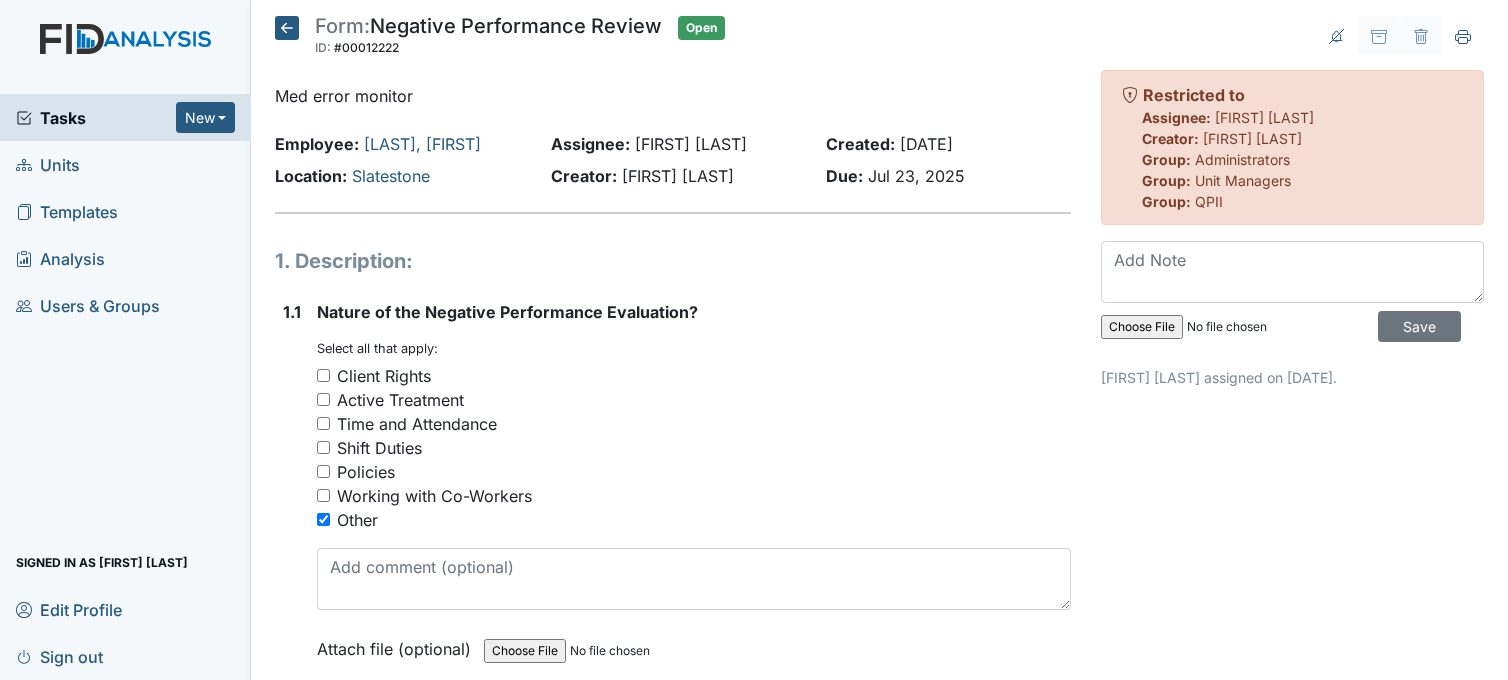 scroll, scrollTop: 0, scrollLeft: 0, axis: both 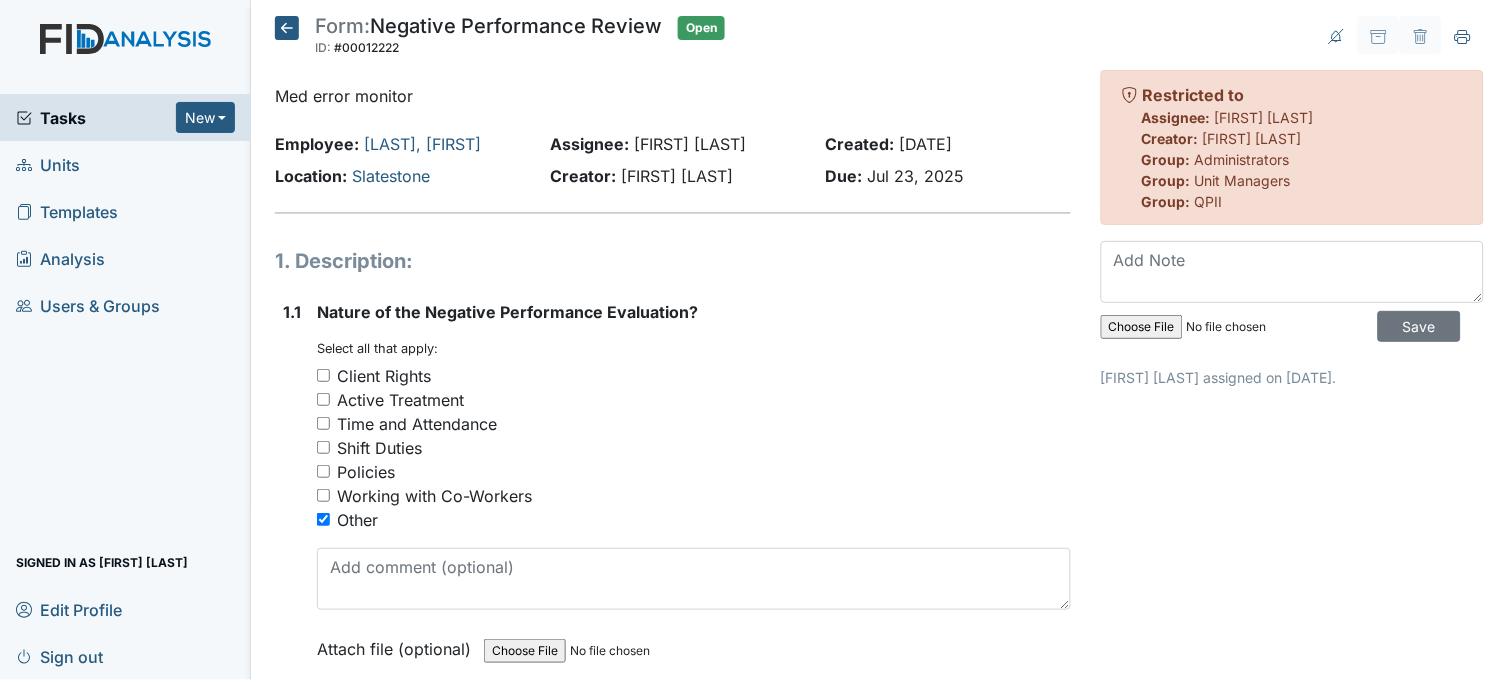 click 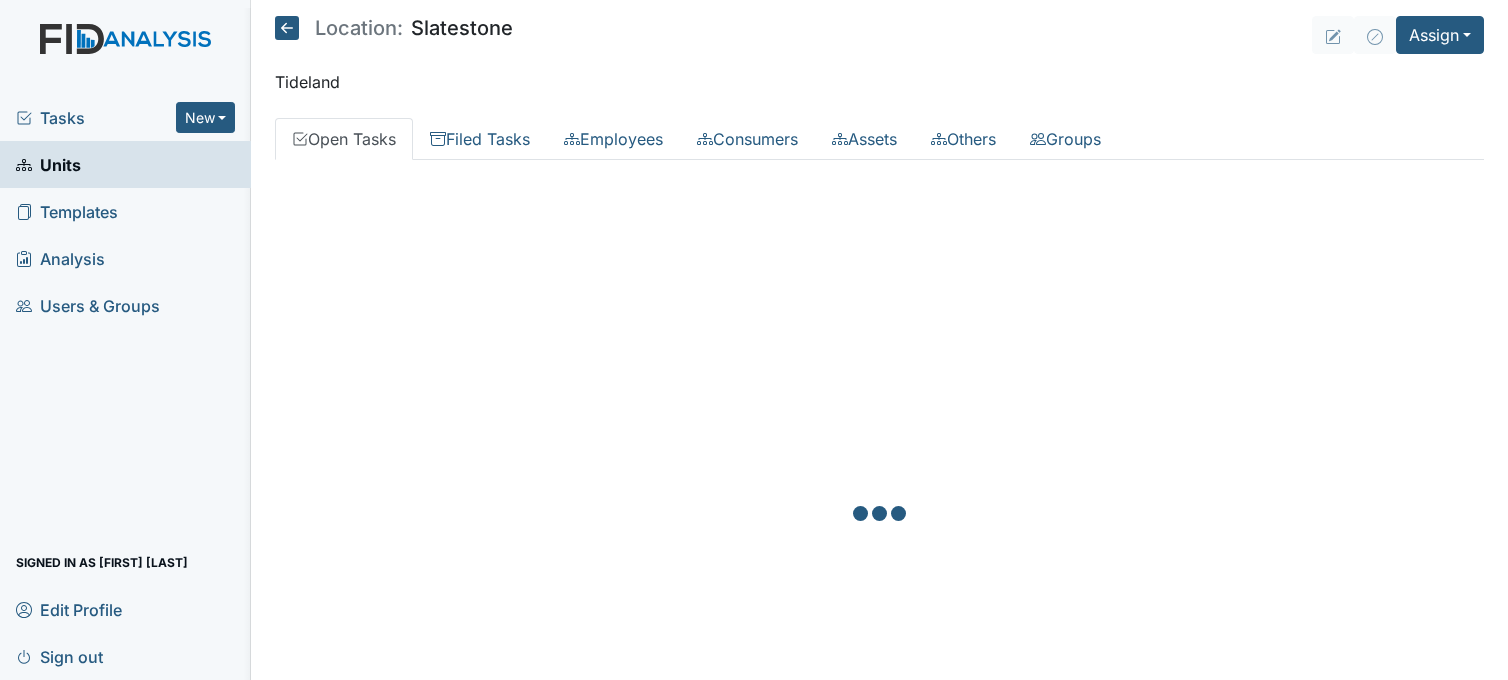 scroll, scrollTop: 0, scrollLeft: 0, axis: both 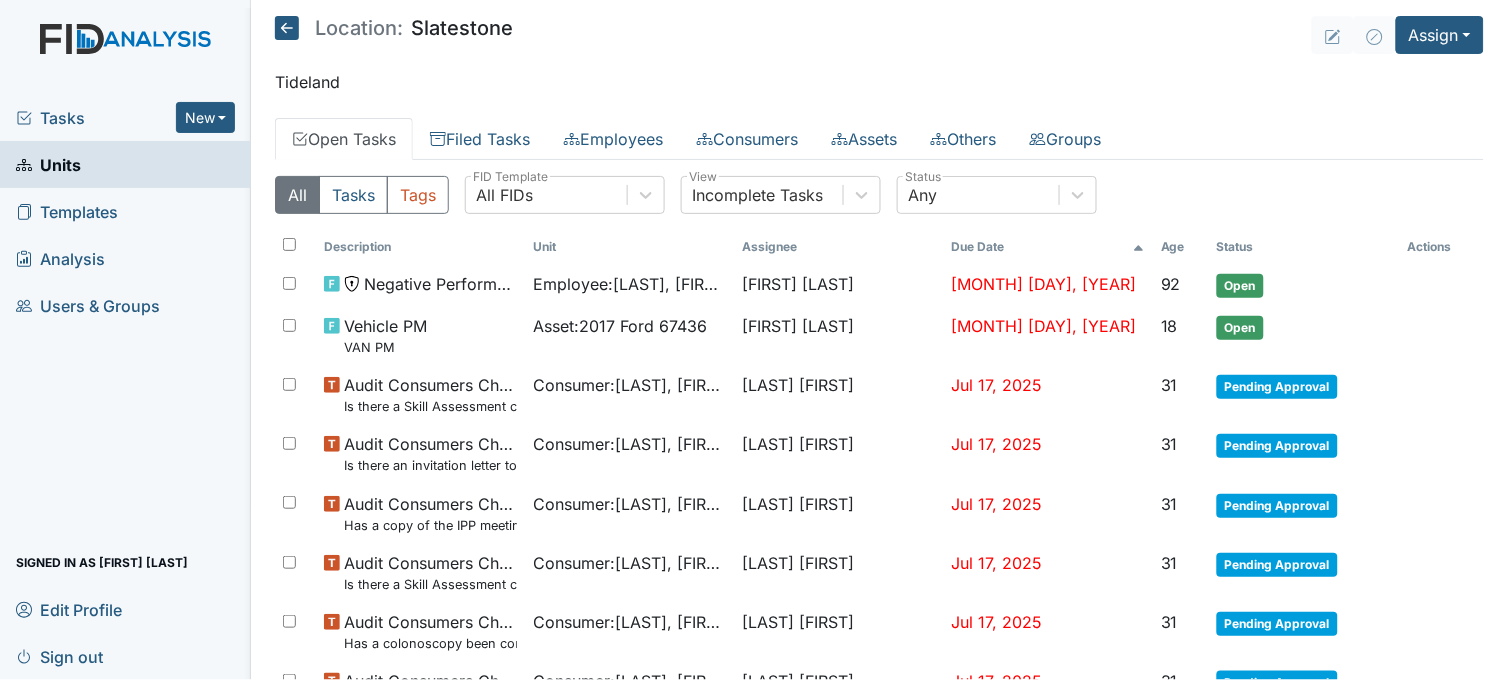 click 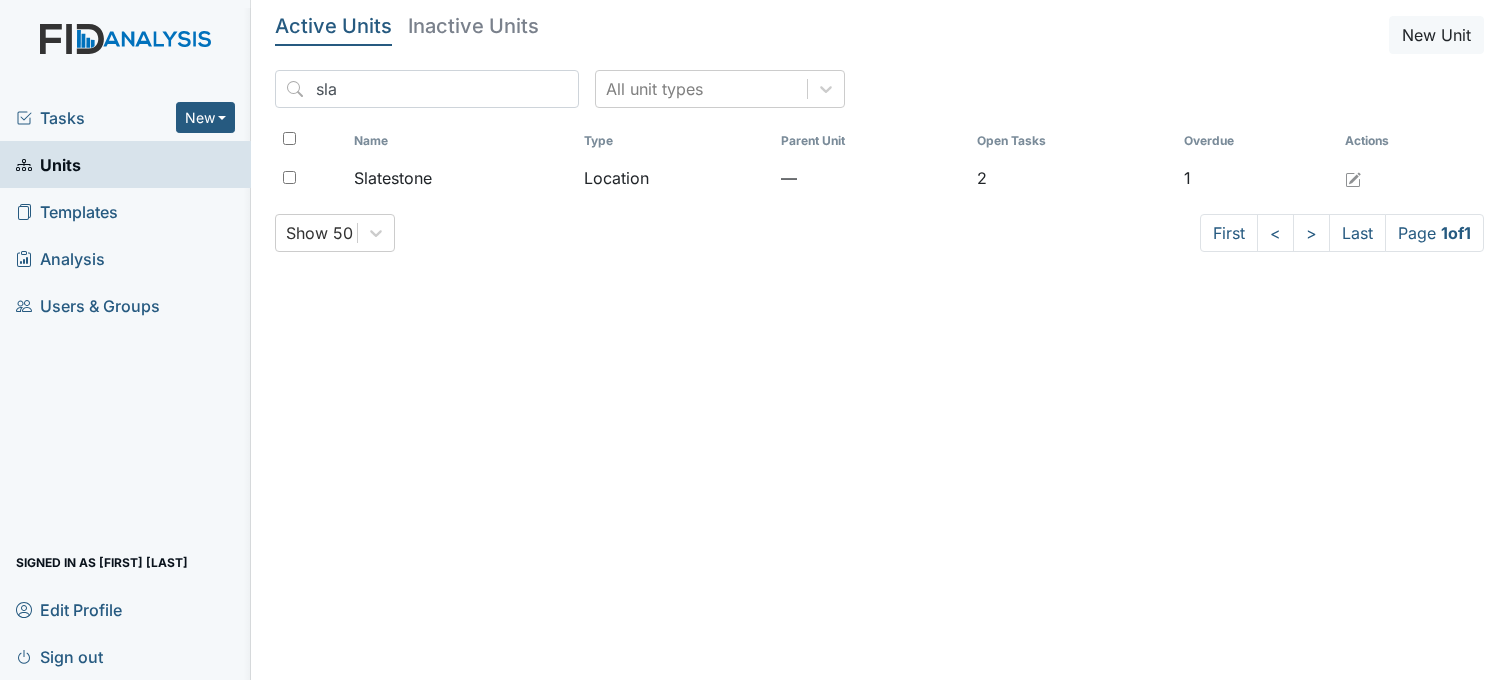scroll, scrollTop: 0, scrollLeft: 0, axis: both 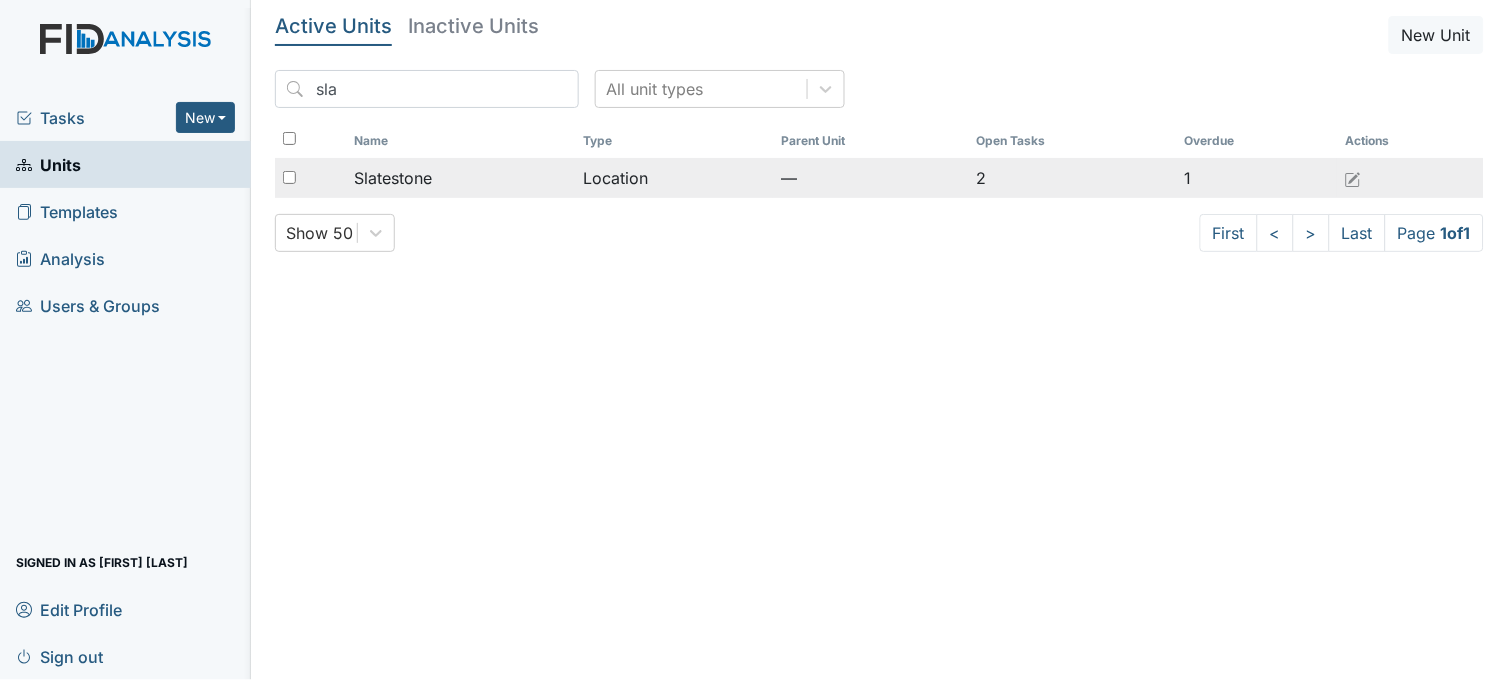 click on "Slatestone" at bounding box center (393, 178) 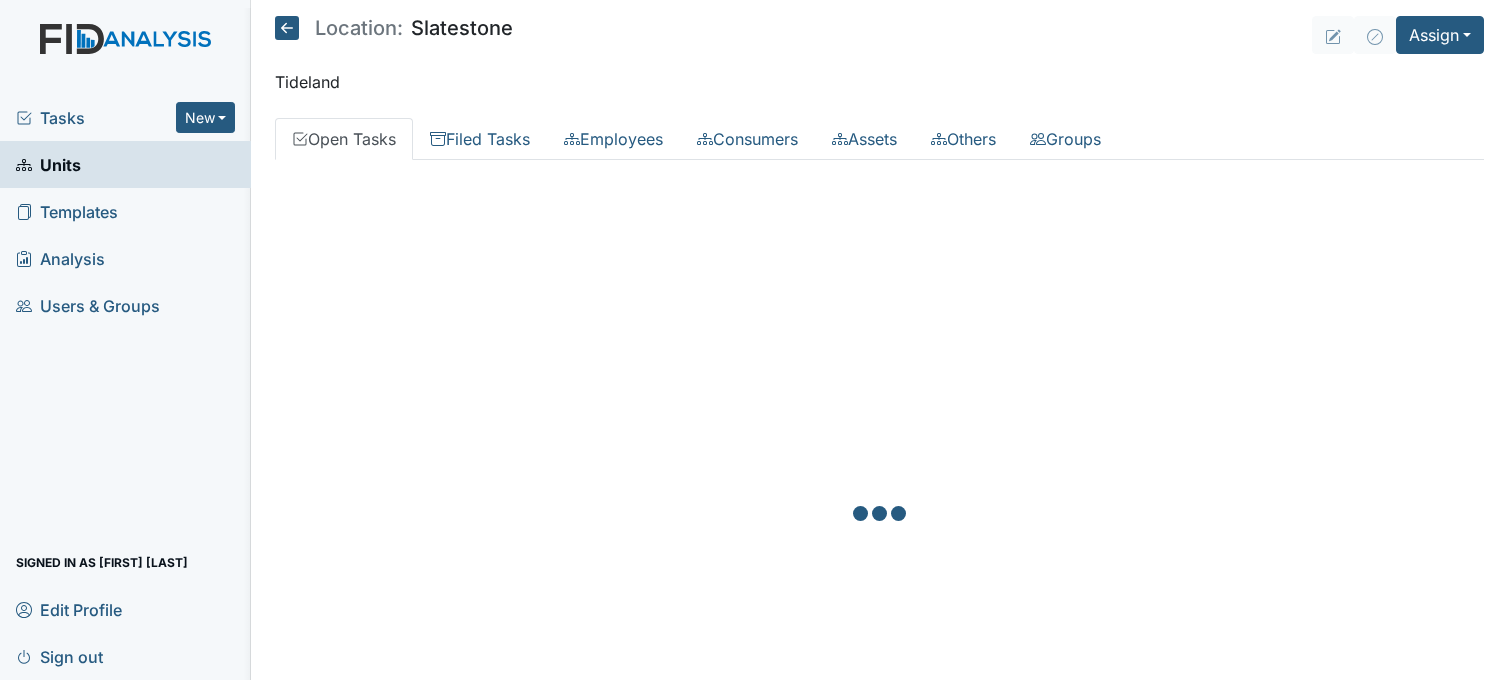 scroll, scrollTop: 0, scrollLeft: 0, axis: both 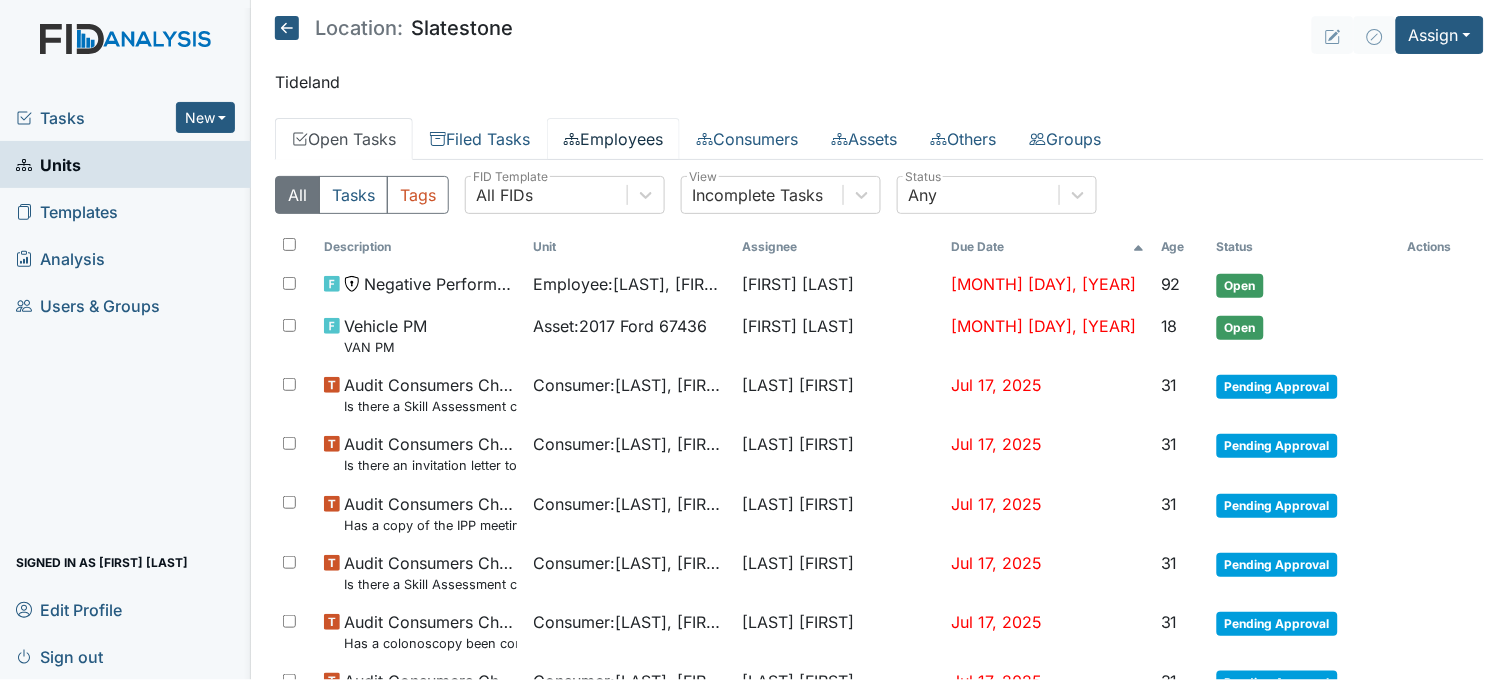 click on "Employees" at bounding box center (613, 139) 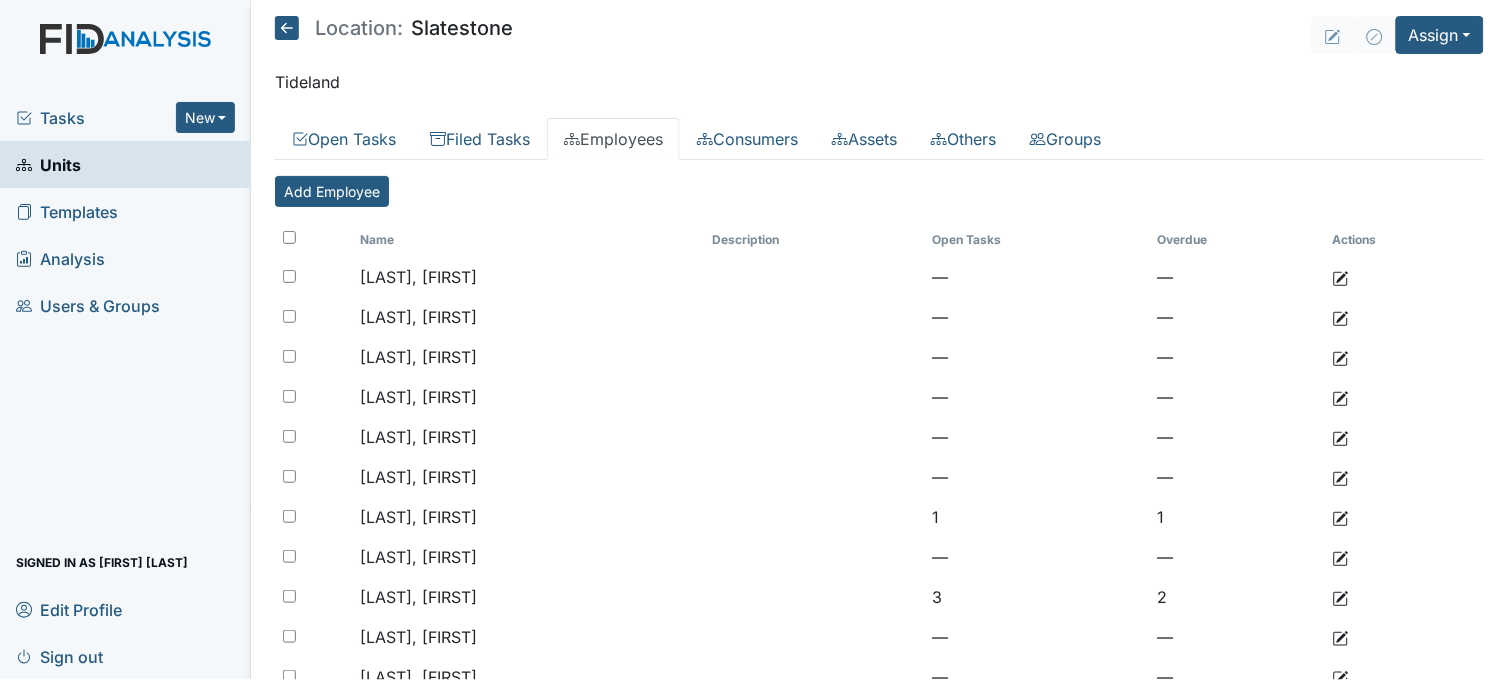 click on "Units" at bounding box center (125, 164) 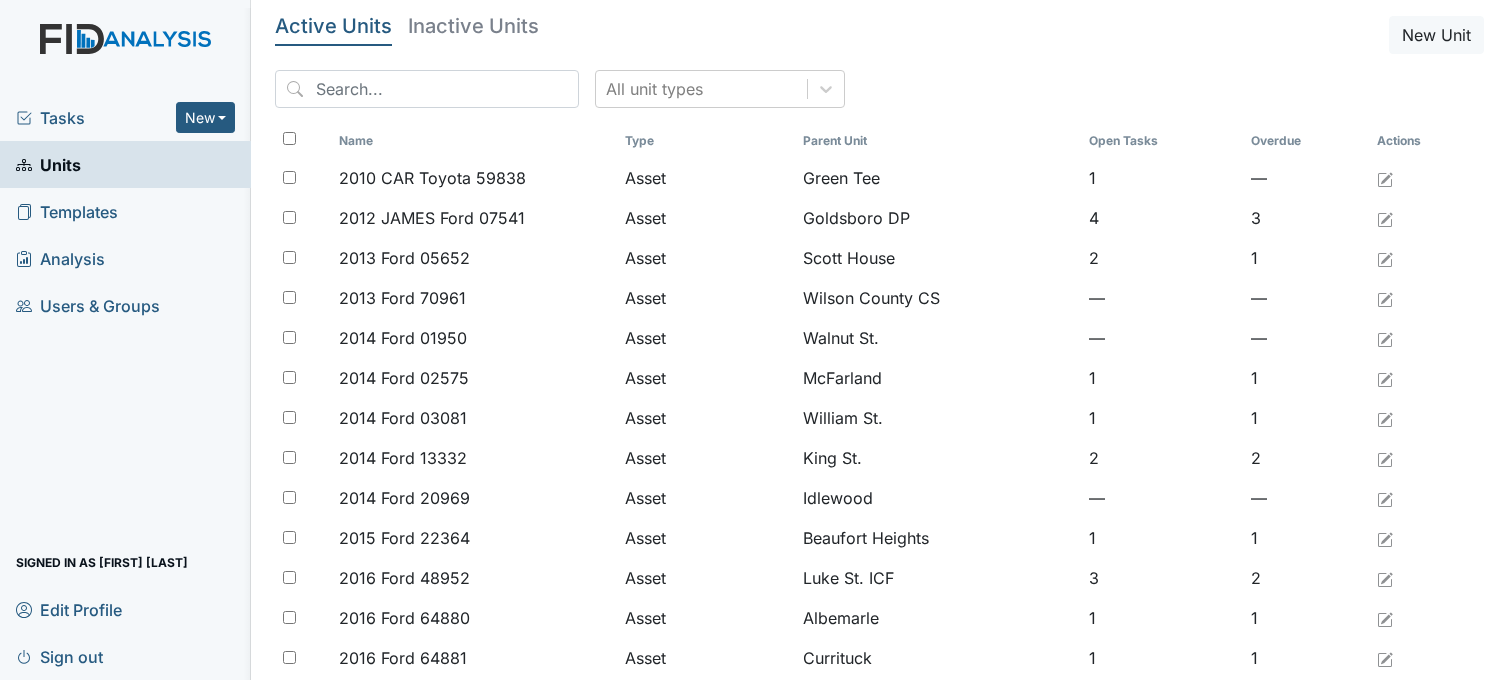 scroll, scrollTop: 0, scrollLeft: 0, axis: both 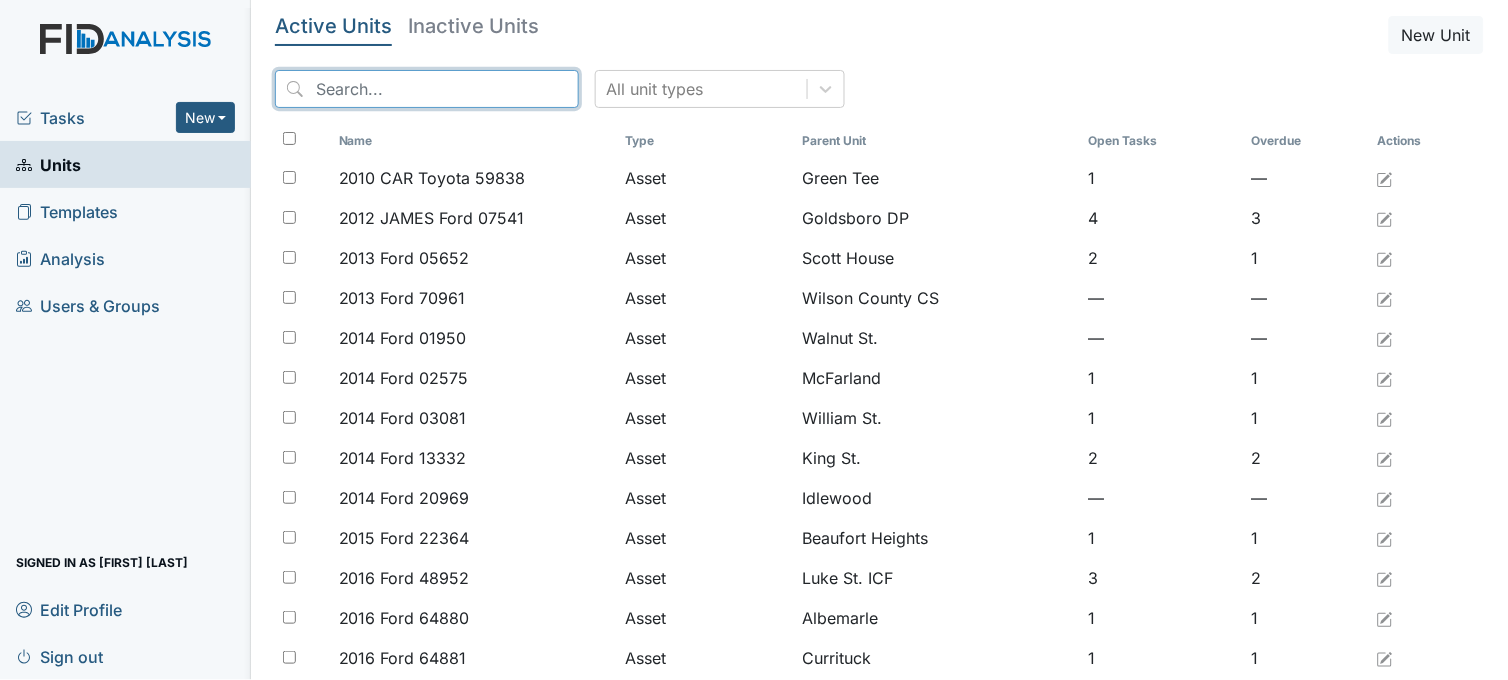 click at bounding box center [427, 89] 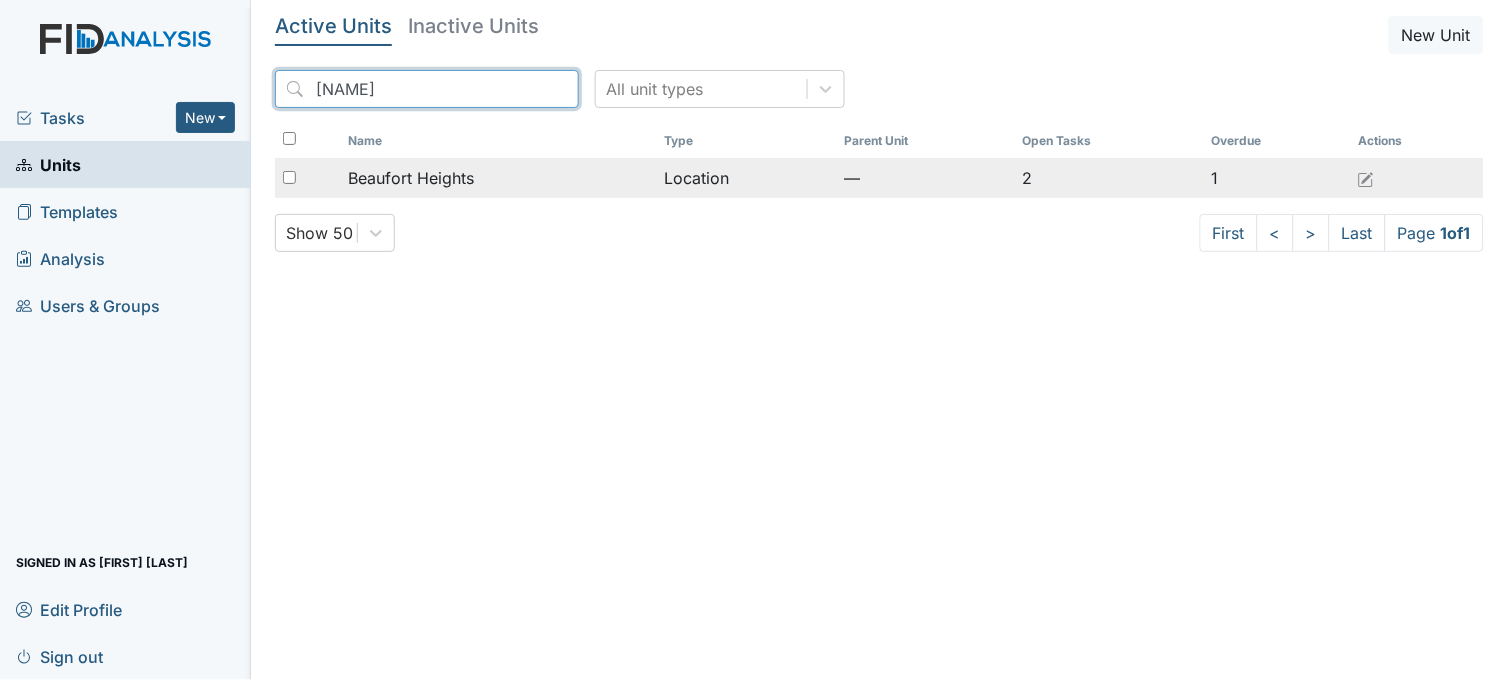 type on "[NAME]" 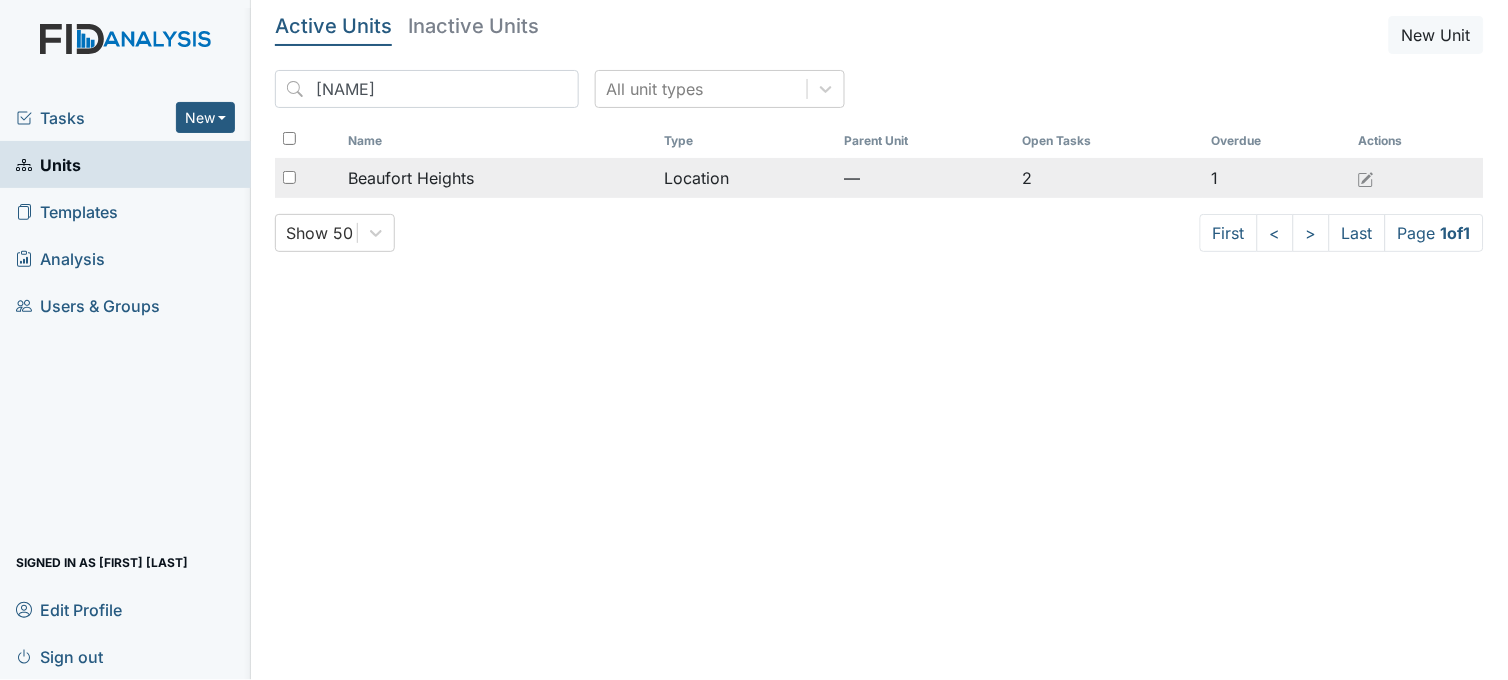 click on "Beaufort Heights" at bounding box center (411, 178) 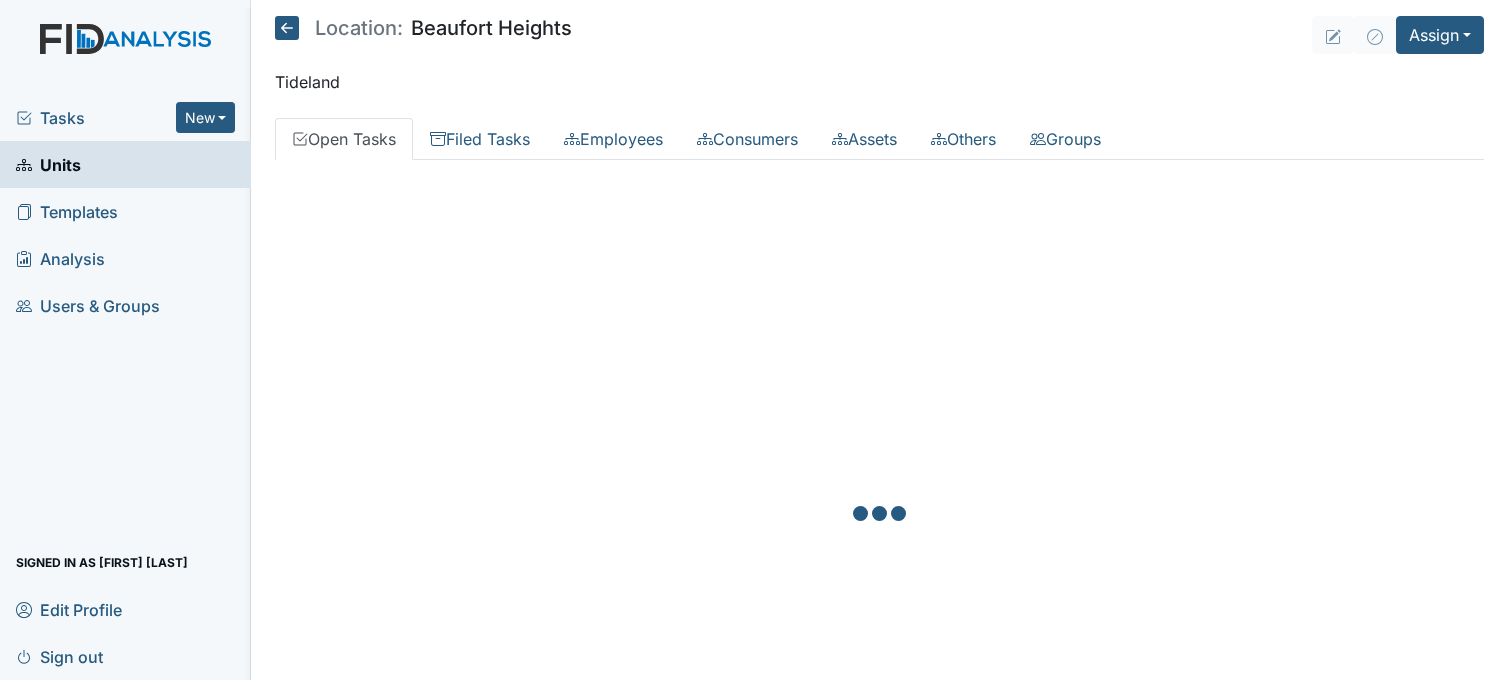 scroll, scrollTop: 0, scrollLeft: 0, axis: both 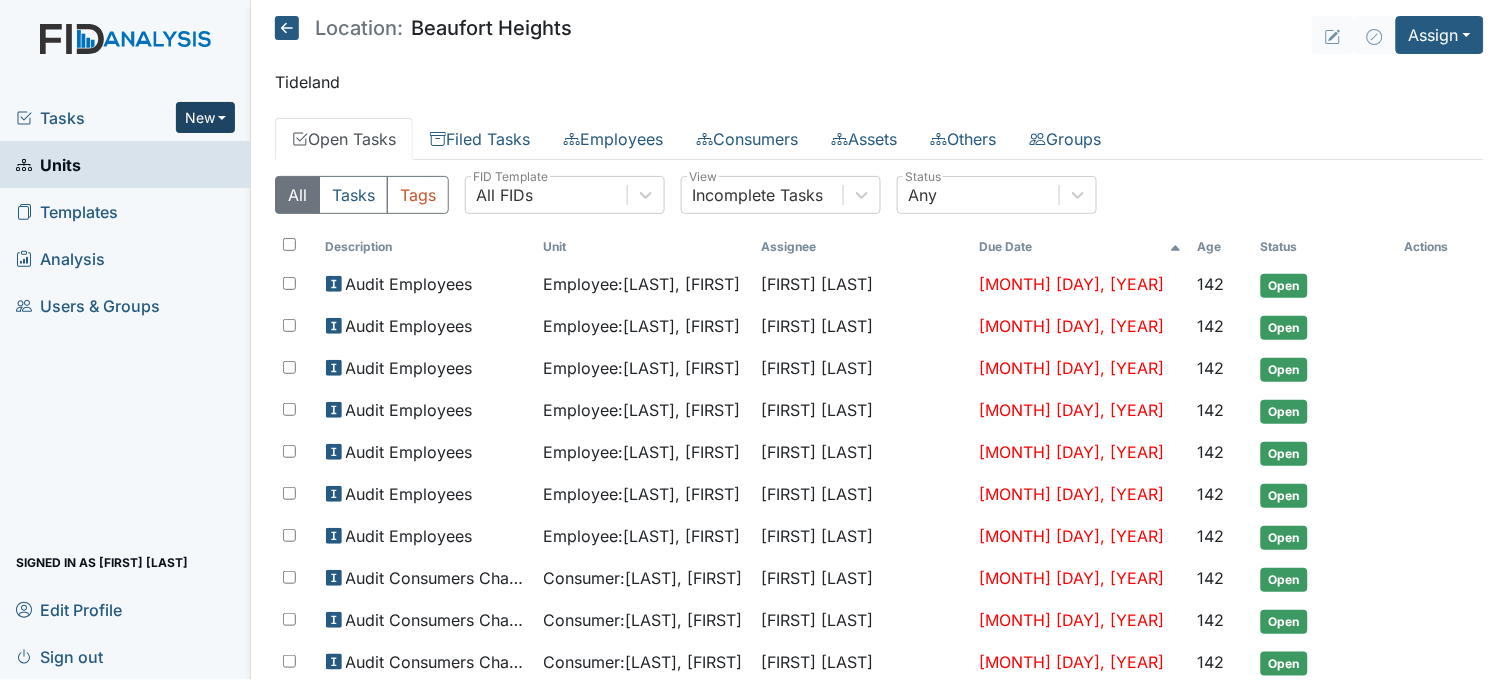 click on "New" at bounding box center (206, 117) 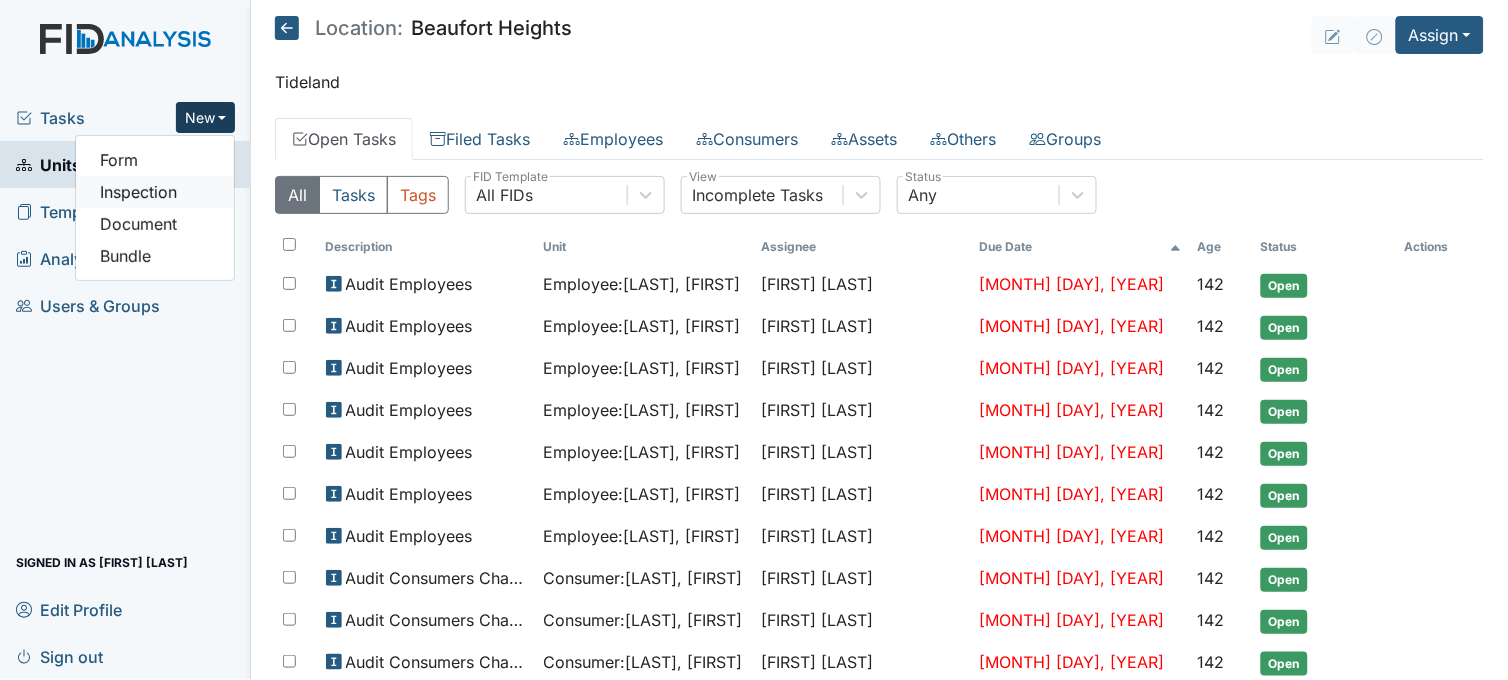 click on "Inspection" at bounding box center [155, 192] 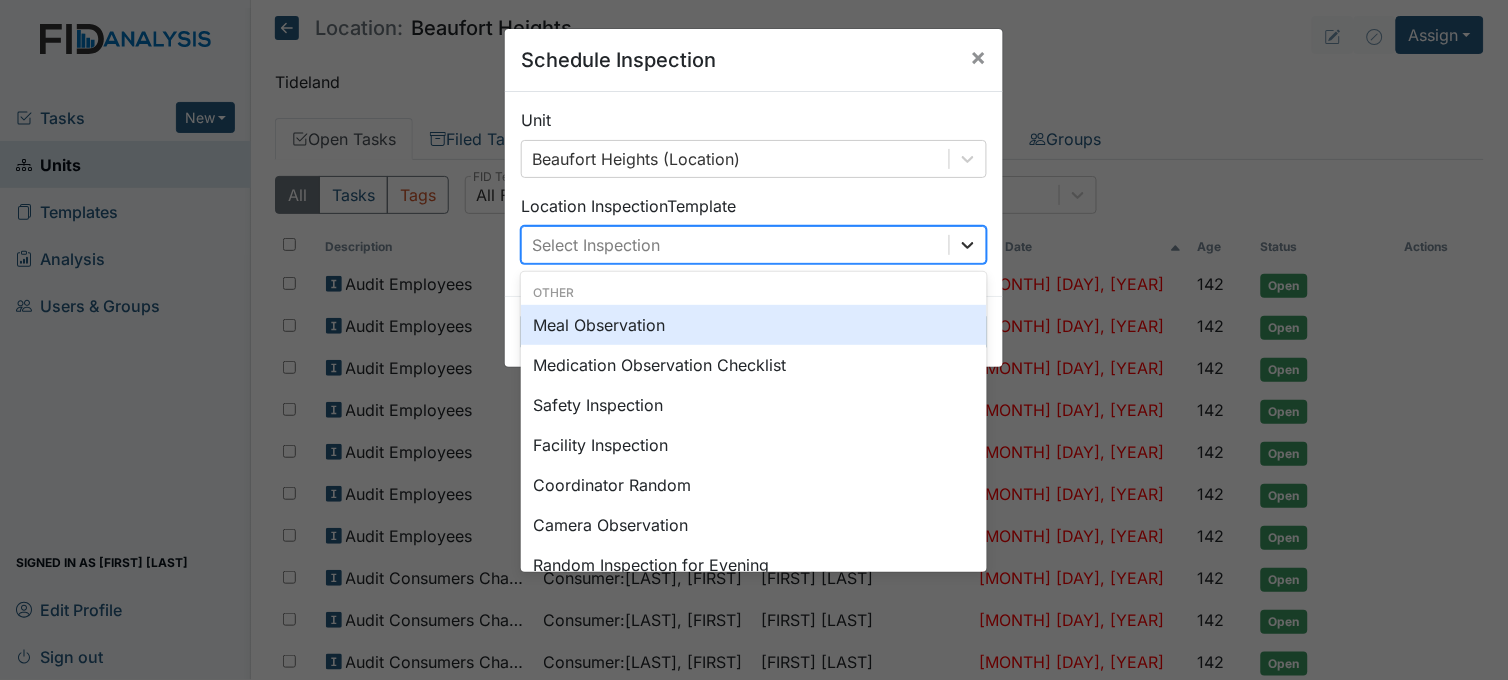 click 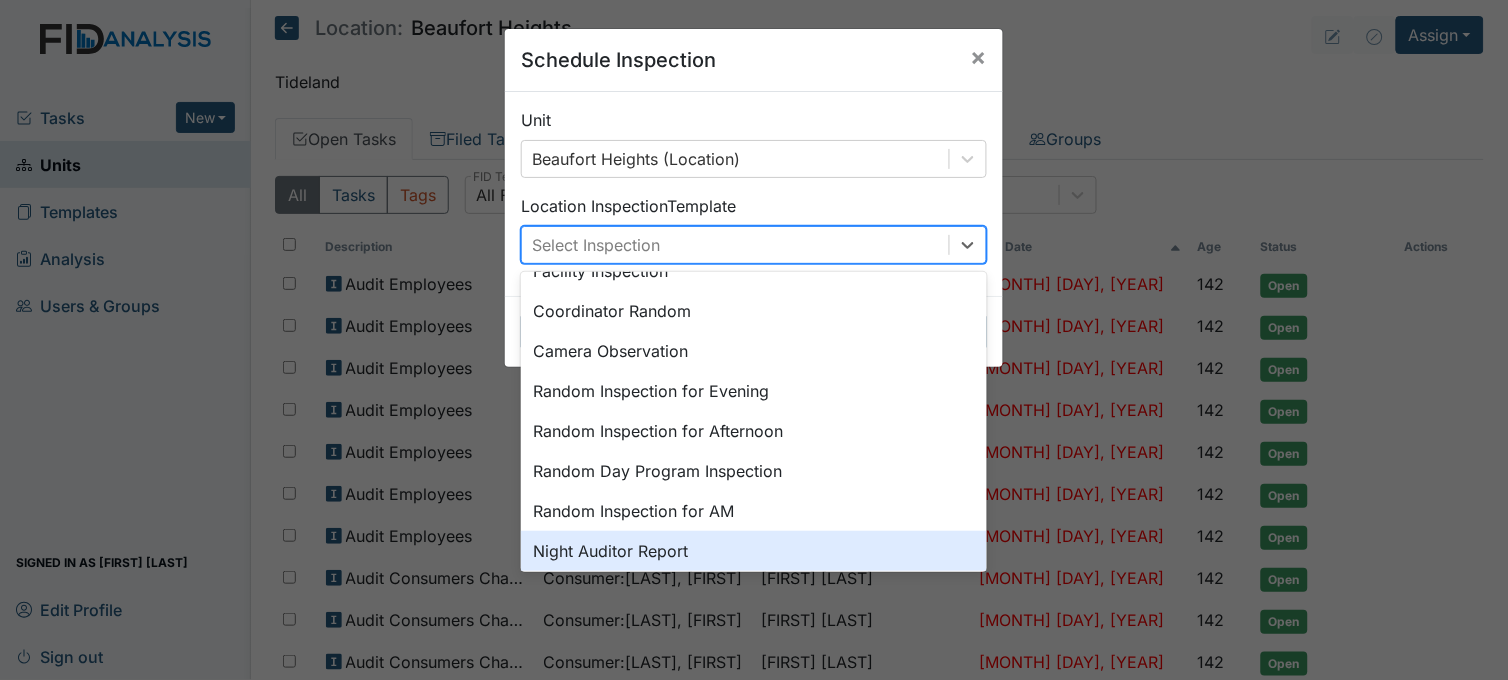 scroll, scrollTop: 122, scrollLeft: 0, axis: vertical 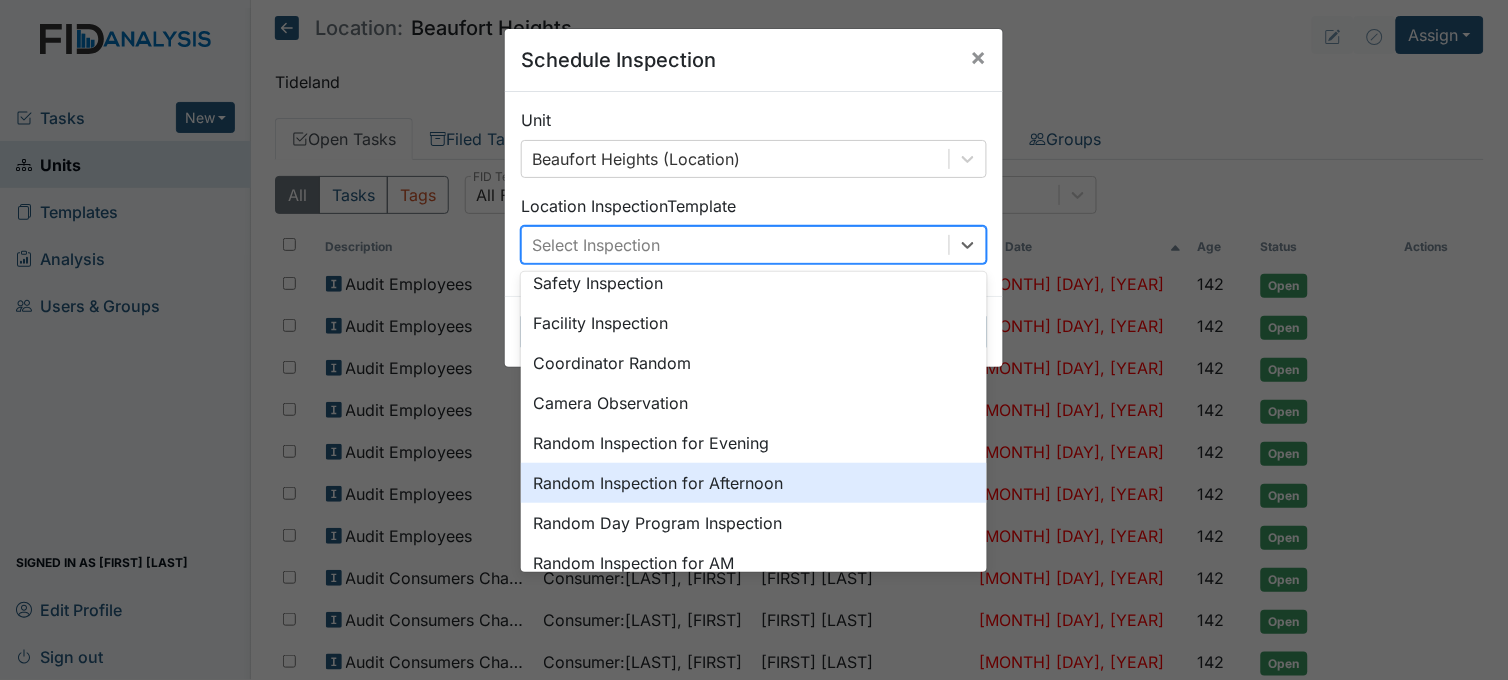 click on "Random Inspection for Afternoon" at bounding box center (754, 483) 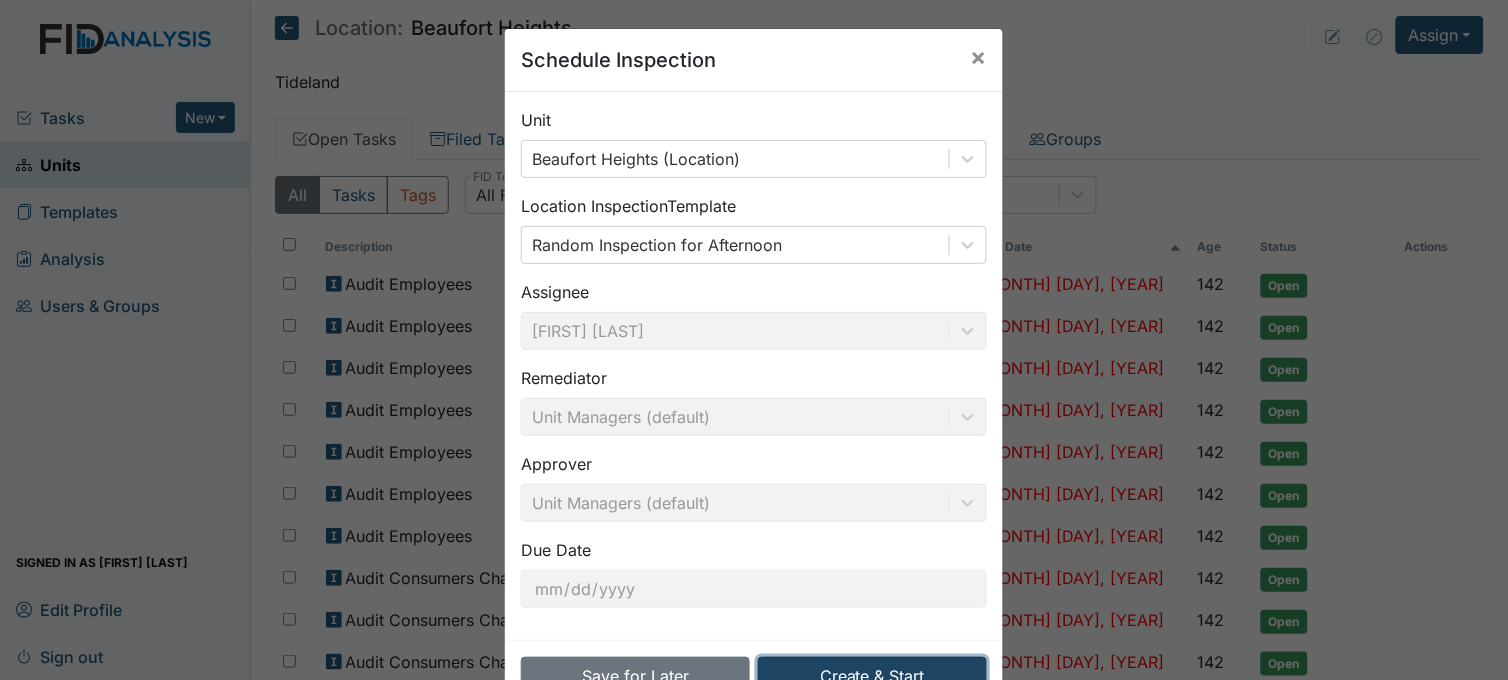 click on "Create & Start" at bounding box center (872, 676) 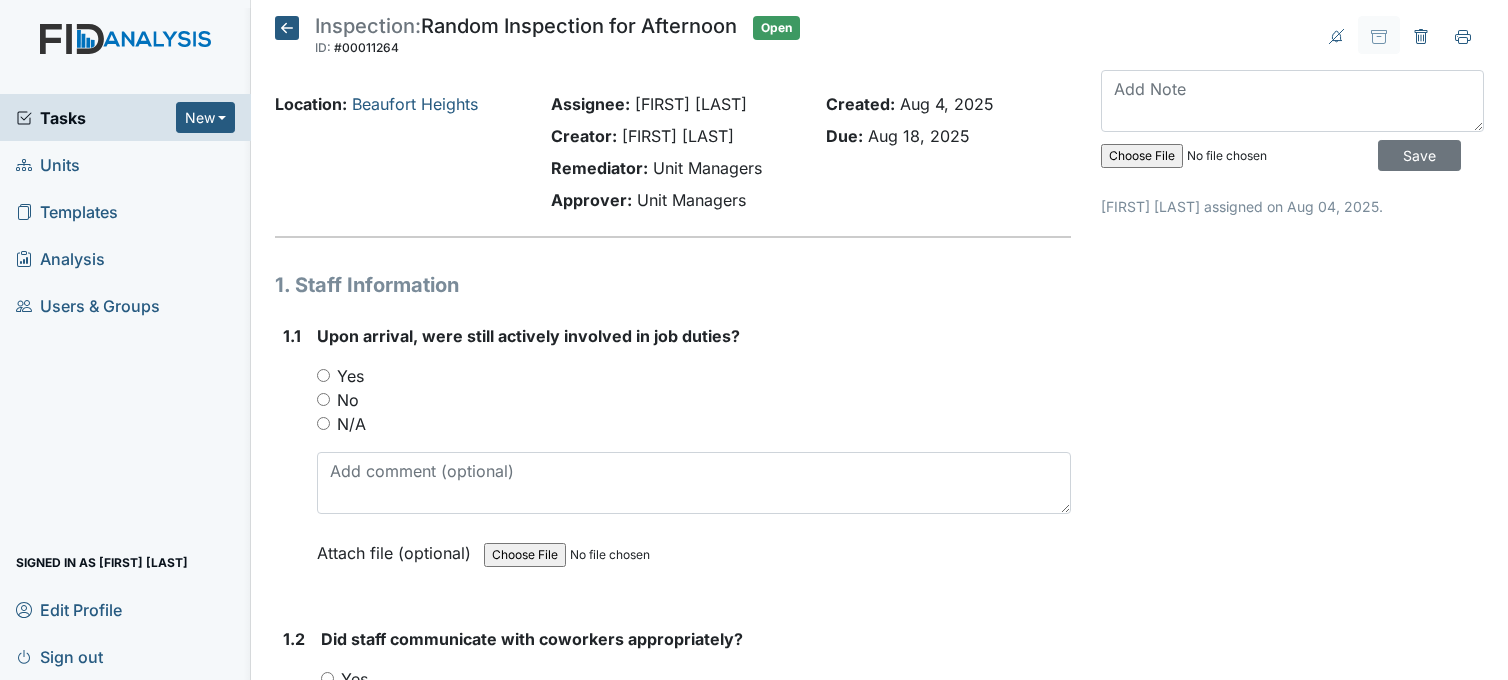 scroll, scrollTop: 0, scrollLeft: 0, axis: both 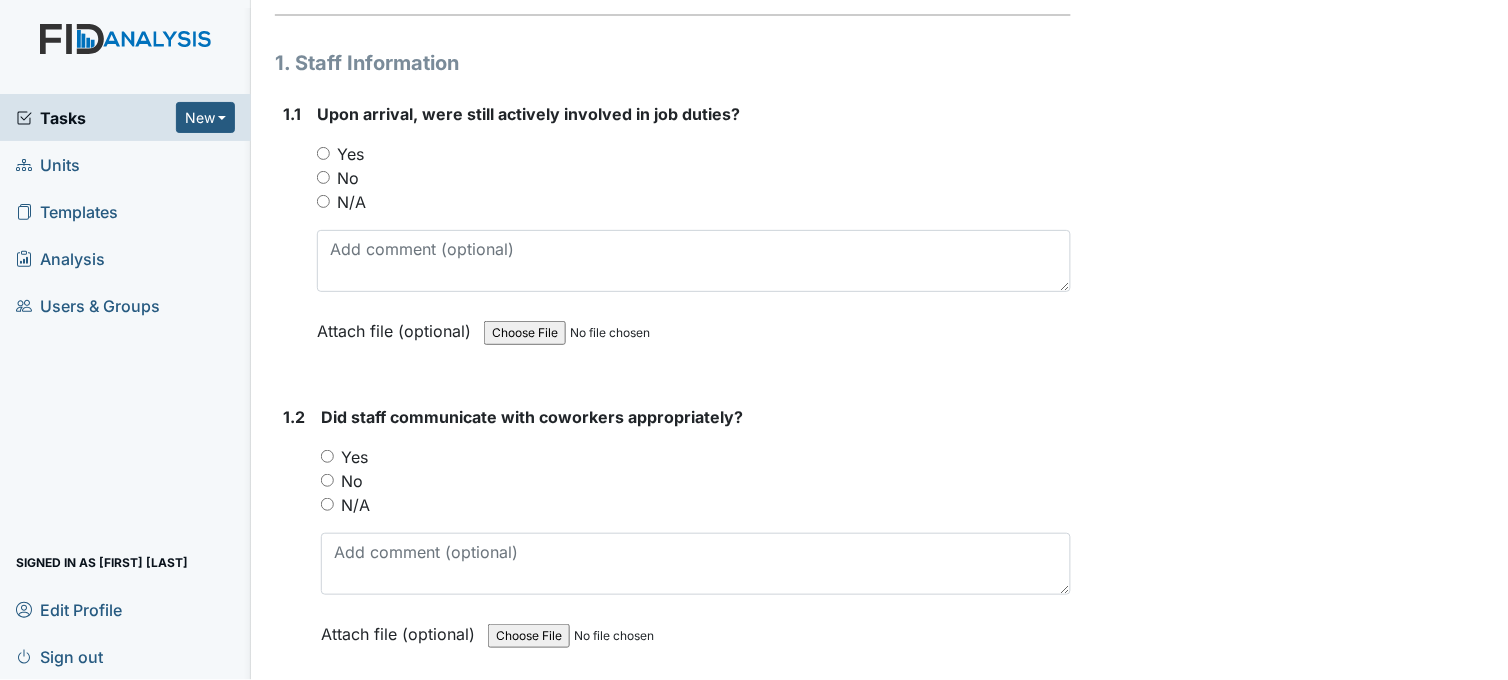 click on "Yes" at bounding box center (323, 153) 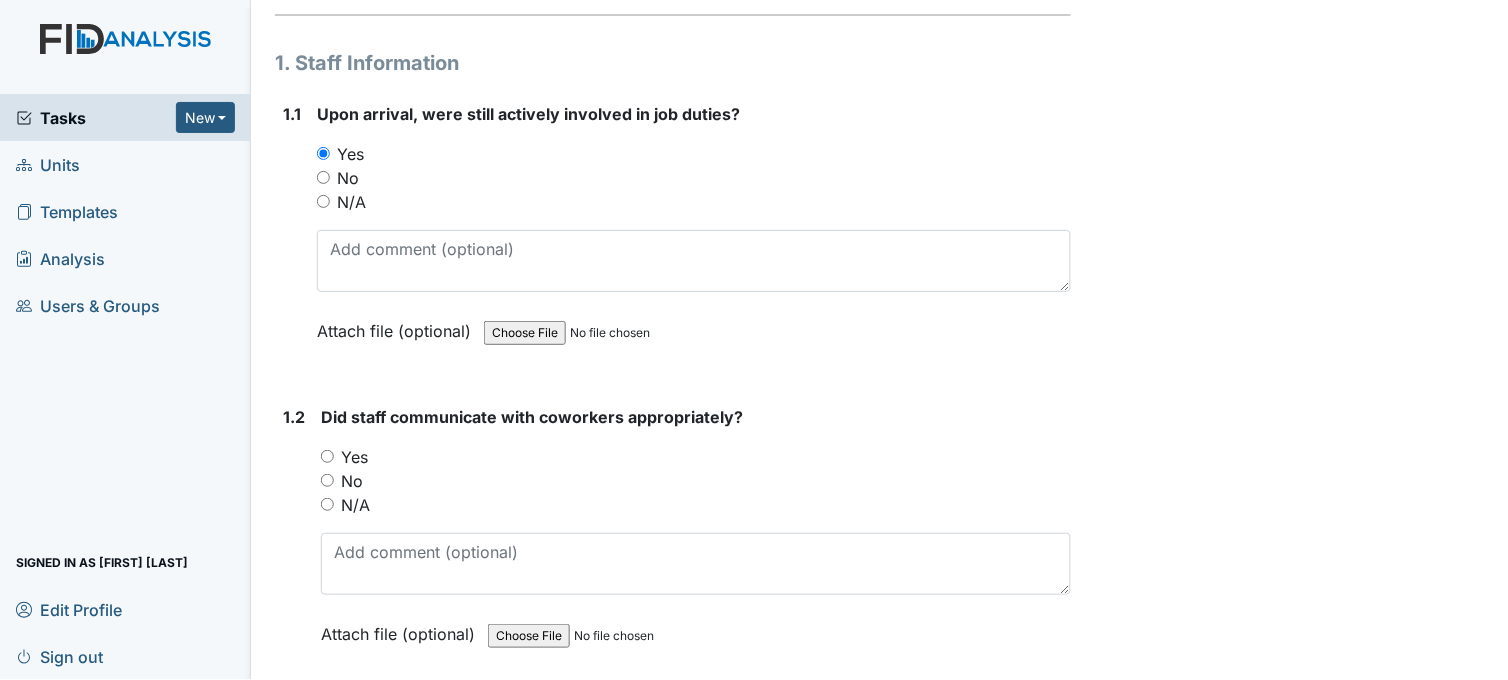 click on "Yes" at bounding box center [327, 456] 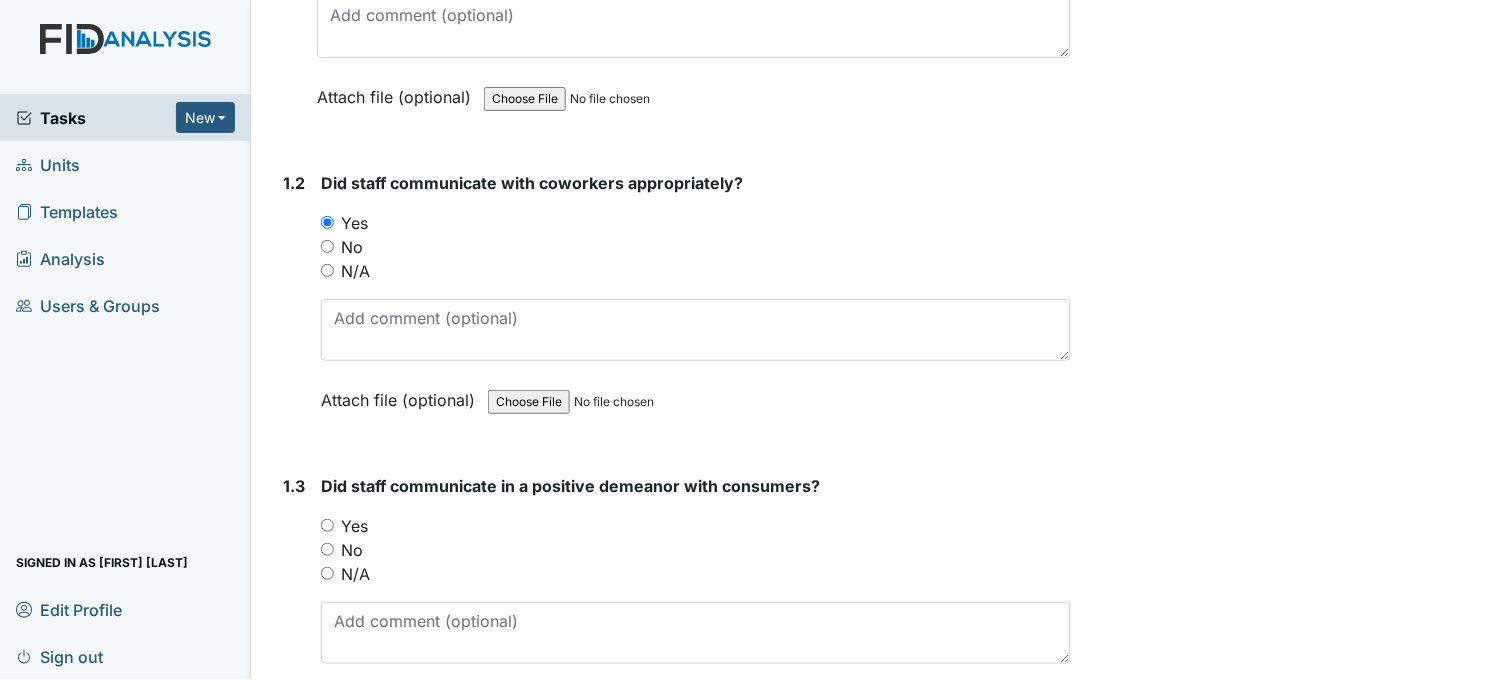 scroll, scrollTop: 555, scrollLeft: 0, axis: vertical 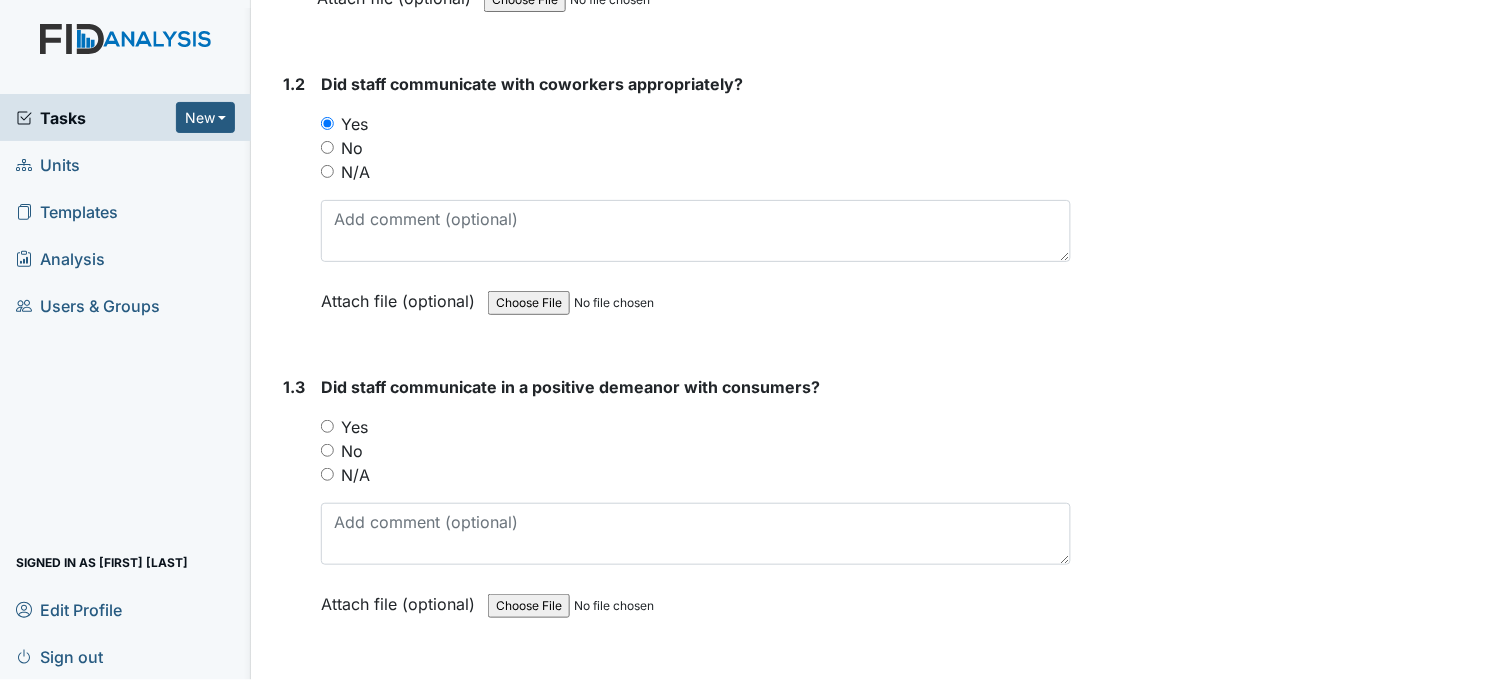 click on "Yes" at bounding box center (327, 426) 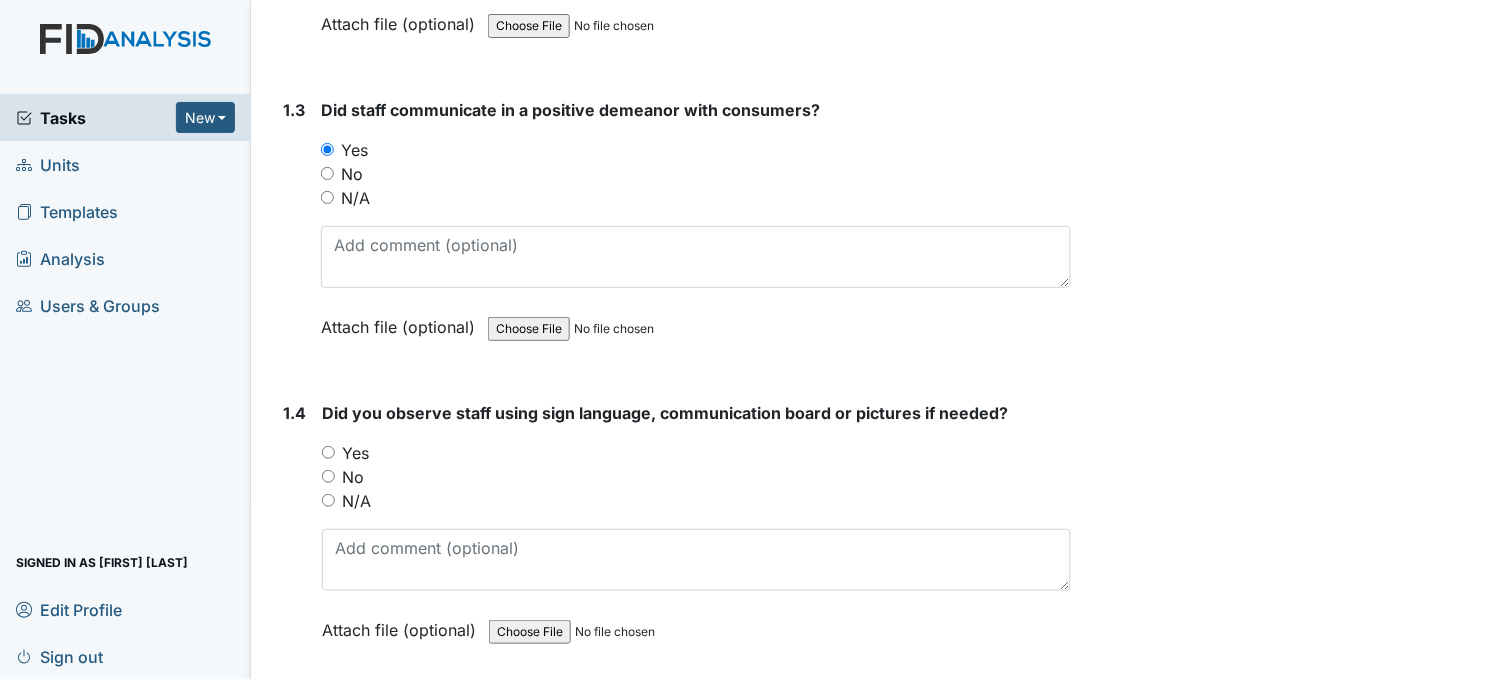 scroll, scrollTop: 888, scrollLeft: 0, axis: vertical 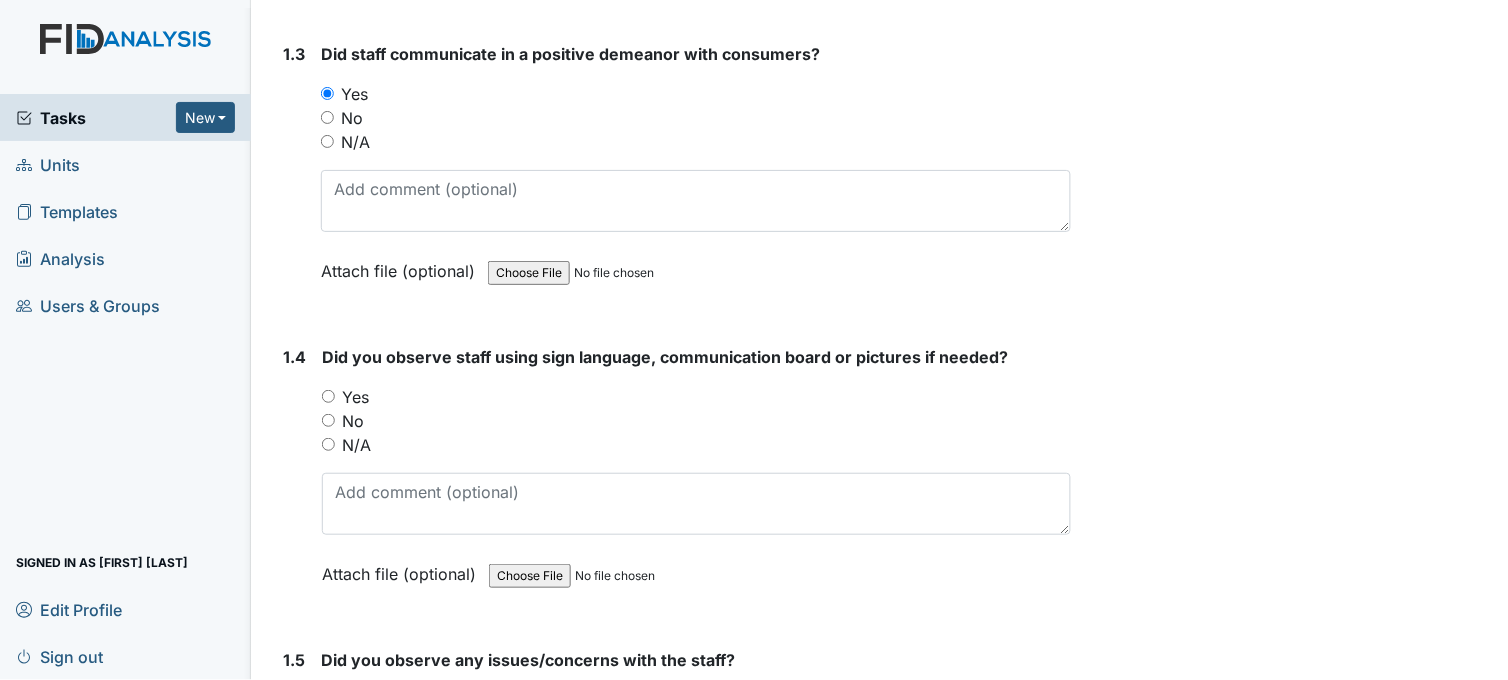 click on "No" at bounding box center [328, 420] 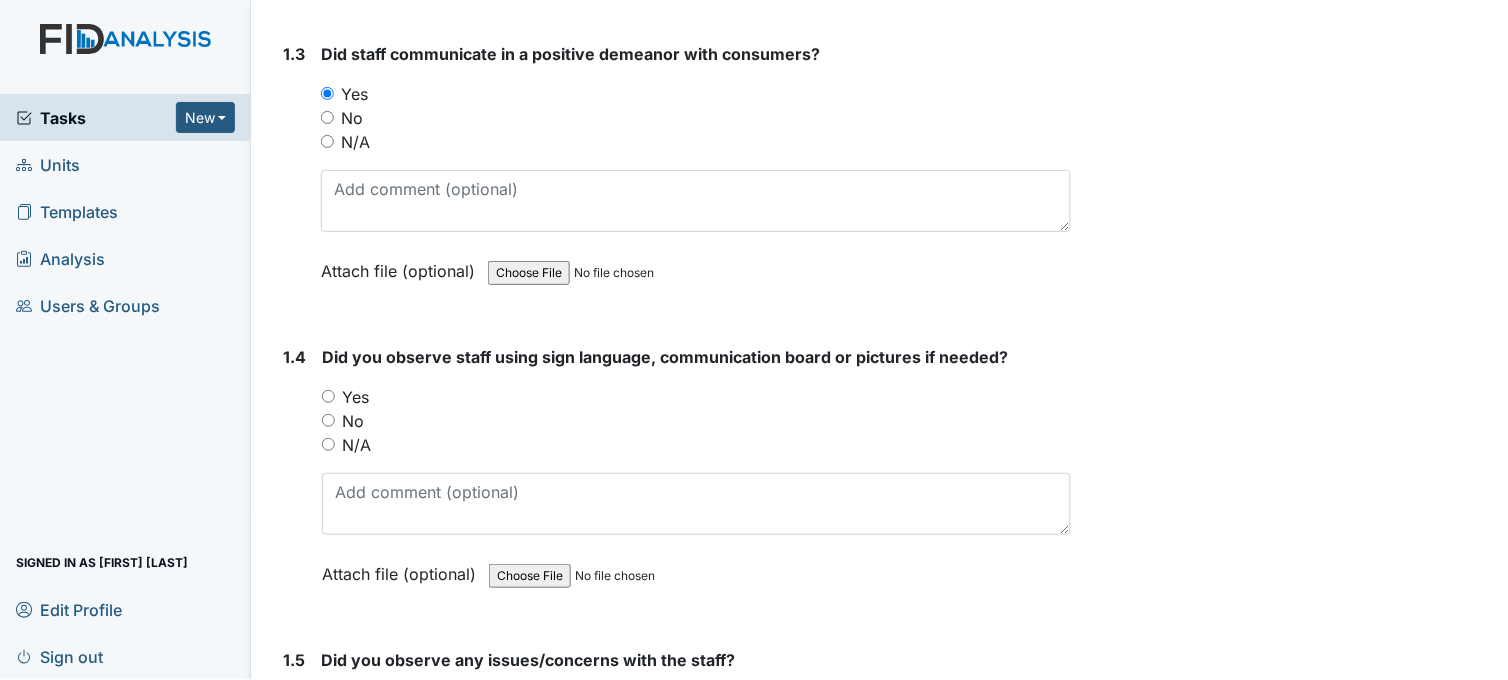radio on "true" 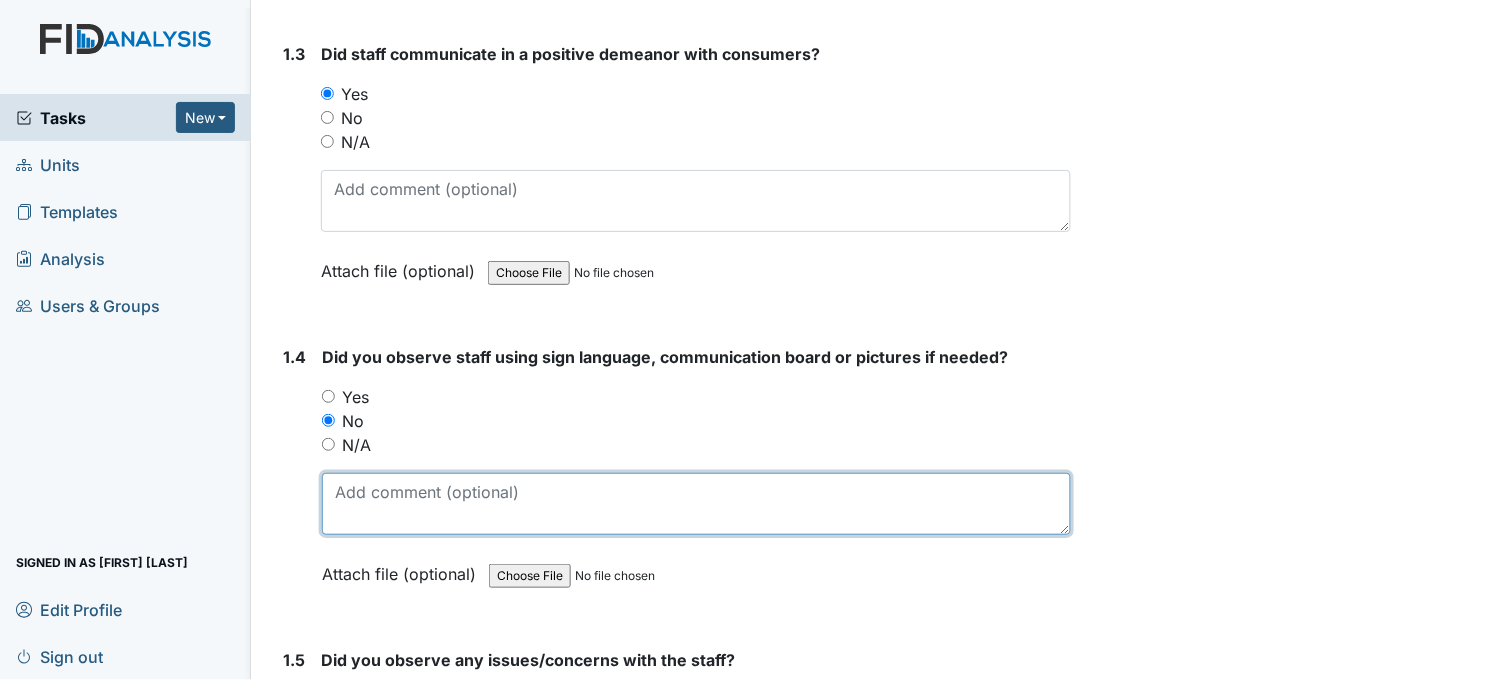 click at bounding box center [696, 504] 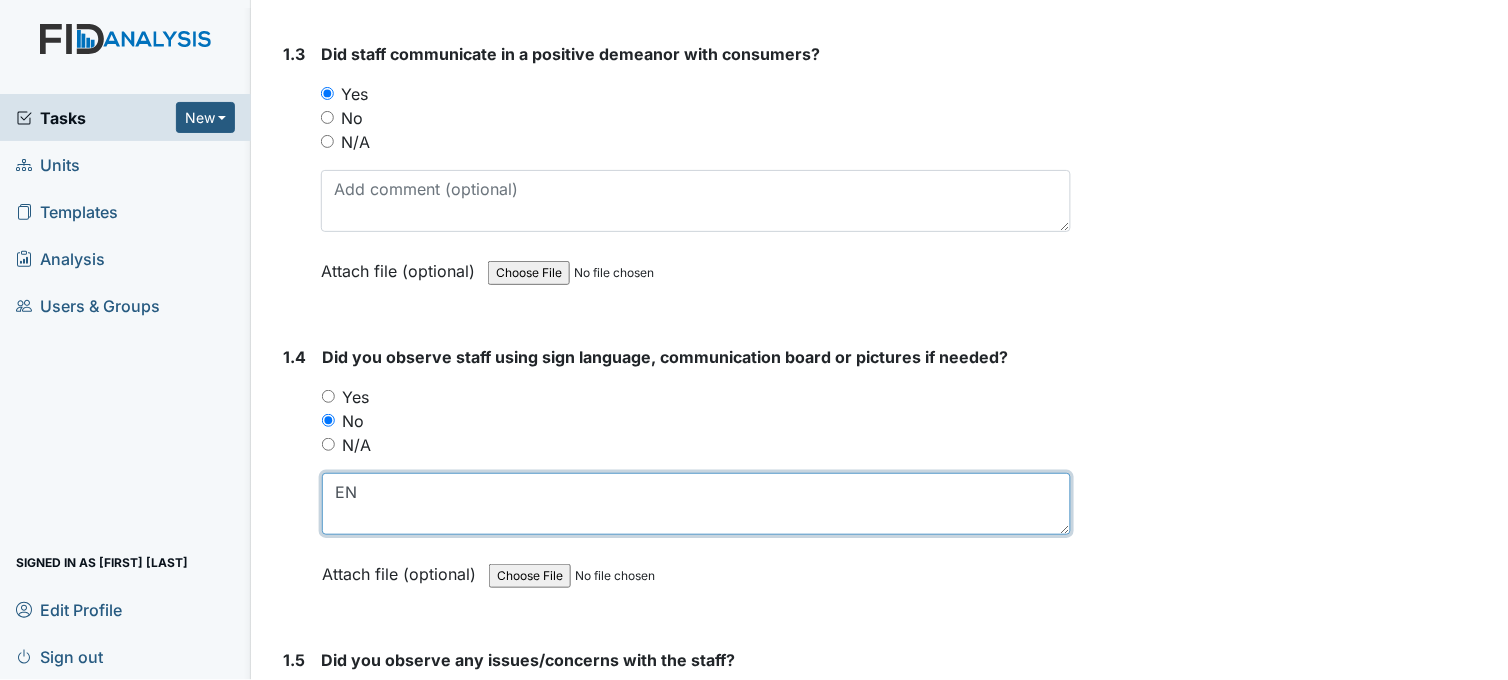 type on "E" 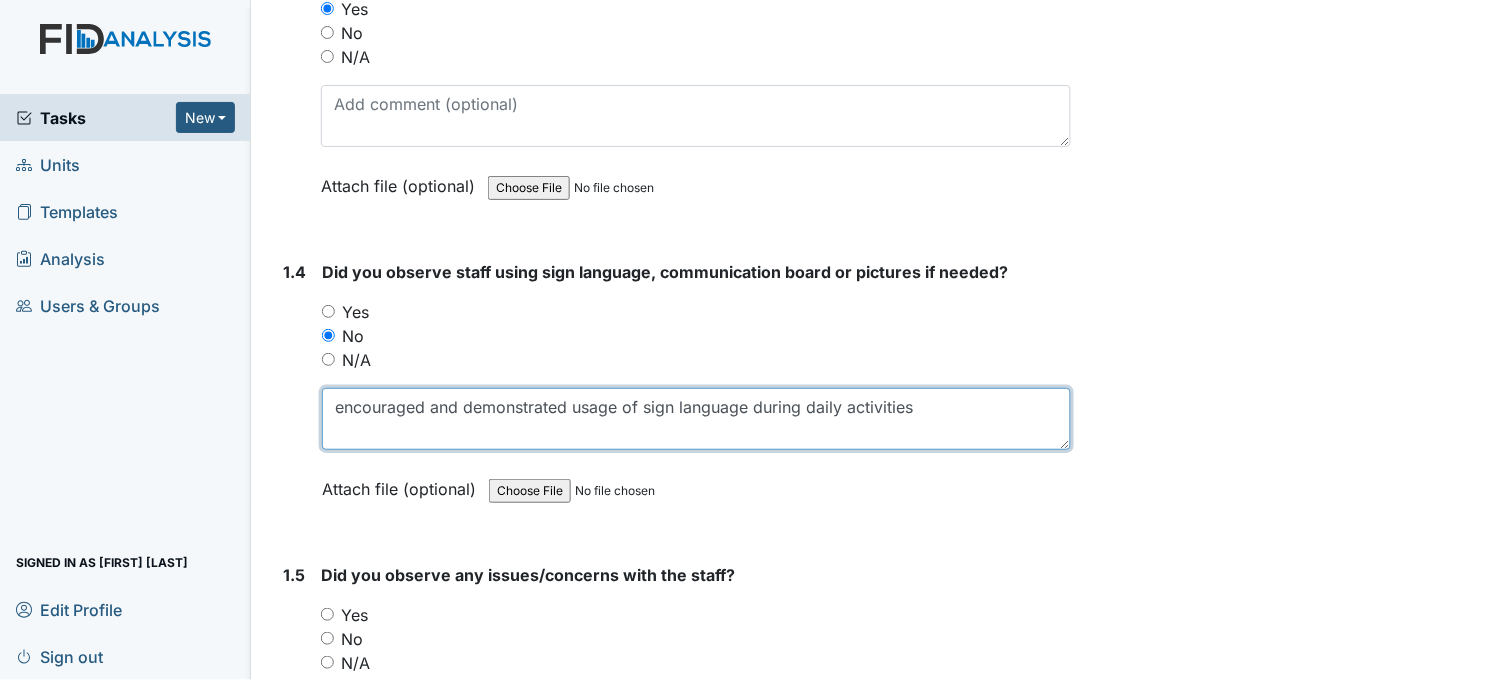 scroll, scrollTop: 1222, scrollLeft: 0, axis: vertical 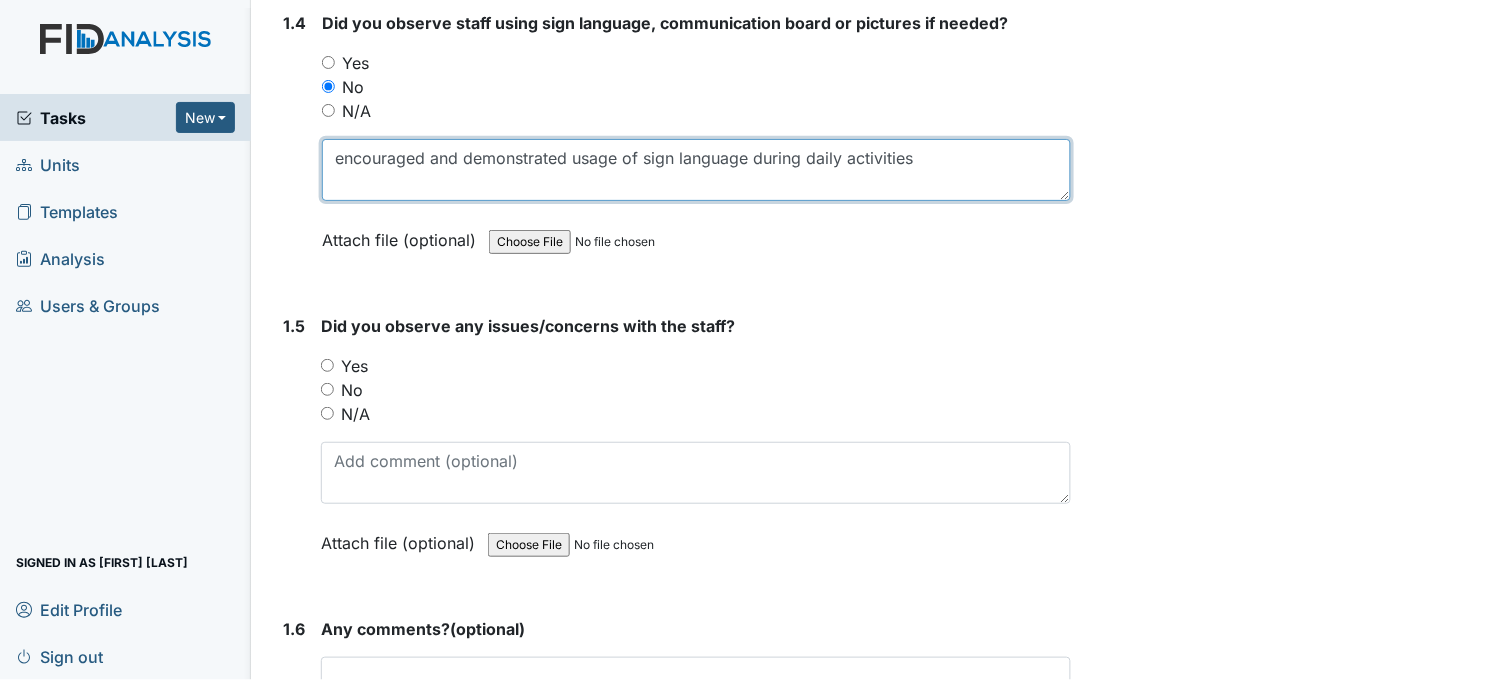 type on "encouraged and demonstrated usage of sign language during daily activities" 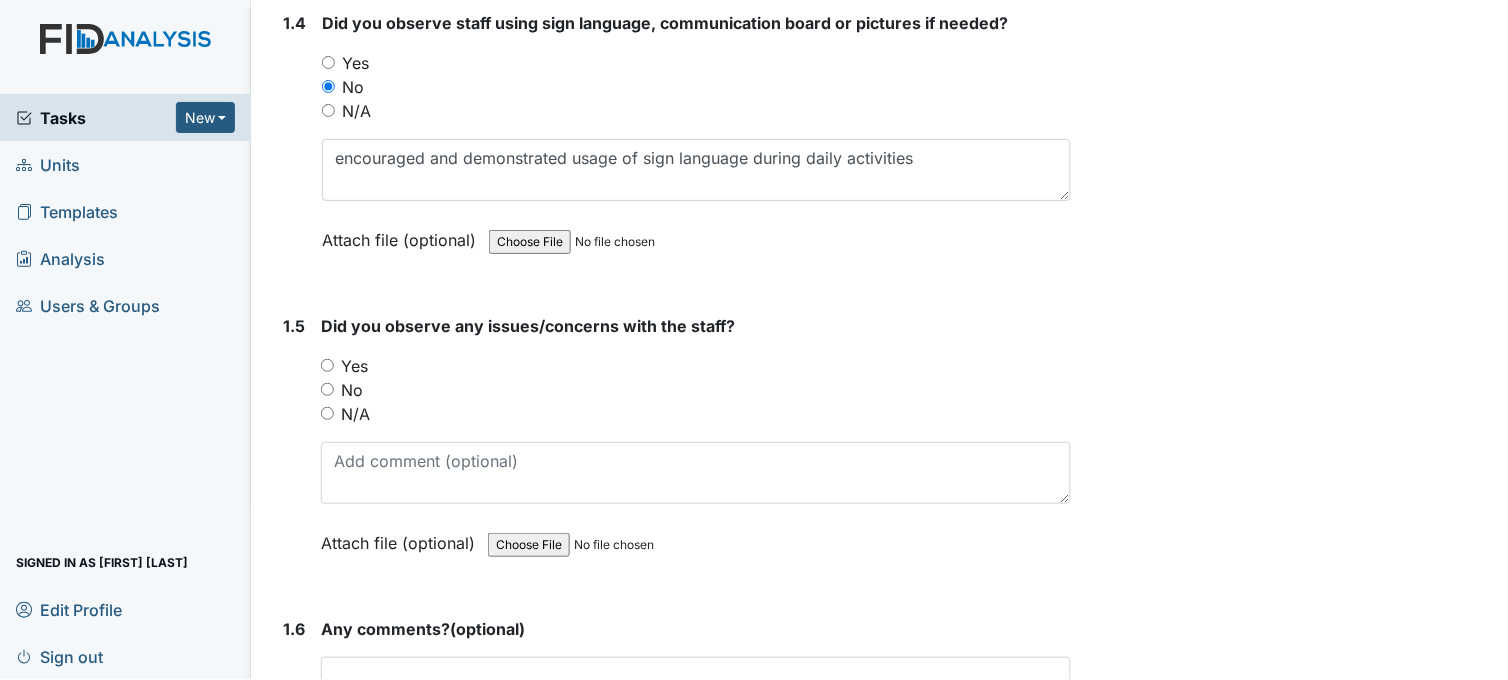click on "No" at bounding box center [327, 389] 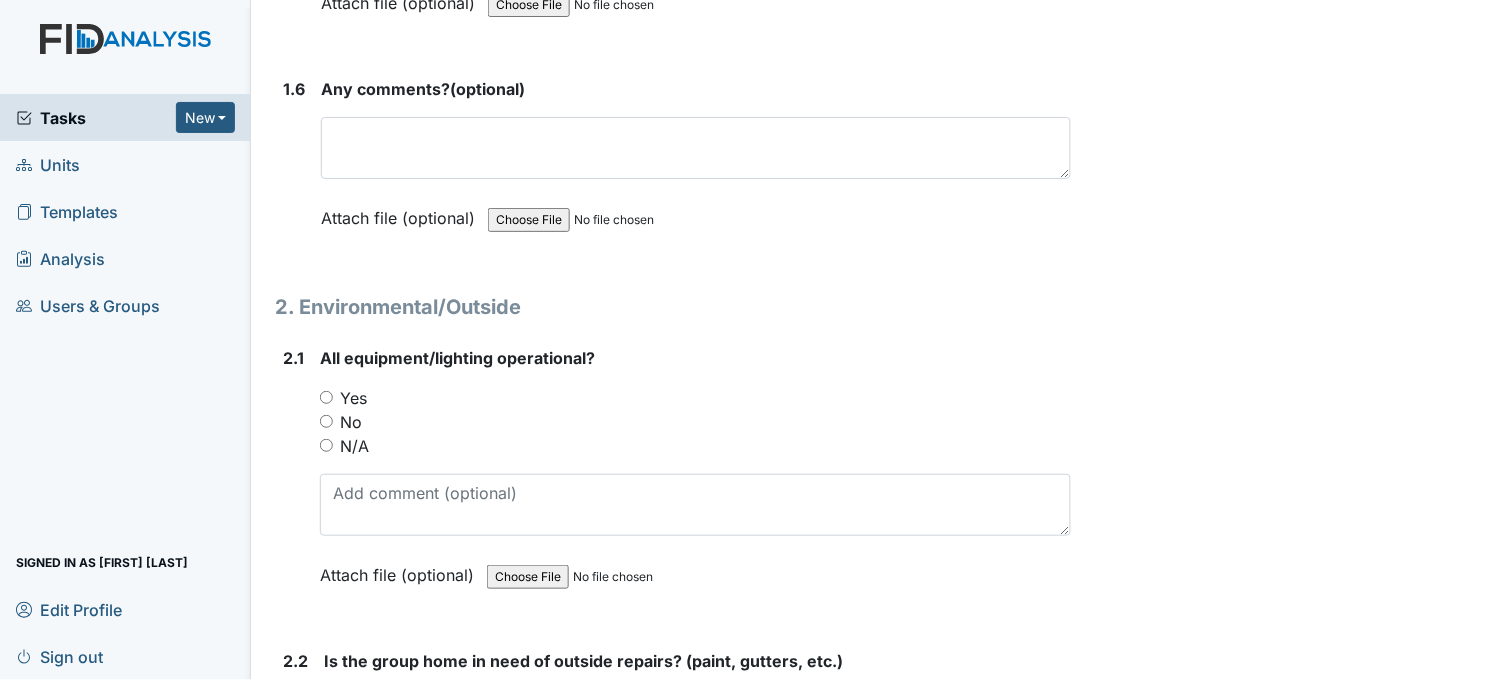 scroll, scrollTop: 1777, scrollLeft: 0, axis: vertical 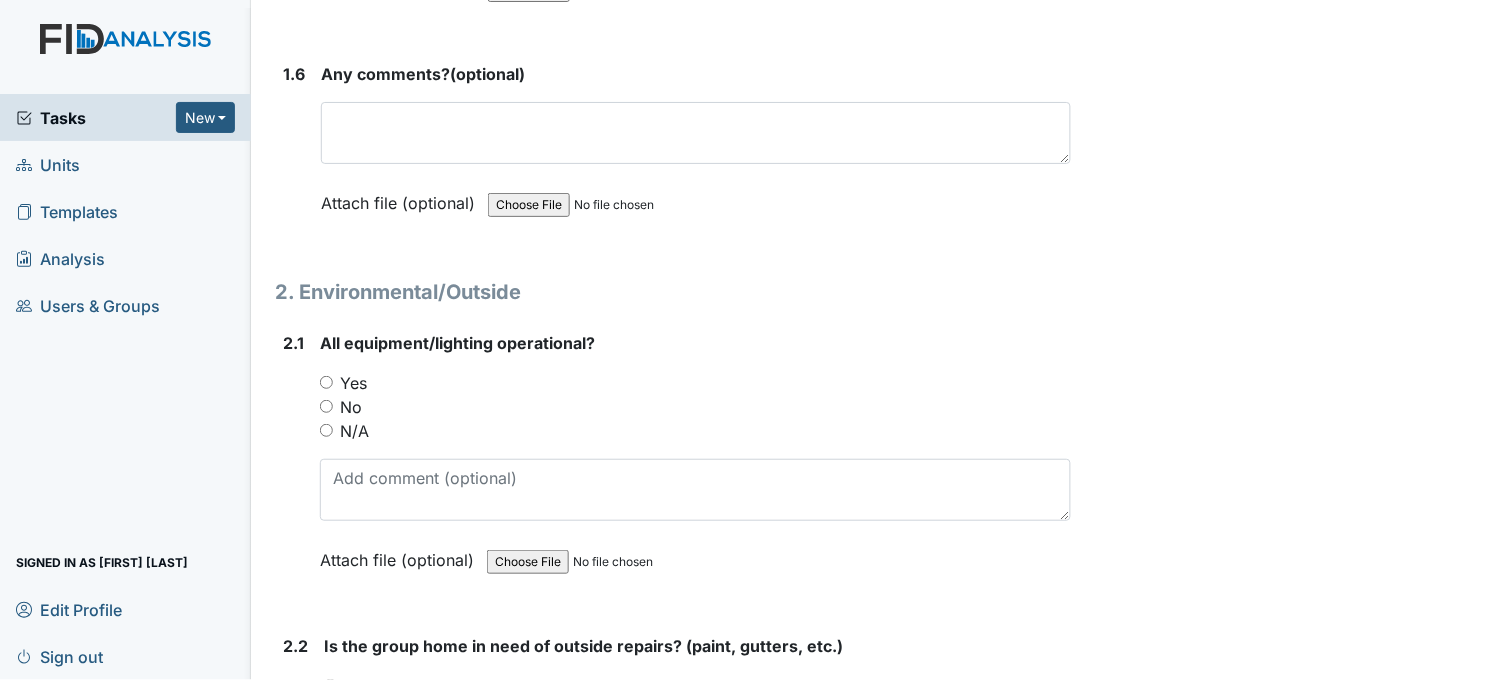 click on "Yes" at bounding box center [326, 382] 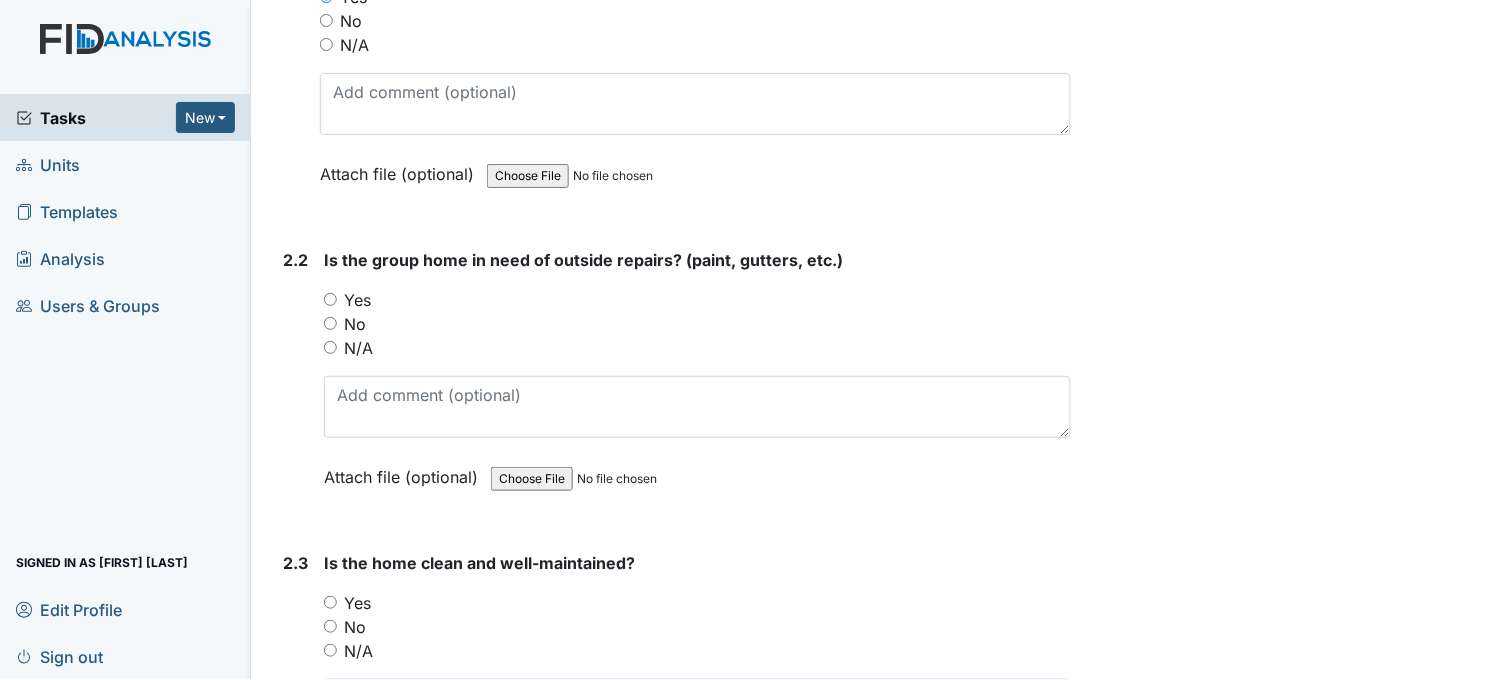 scroll, scrollTop: 2222, scrollLeft: 0, axis: vertical 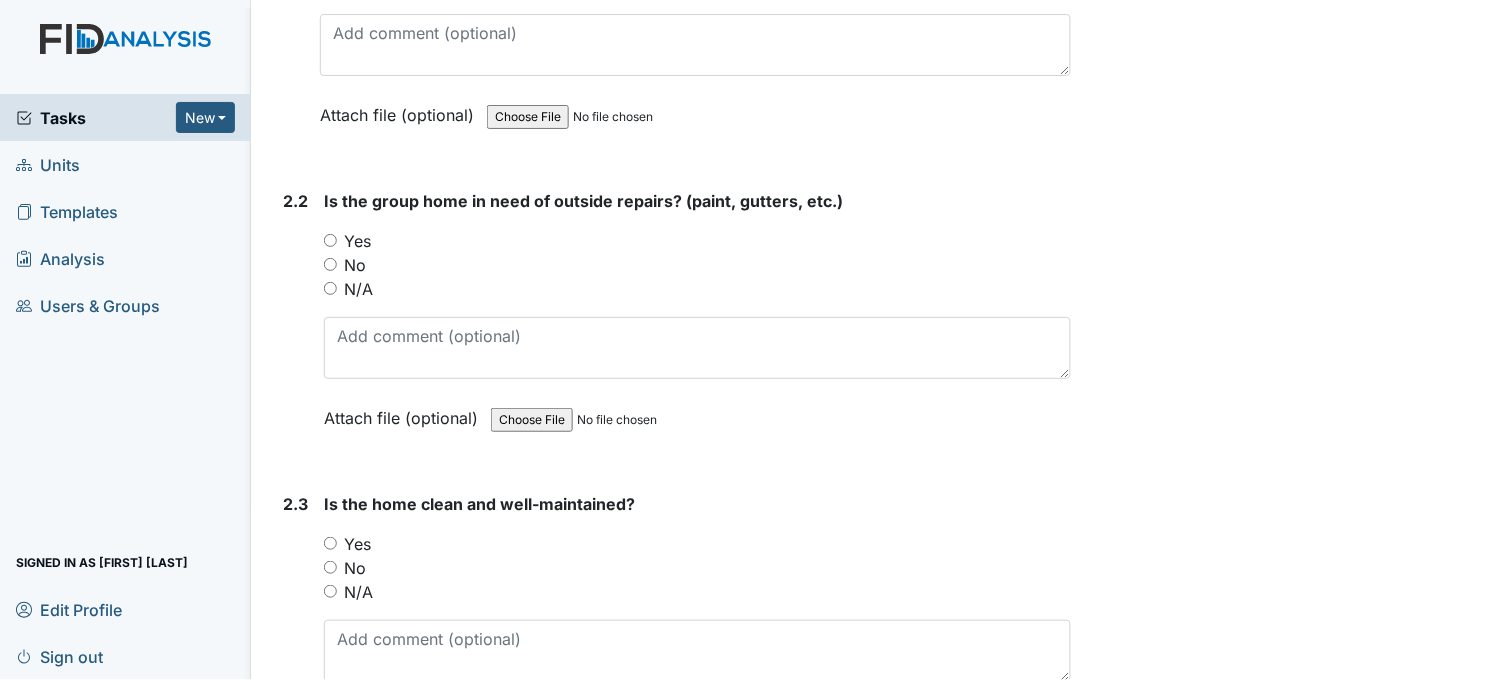 click on "No" at bounding box center [330, 264] 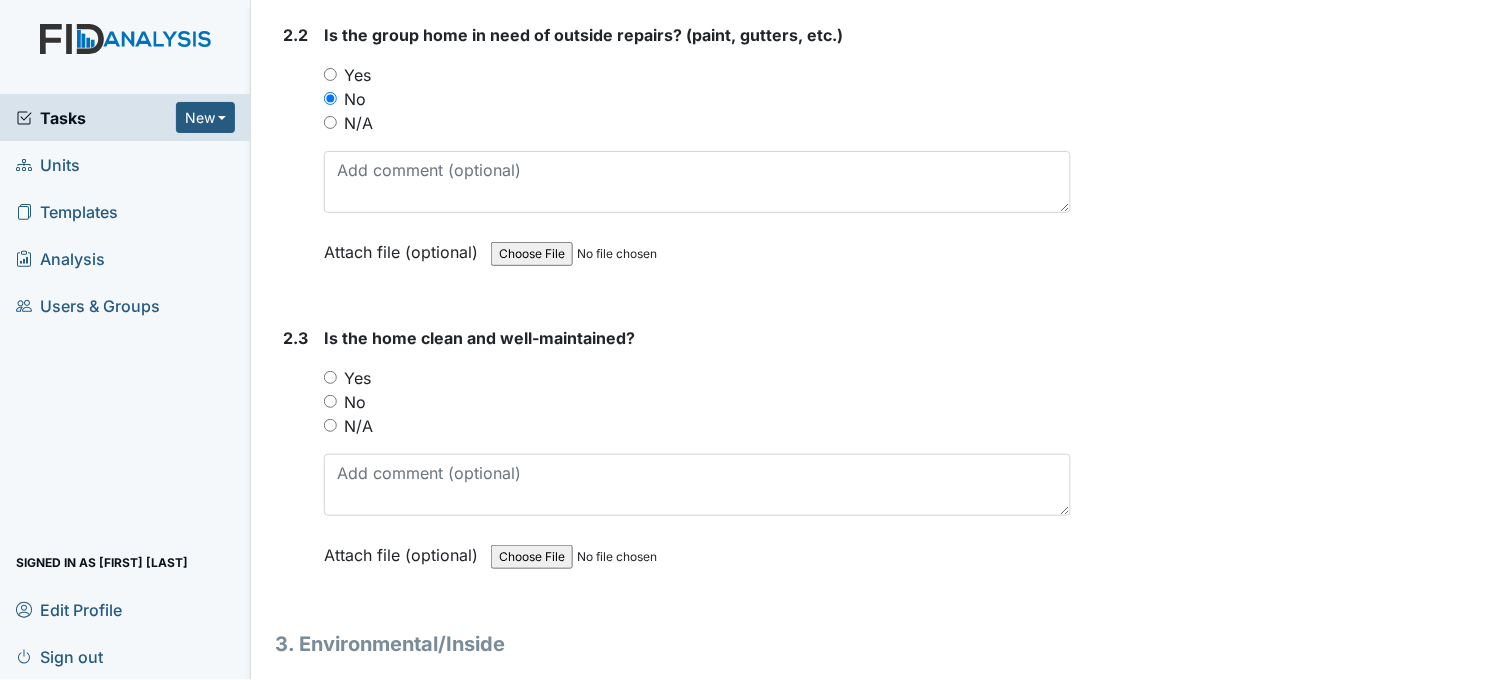 scroll, scrollTop: 2444, scrollLeft: 0, axis: vertical 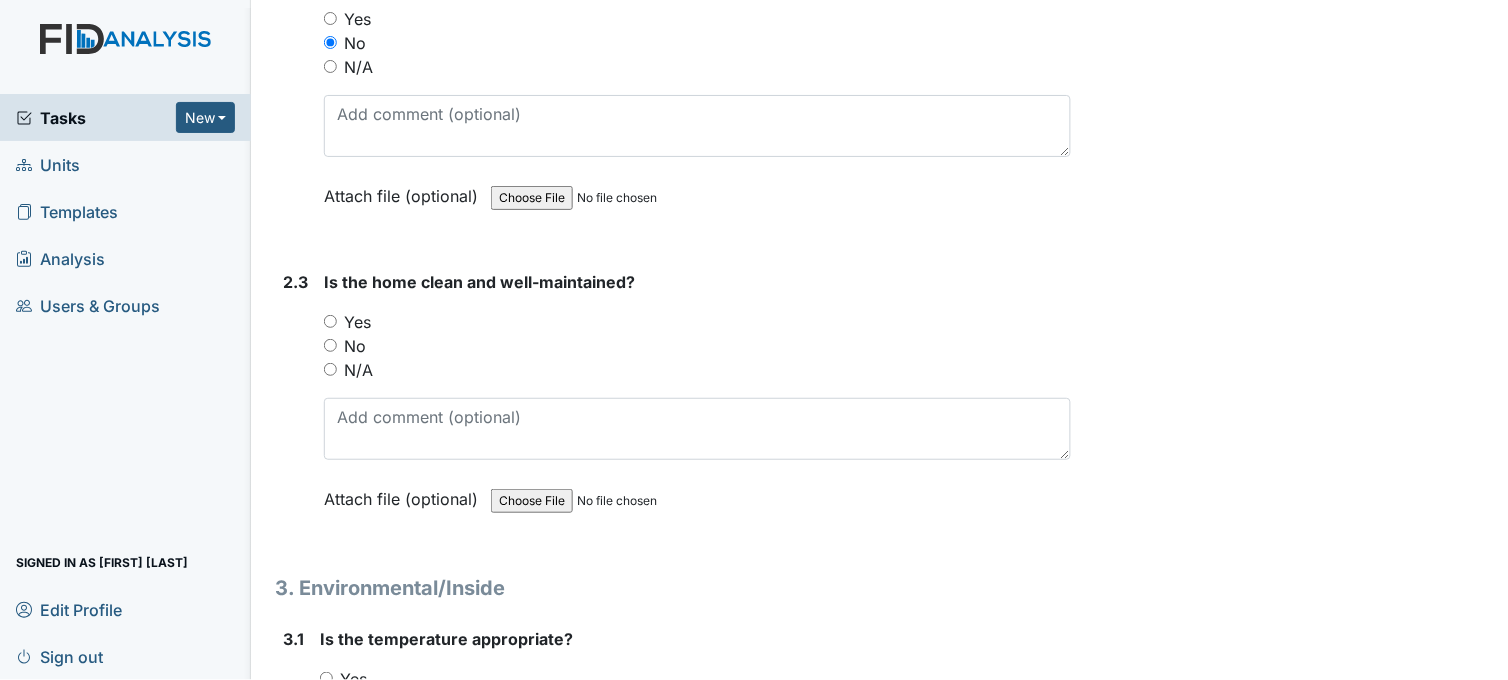 click on "Yes" at bounding box center (697, 322) 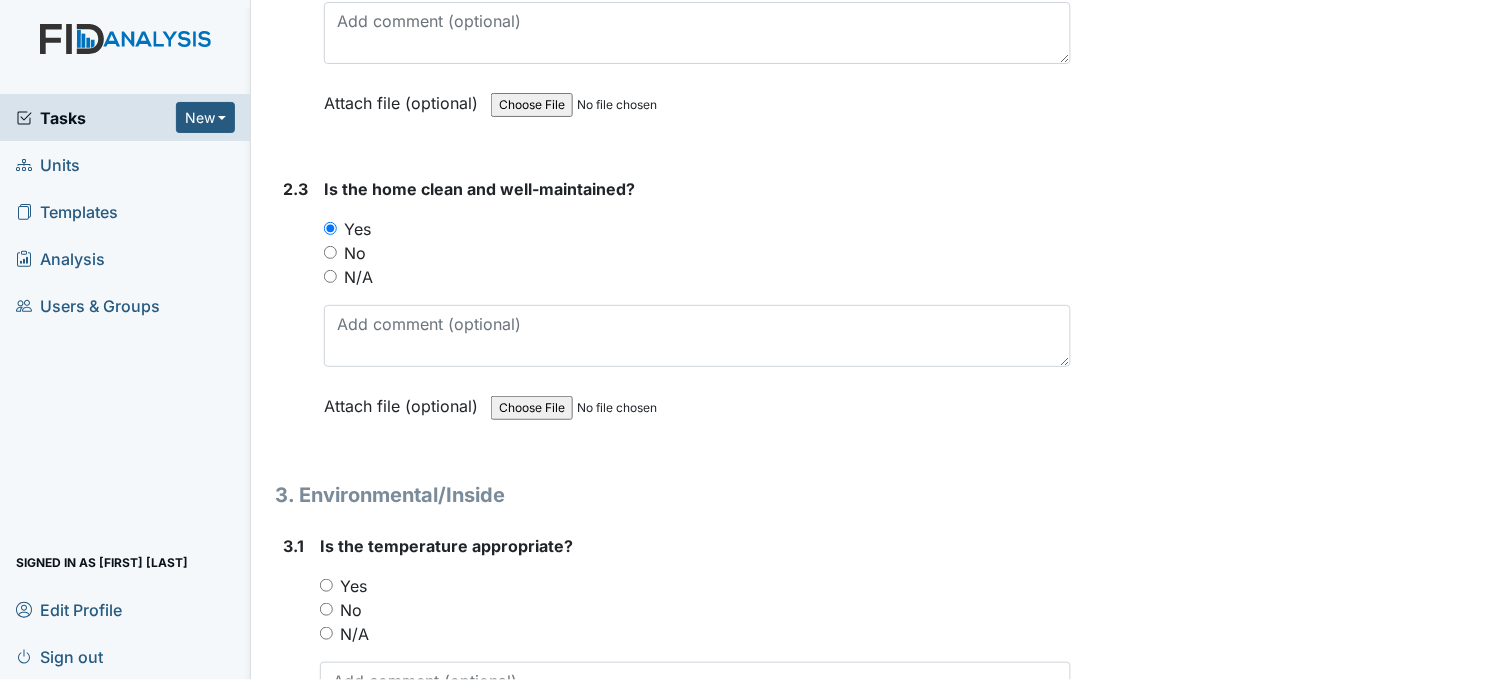 scroll, scrollTop: 2777, scrollLeft: 0, axis: vertical 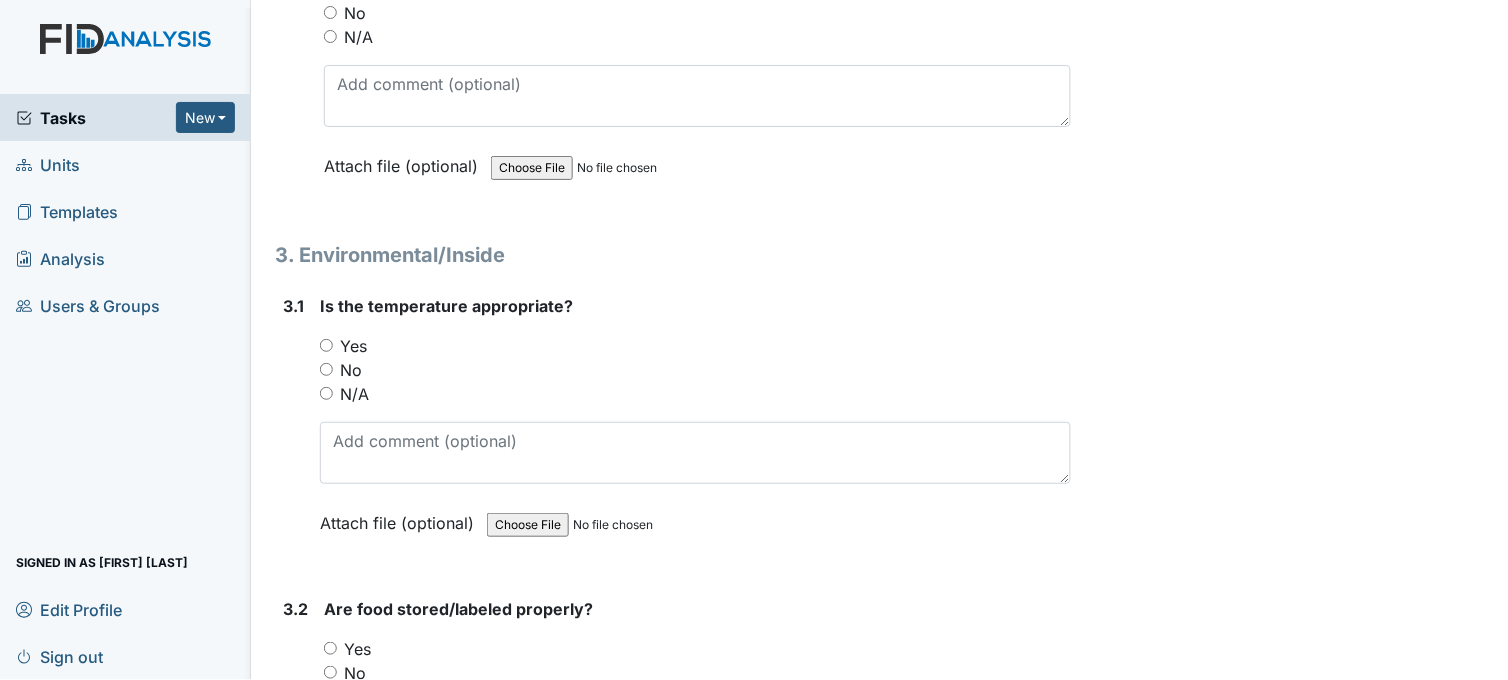 click on "Yes" at bounding box center (326, 345) 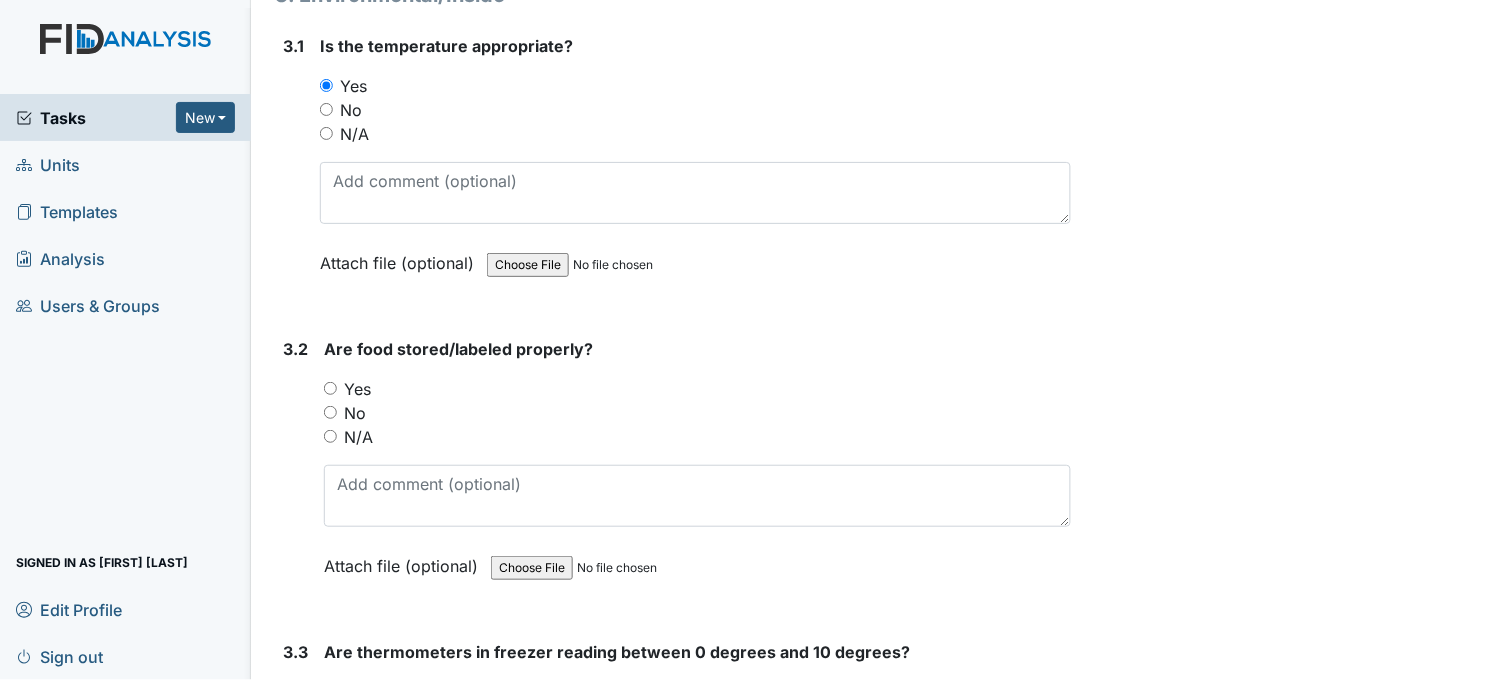 scroll, scrollTop: 3111, scrollLeft: 0, axis: vertical 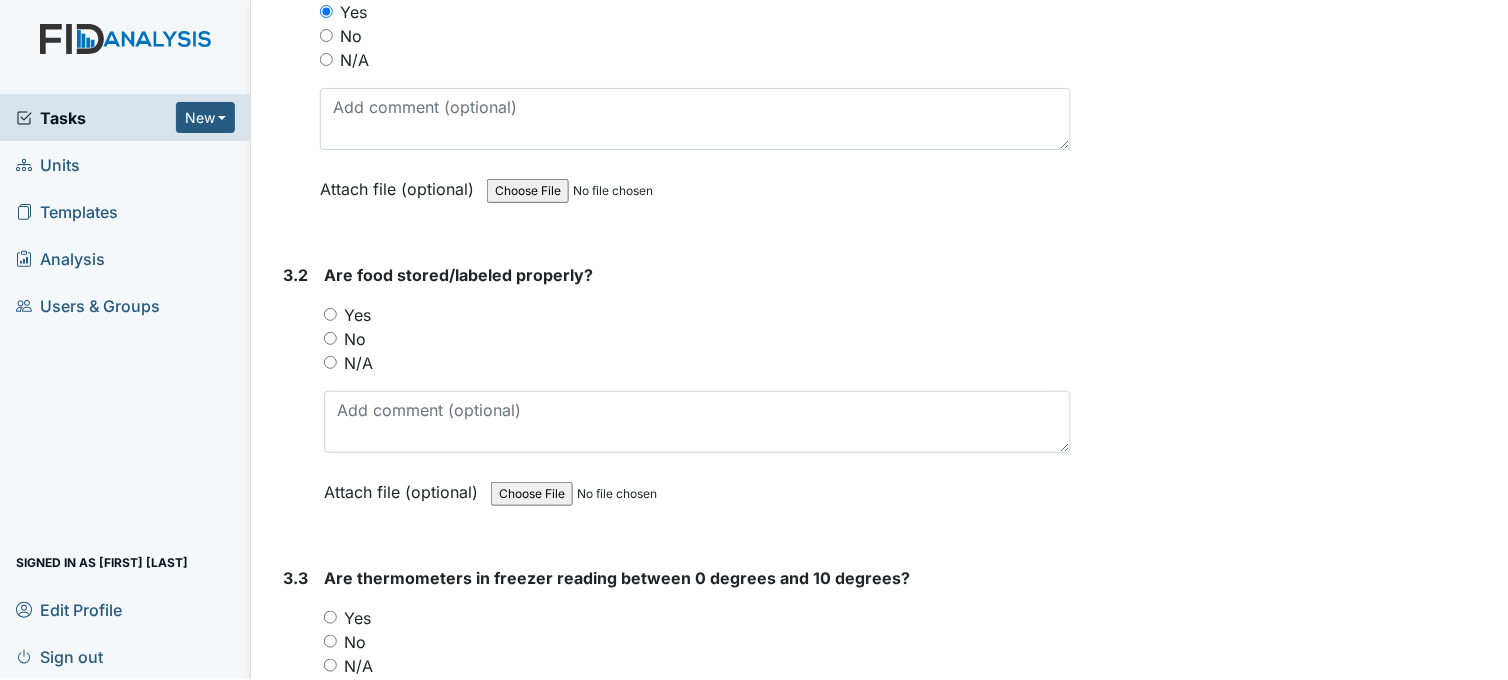click on "Yes" at bounding box center (330, 314) 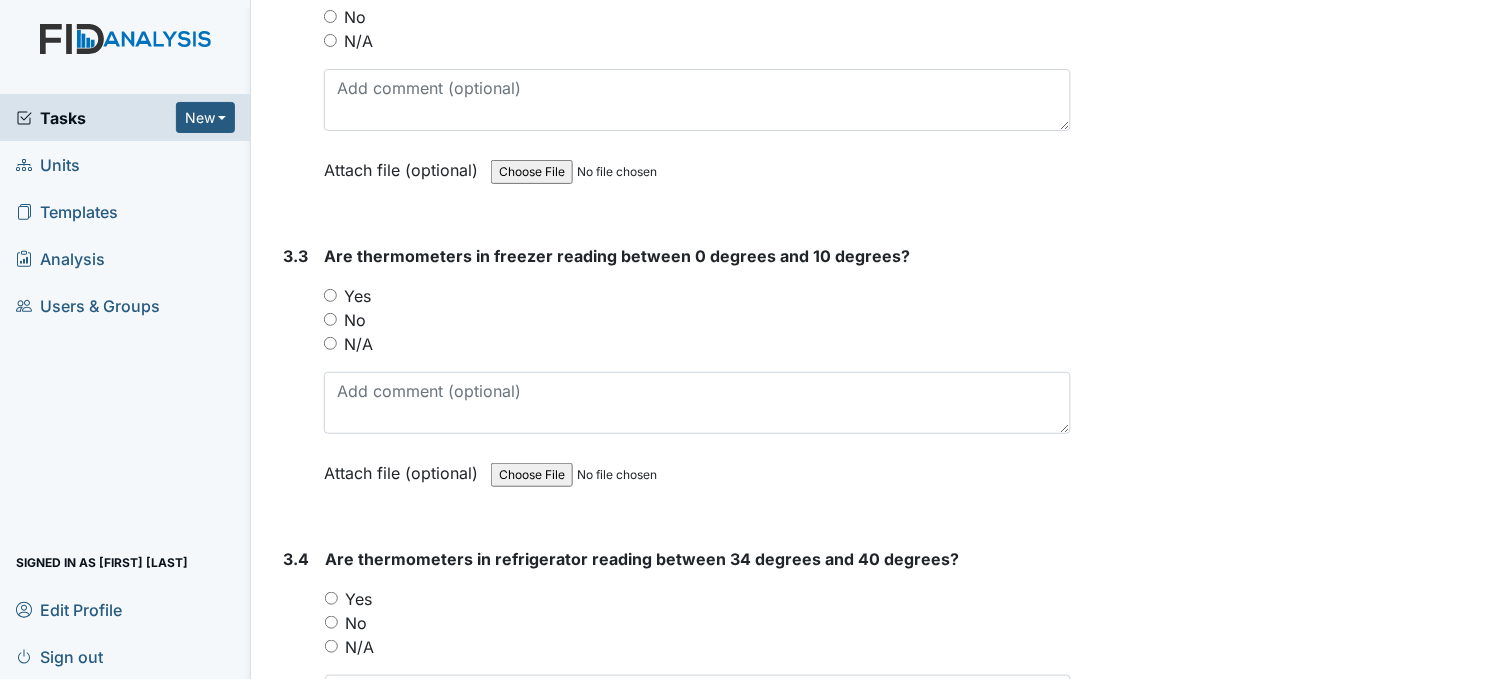 scroll, scrollTop: 3444, scrollLeft: 0, axis: vertical 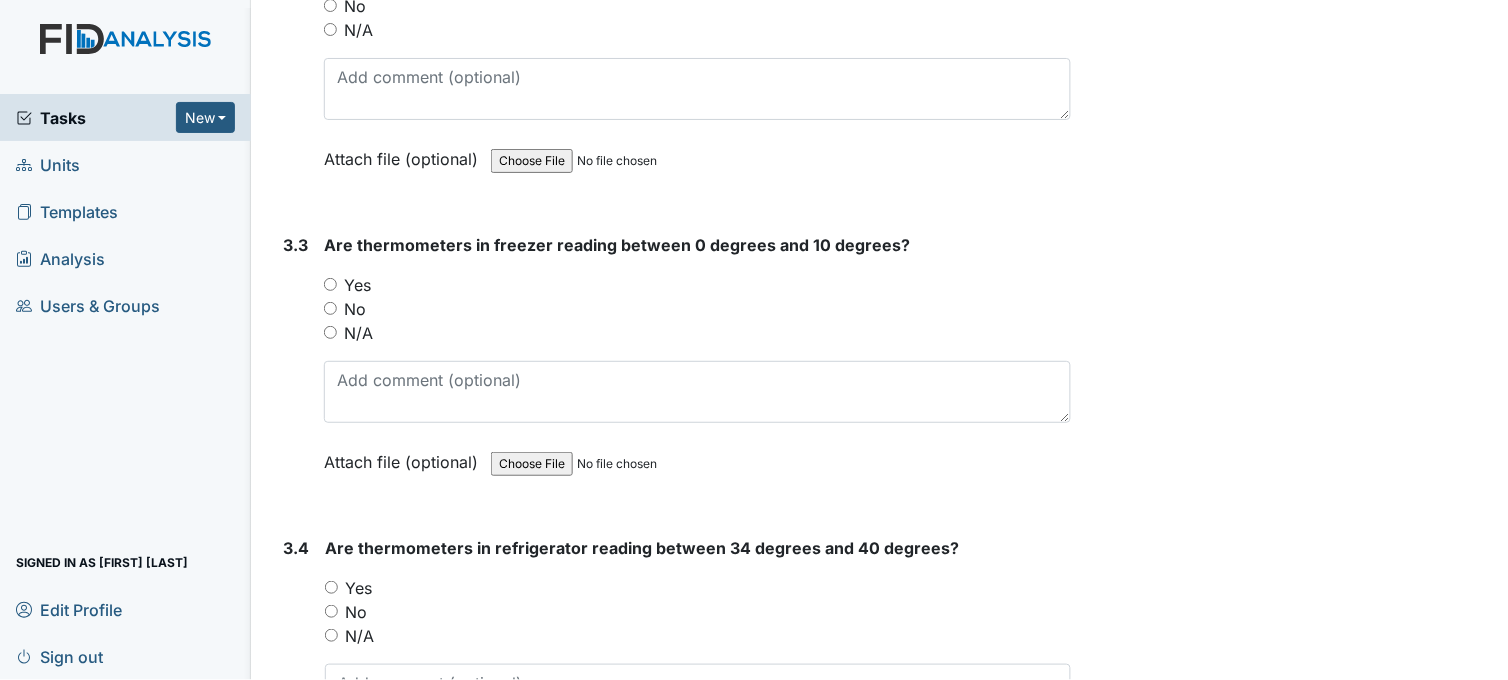 click on "Yes" at bounding box center [330, 284] 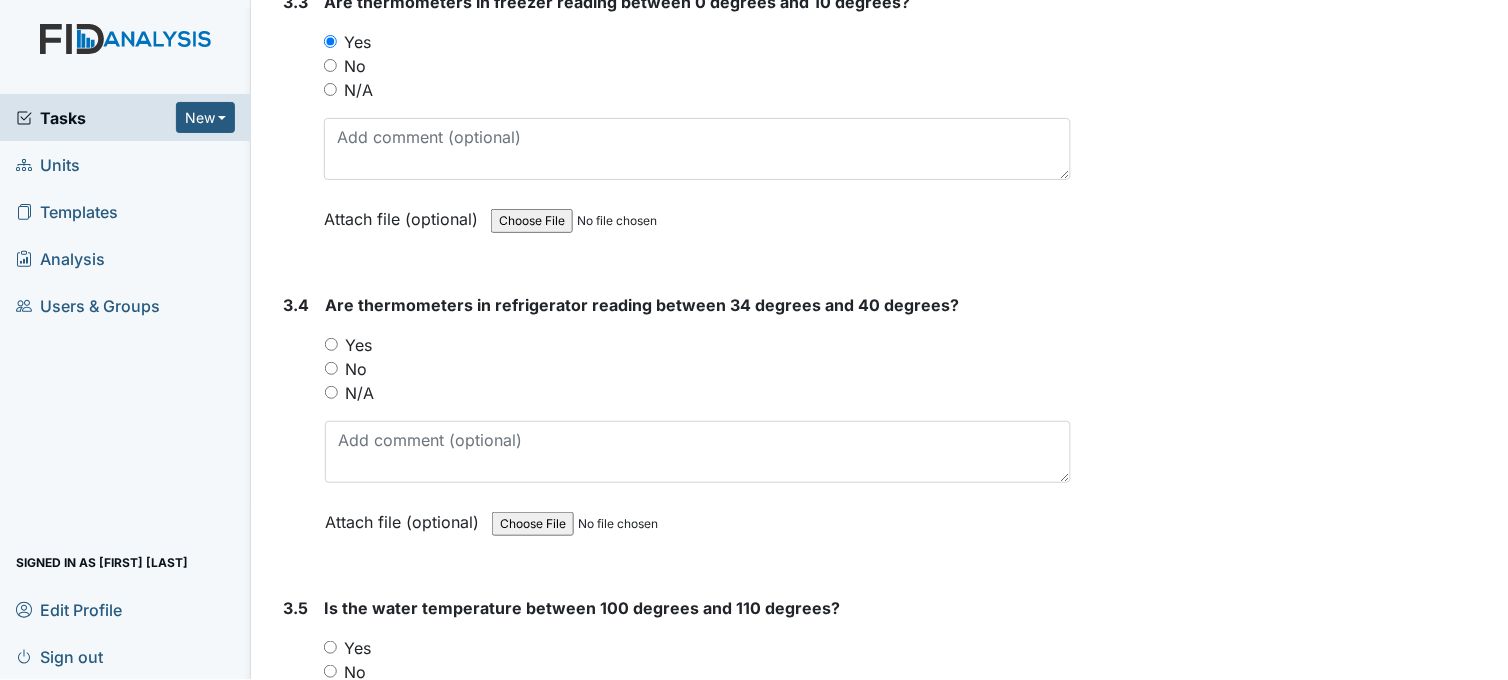 scroll, scrollTop: 3888, scrollLeft: 0, axis: vertical 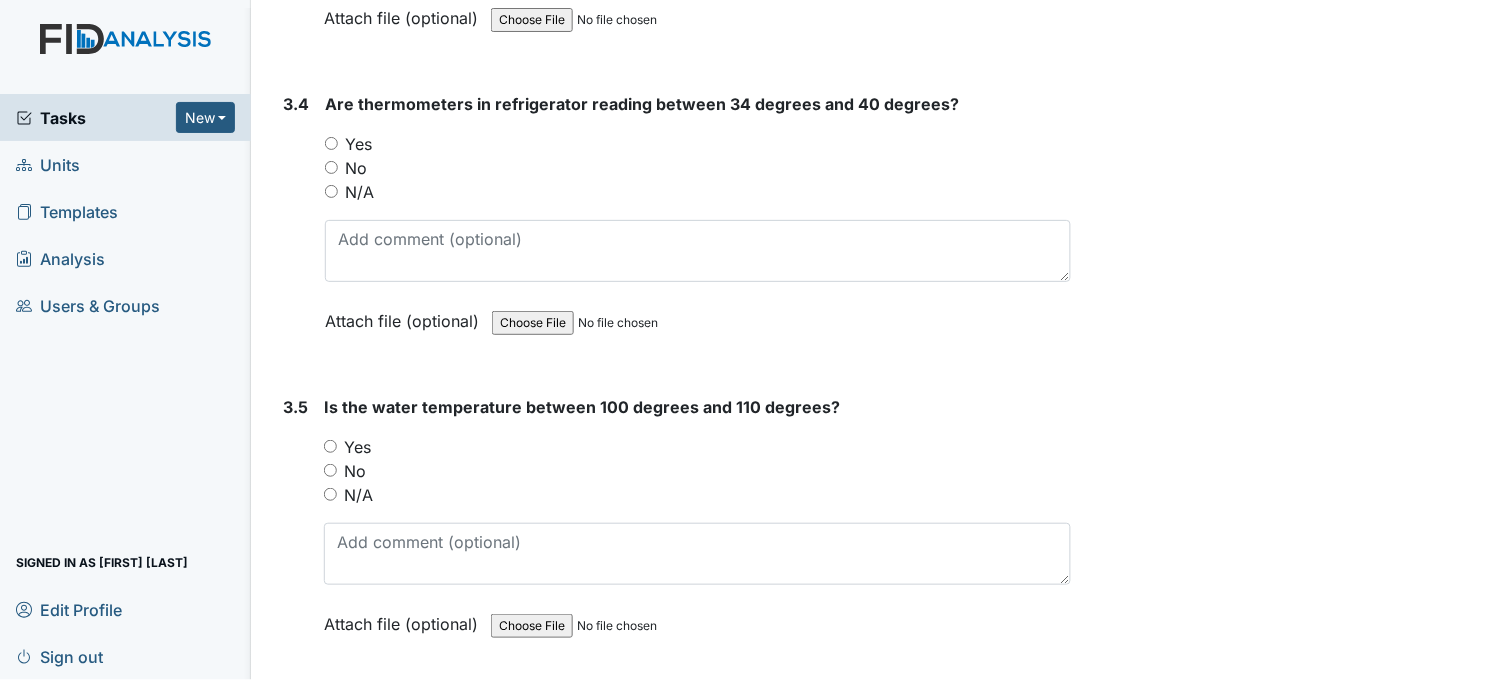 click on "Yes" at bounding box center [331, 143] 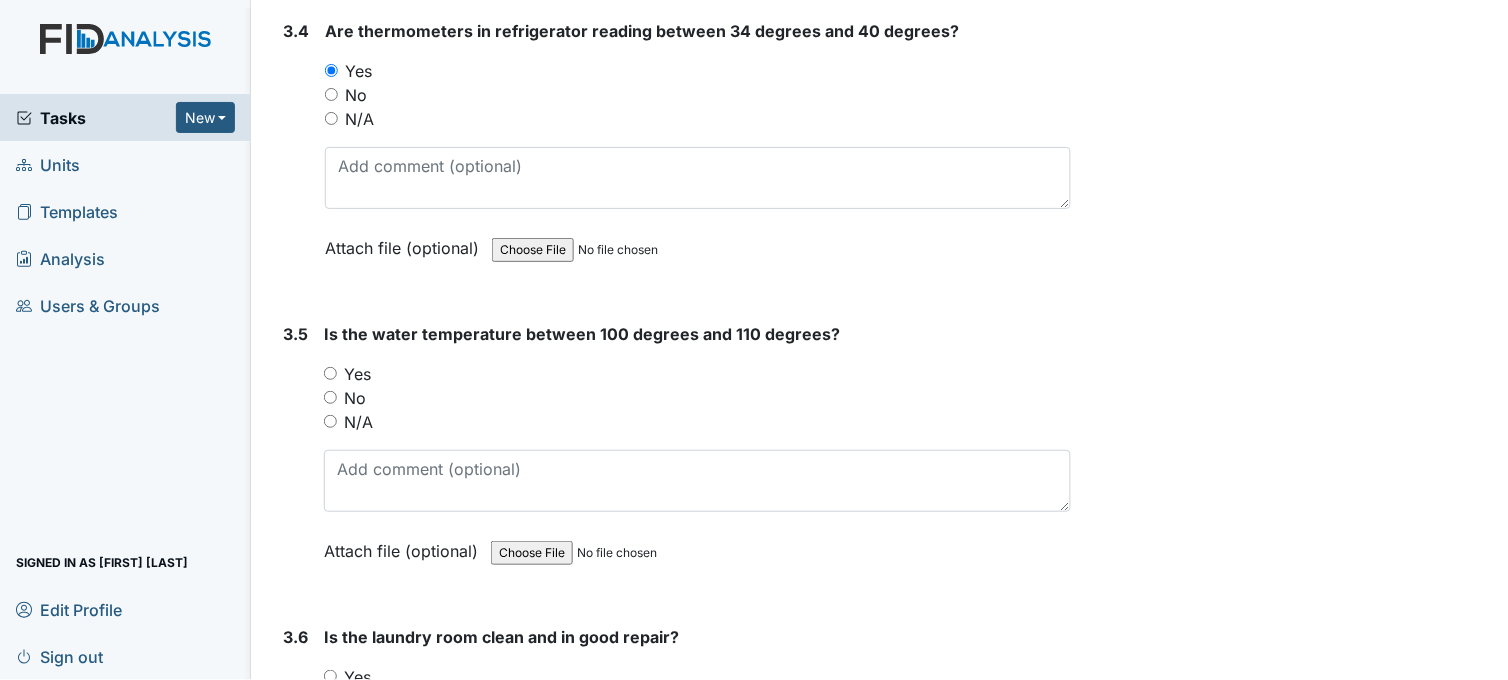 scroll, scrollTop: 4000, scrollLeft: 0, axis: vertical 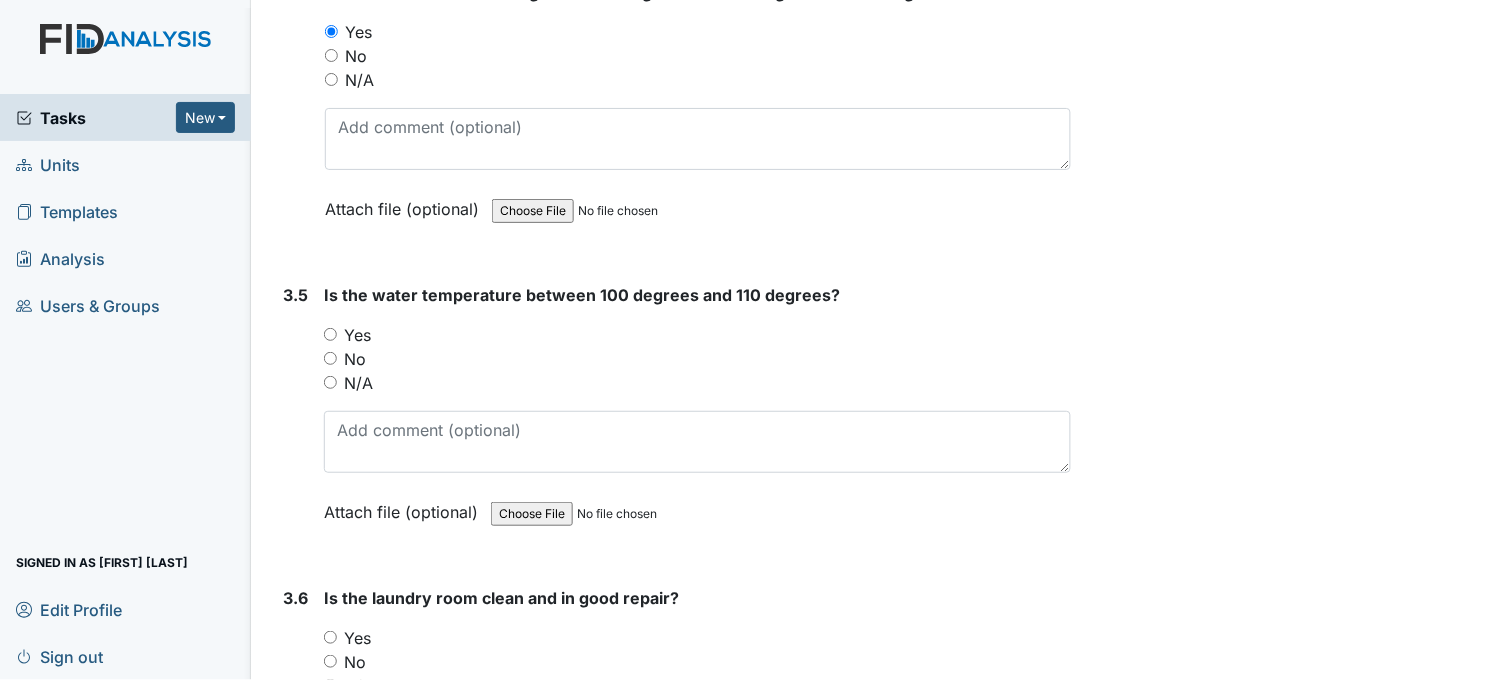 click on "Yes" at bounding box center (330, 334) 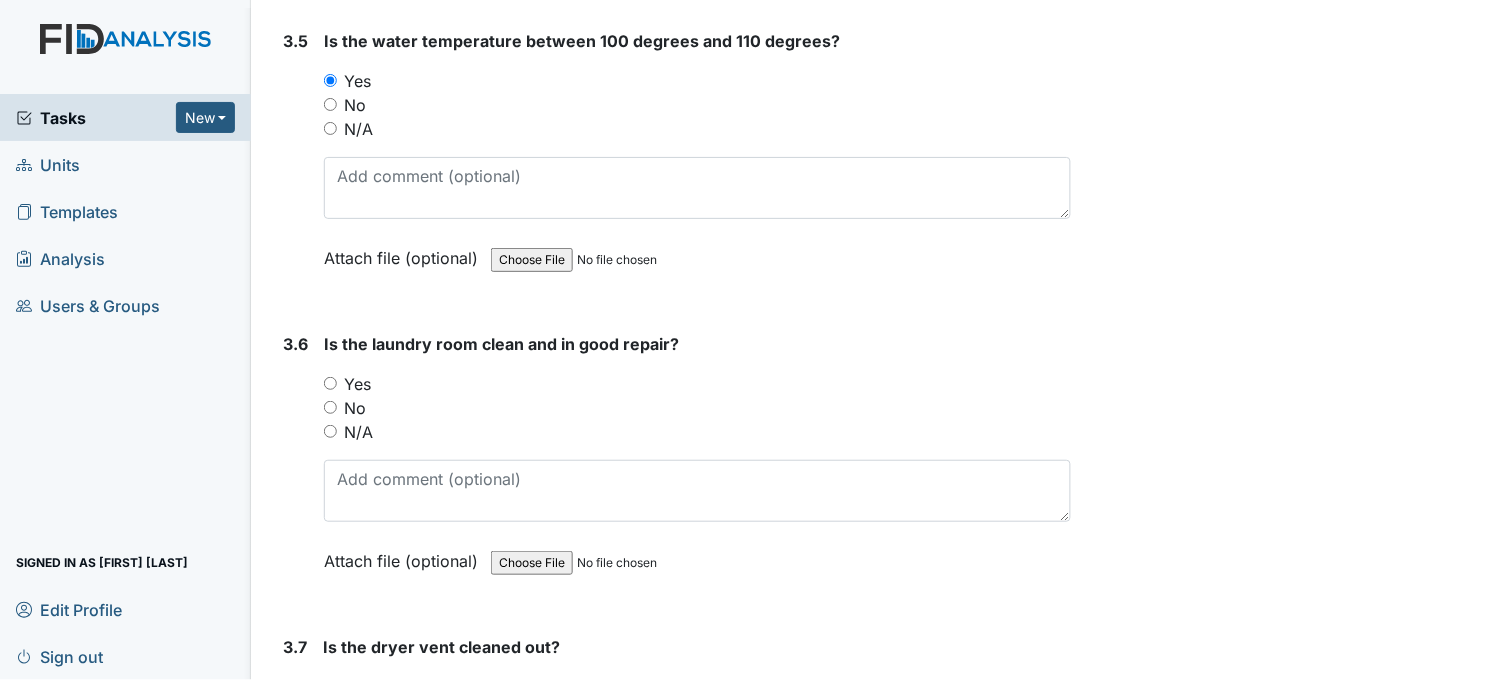 scroll, scrollTop: 4444, scrollLeft: 0, axis: vertical 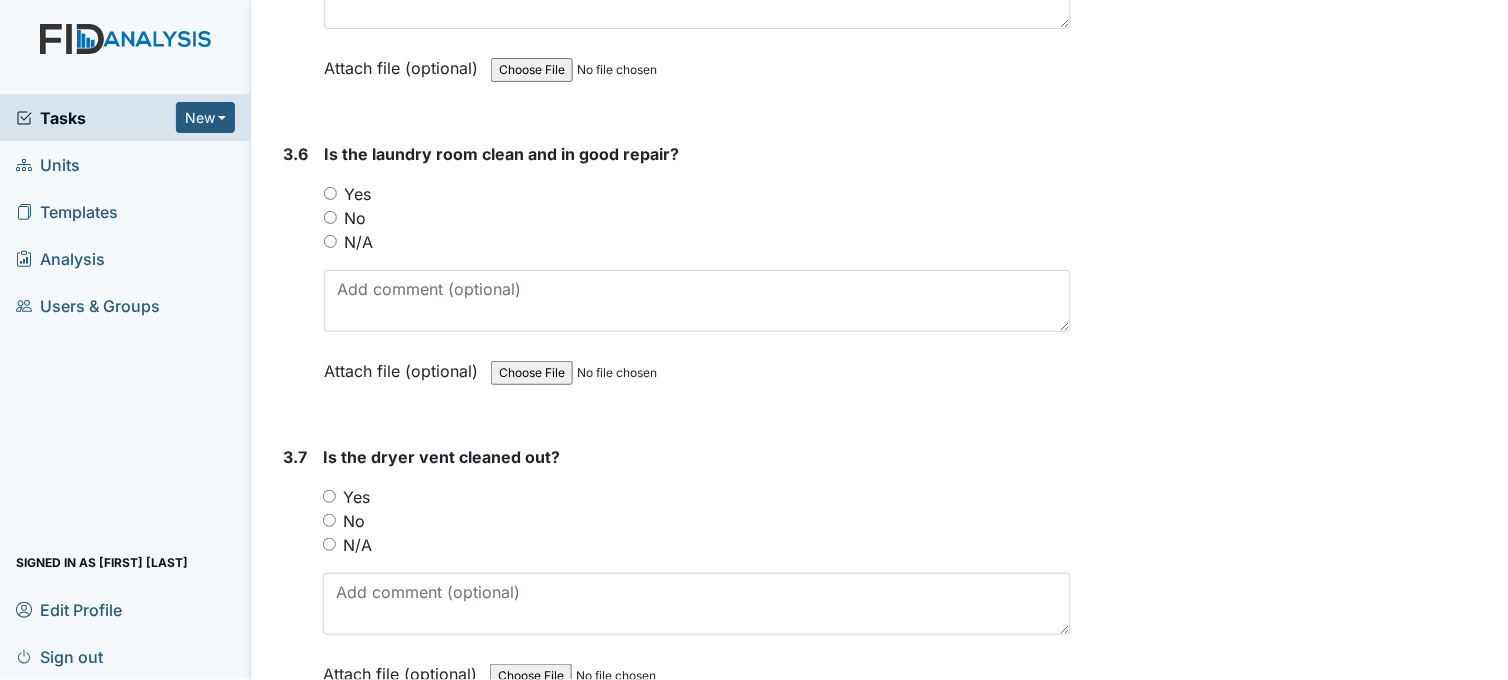 click on "Yes" at bounding box center (330, 193) 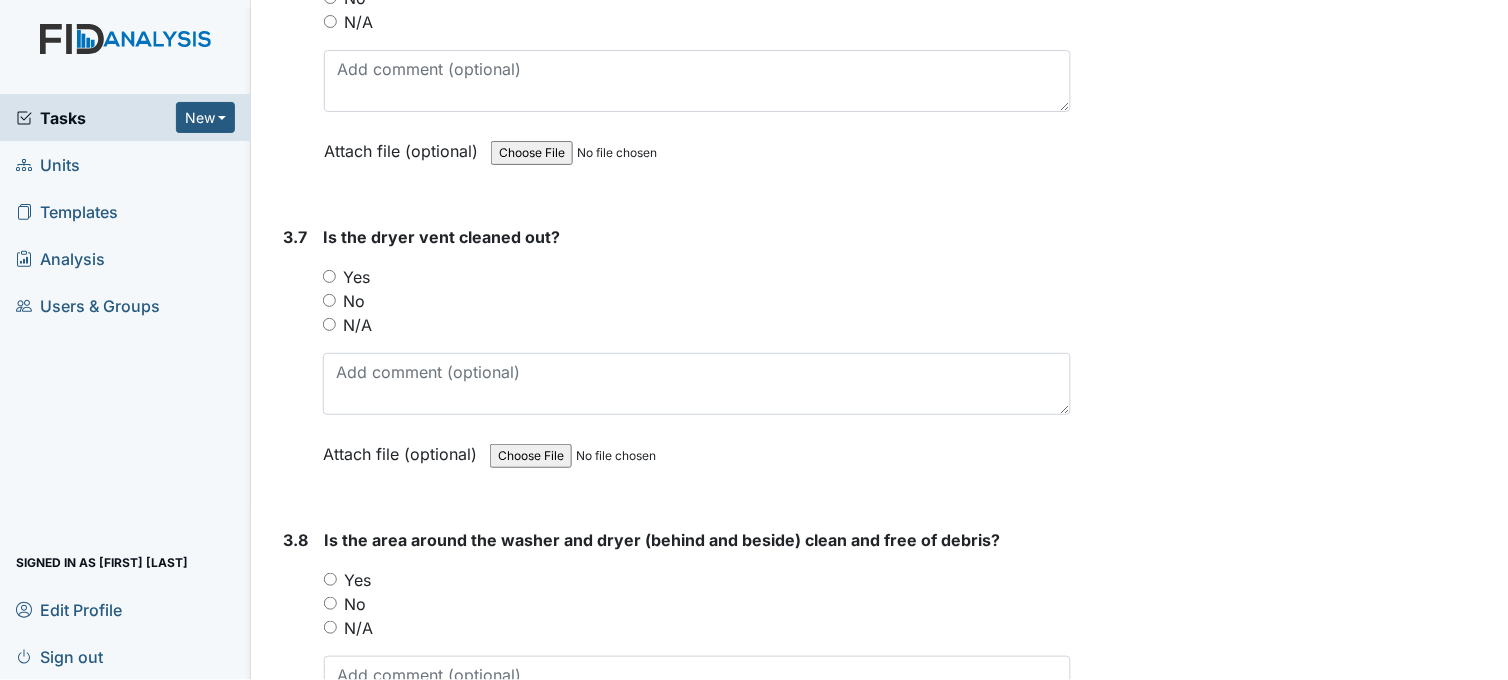 scroll, scrollTop: 4666, scrollLeft: 0, axis: vertical 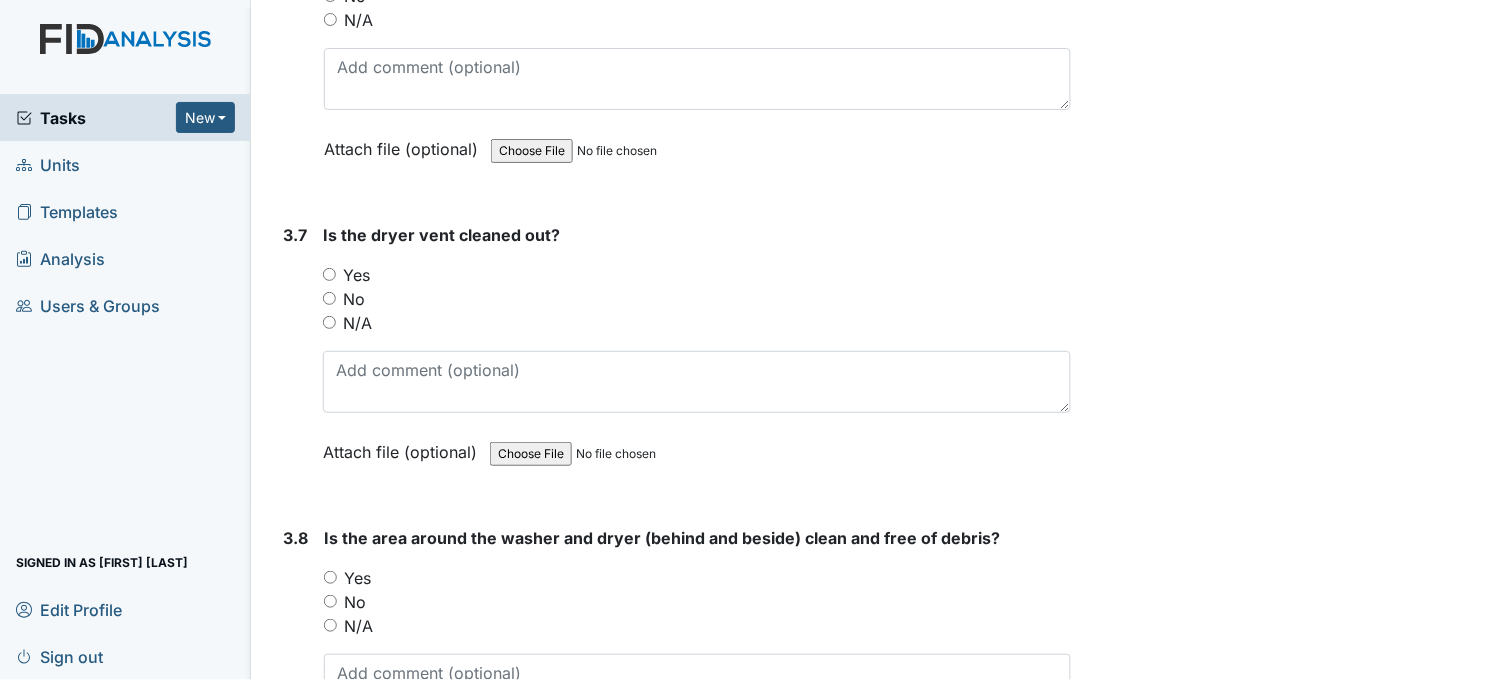 click on "Yes" at bounding box center (329, 274) 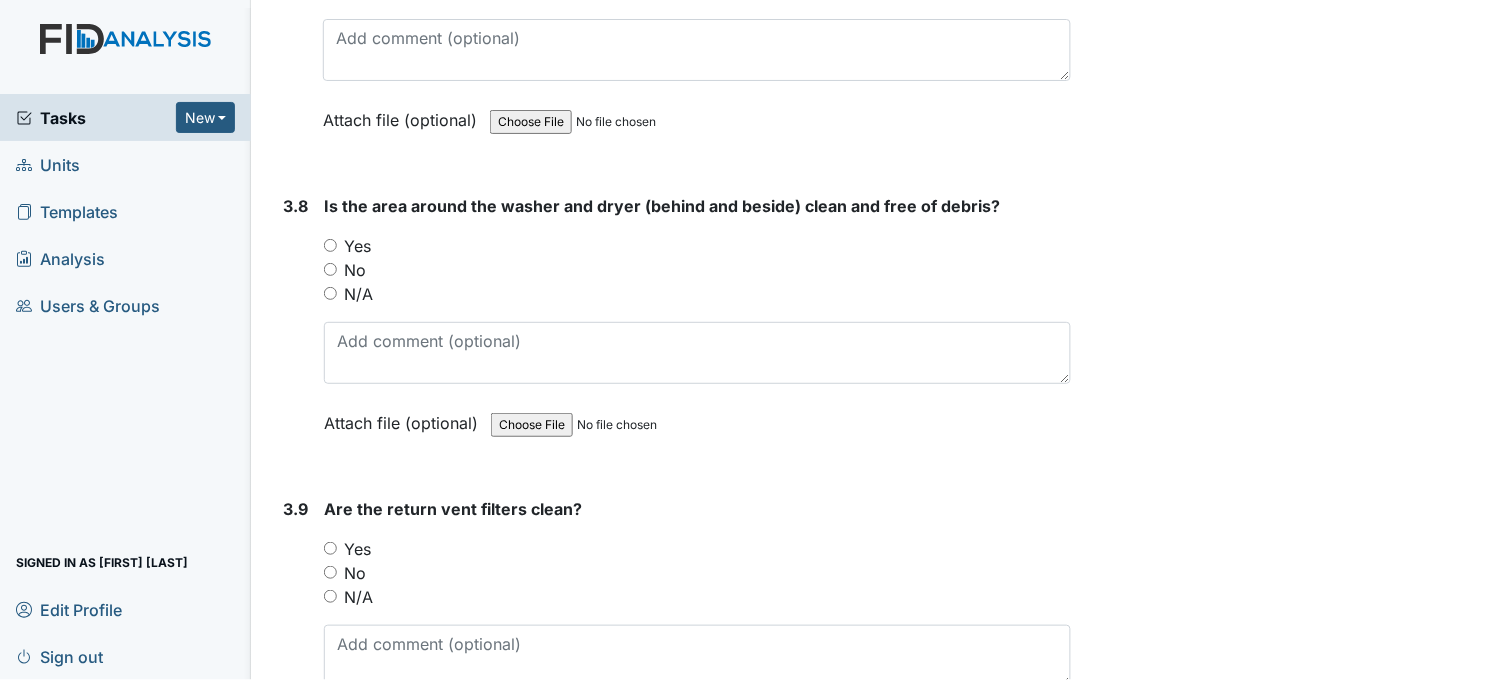 scroll, scrollTop: 5000, scrollLeft: 0, axis: vertical 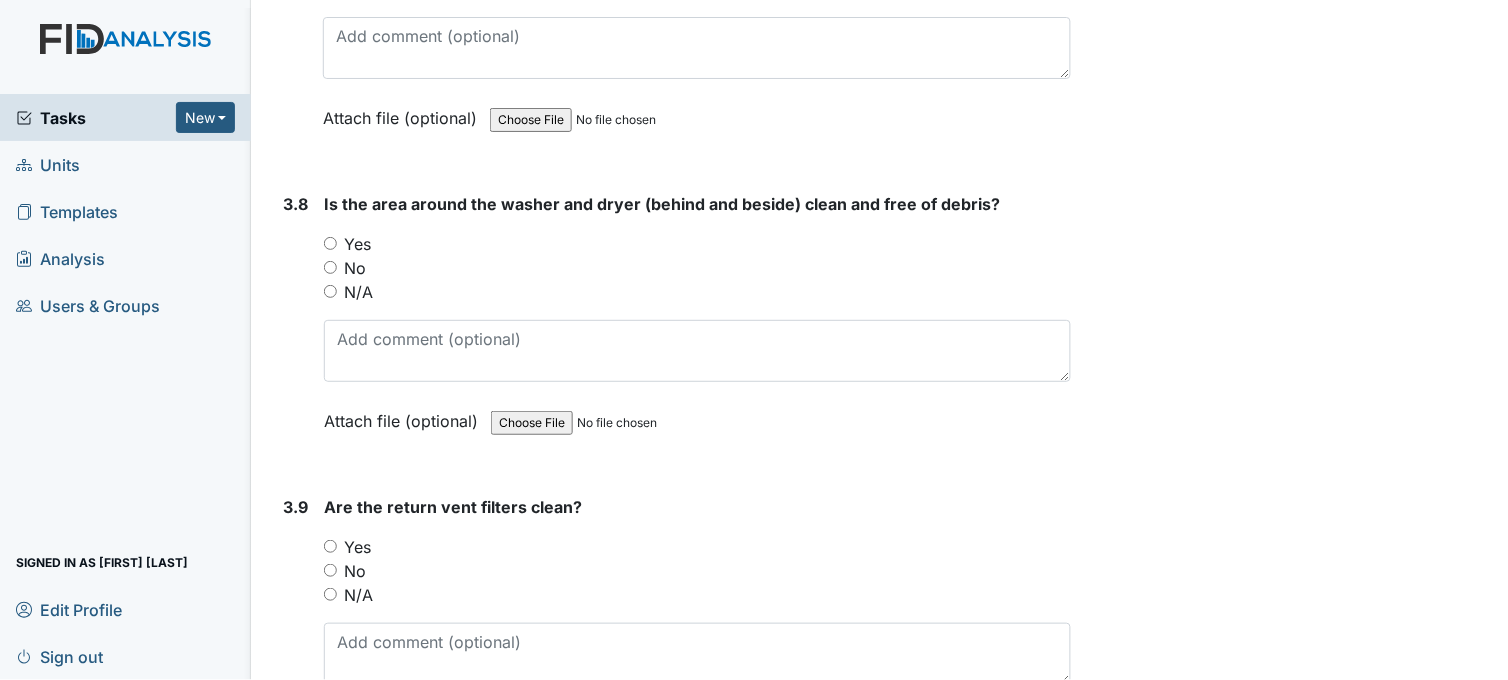 click on "Yes" at bounding box center (330, 243) 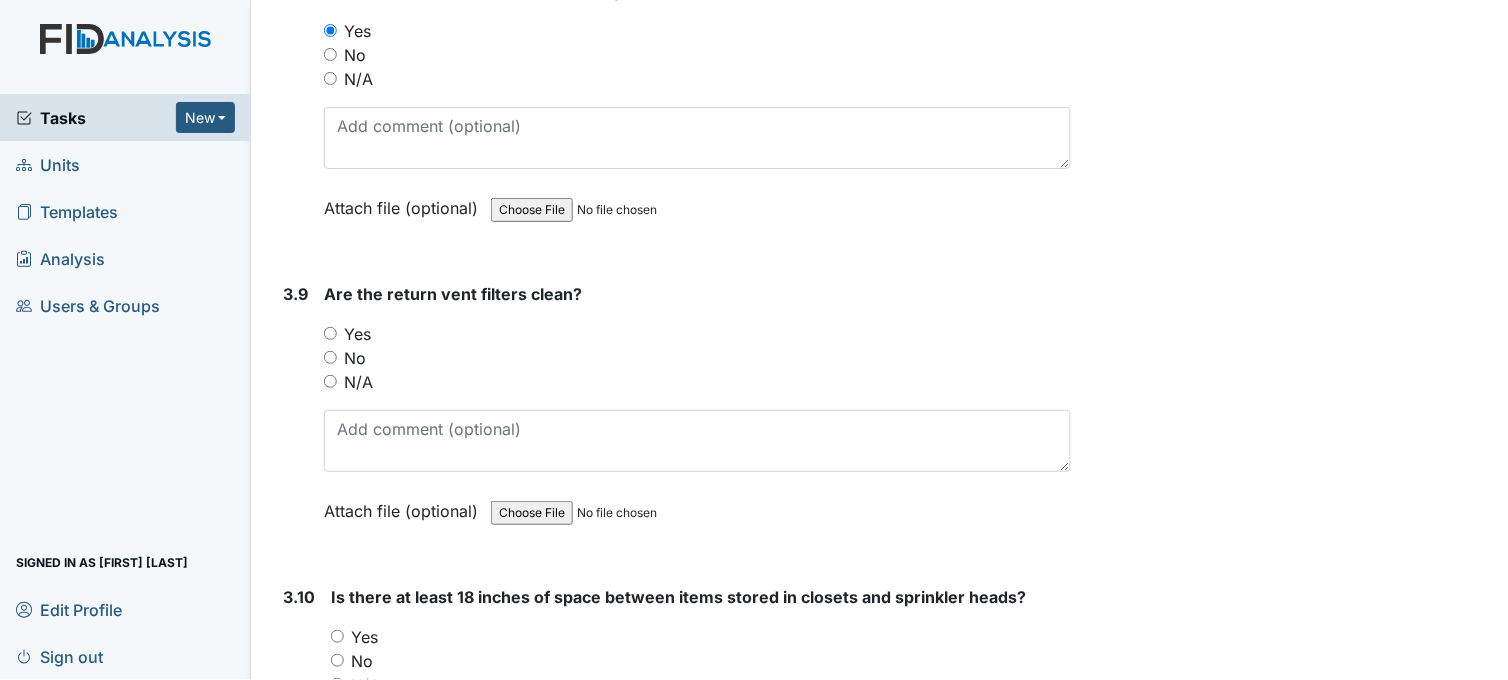 scroll, scrollTop: 5333, scrollLeft: 0, axis: vertical 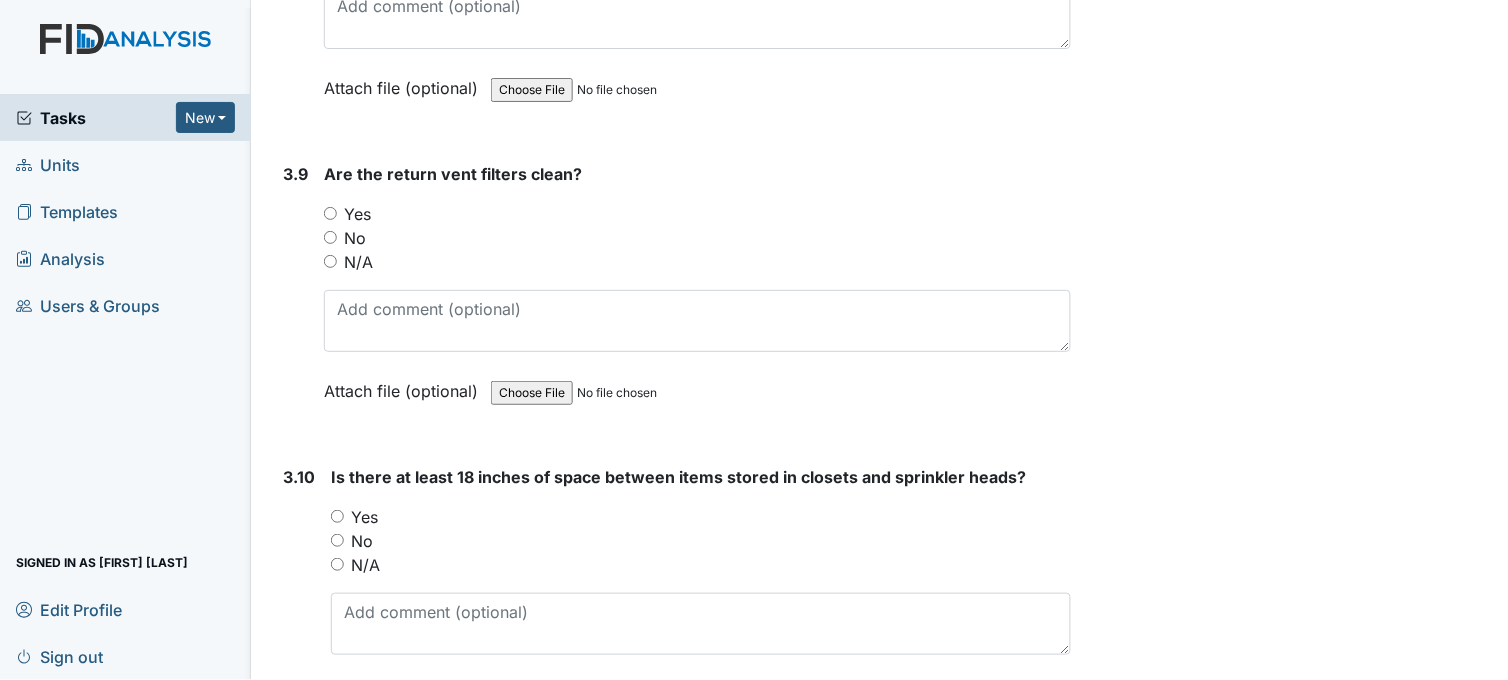 click on "Yes" at bounding box center [330, 213] 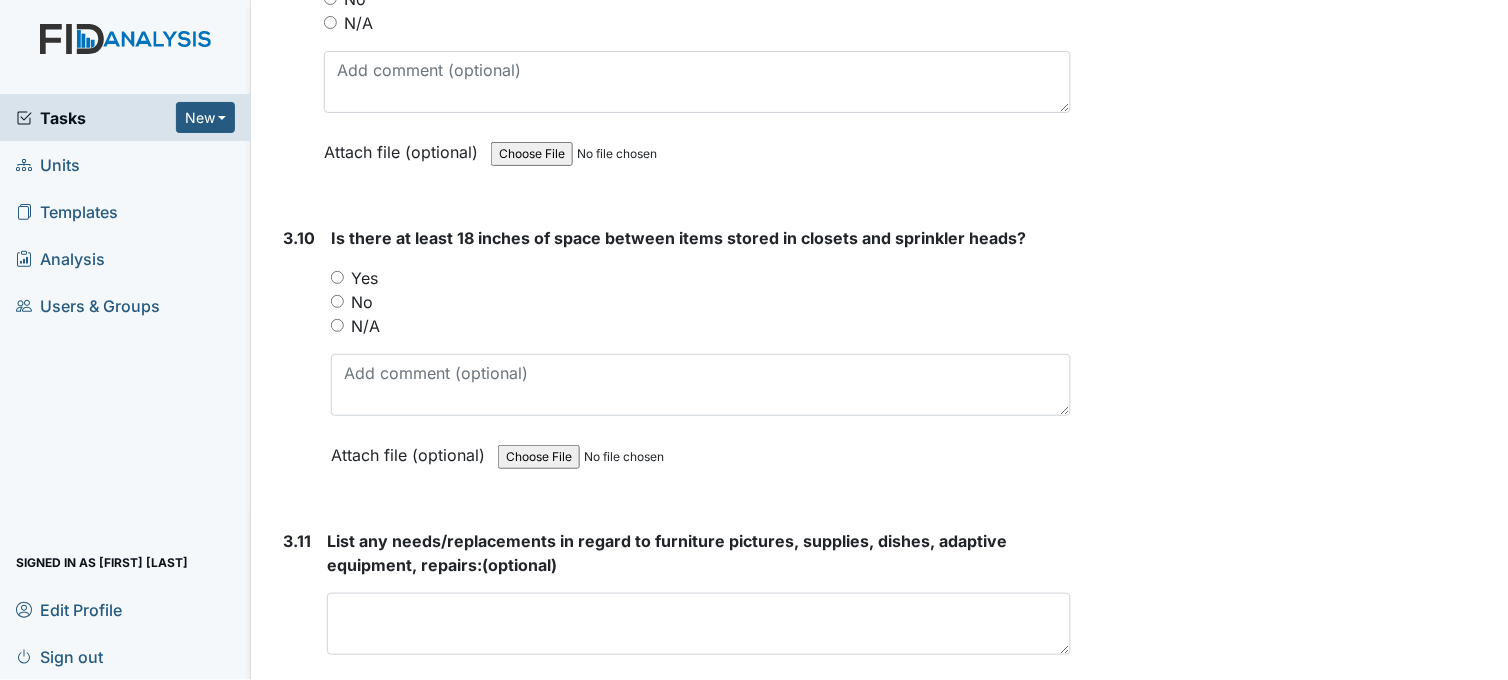 scroll, scrollTop: 5666, scrollLeft: 0, axis: vertical 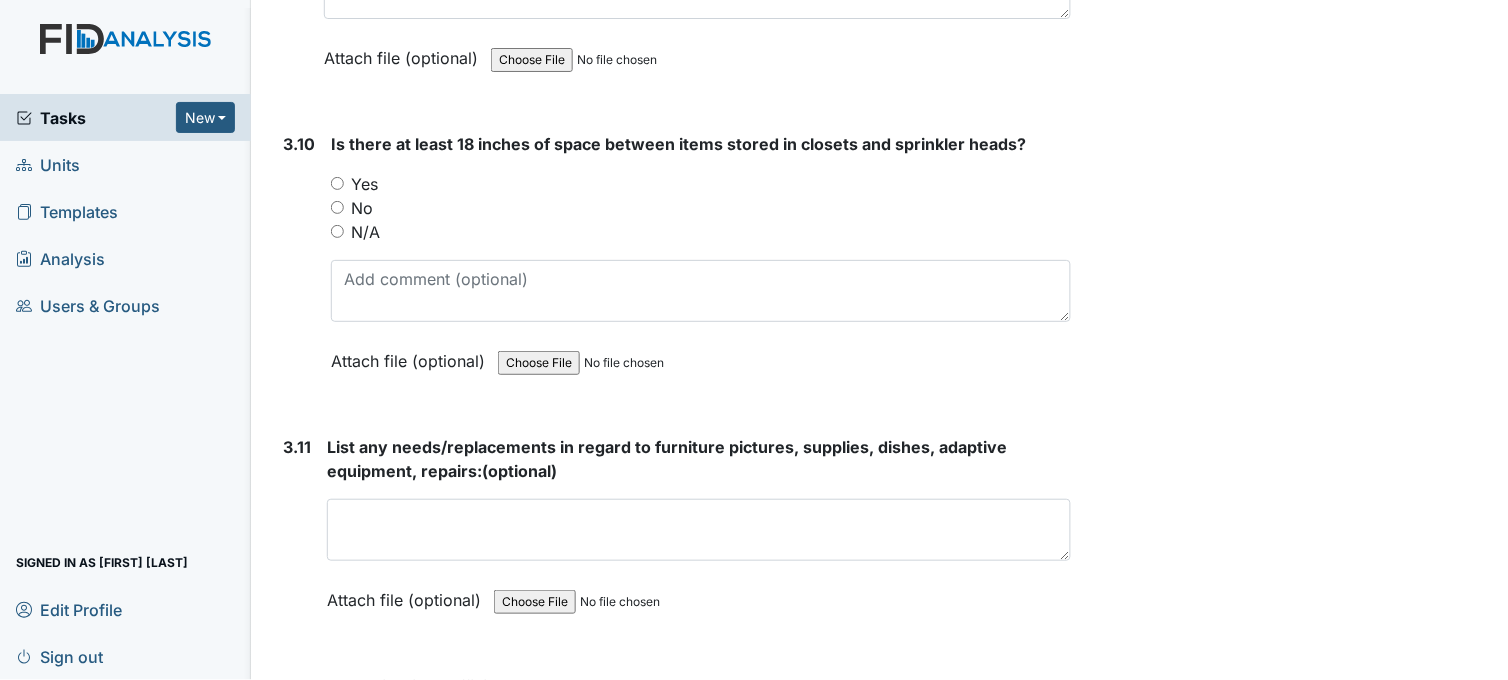 click on "N/A" at bounding box center (337, 231) 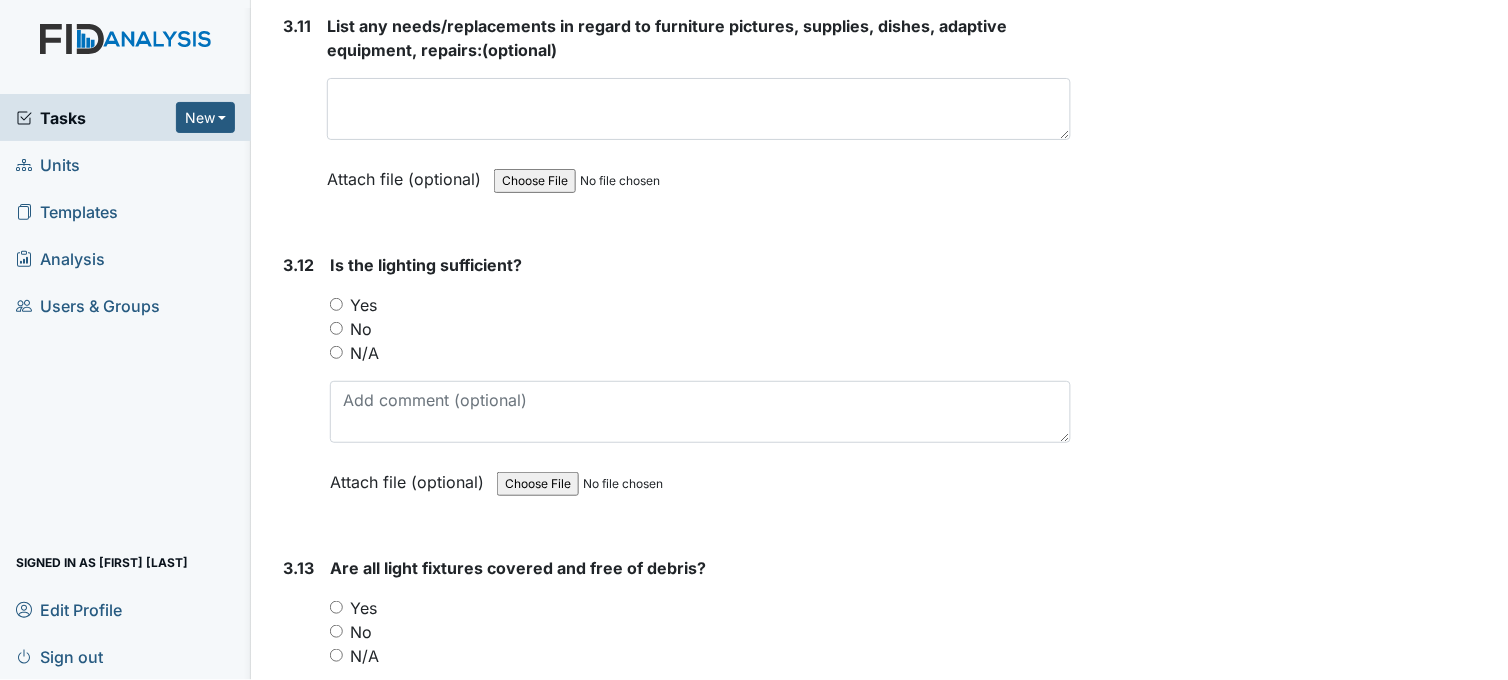 scroll, scrollTop: 6111, scrollLeft: 0, axis: vertical 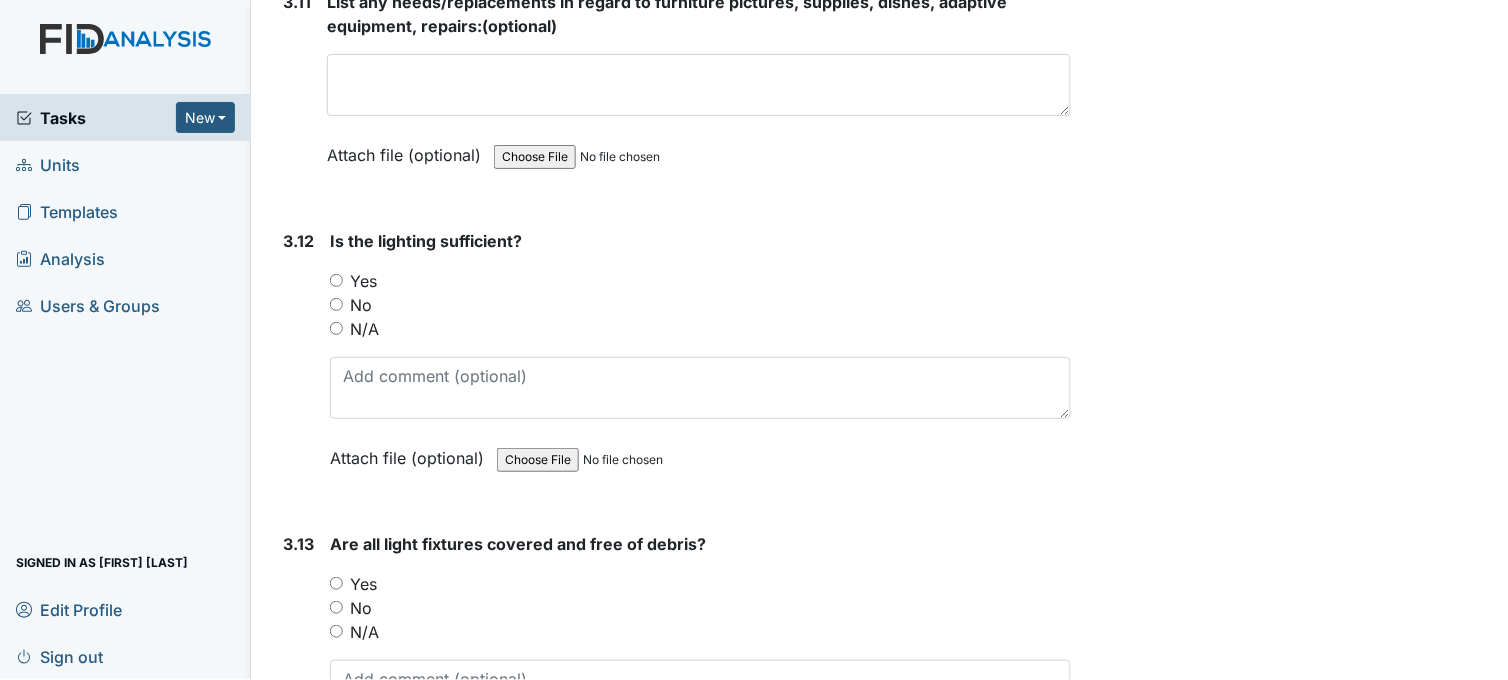 click on "Yes" at bounding box center (336, 280) 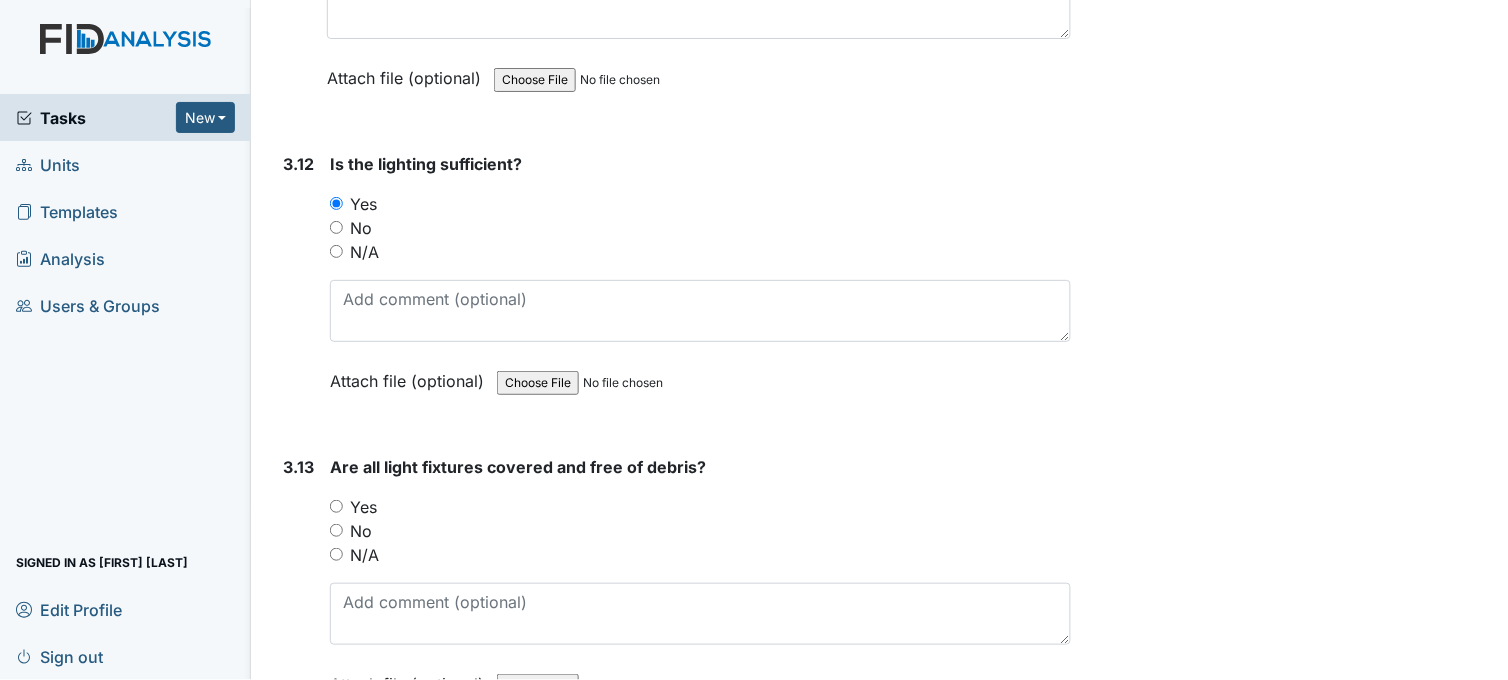 scroll, scrollTop: 6444, scrollLeft: 0, axis: vertical 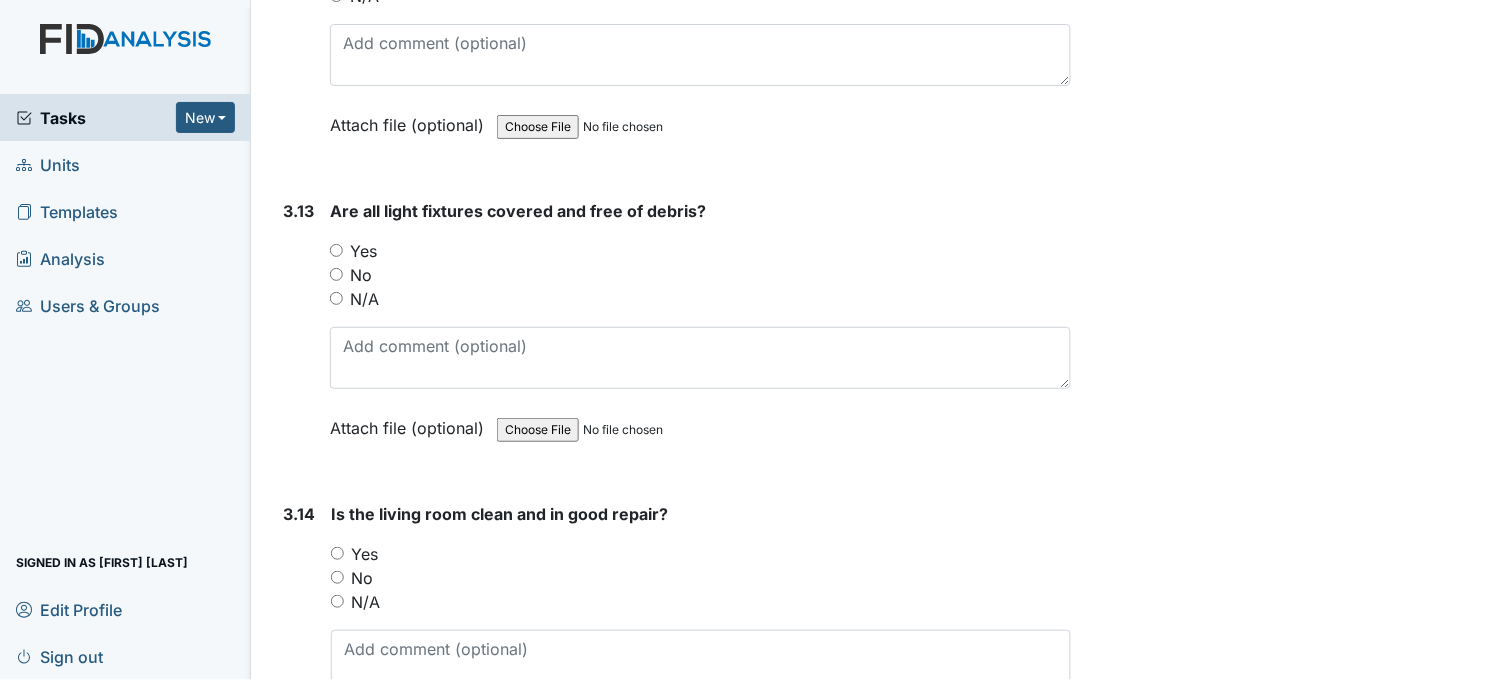 click on "Yes" at bounding box center (336, 250) 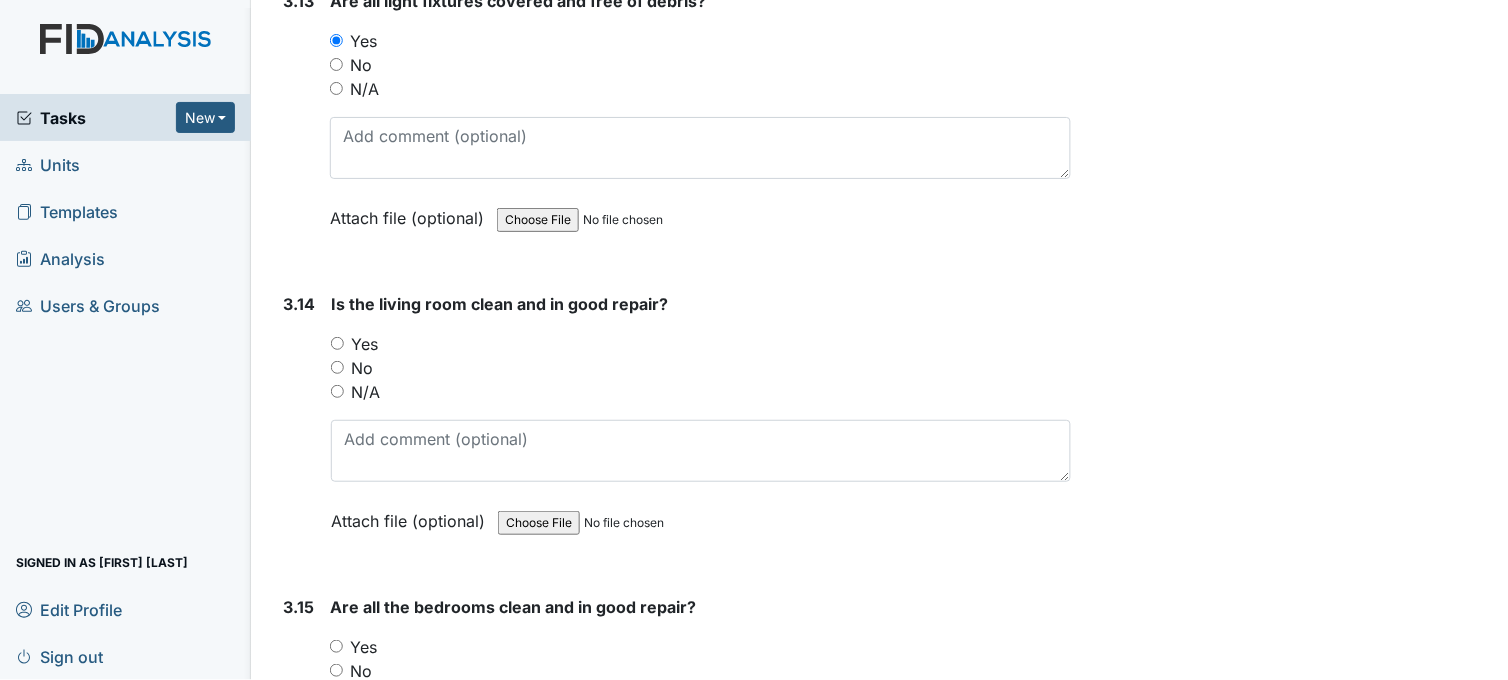 scroll, scrollTop: 6777, scrollLeft: 0, axis: vertical 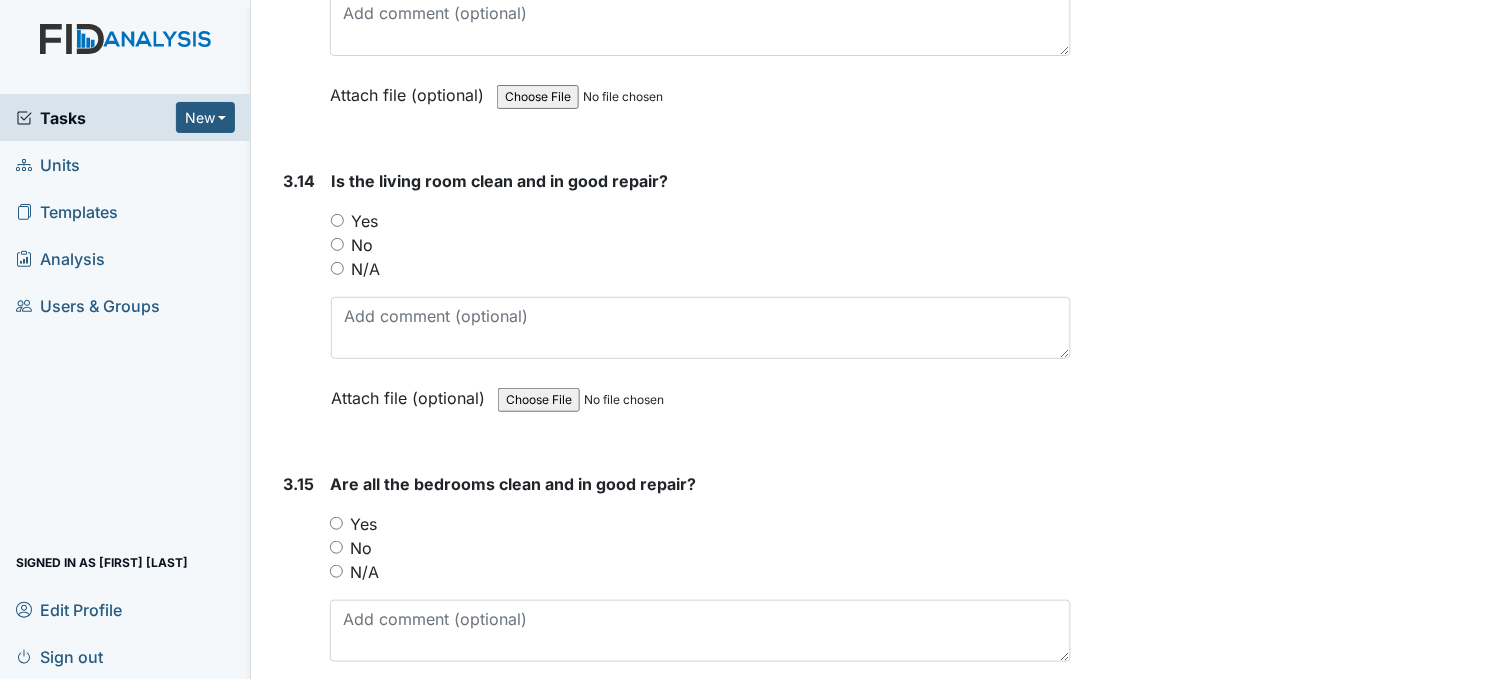 click on "Yes" at bounding box center (337, 220) 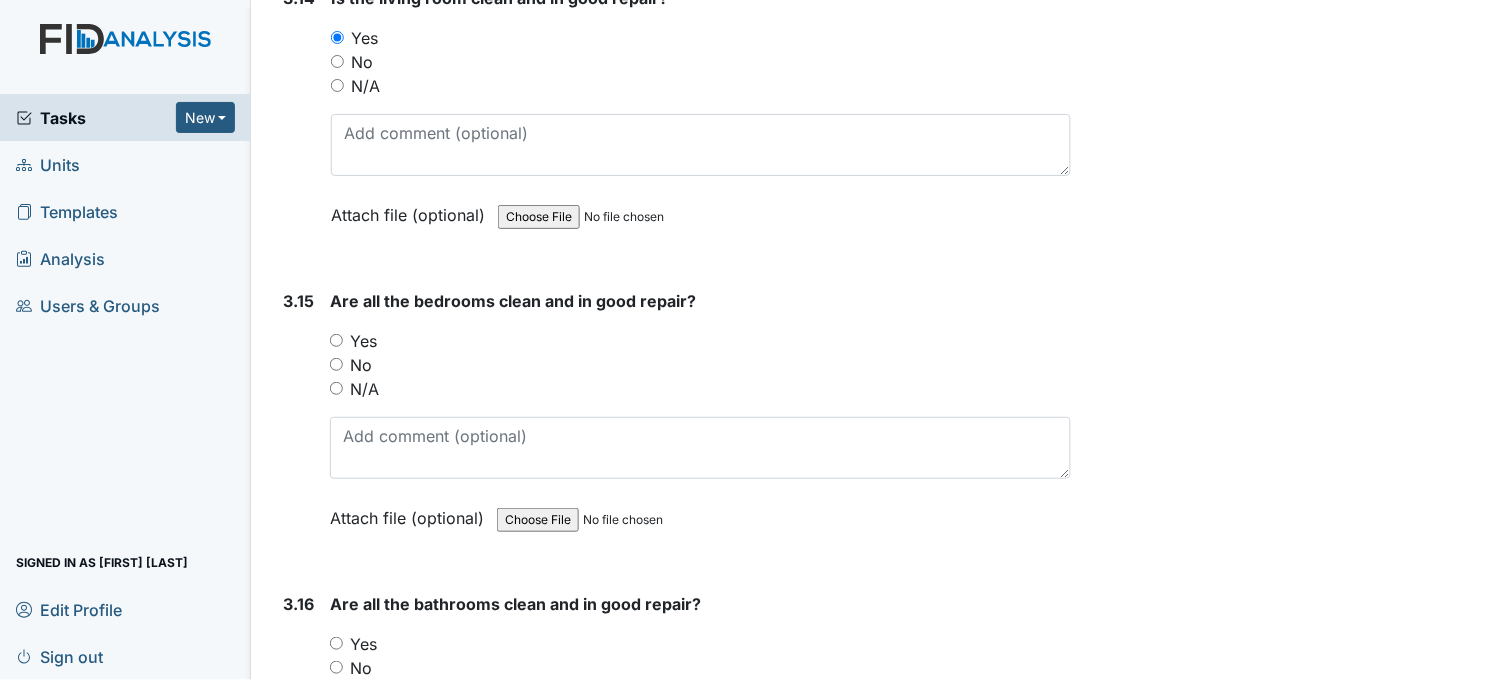 scroll, scrollTop: 7000, scrollLeft: 0, axis: vertical 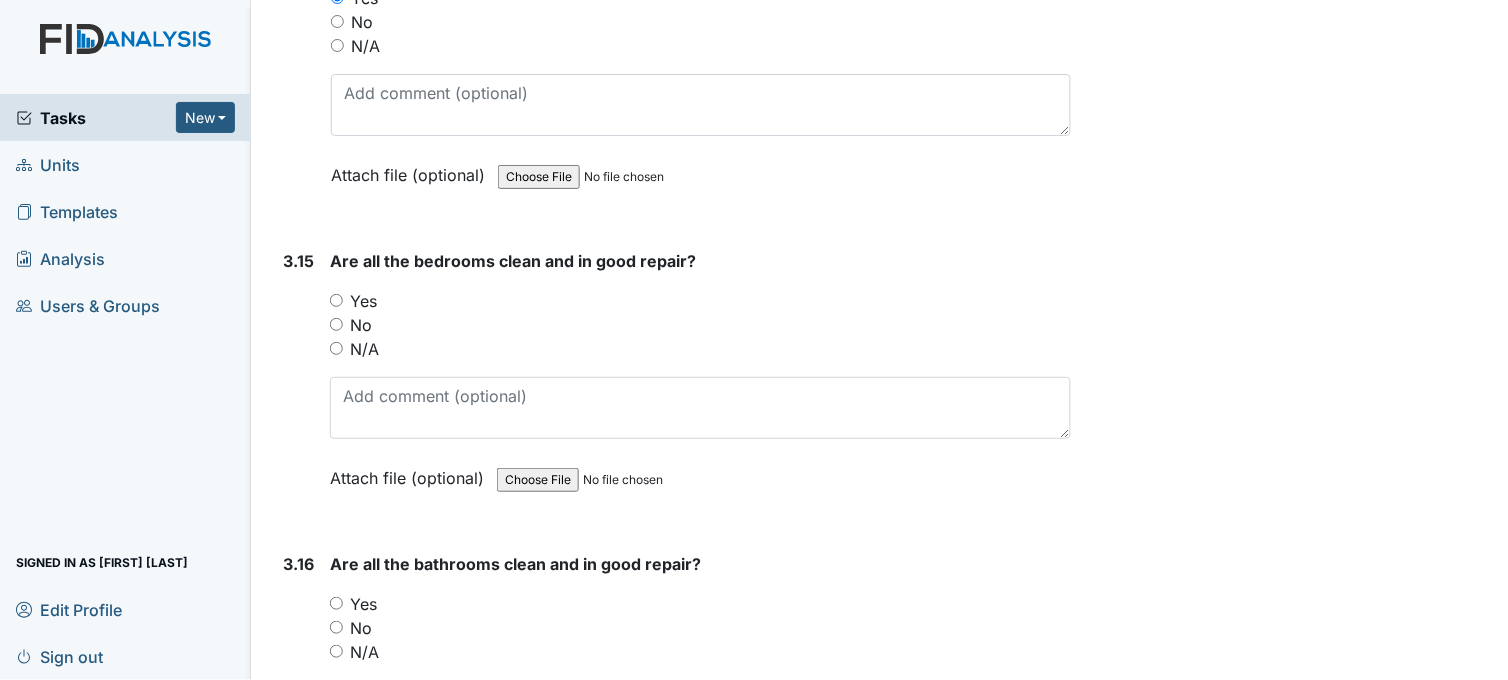 click on "Yes" at bounding box center [336, 300] 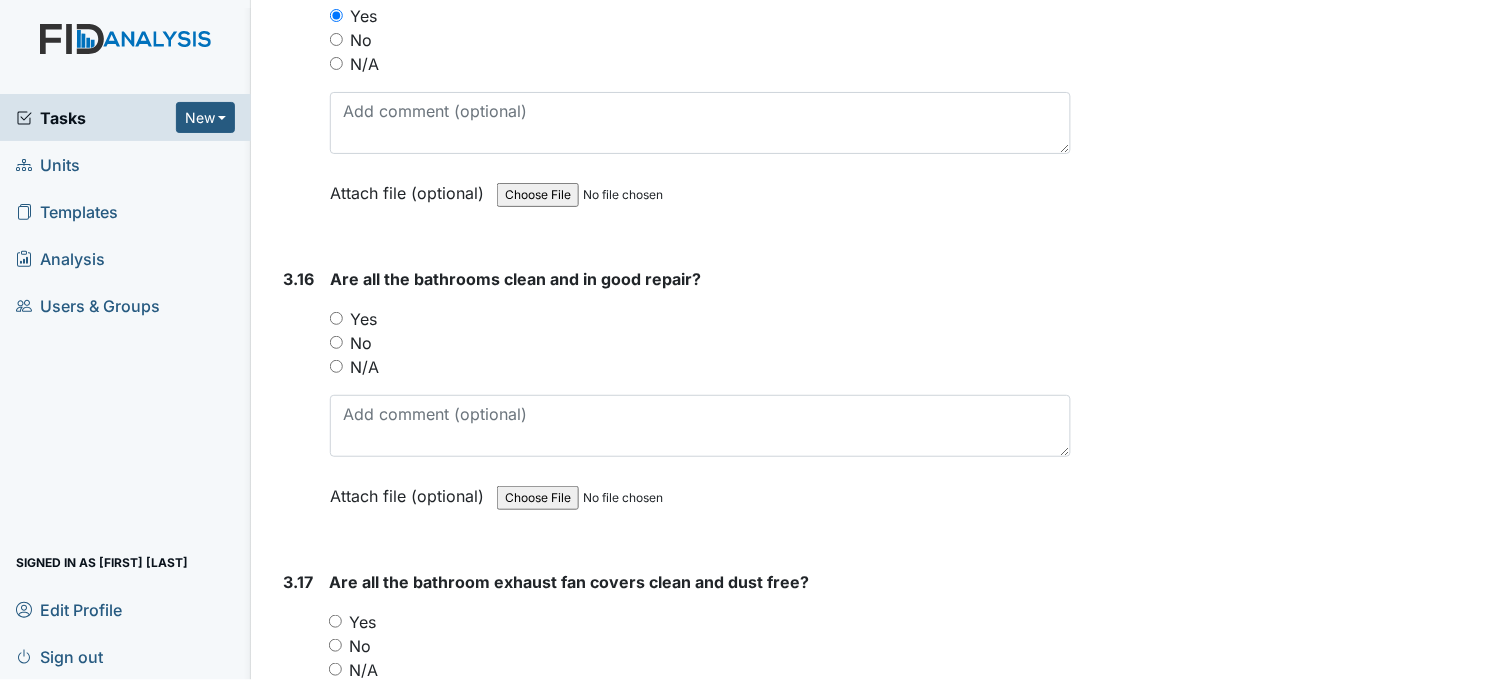 scroll, scrollTop: 7333, scrollLeft: 0, axis: vertical 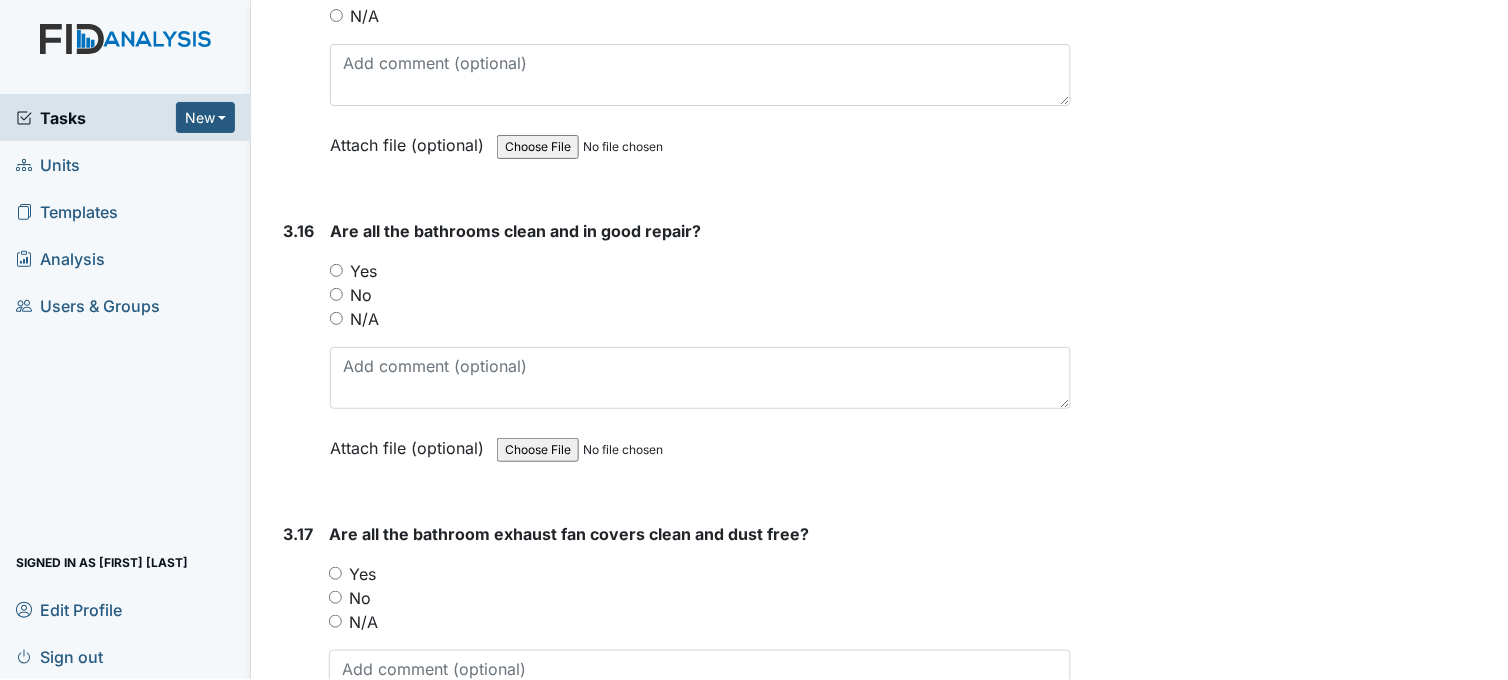 click on "Yes" at bounding box center (336, 270) 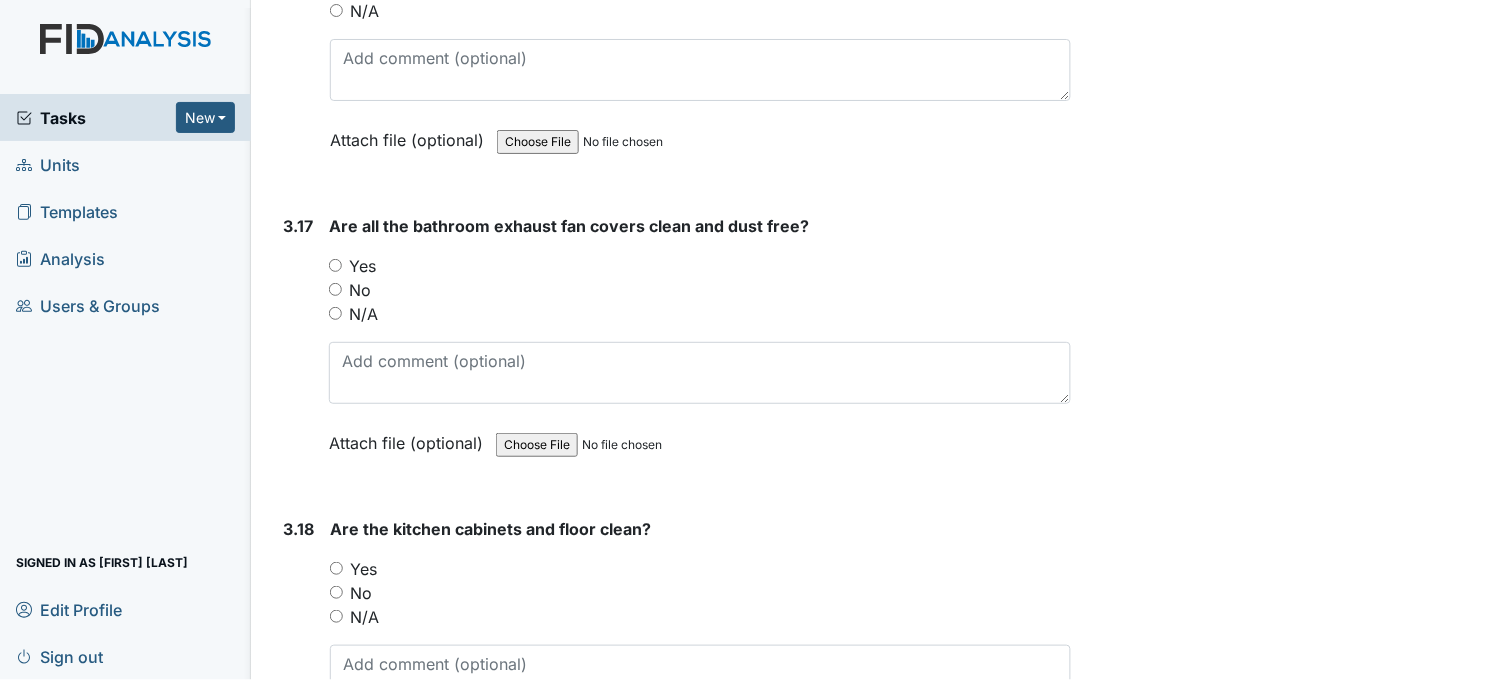 scroll, scrollTop: 7666, scrollLeft: 0, axis: vertical 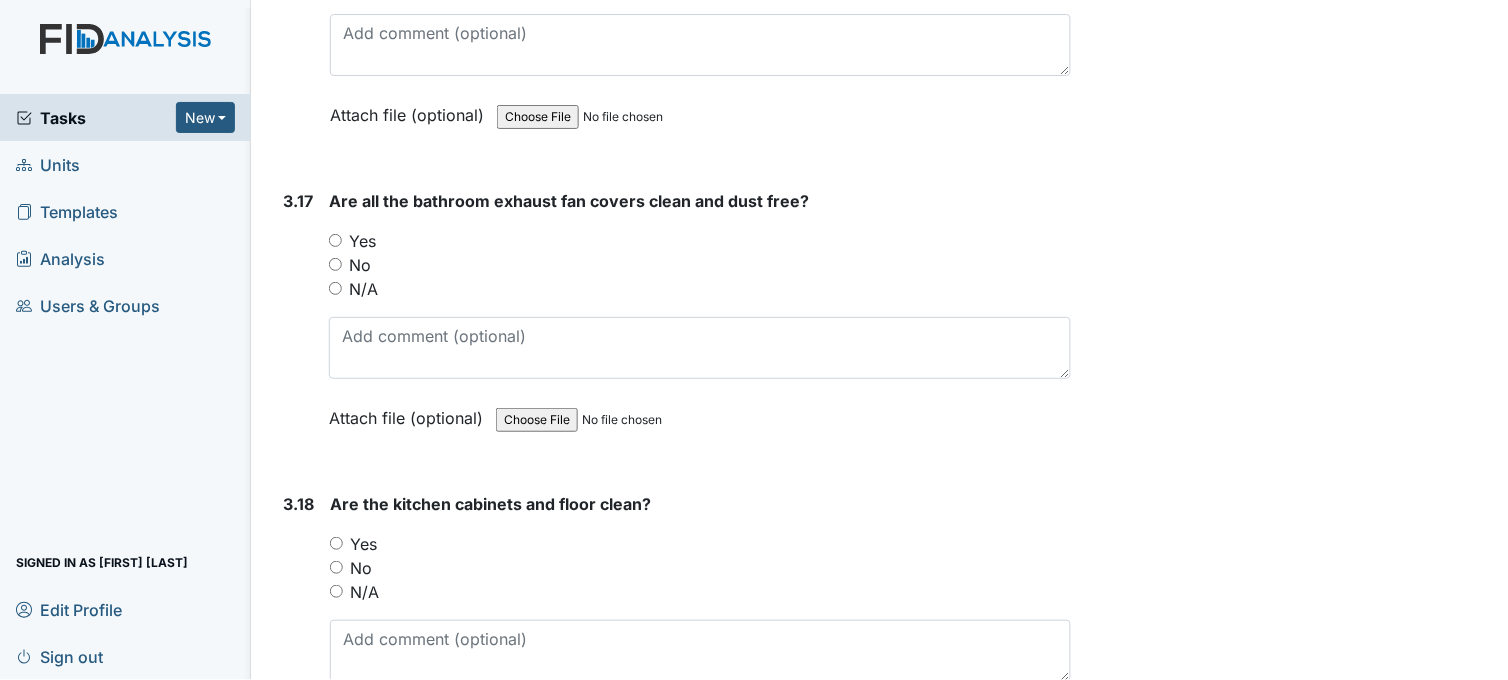 click on "Yes" at bounding box center (335, 240) 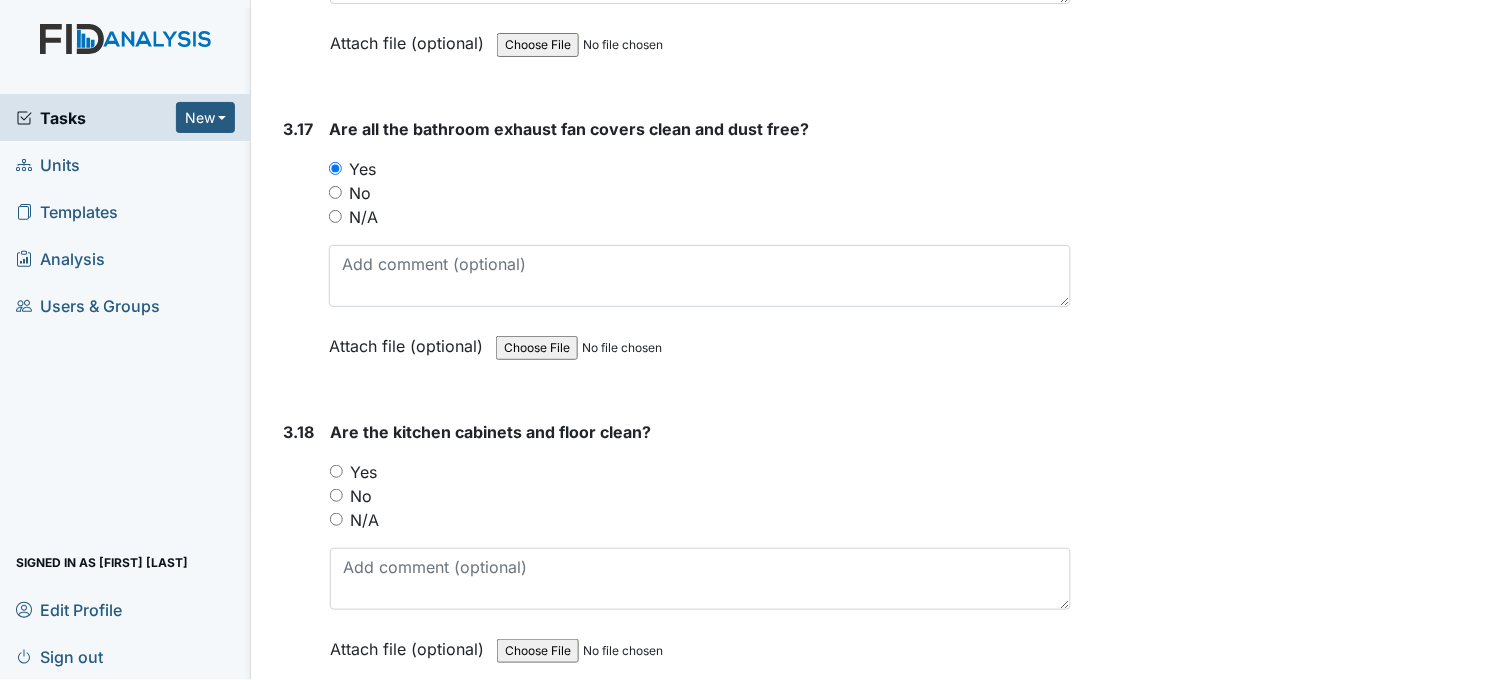 scroll, scrollTop: 7777, scrollLeft: 0, axis: vertical 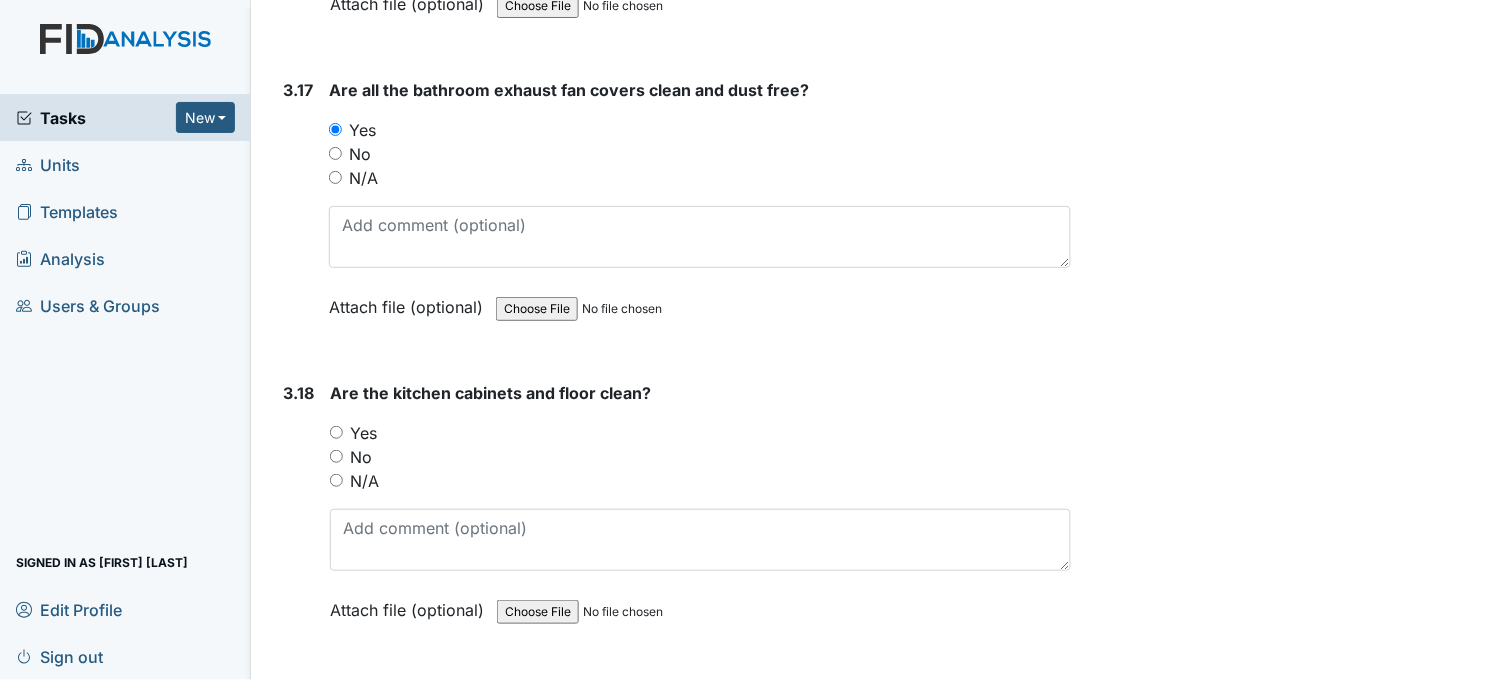 click on "Yes" at bounding box center [336, 432] 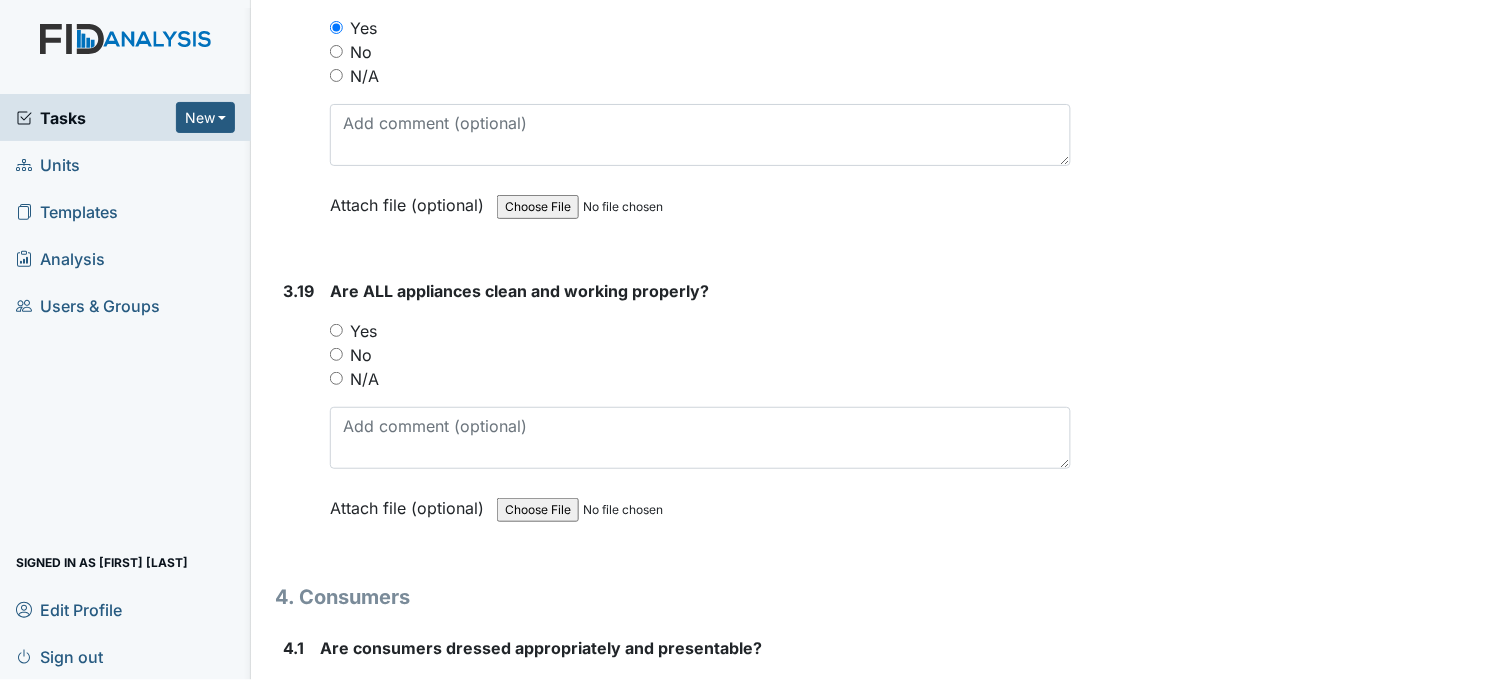scroll, scrollTop: 8222, scrollLeft: 0, axis: vertical 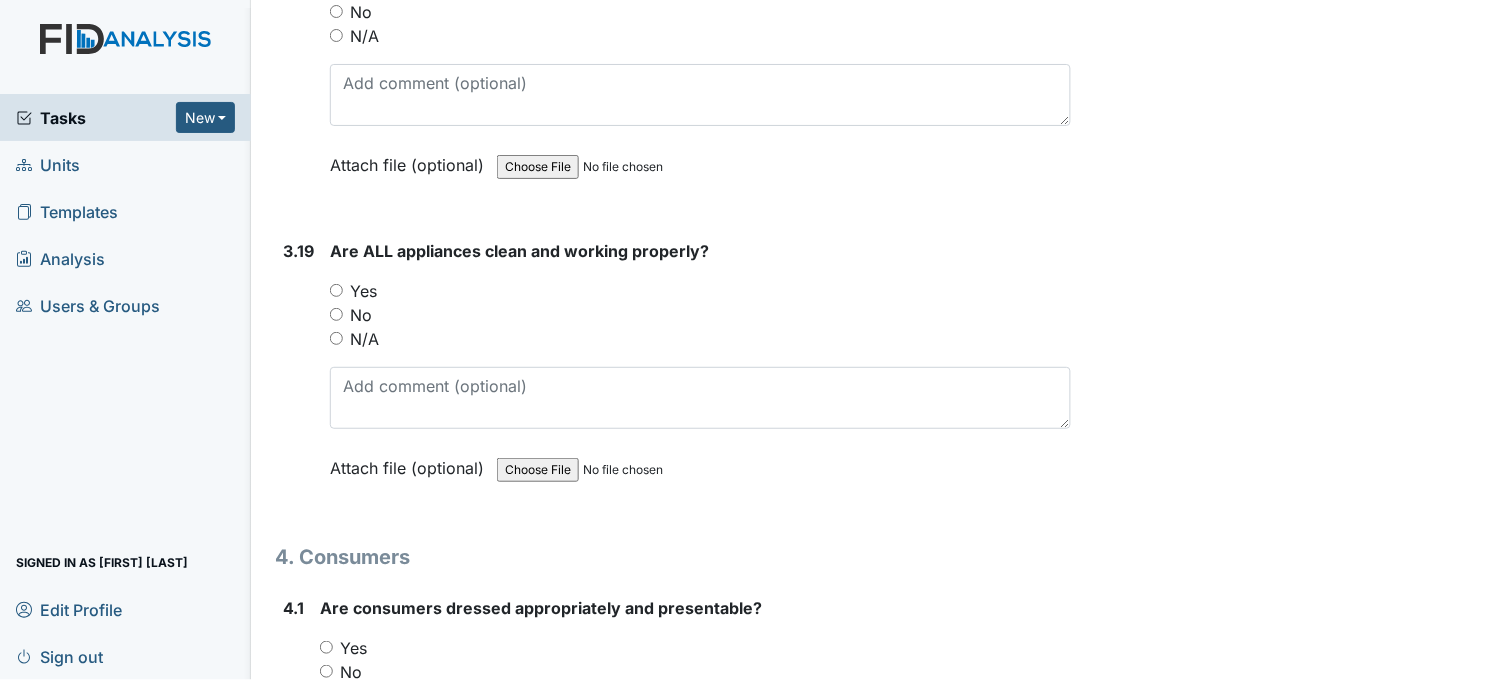click on "Yes" at bounding box center [336, 290] 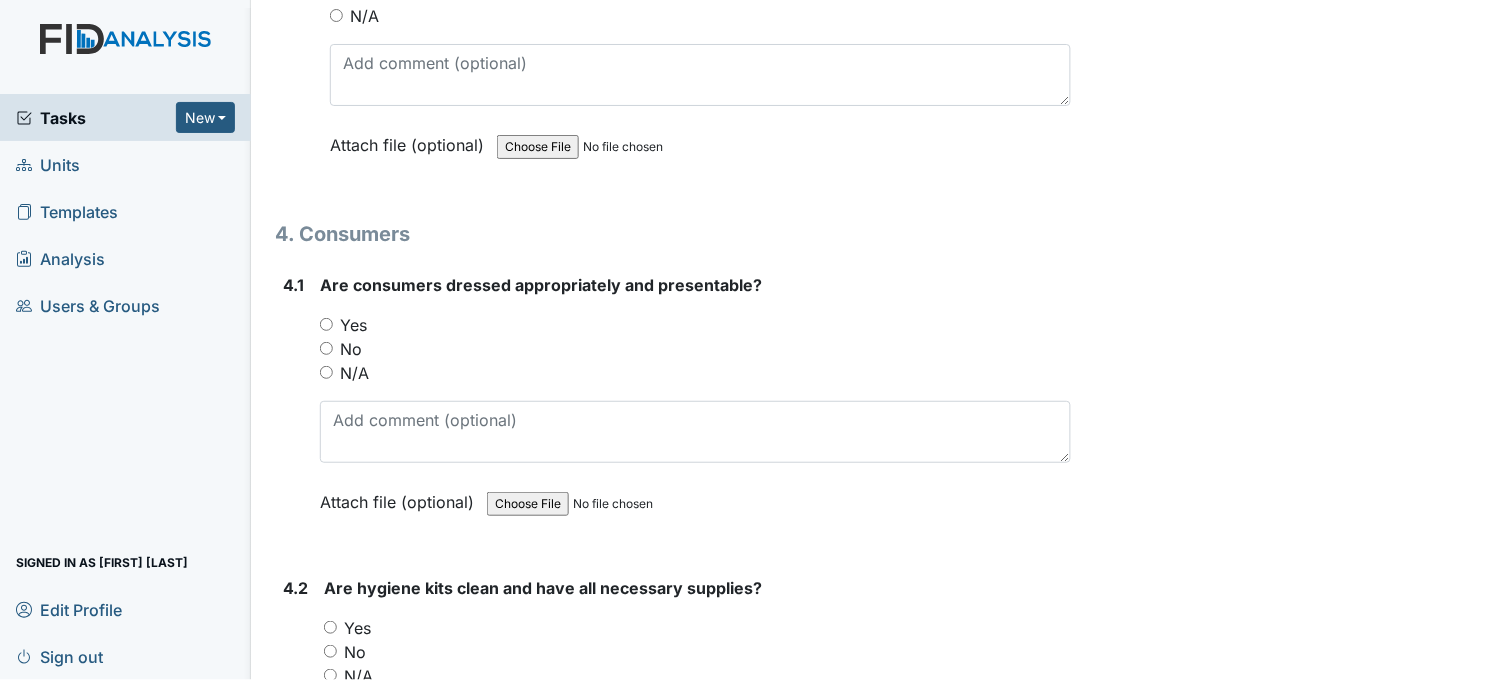scroll, scrollTop: 8555, scrollLeft: 0, axis: vertical 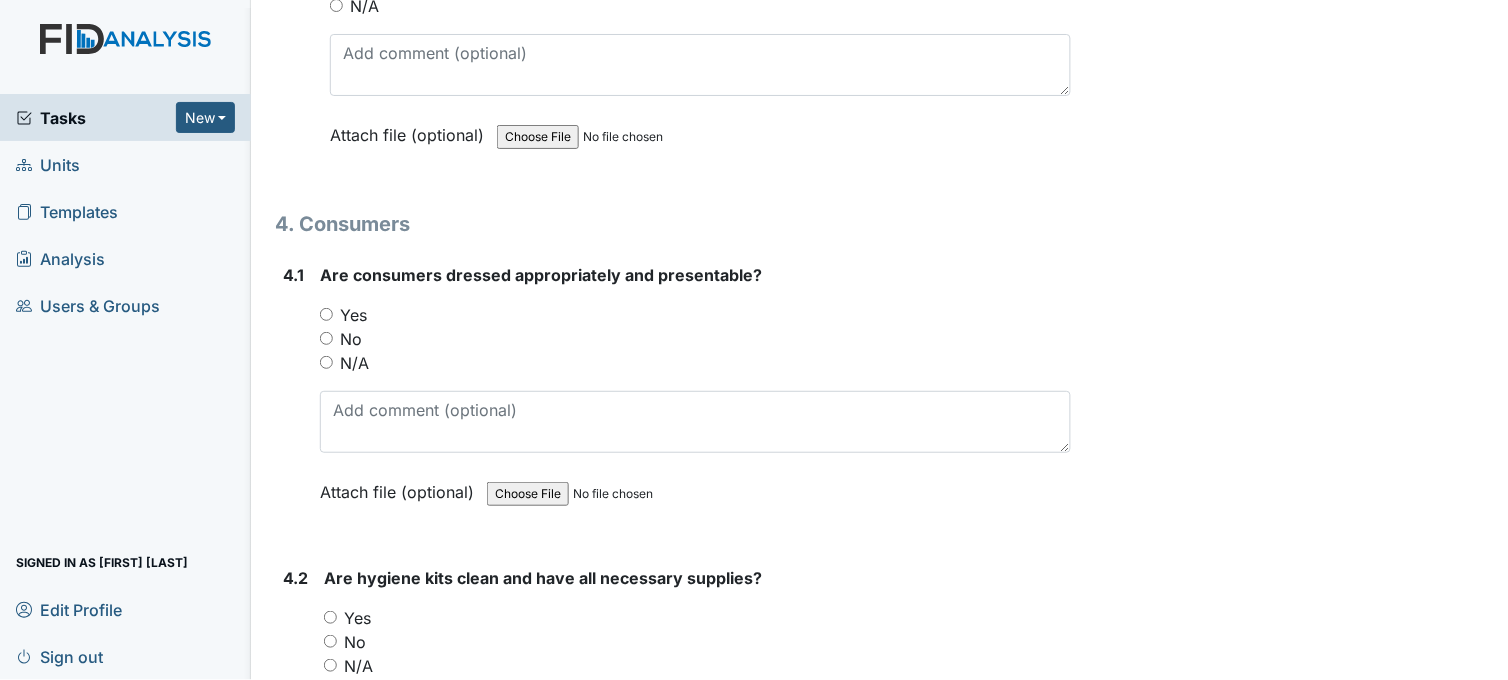 click on "Yes" at bounding box center [326, 314] 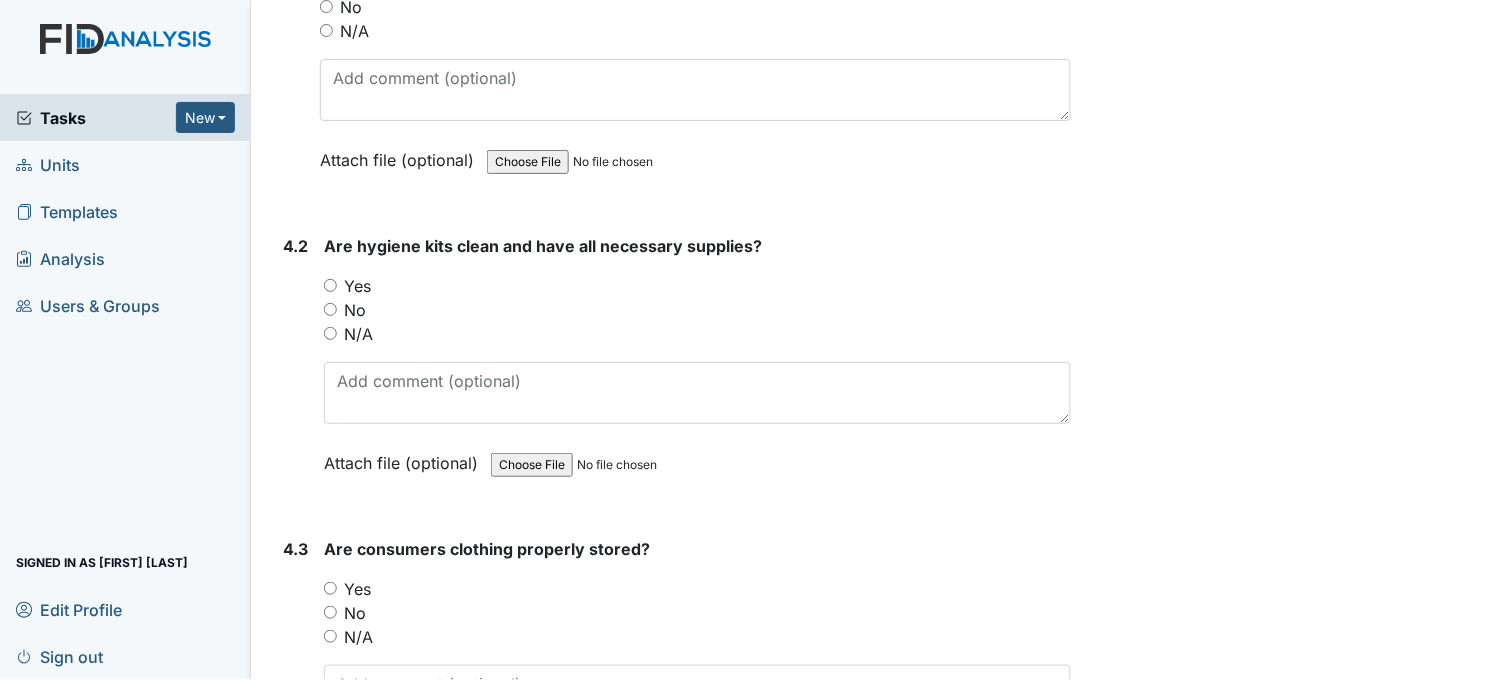 scroll, scrollTop: 8888, scrollLeft: 0, axis: vertical 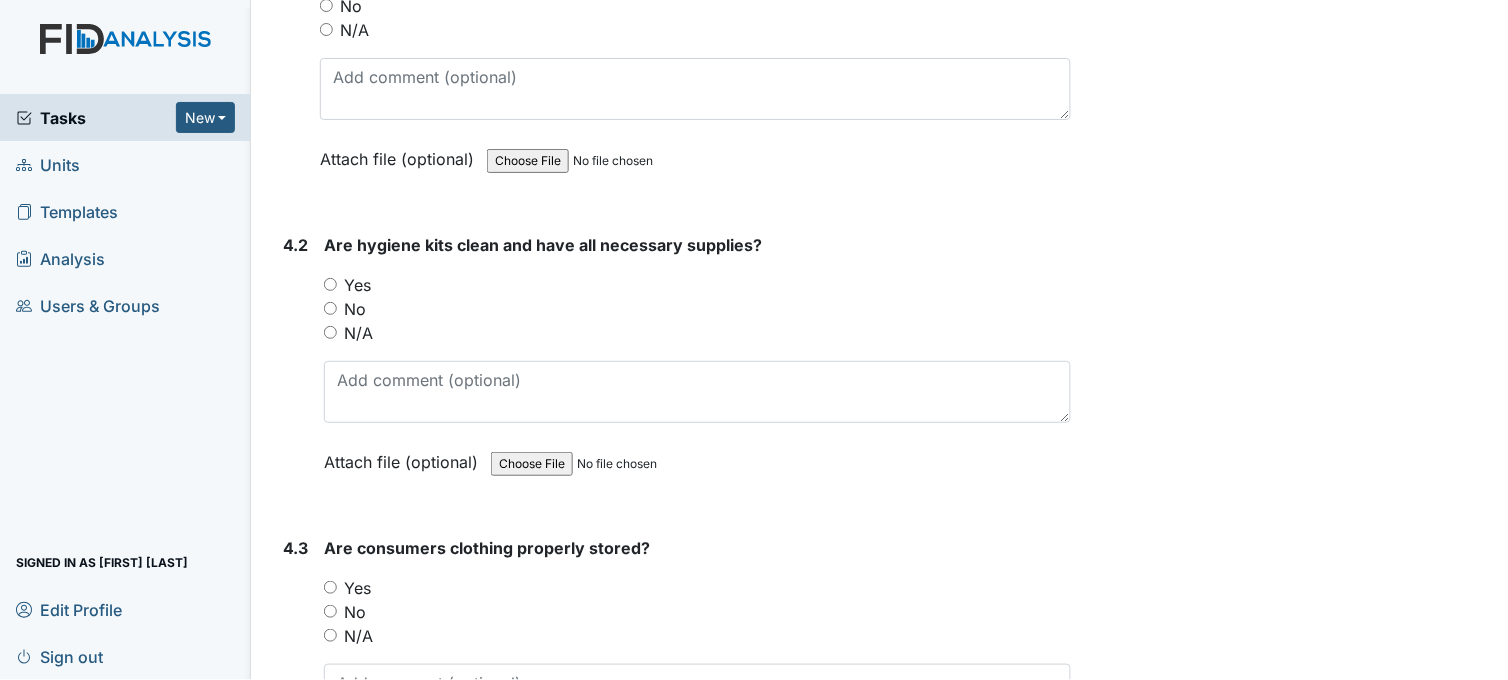 click on "Yes" at bounding box center [330, 284] 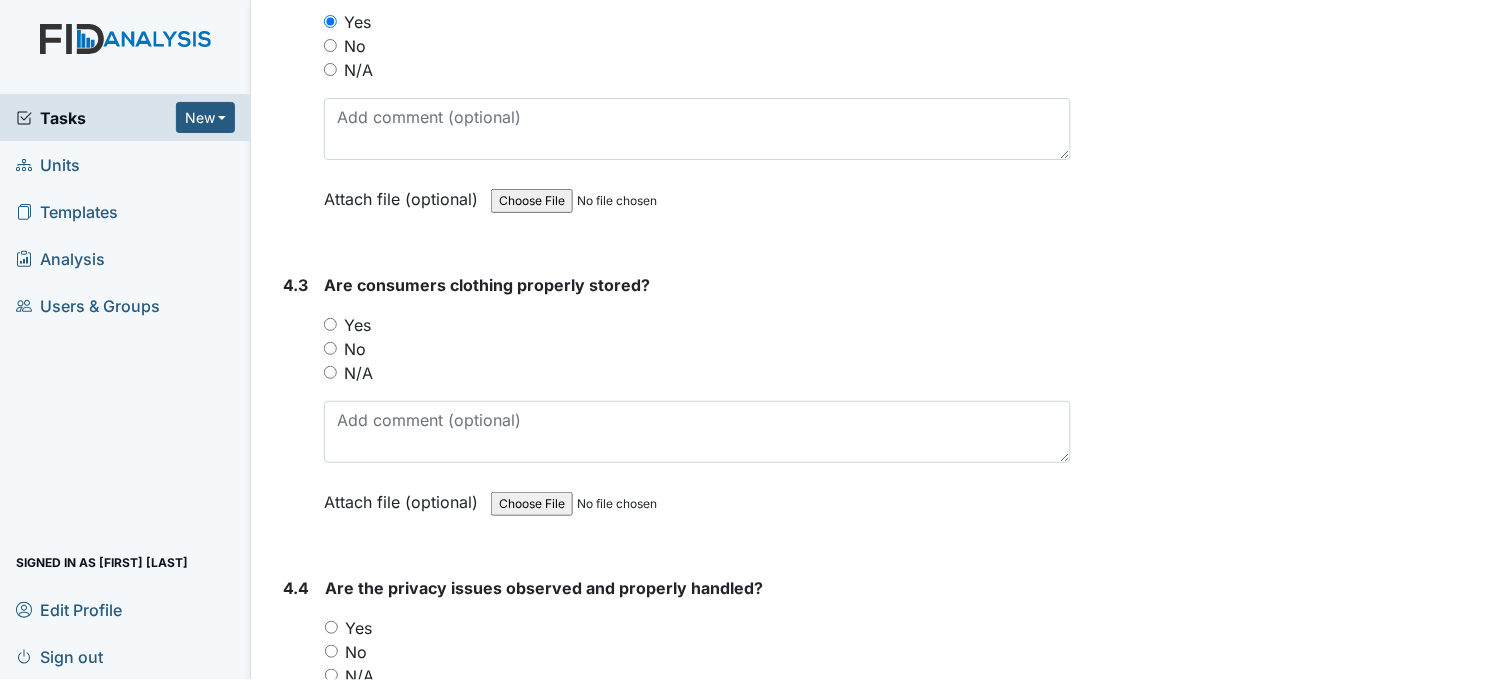 scroll, scrollTop: 9222, scrollLeft: 0, axis: vertical 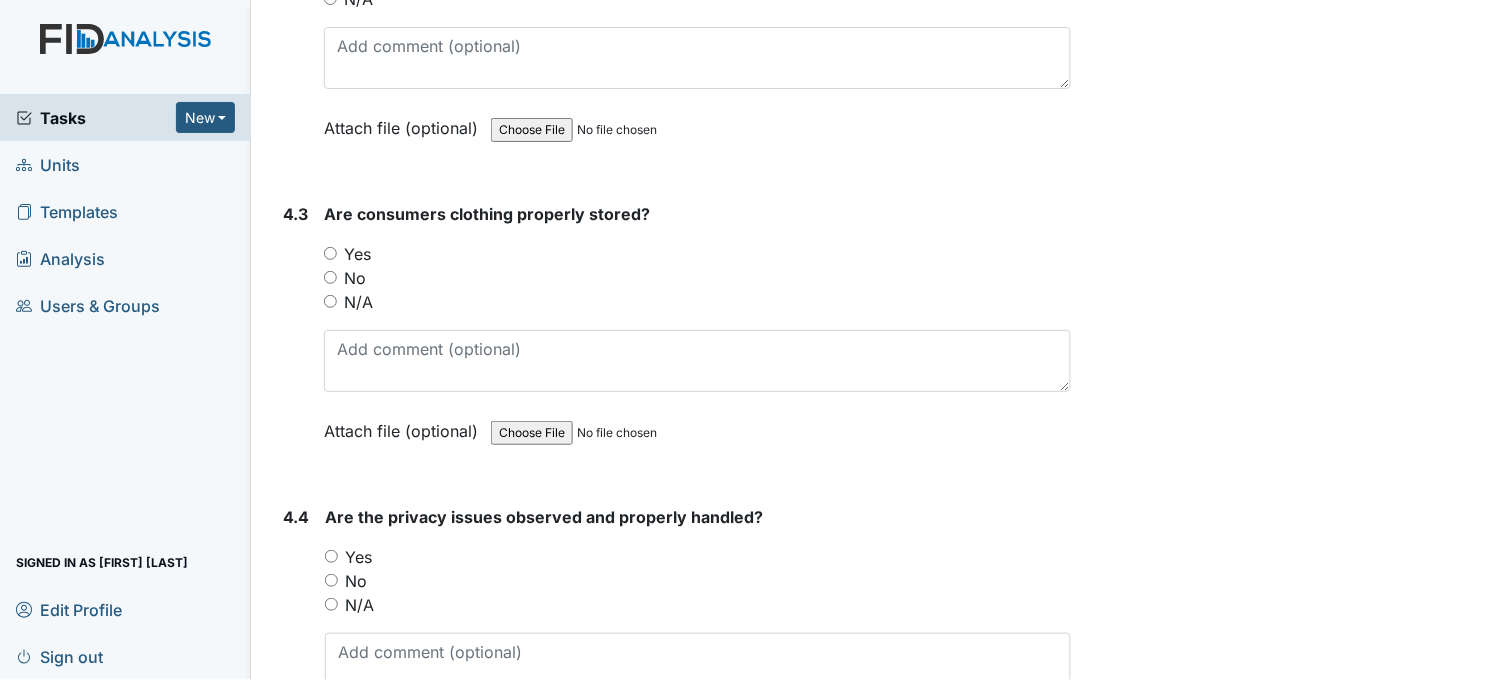click on "Yes" at bounding box center [330, 253] 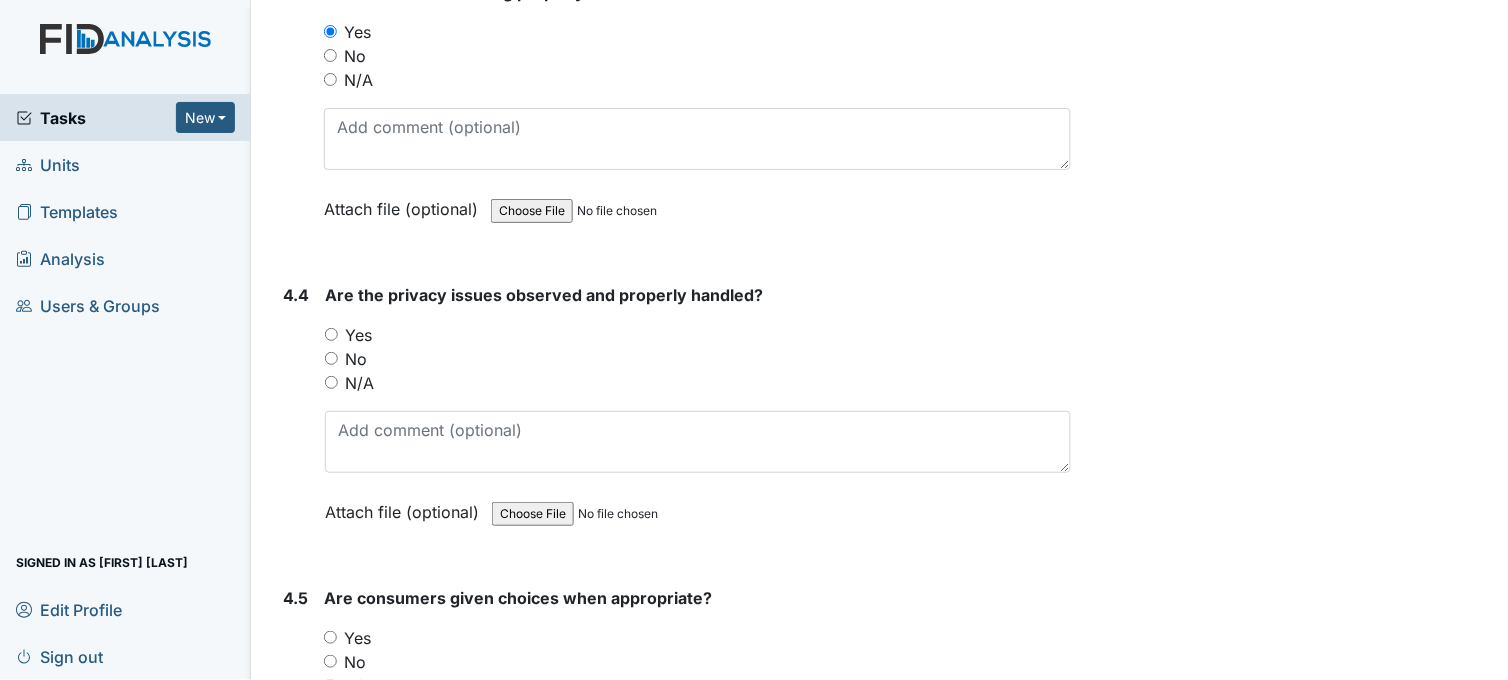 scroll, scrollTop: 9555, scrollLeft: 0, axis: vertical 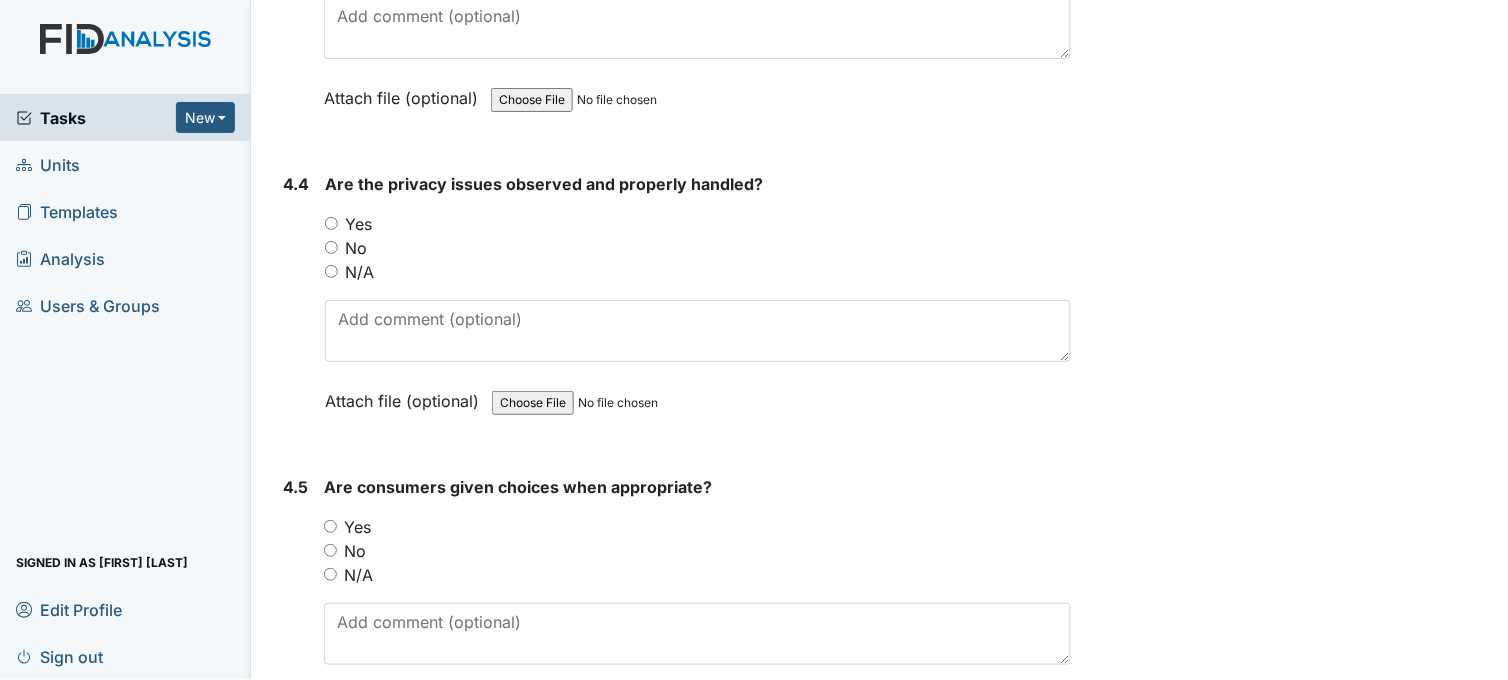 click on "Yes" at bounding box center (331, 223) 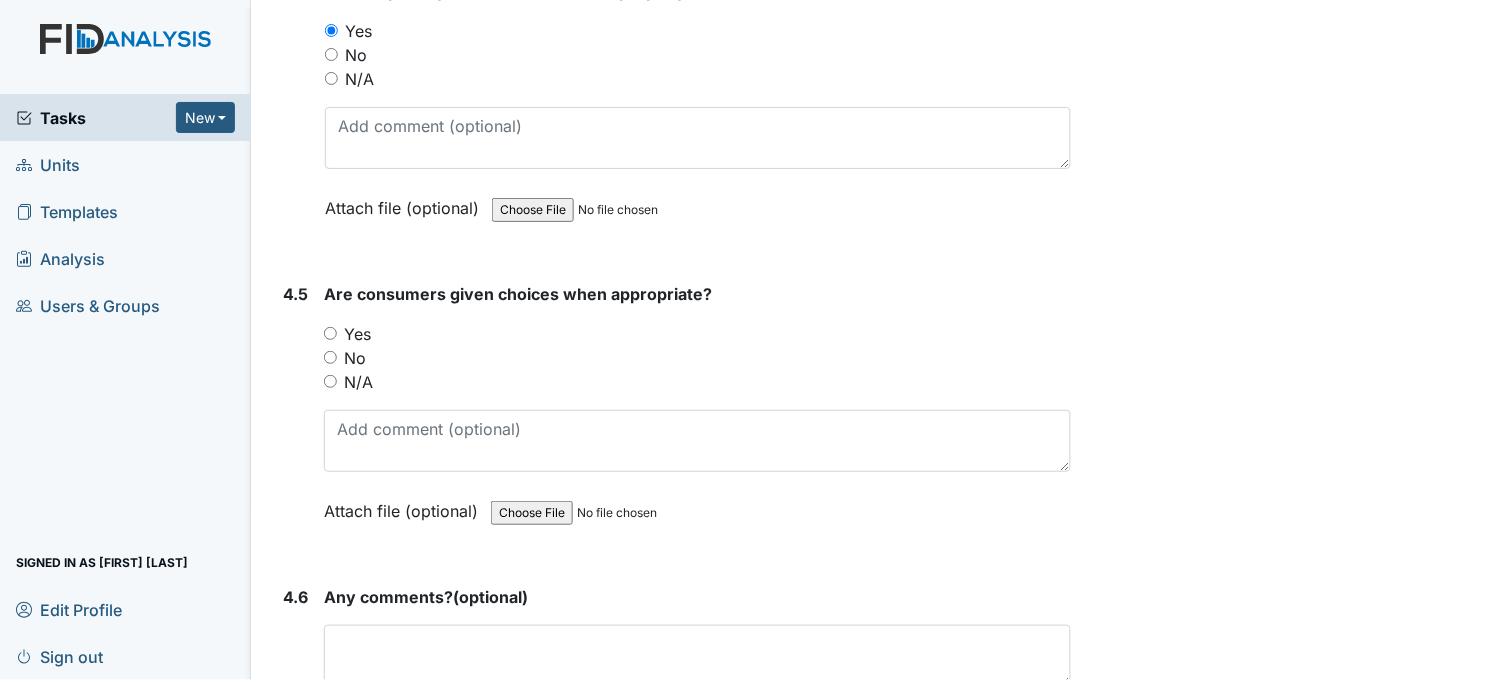 scroll, scrollTop: 9888, scrollLeft: 0, axis: vertical 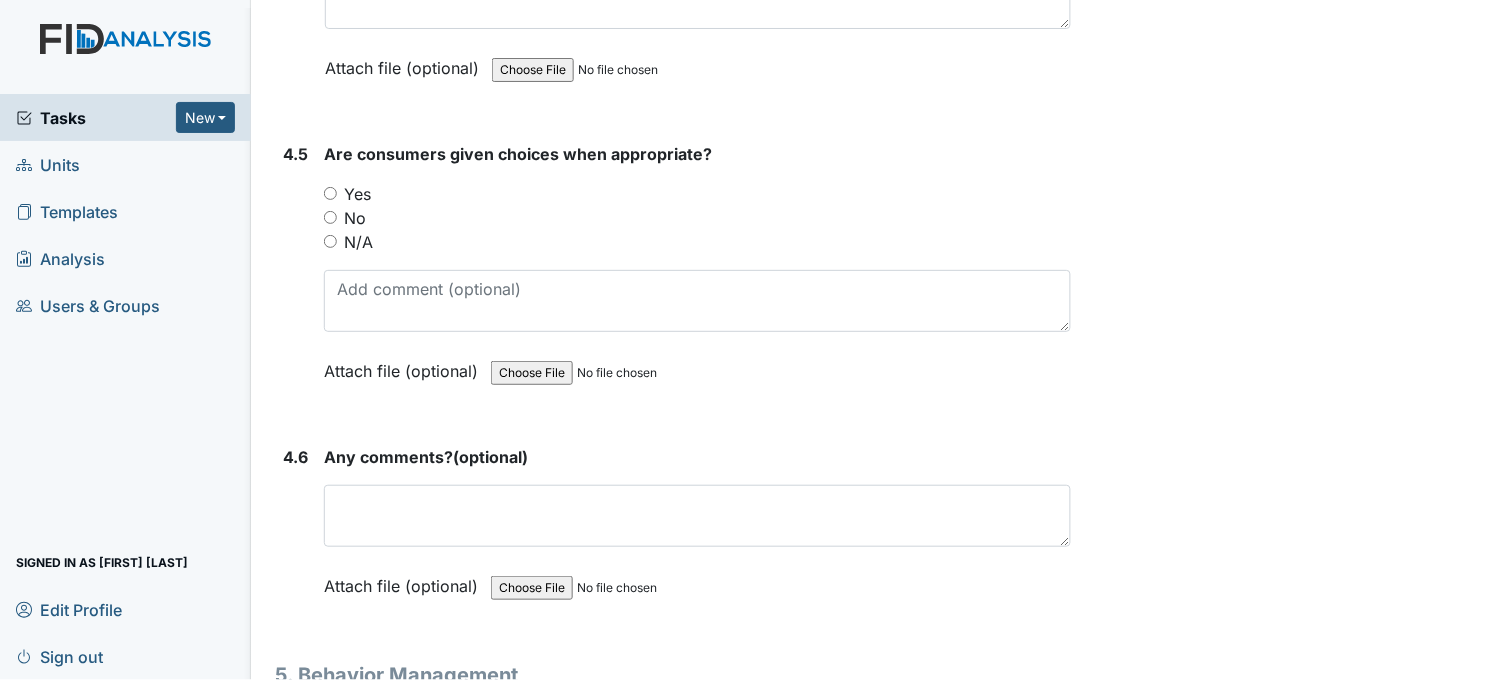 click on "Yes" at bounding box center (330, 193) 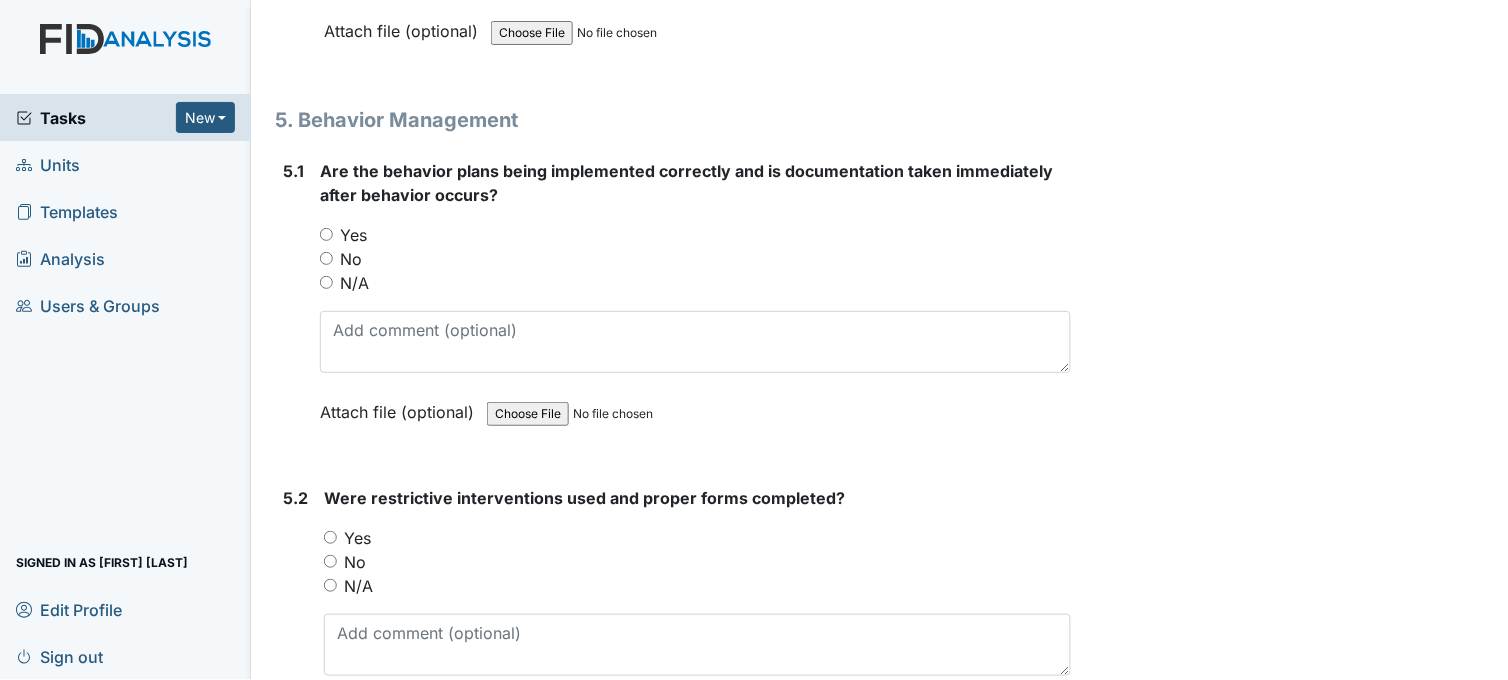 scroll, scrollTop: 10444, scrollLeft: 0, axis: vertical 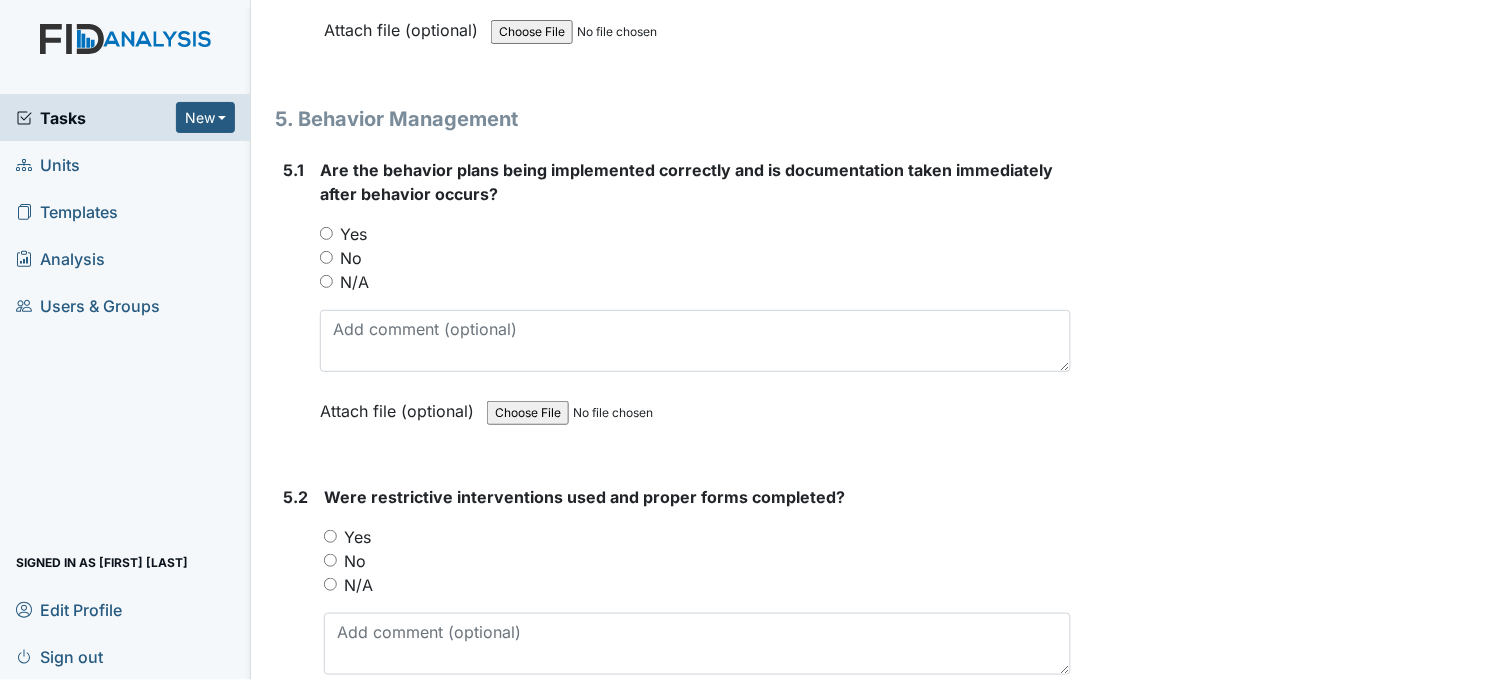 click on "Yes" at bounding box center [695, 234] 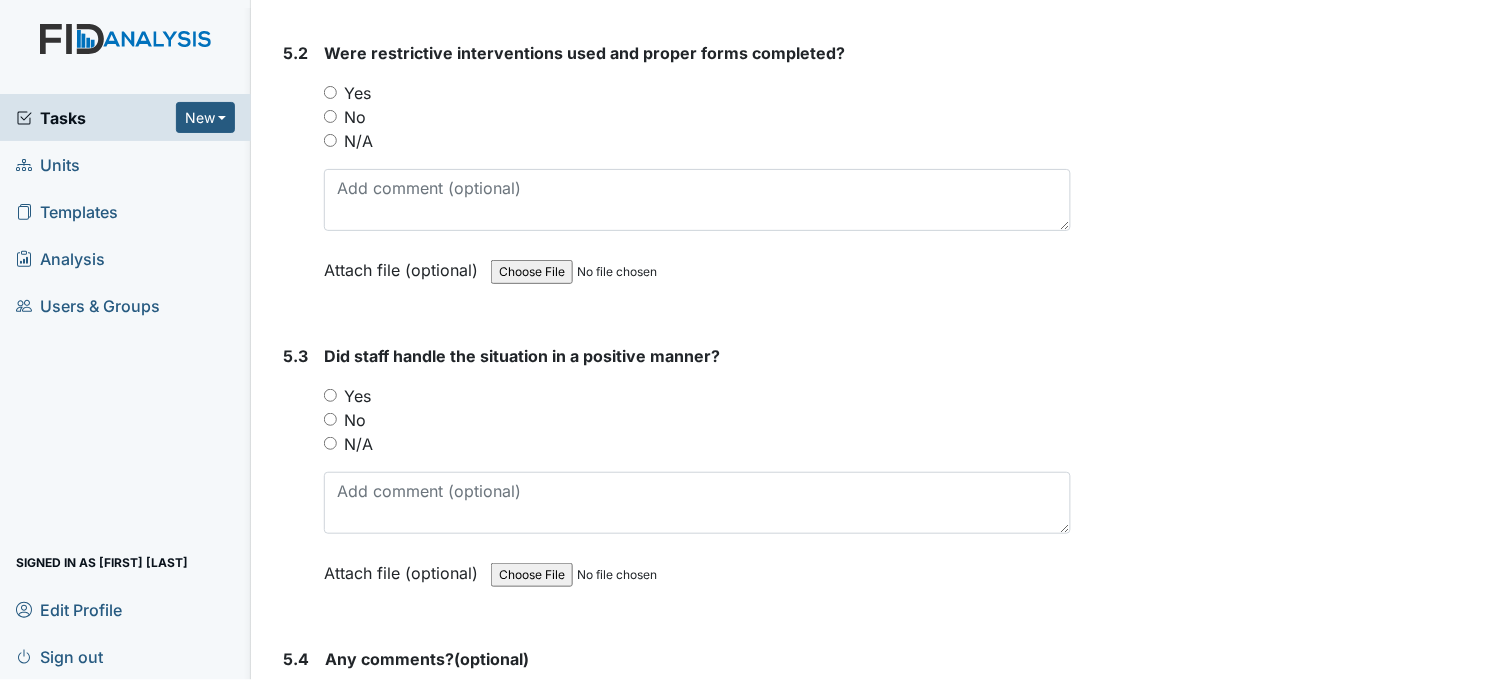 scroll, scrollTop: 10777, scrollLeft: 0, axis: vertical 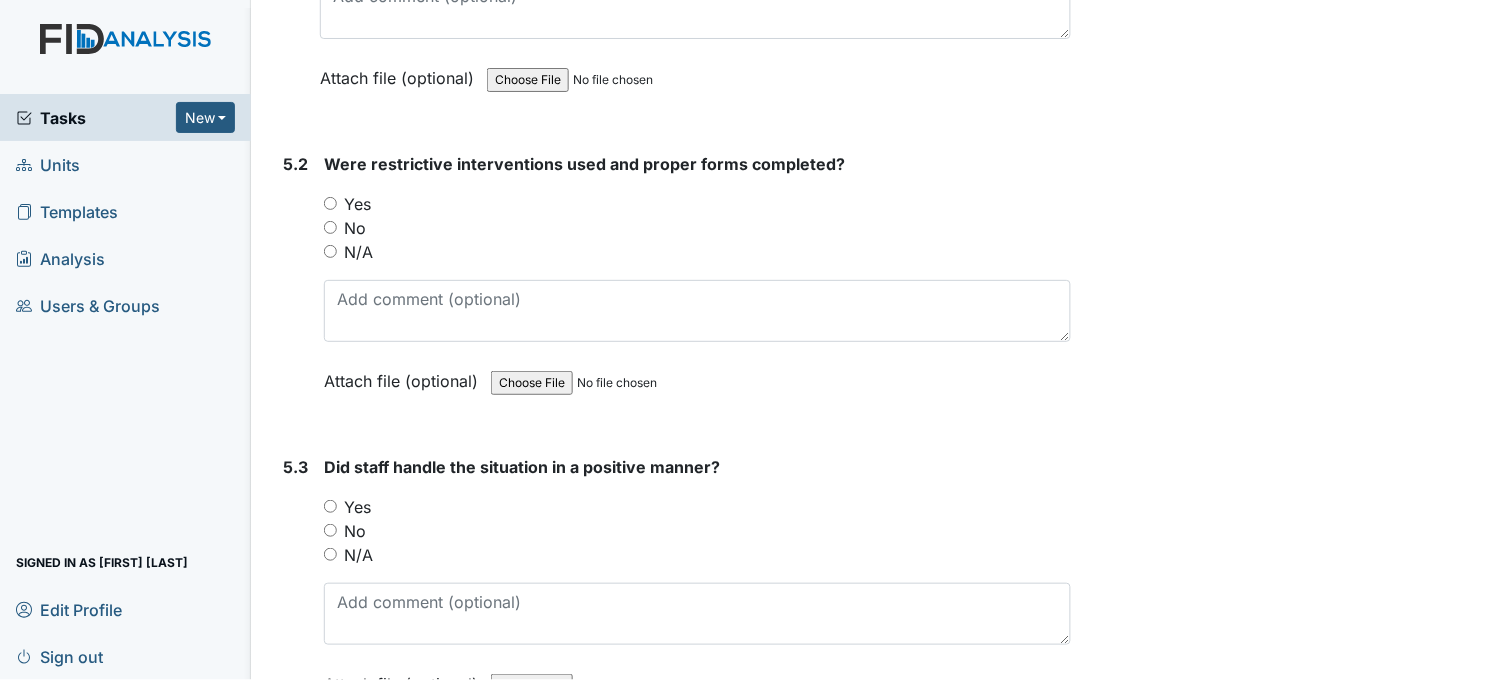 click on "N/A" at bounding box center (330, 251) 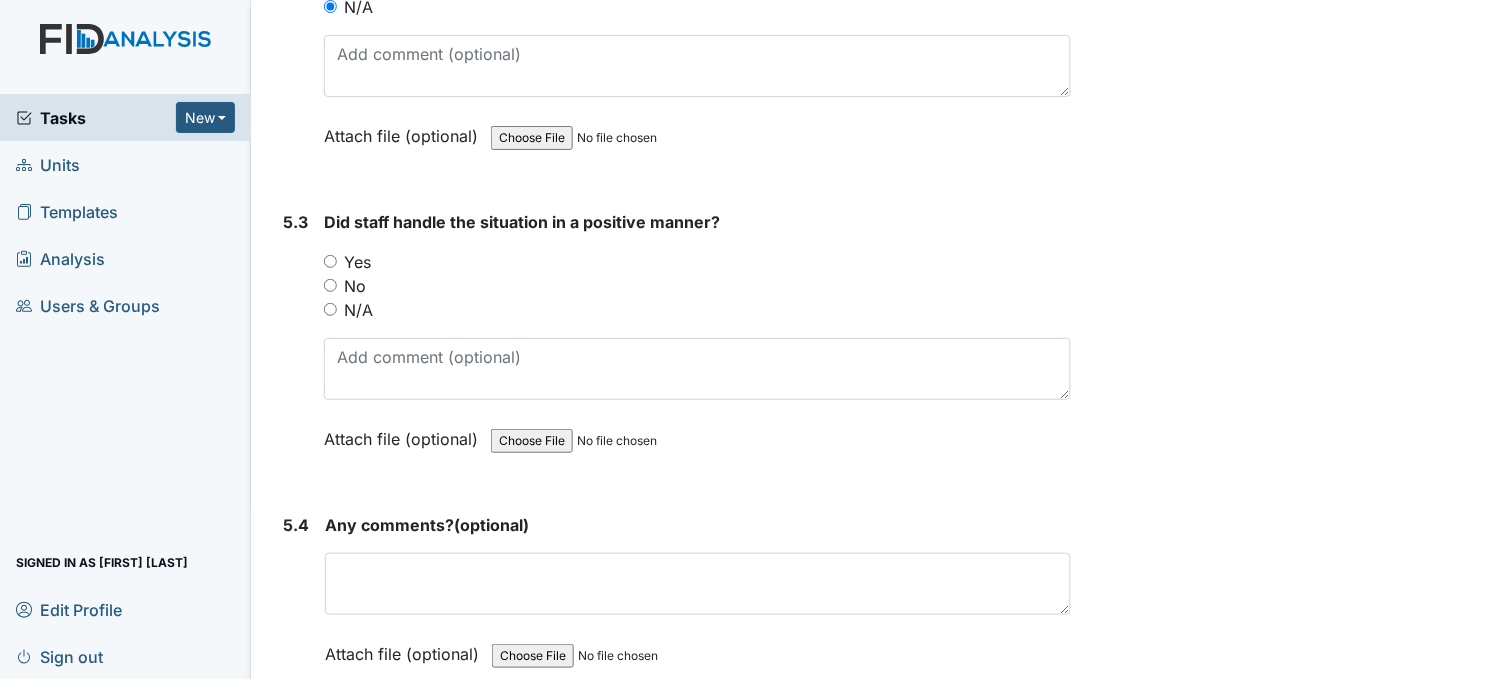 scroll, scrollTop: 11111, scrollLeft: 0, axis: vertical 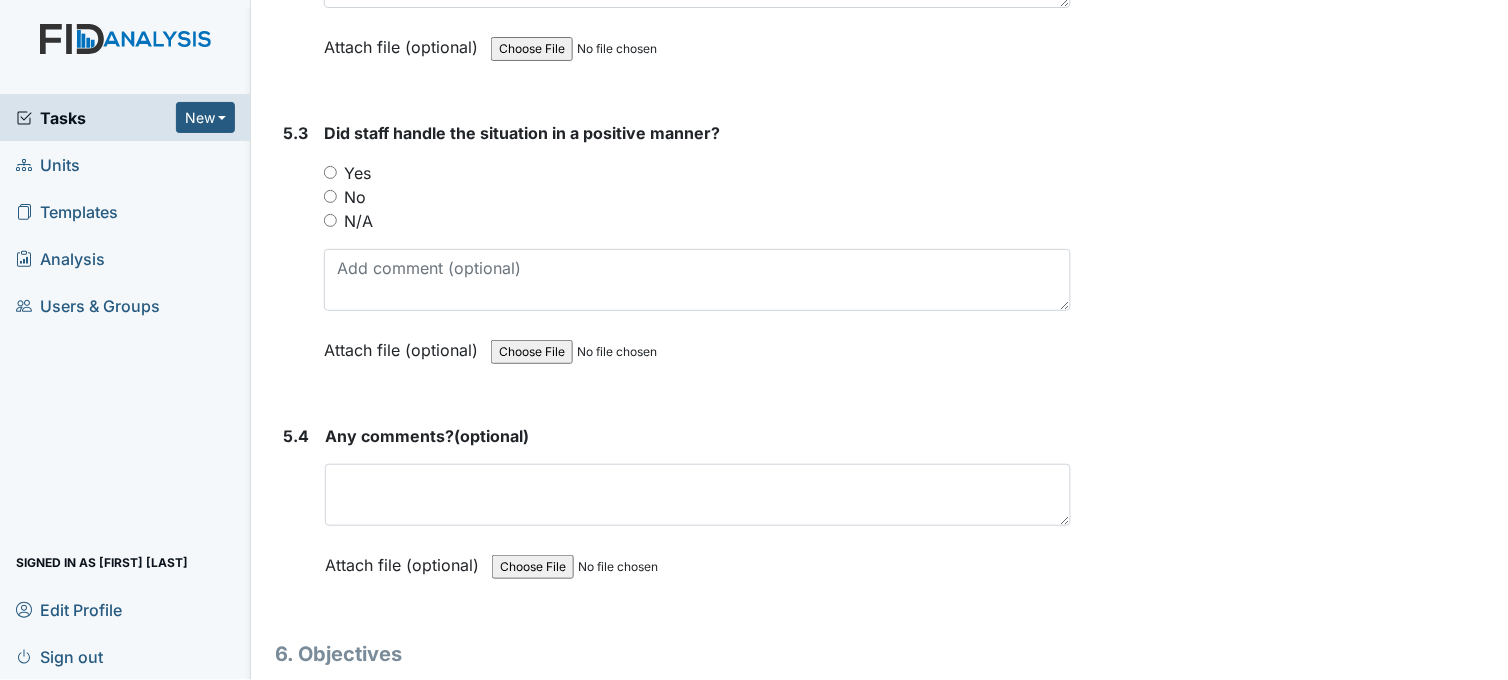 click on "Yes" at bounding box center (330, 172) 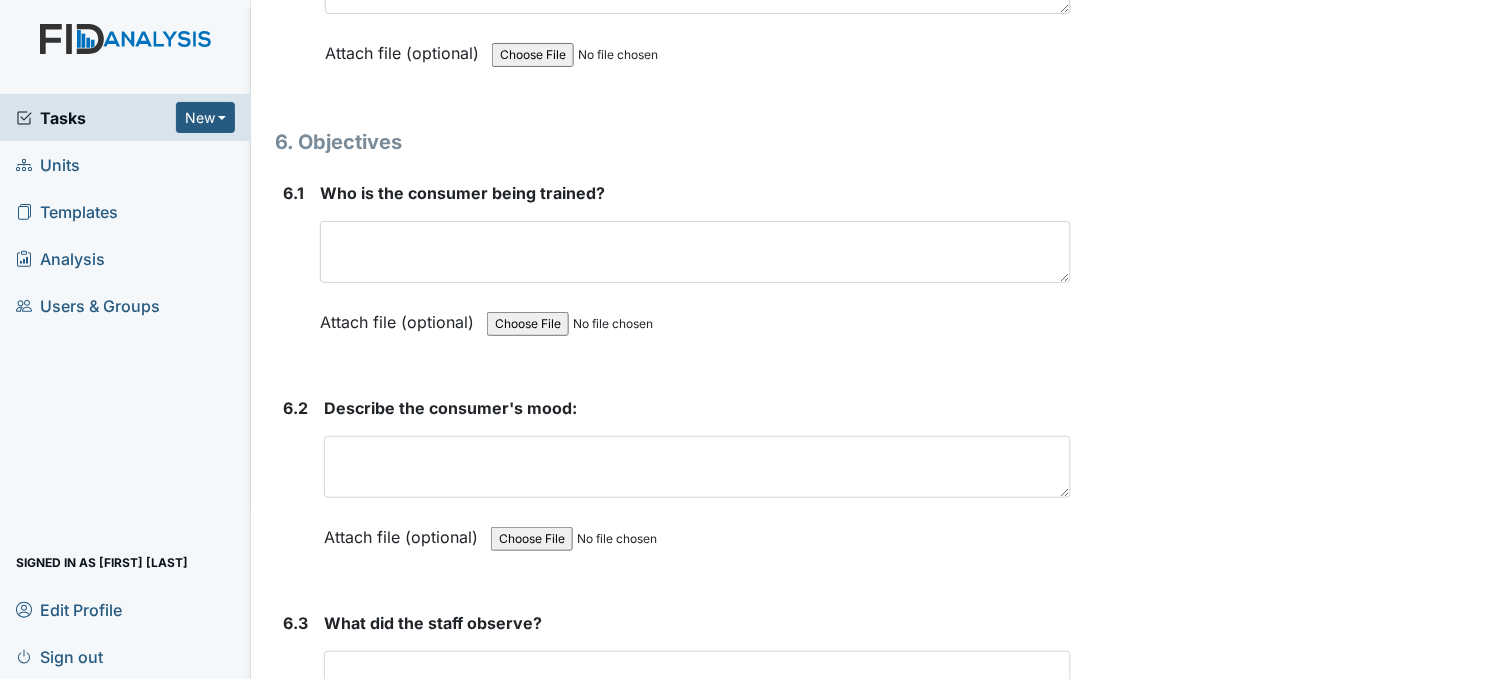 scroll, scrollTop: 11666, scrollLeft: 0, axis: vertical 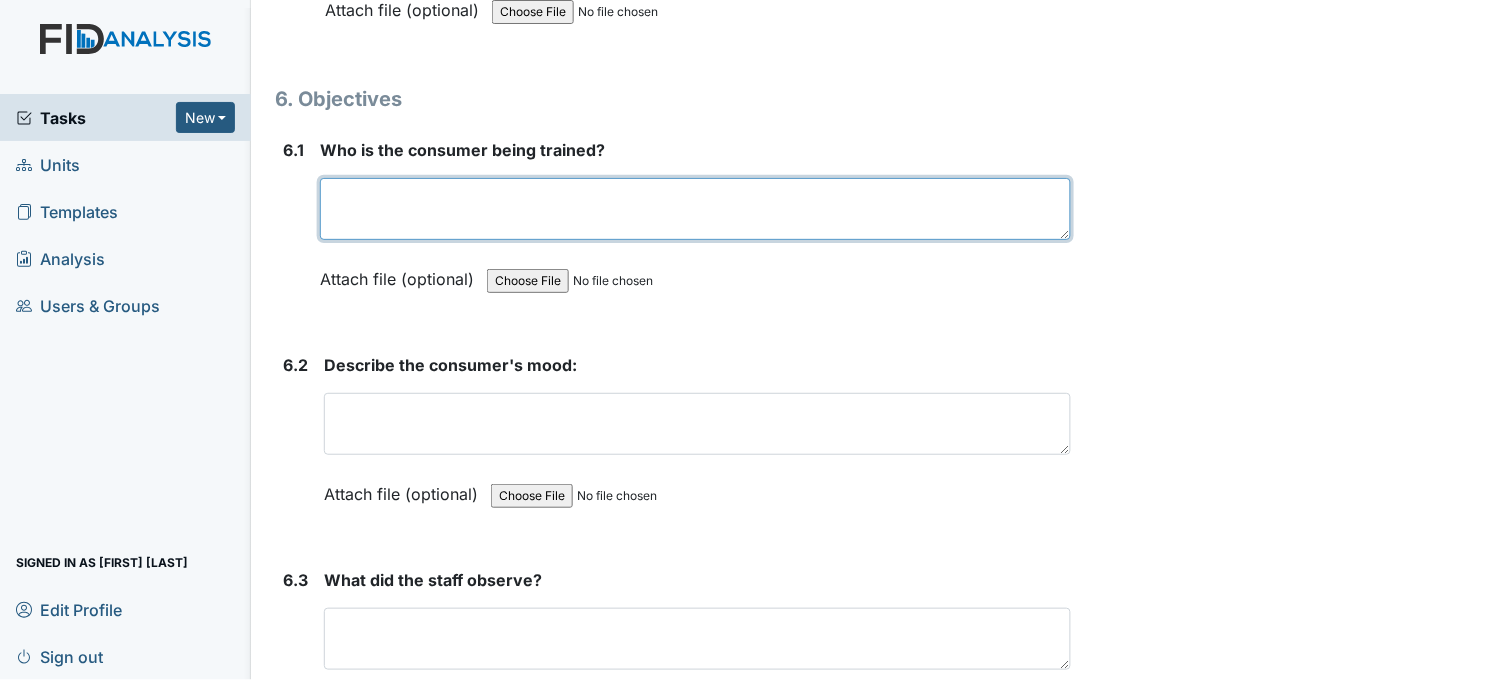 click at bounding box center (695, 209) 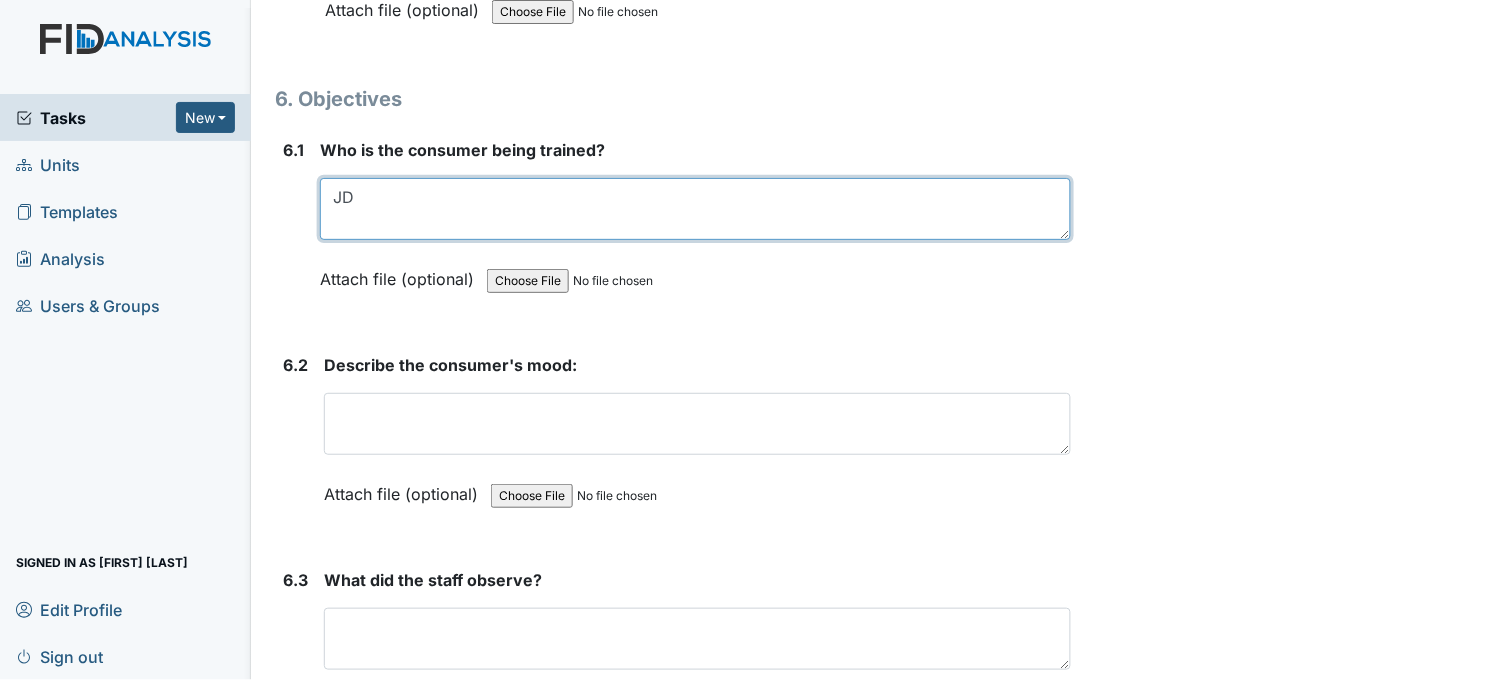 type on "JD" 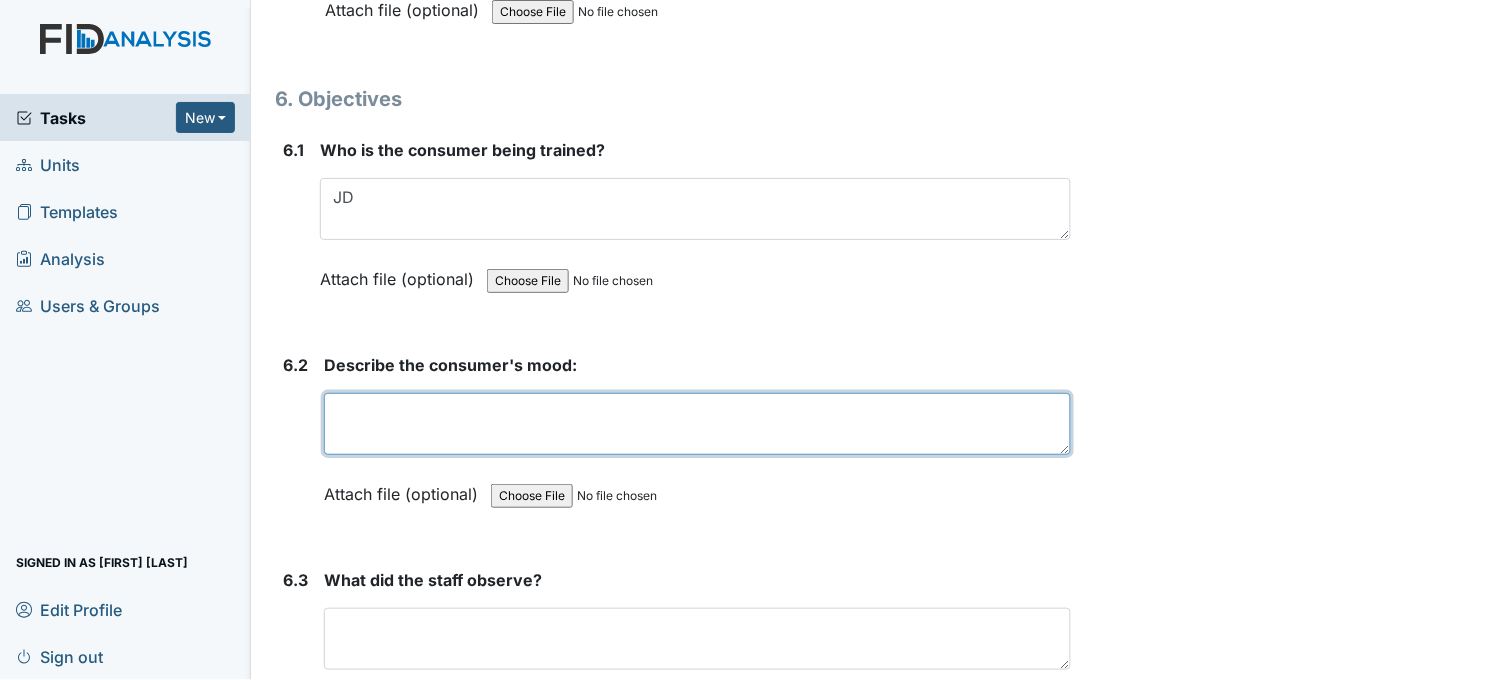 click at bounding box center [697, 424] 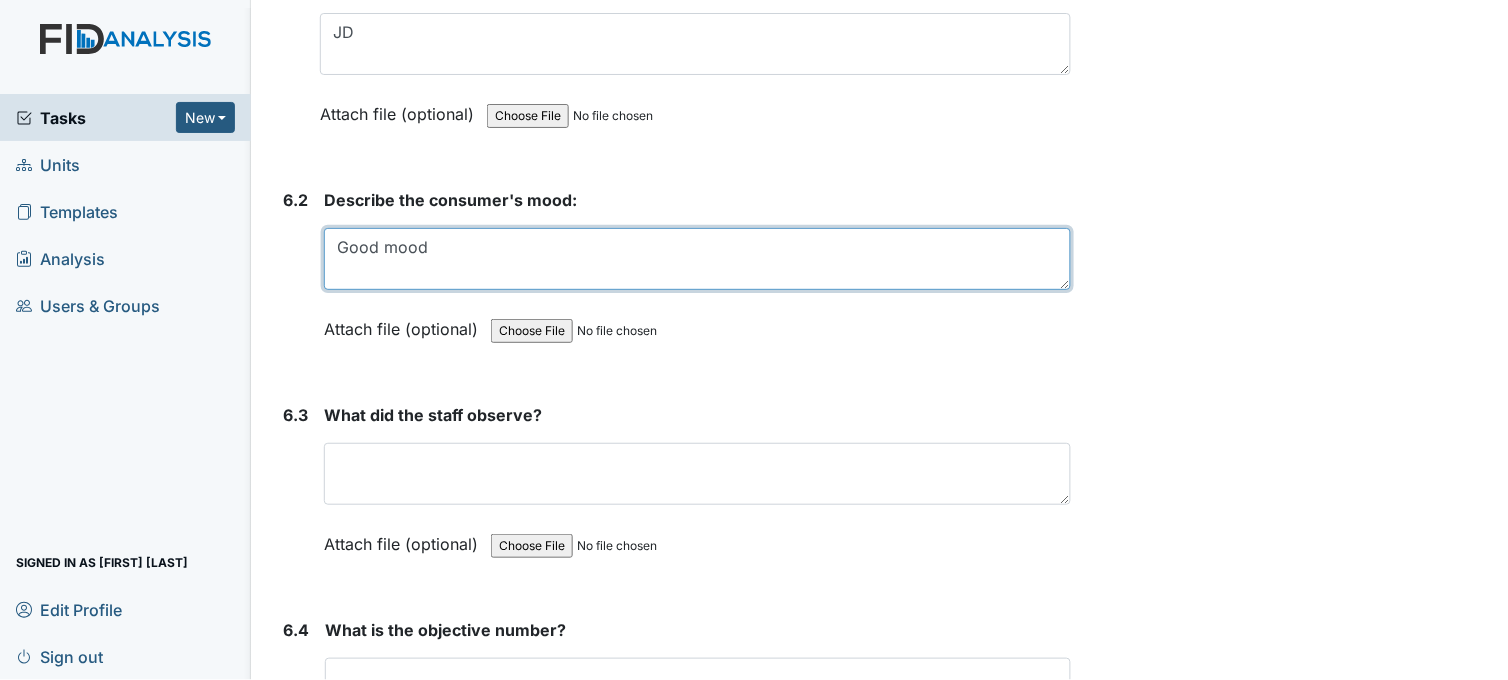 scroll, scrollTop: 11888, scrollLeft: 0, axis: vertical 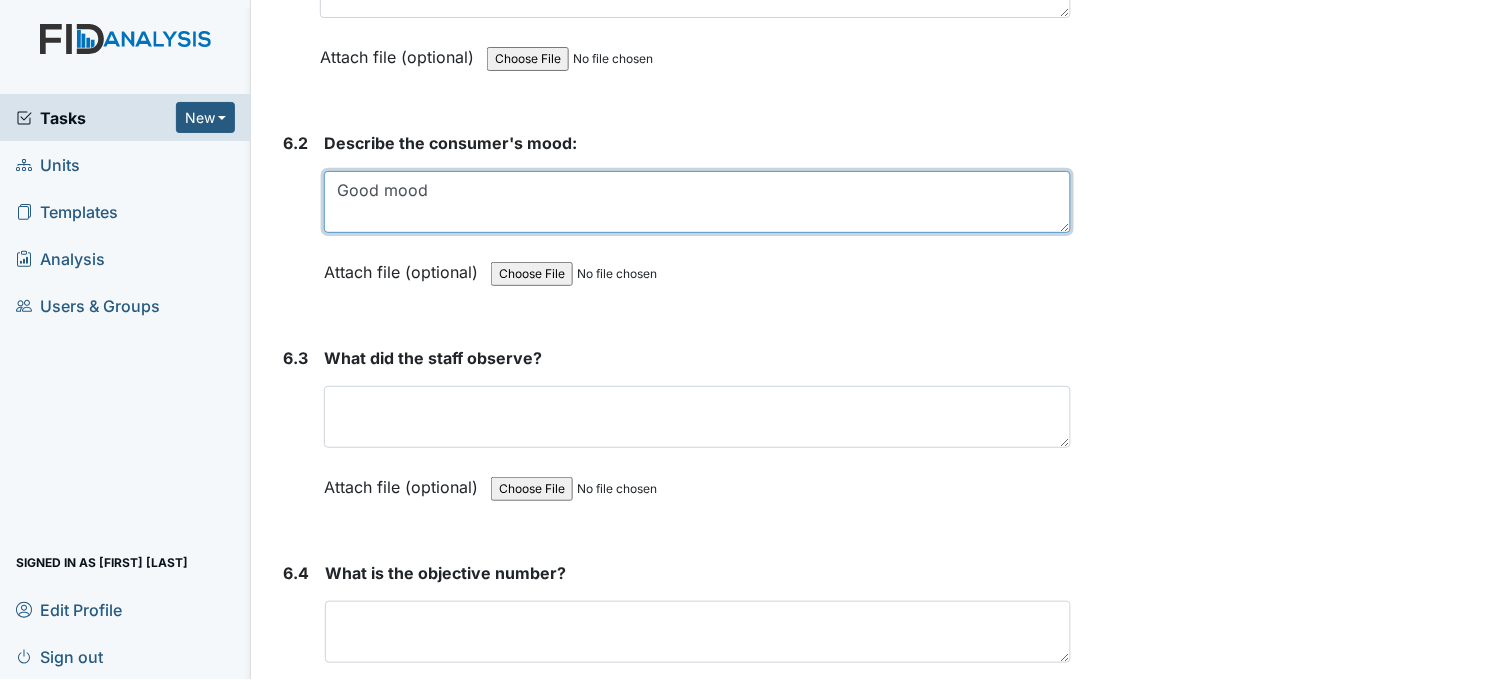 type on "Good mood" 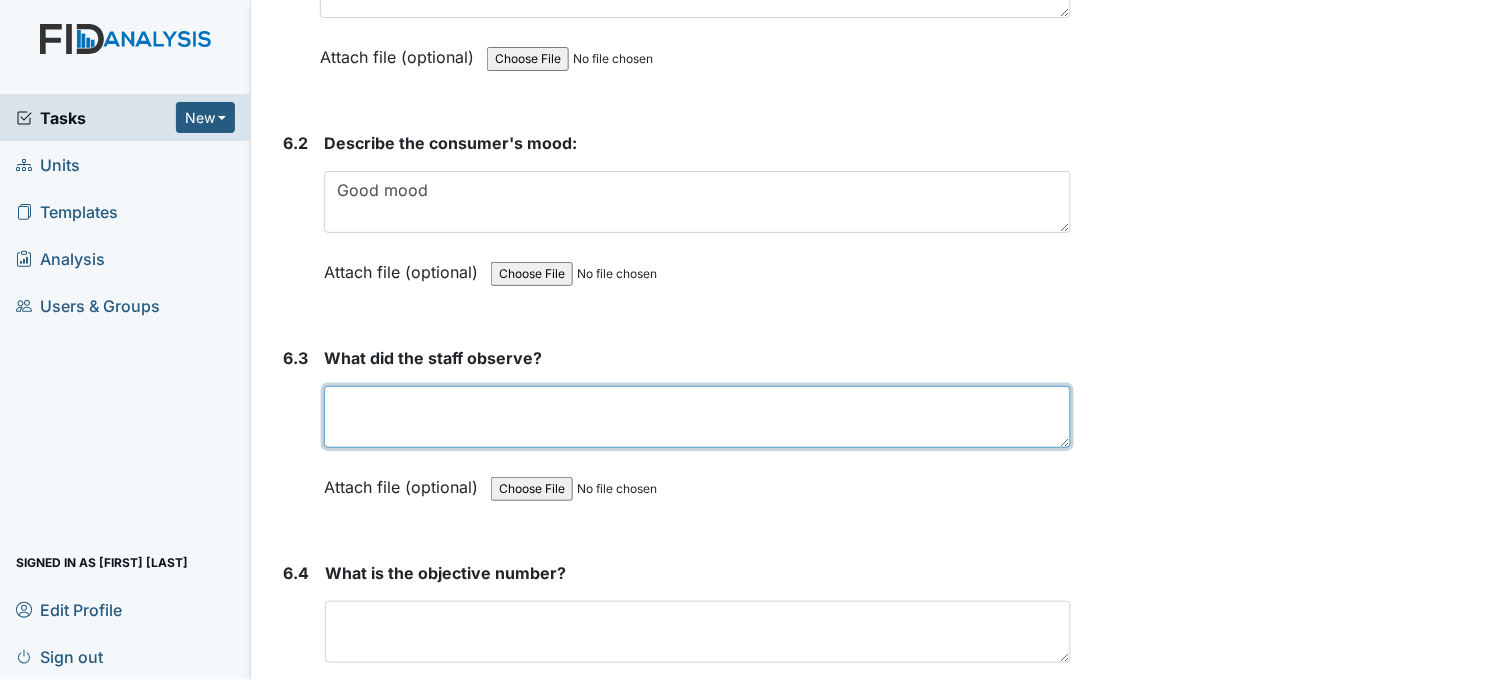 click at bounding box center (697, 417) 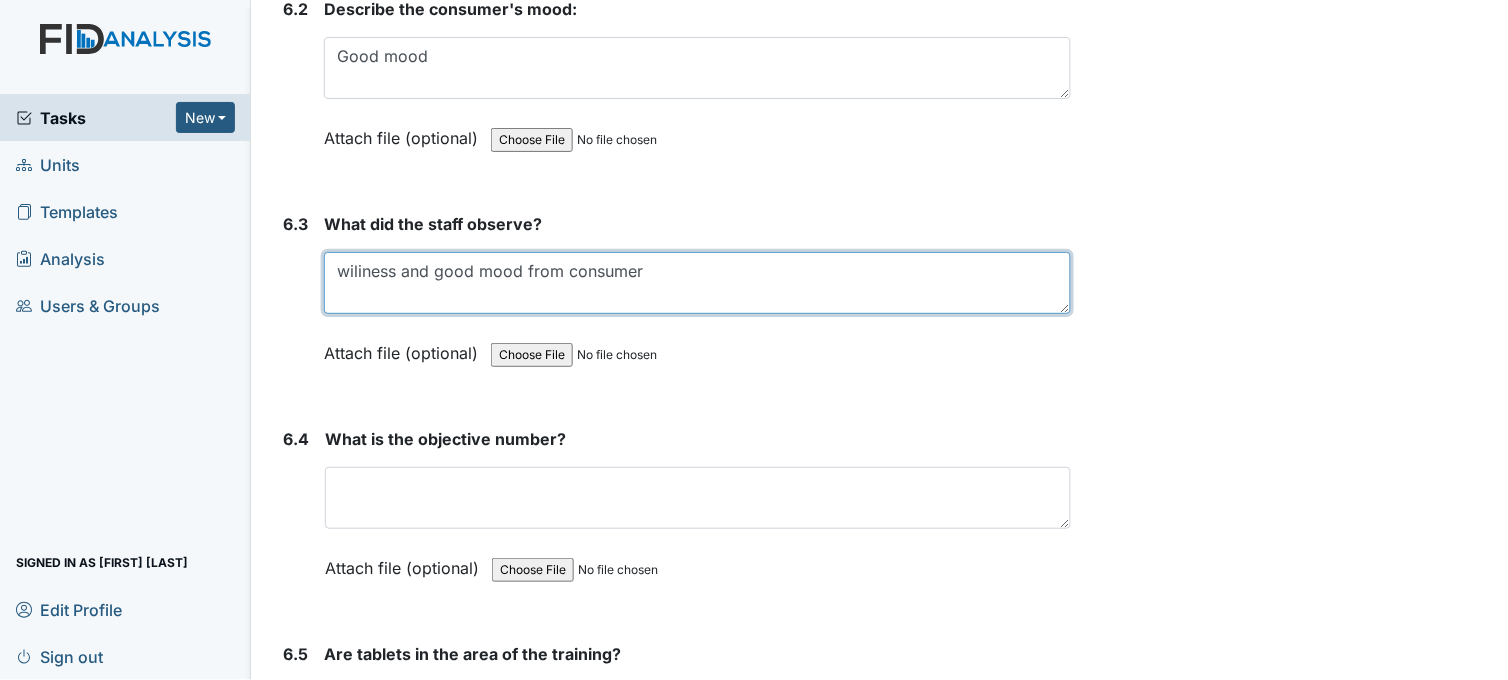 scroll, scrollTop: 12111, scrollLeft: 0, axis: vertical 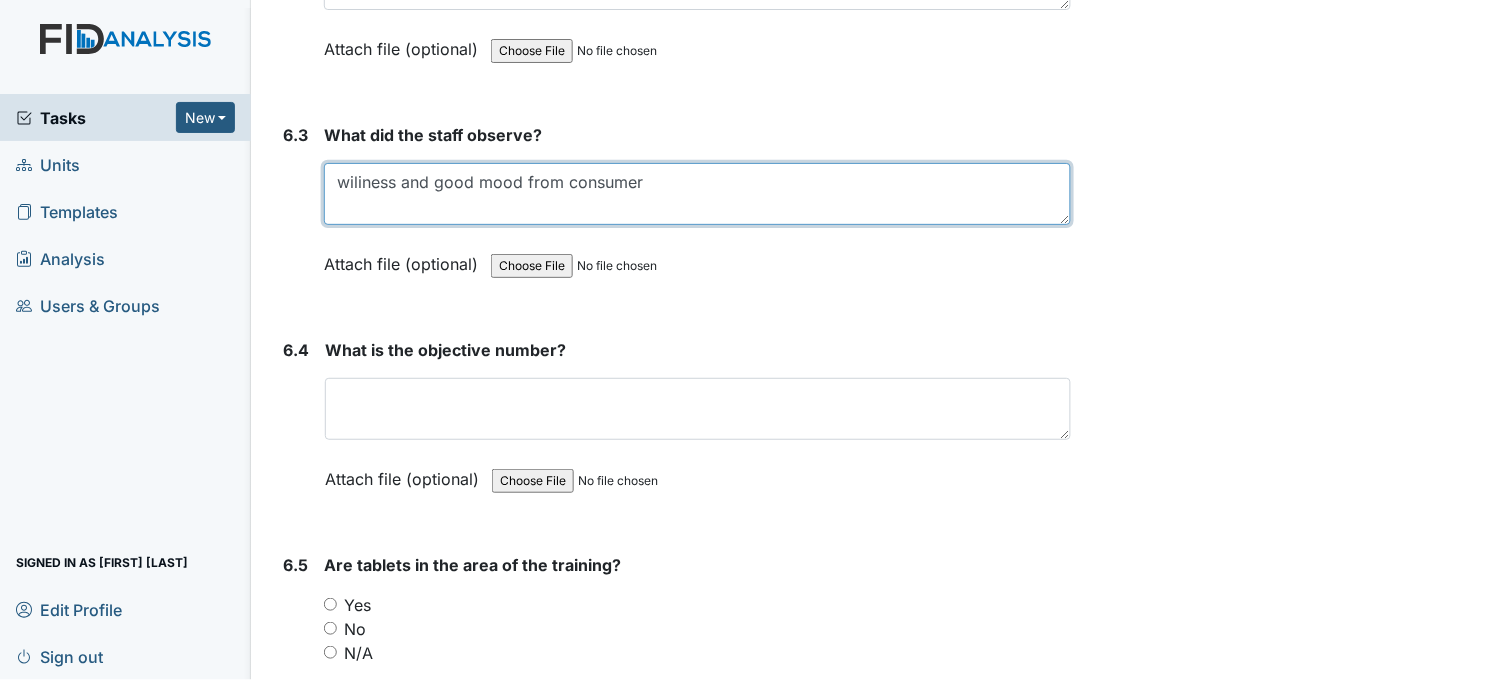 type on "wiliness and good mood from consumer" 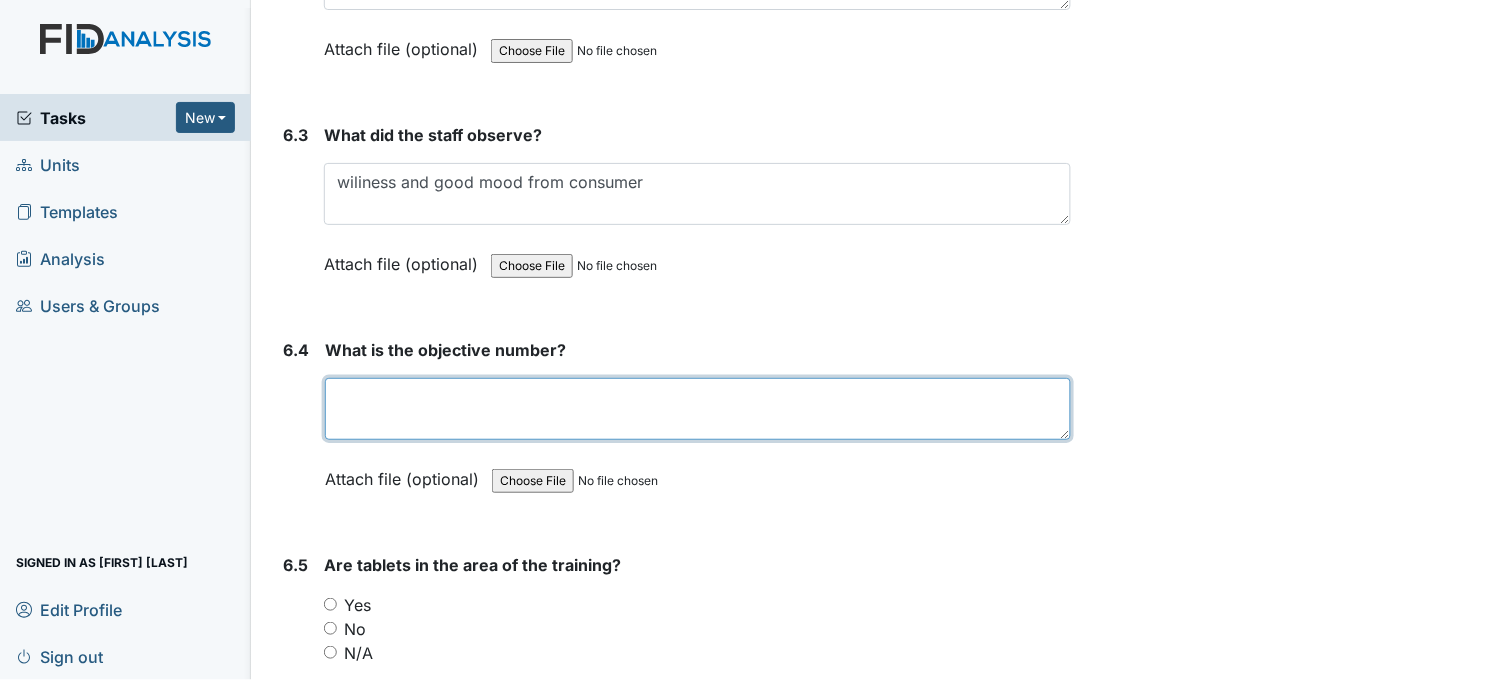 click at bounding box center [698, 409] 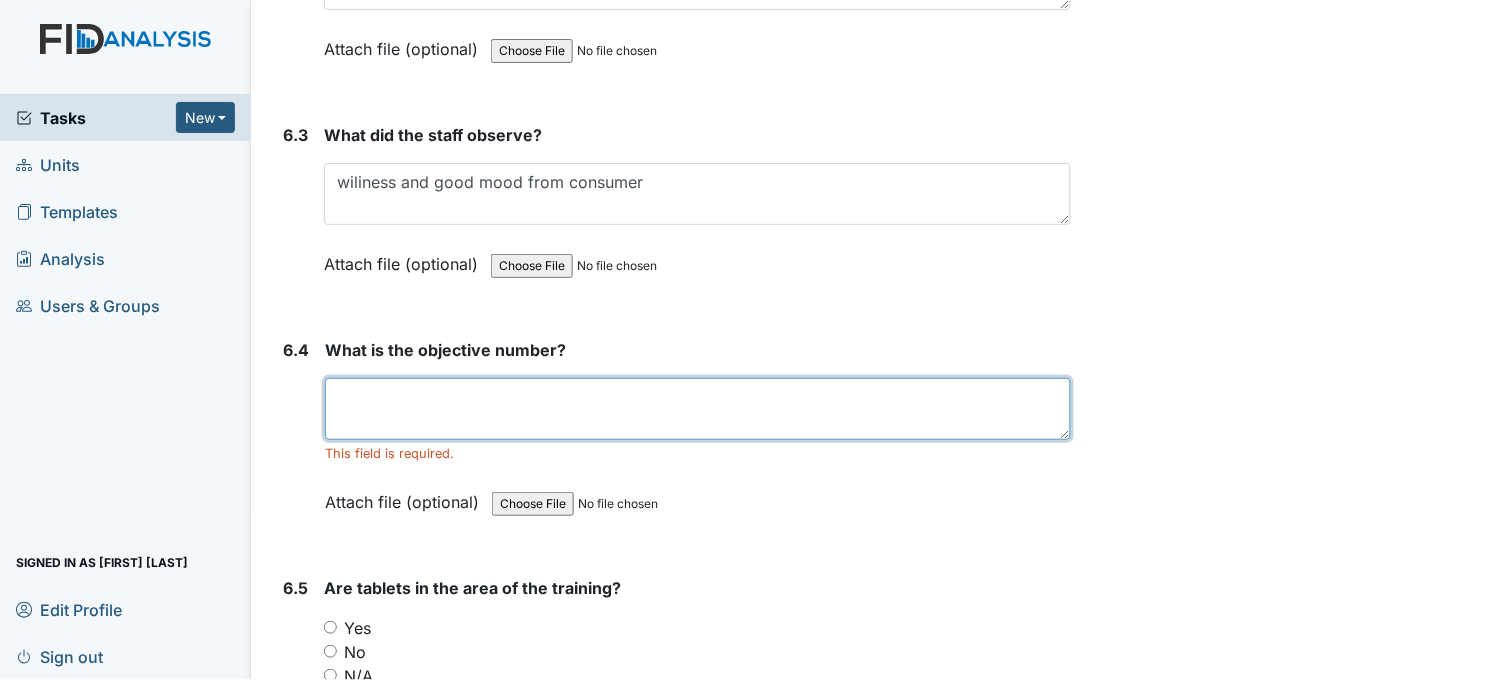 click at bounding box center [698, 409] 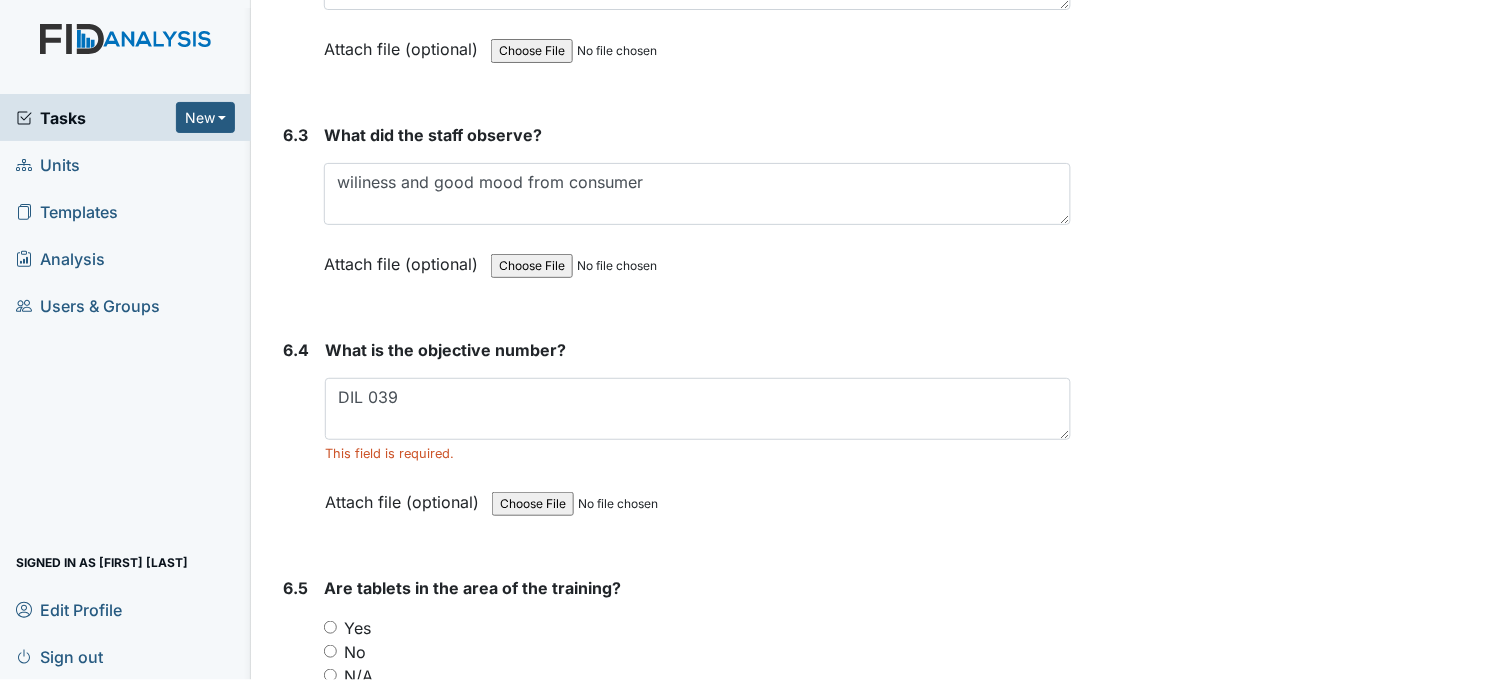 click on "What is the objective number?
DIL 039
This field is required.
Attach file (optional)
You can upload .pdf, .txt, .jpg, .jpeg, .png, .csv, .xls, or .doc files under 100MB." at bounding box center (698, 433) 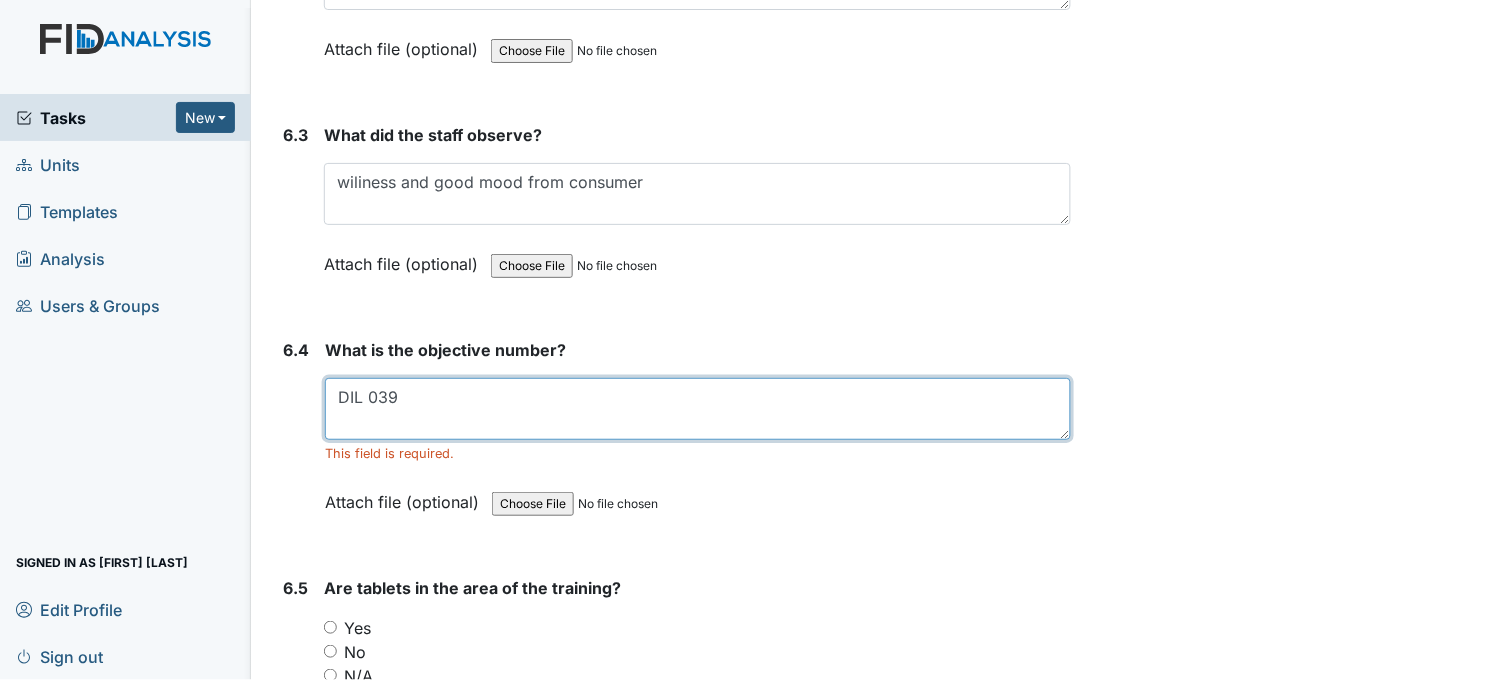 click on "DIL 039" at bounding box center [698, 409] 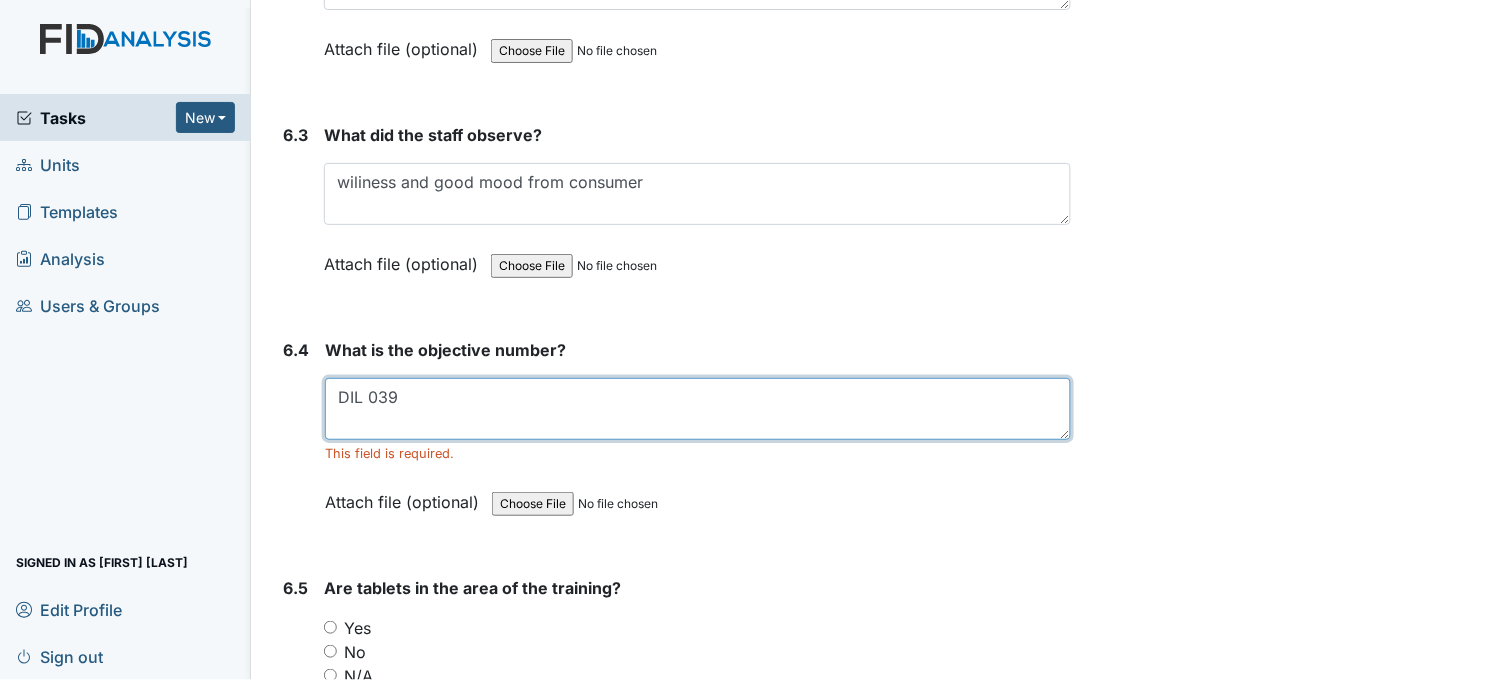 click on "DIL 039" at bounding box center [698, 409] 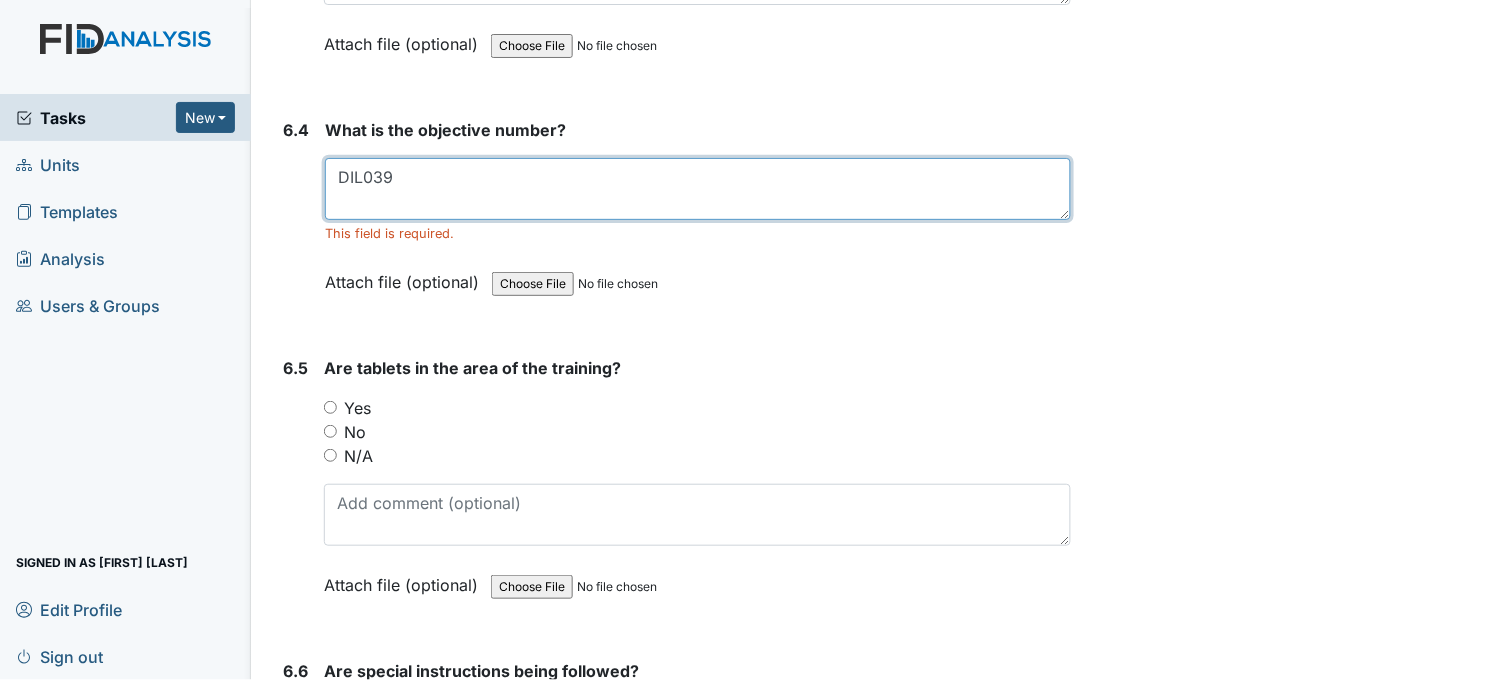 scroll, scrollTop: 12333, scrollLeft: 0, axis: vertical 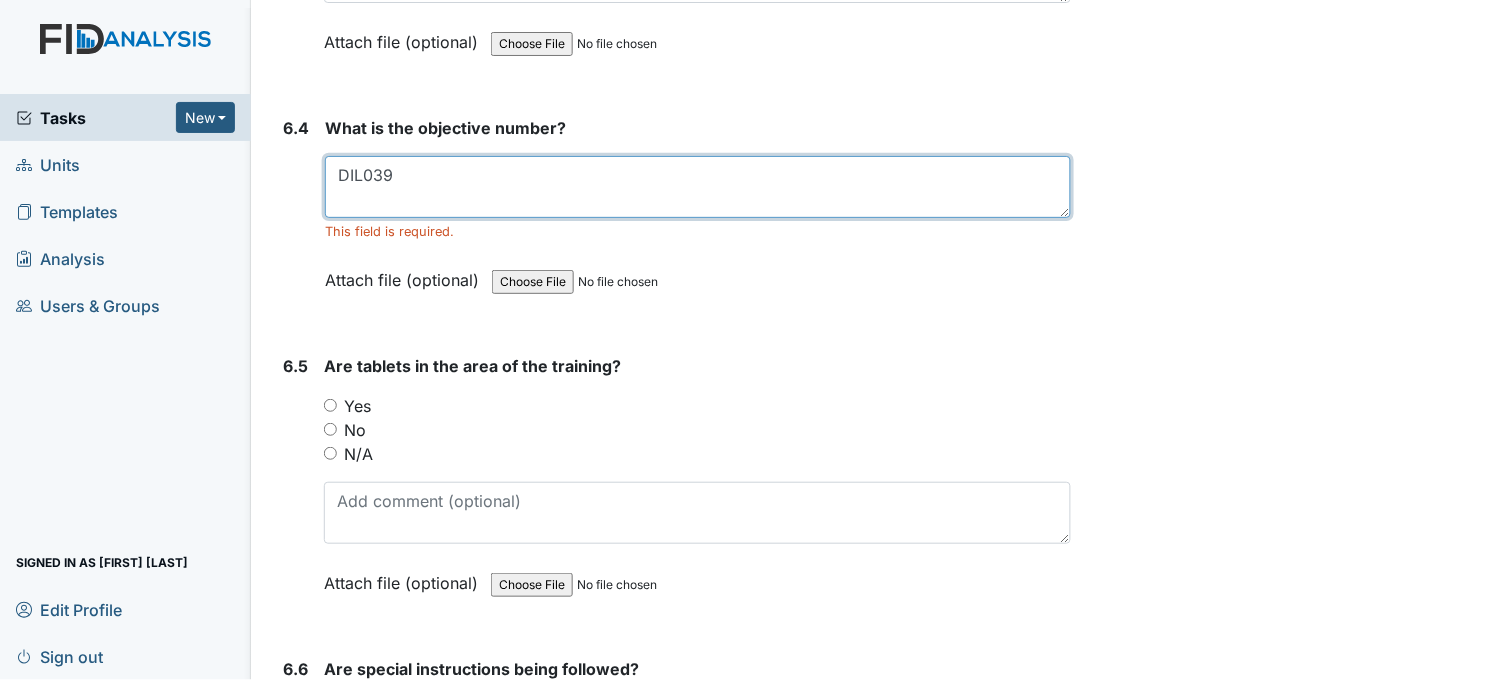 type on "DIL039" 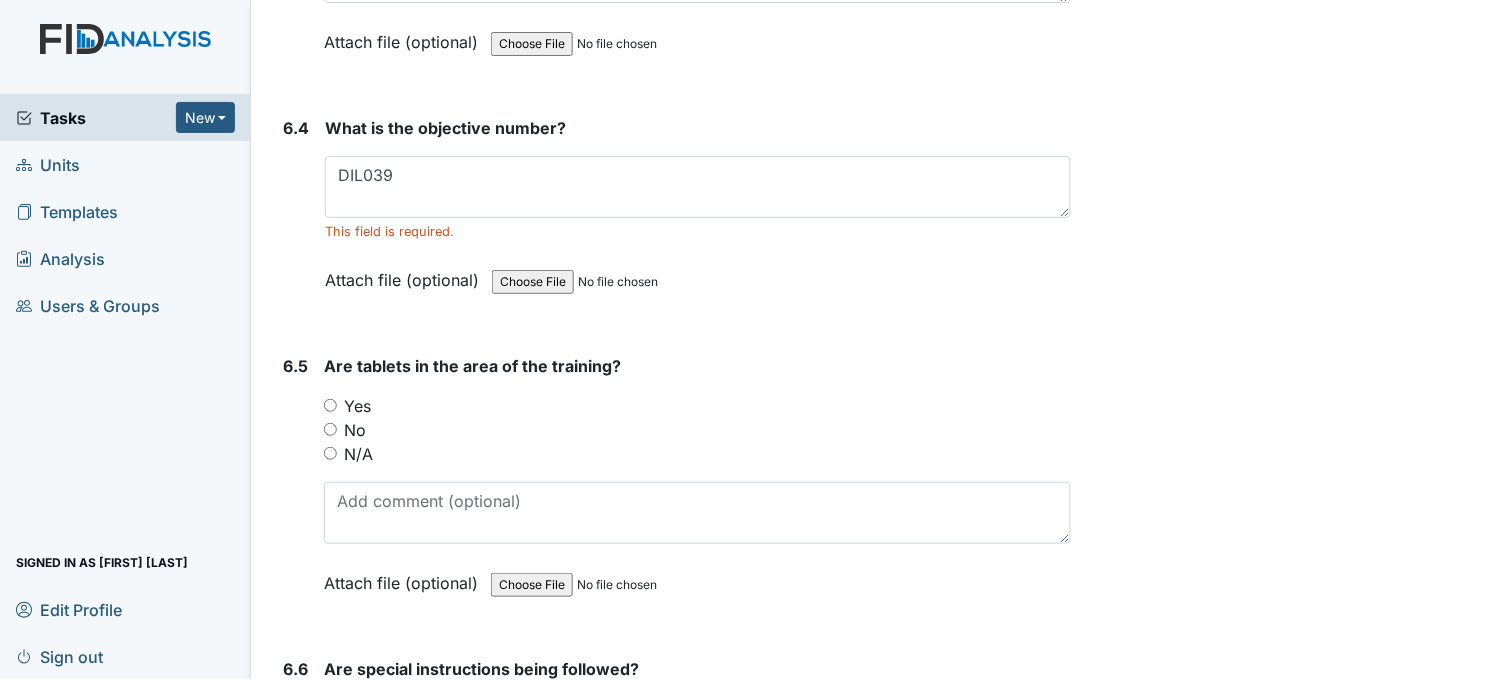 click on "Yes" at bounding box center (697, 406) 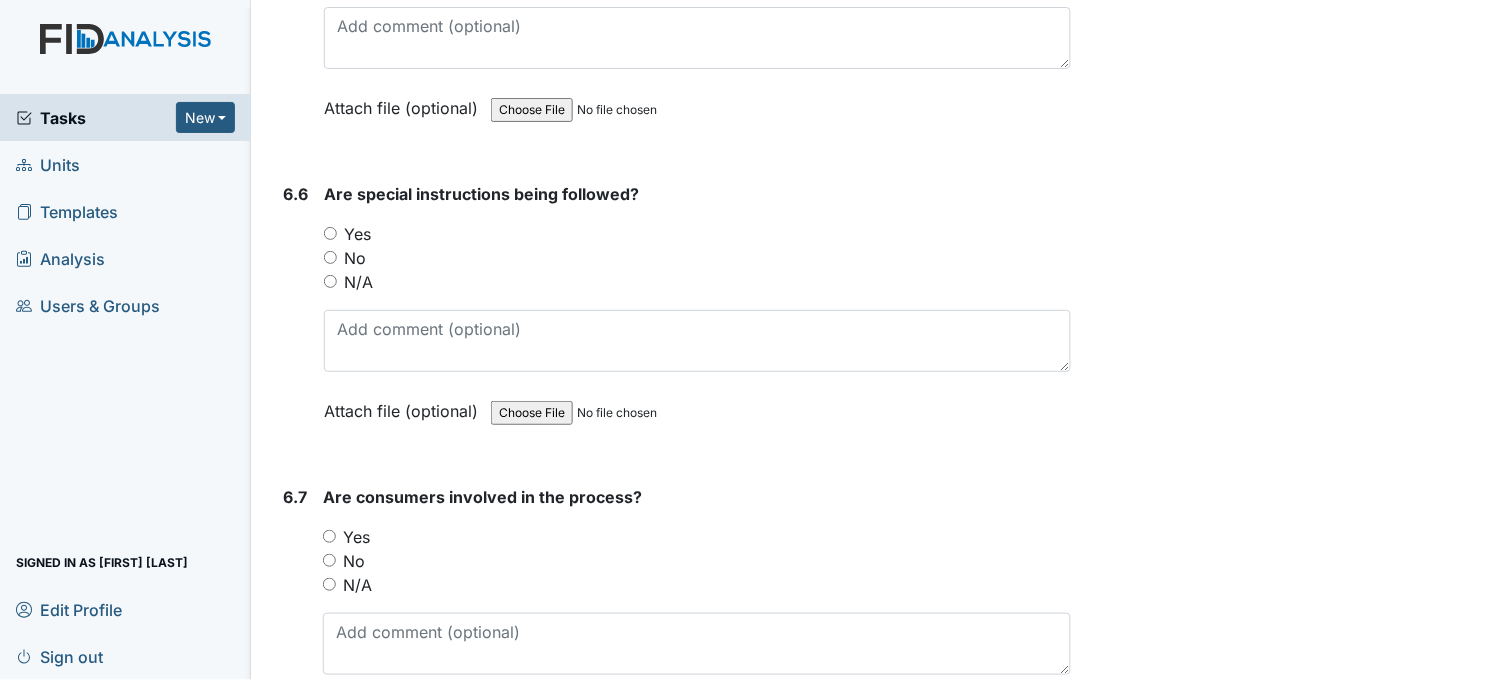scroll, scrollTop: 12888, scrollLeft: 0, axis: vertical 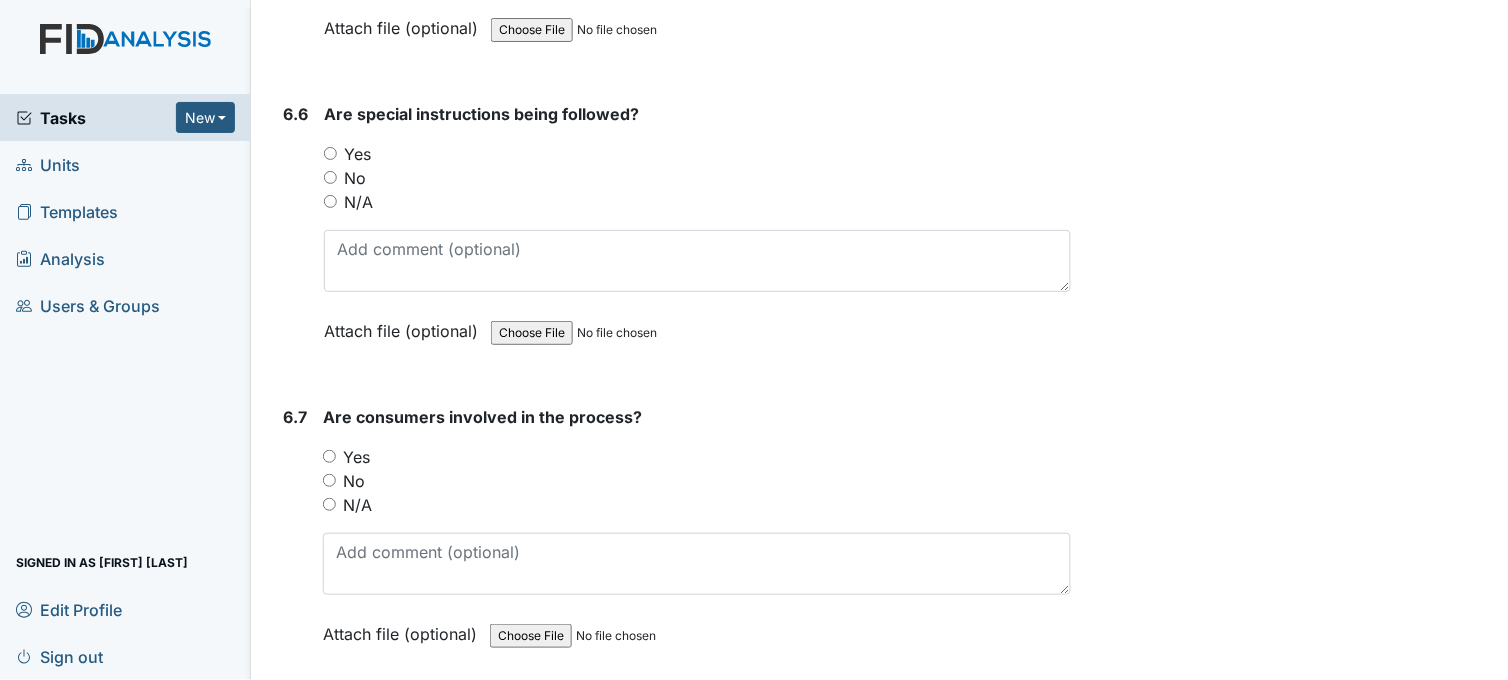 click on "Yes" at bounding box center (330, 153) 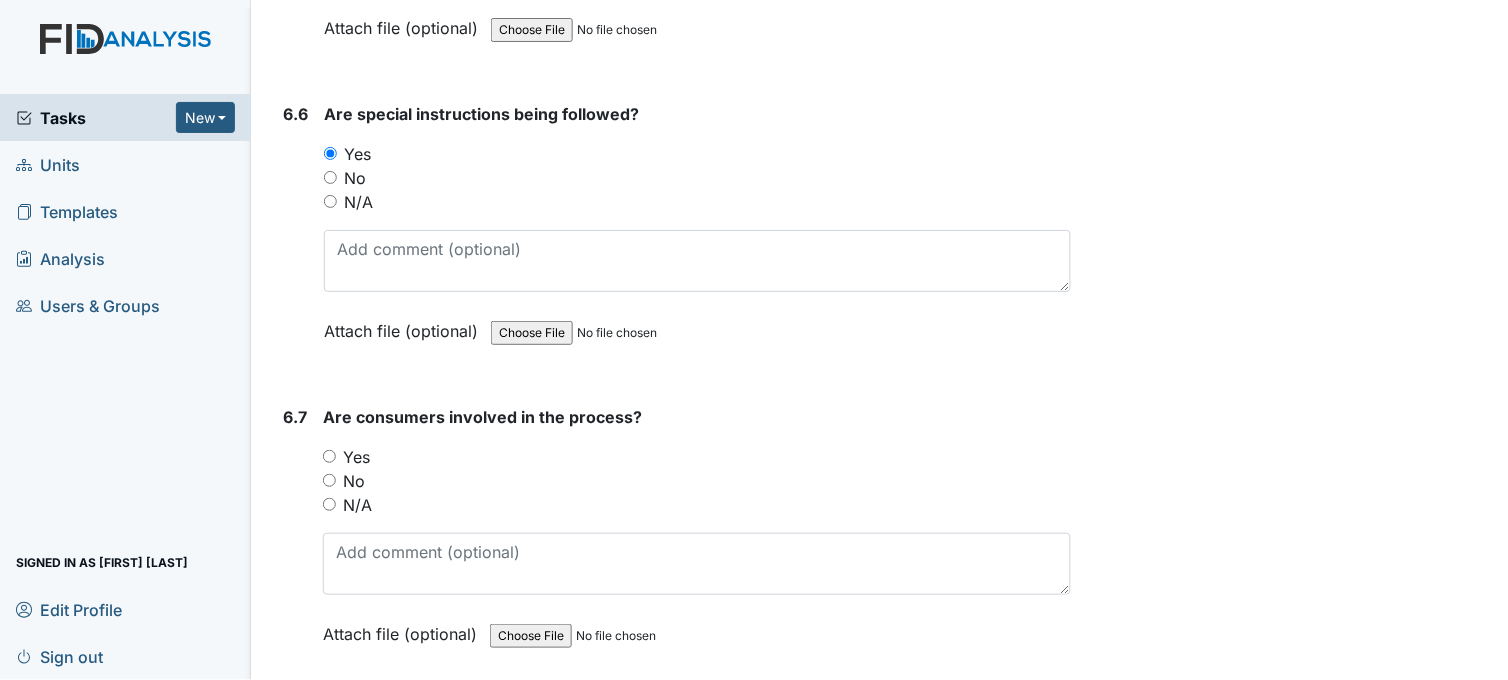 click on "Yes" at bounding box center [329, 456] 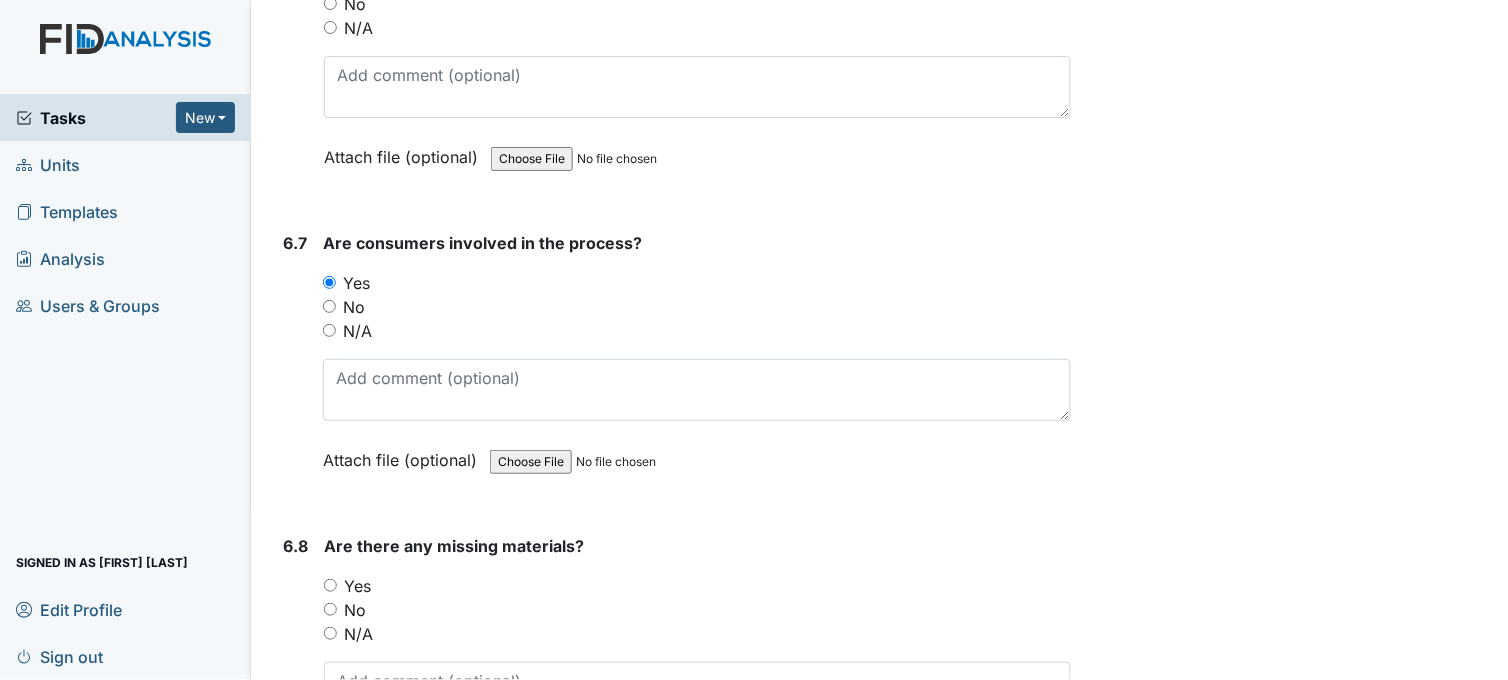 scroll, scrollTop: 13222, scrollLeft: 0, axis: vertical 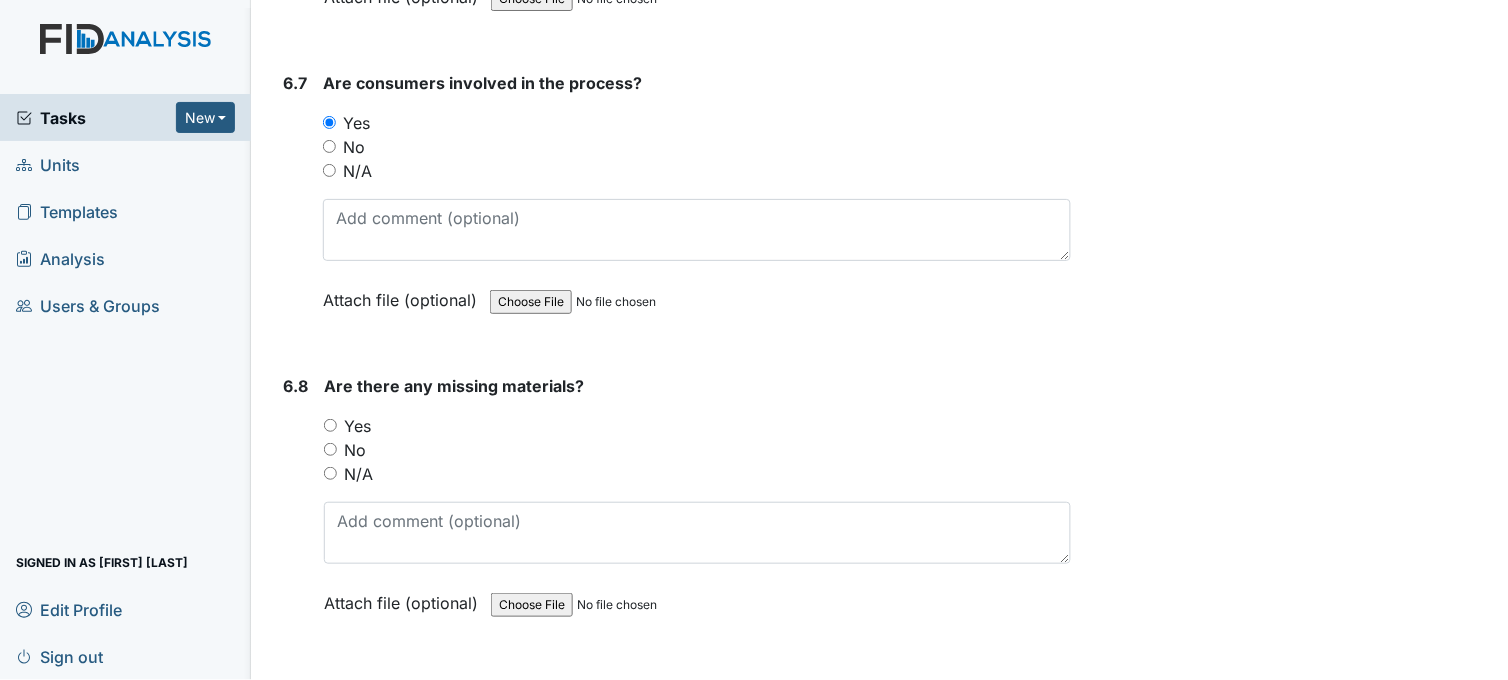 click on "No" at bounding box center (330, 449) 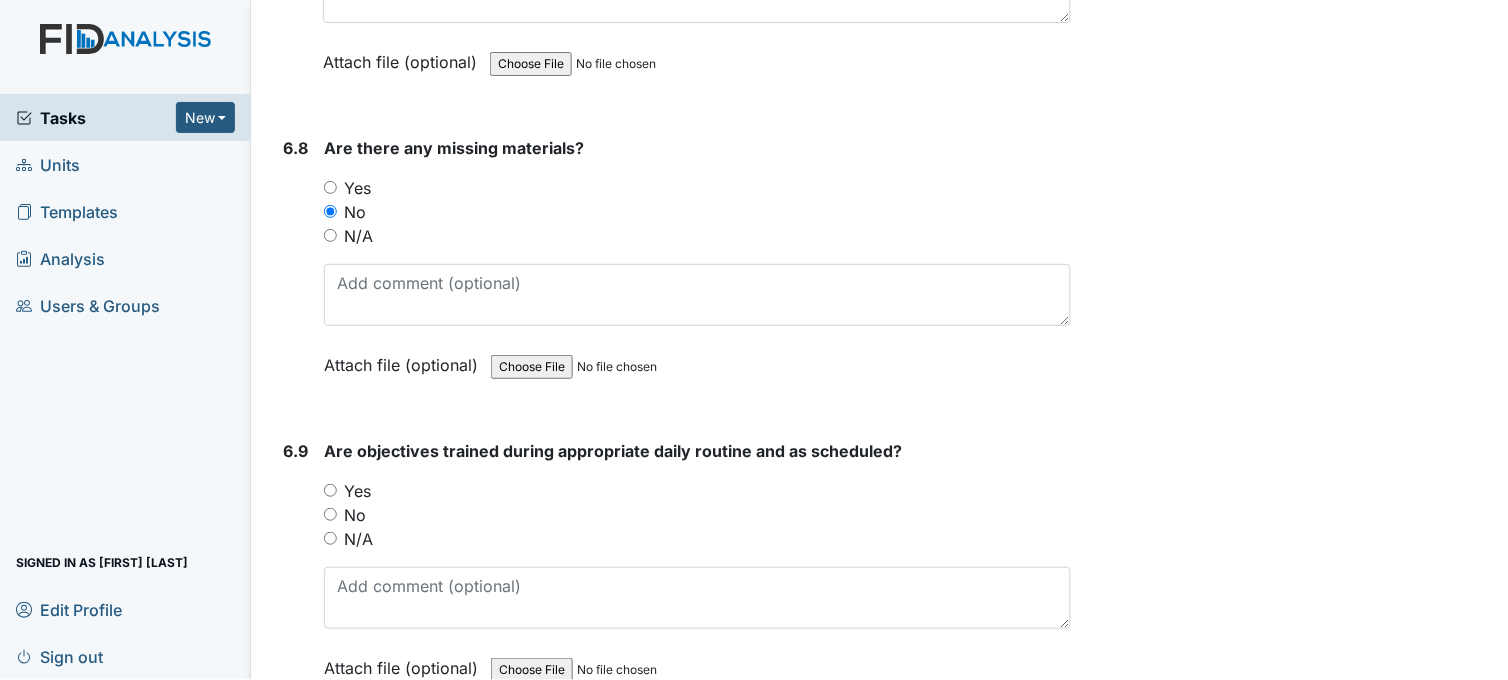 scroll, scrollTop: 13555, scrollLeft: 0, axis: vertical 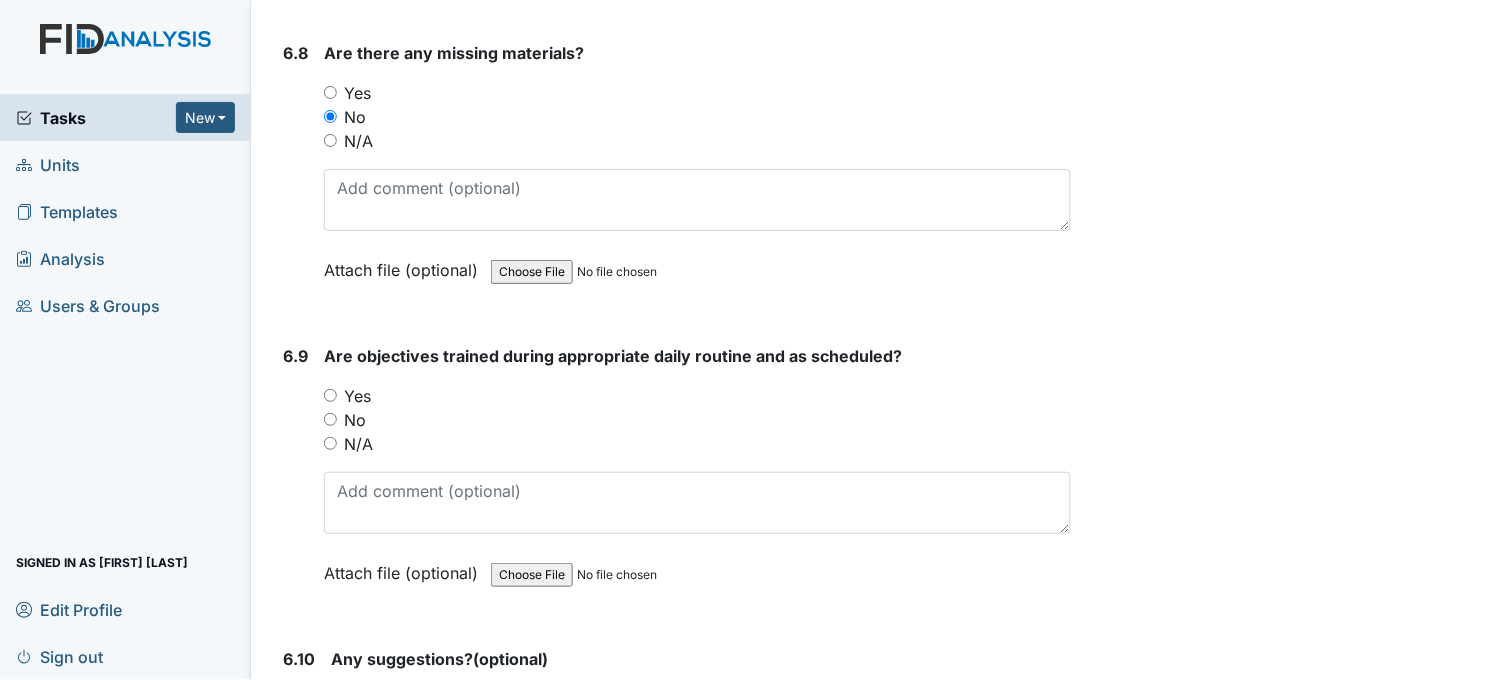 click on "Yes" at bounding box center (330, 395) 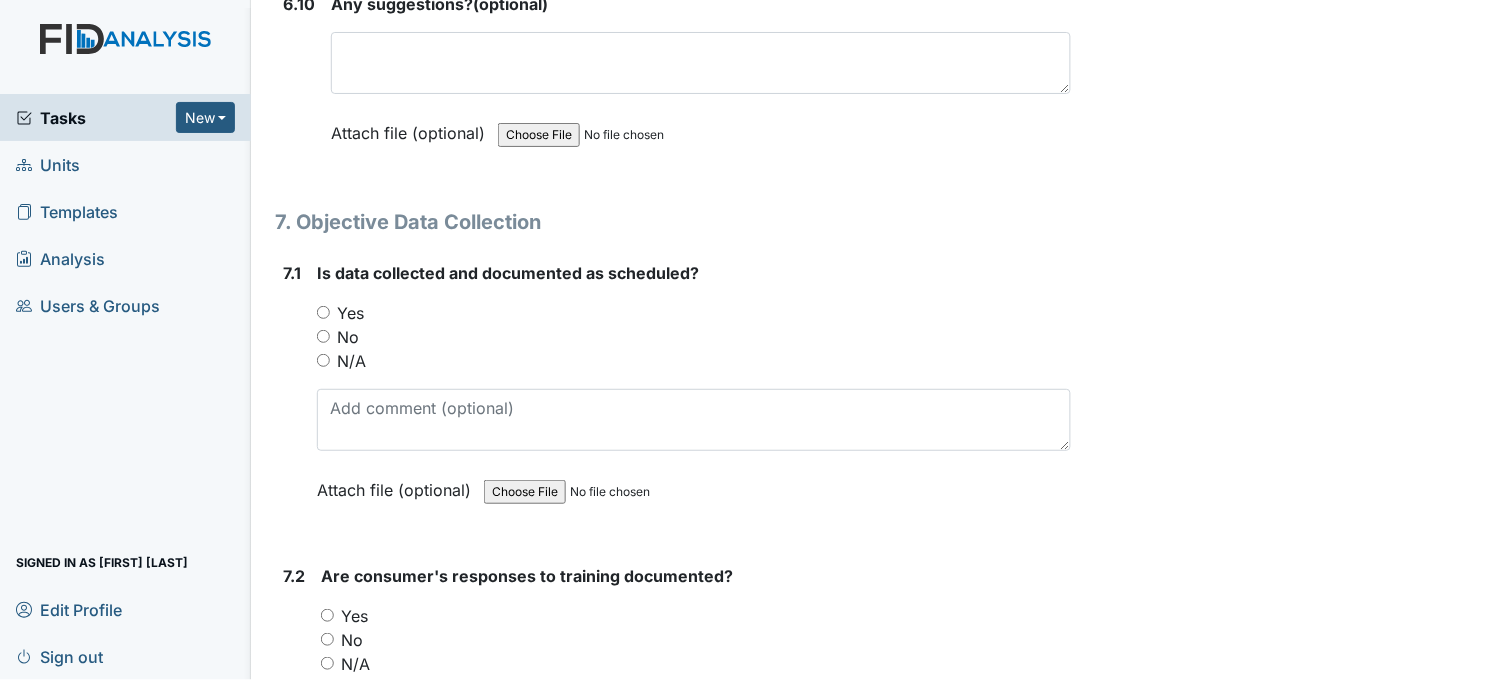 scroll, scrollTop: 14222, scrollLeft: 0, axis: vertical 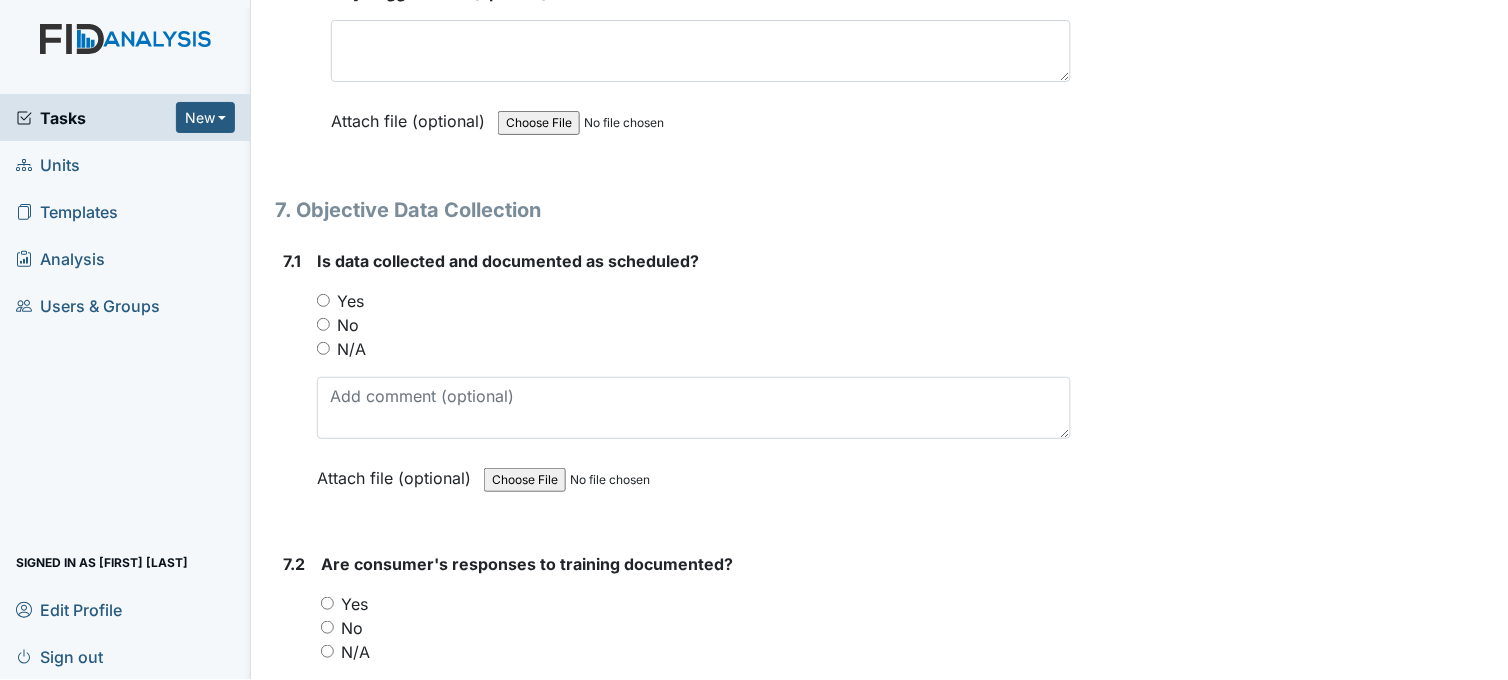 click on "Yes" at bounding box center (323, 300) 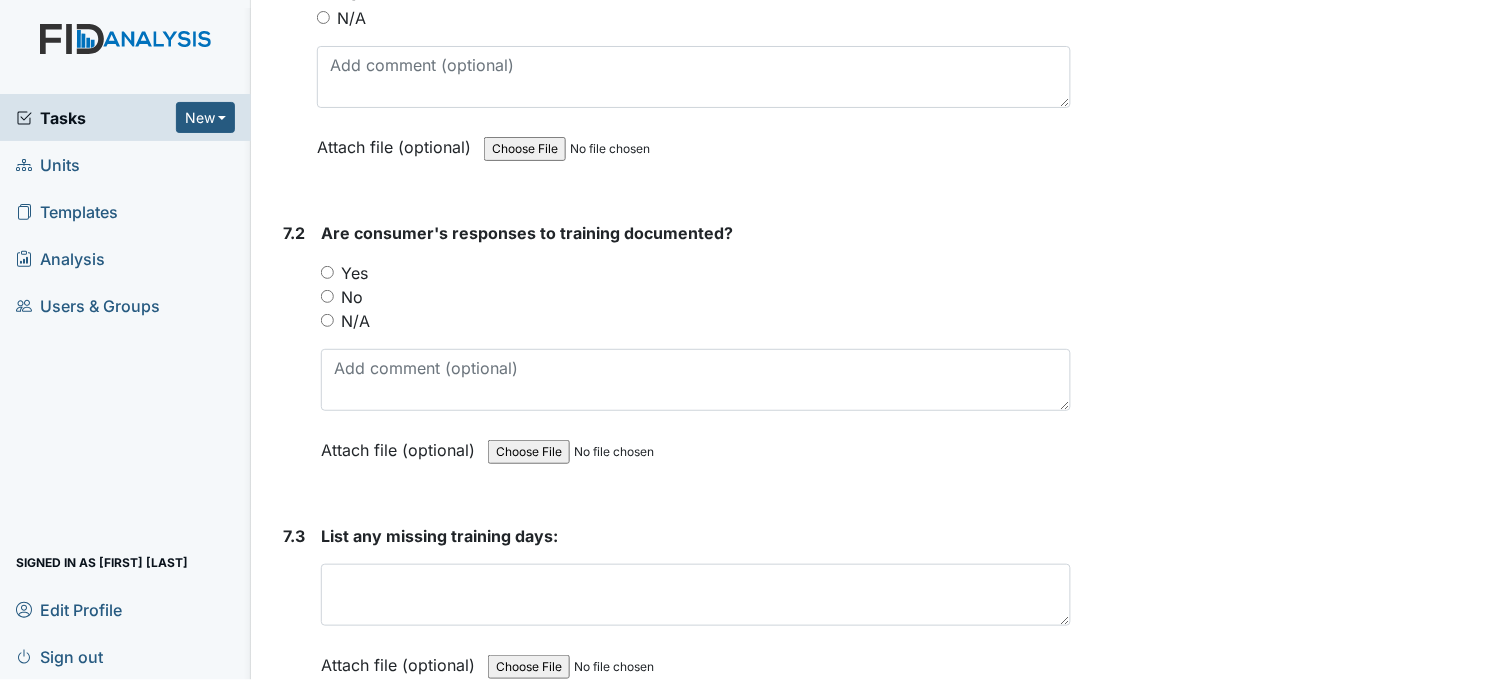 scroll, scrollTop: 14555, scrollLeft: 0, axis: vertical 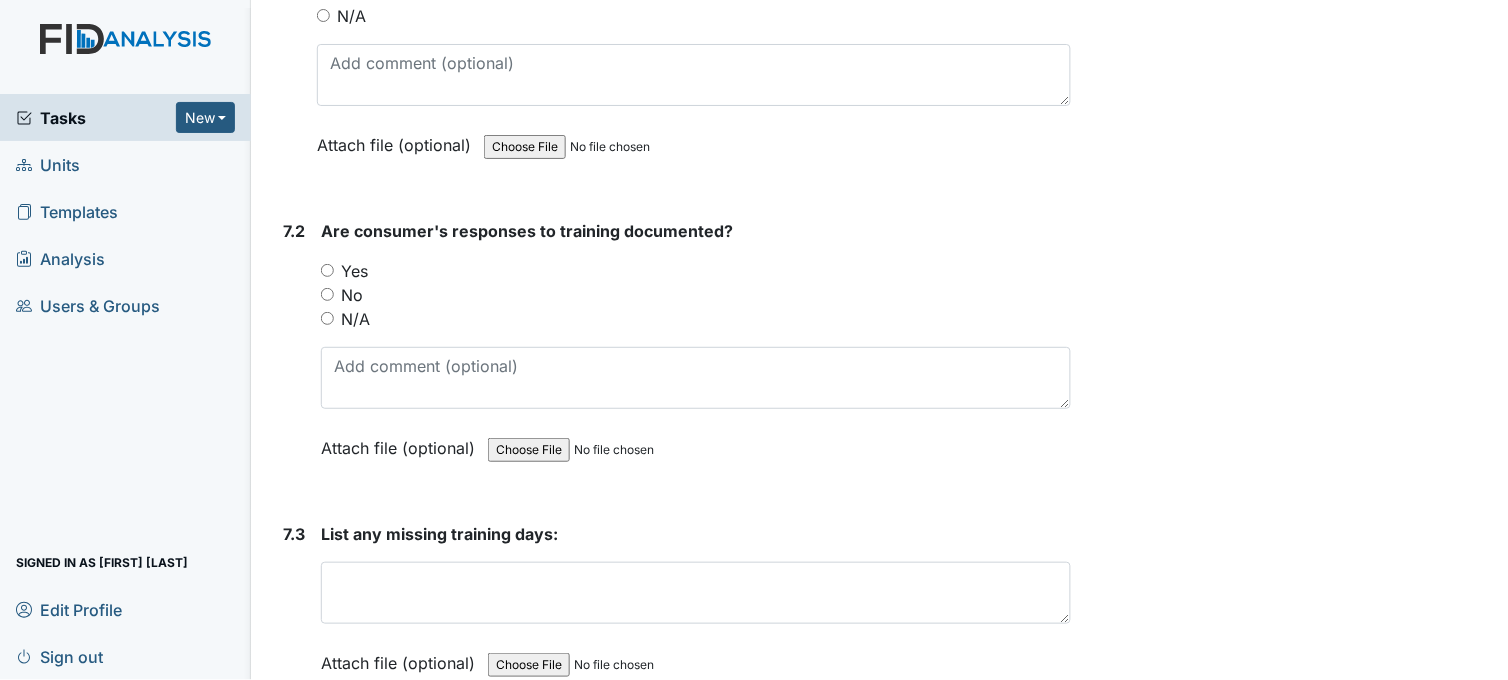 click on "Yes" at bounding box center [327, 270] 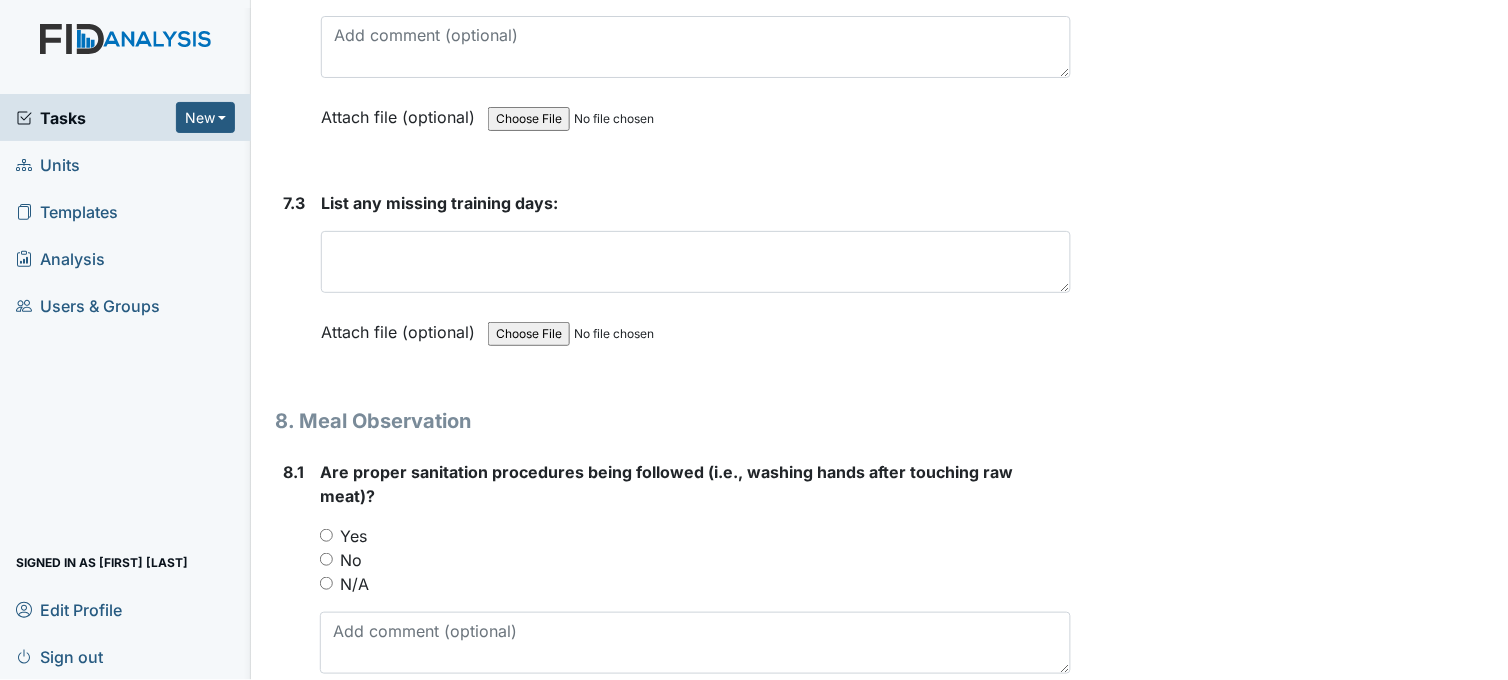 scroll, scrollTop: 14888, scrollLeft: 0, axis: vertical 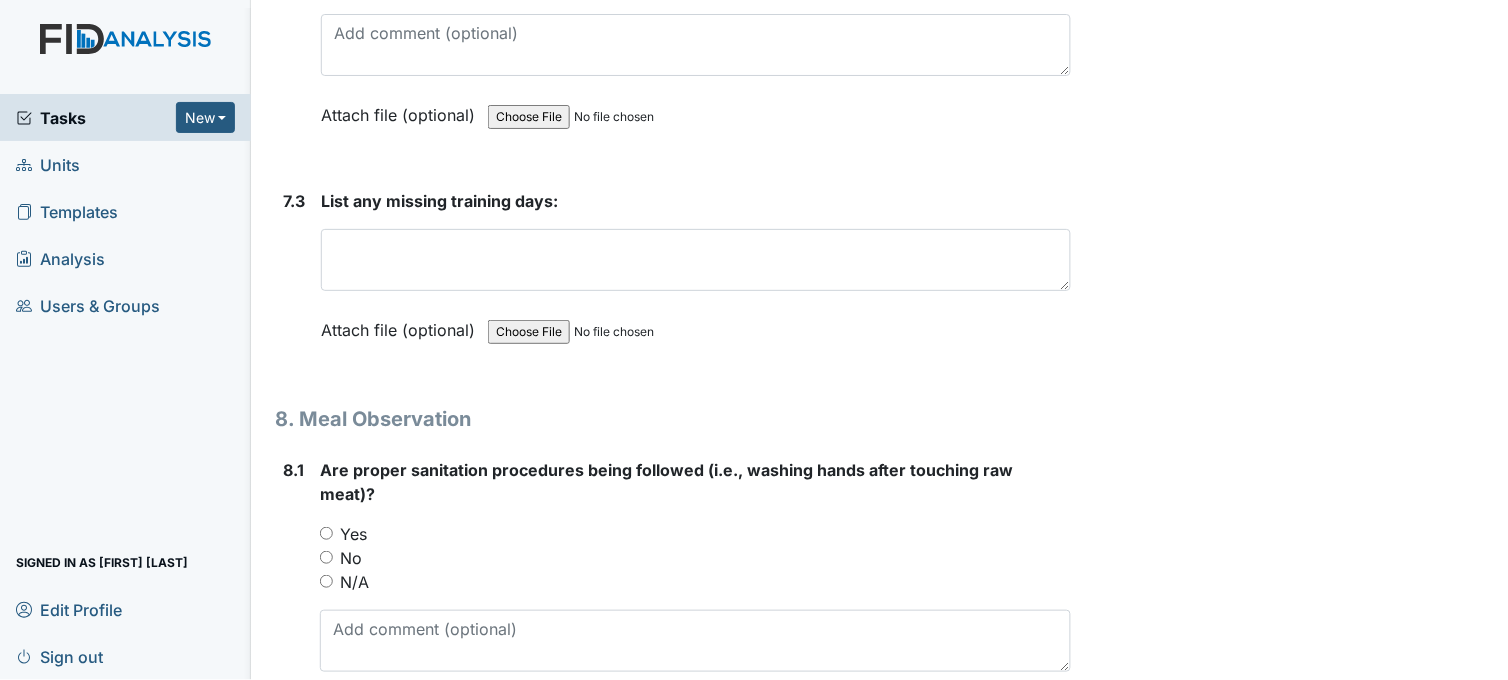 click on "Yes" at bounding box center [326, 533] 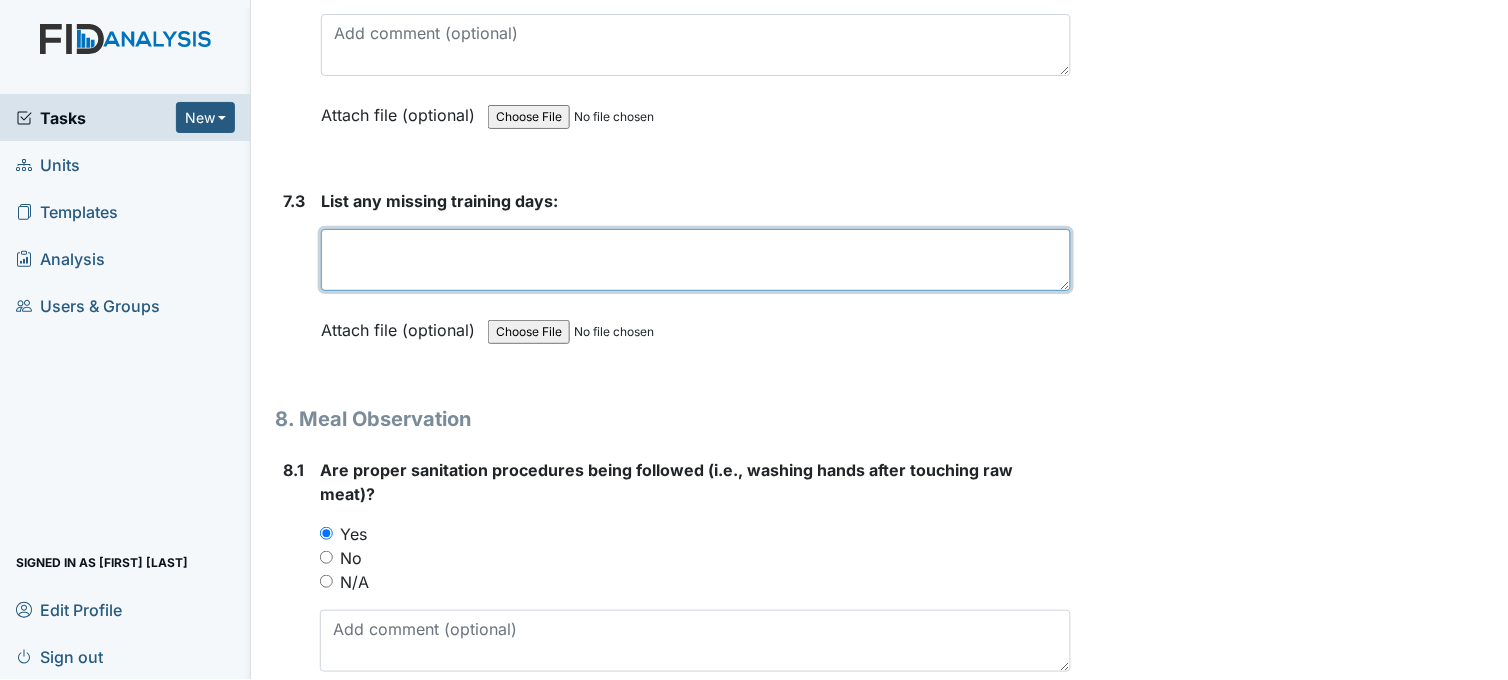 click at bounding box center (696, 260) 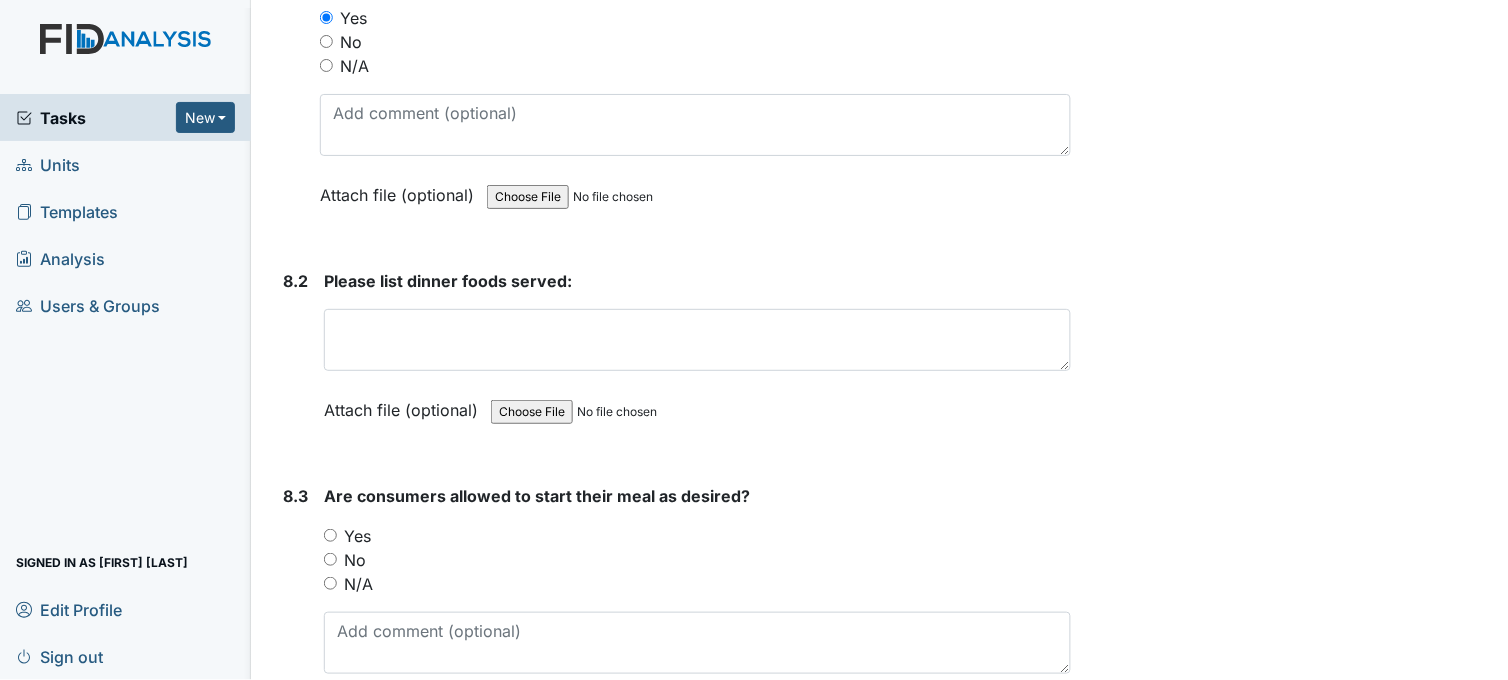 scroll, scrollTop: 15444, scrollLeft: 0, axis: vertical 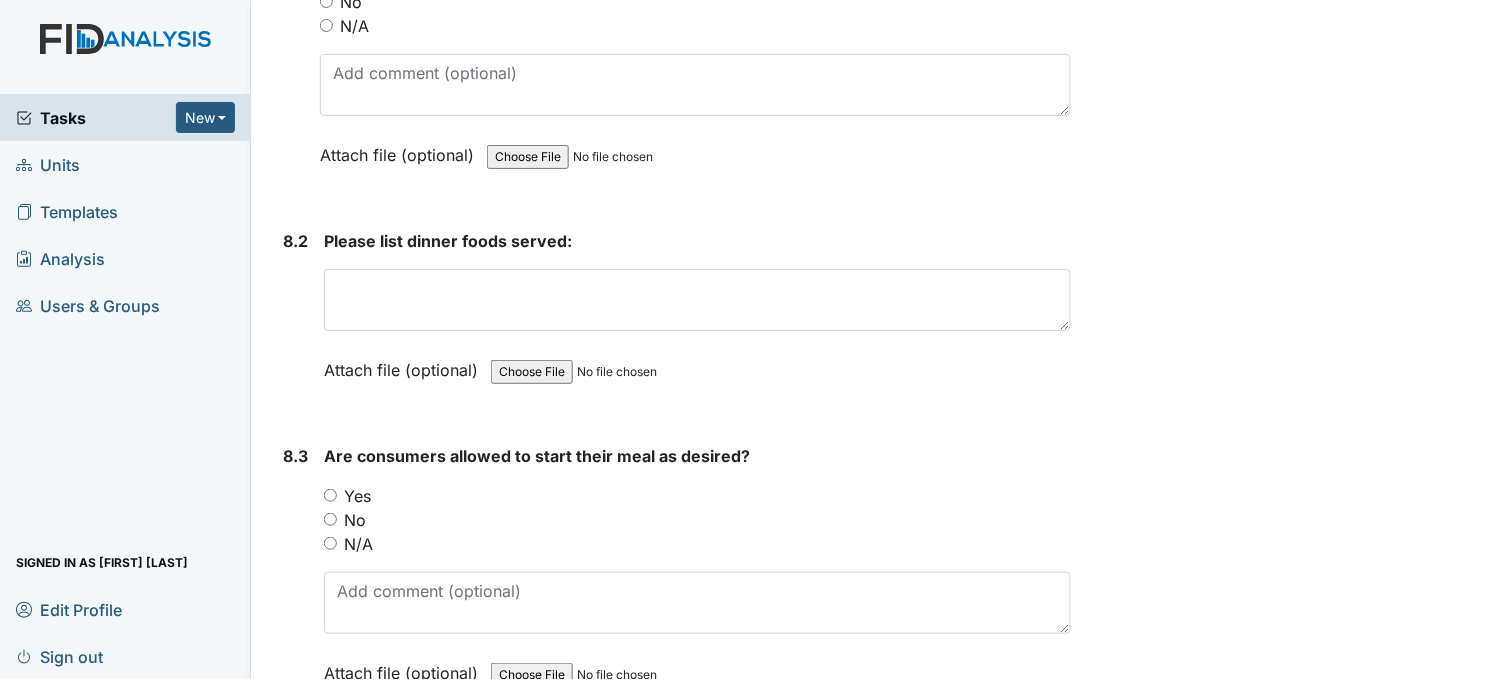 type on "7/22/25" 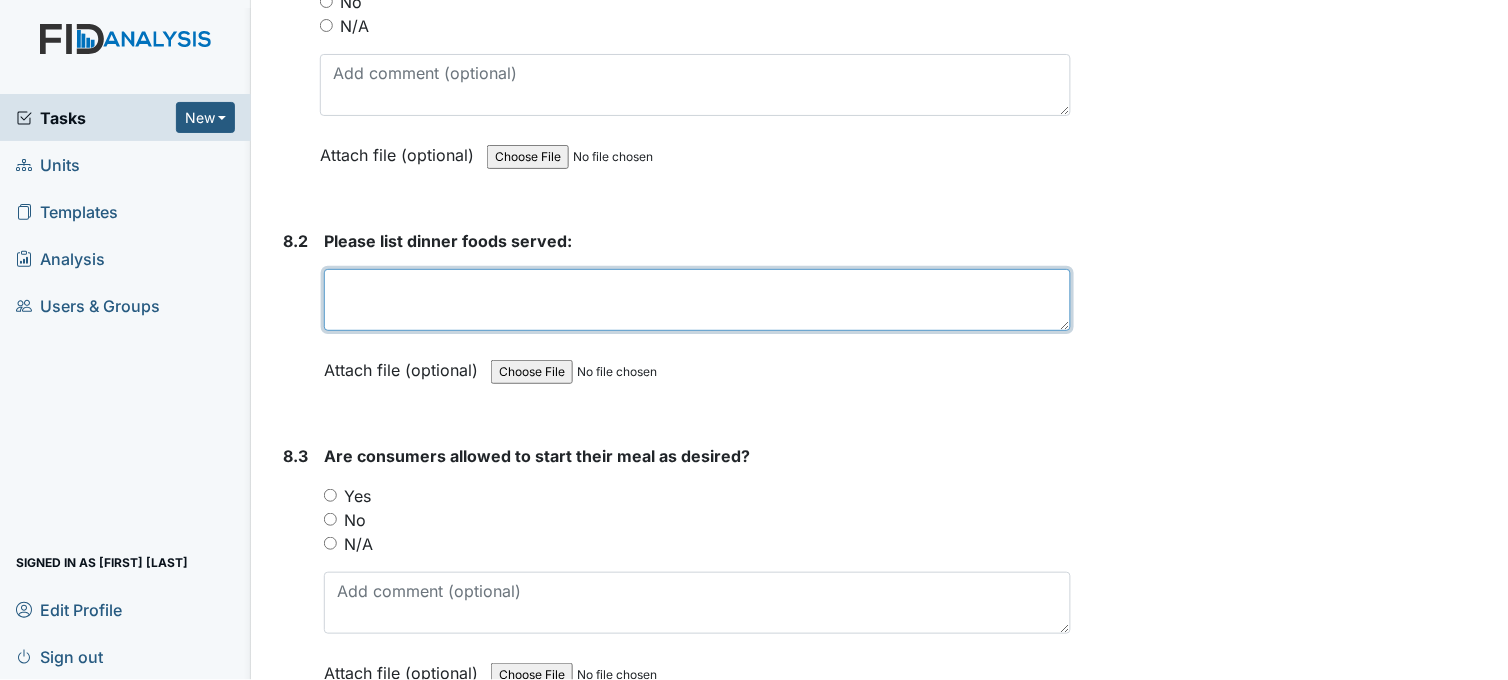 click at bounding box center (697, 300) 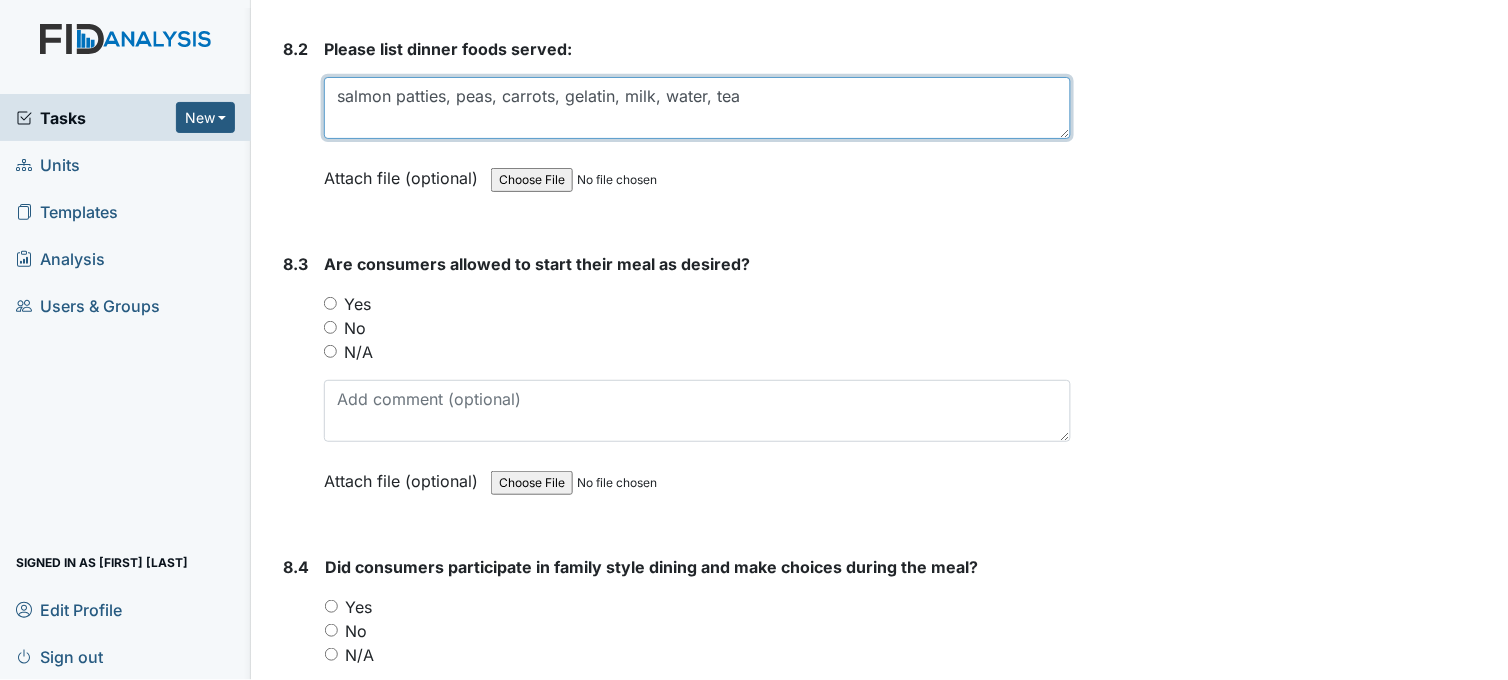 scroll, scrollTop: 15666, scrollLeft: 0, axis: vertical 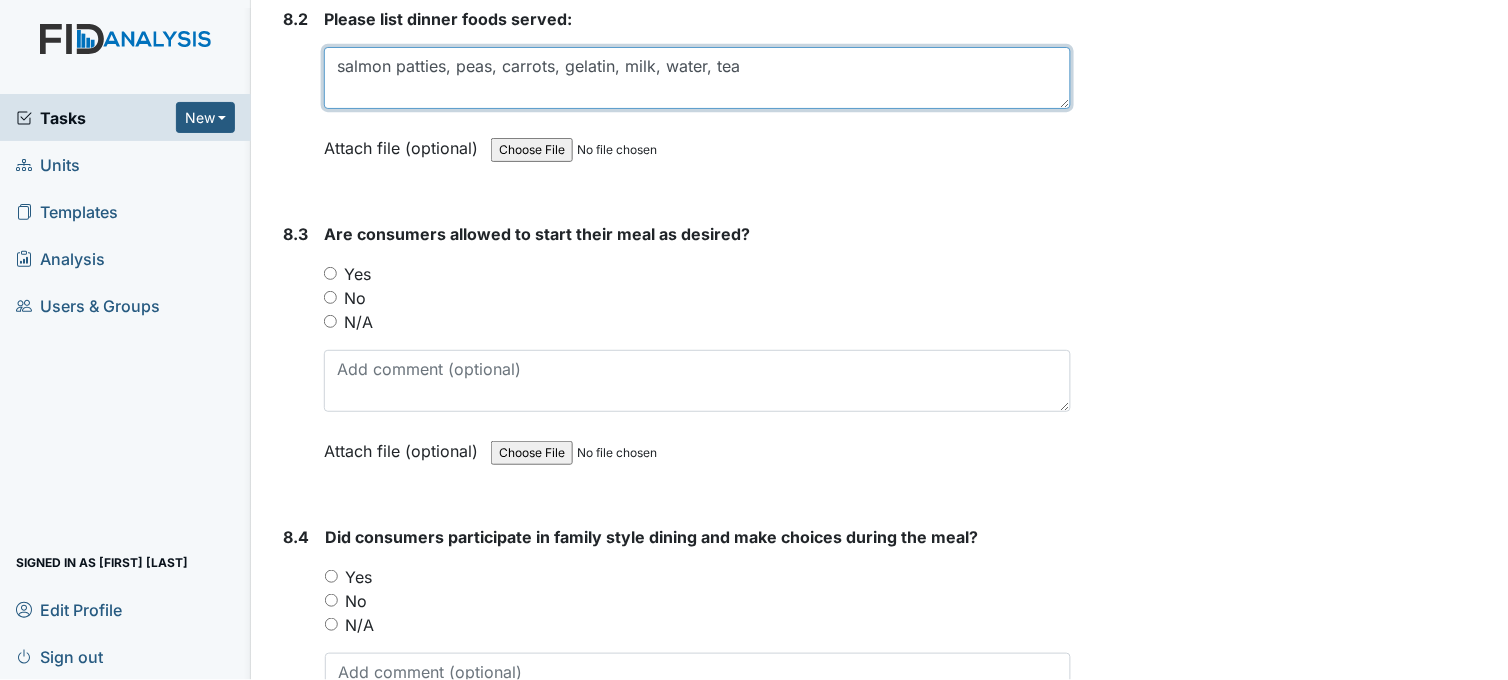 type on "salmon patties, peas, carrots, gelatin, milk, water, tea" 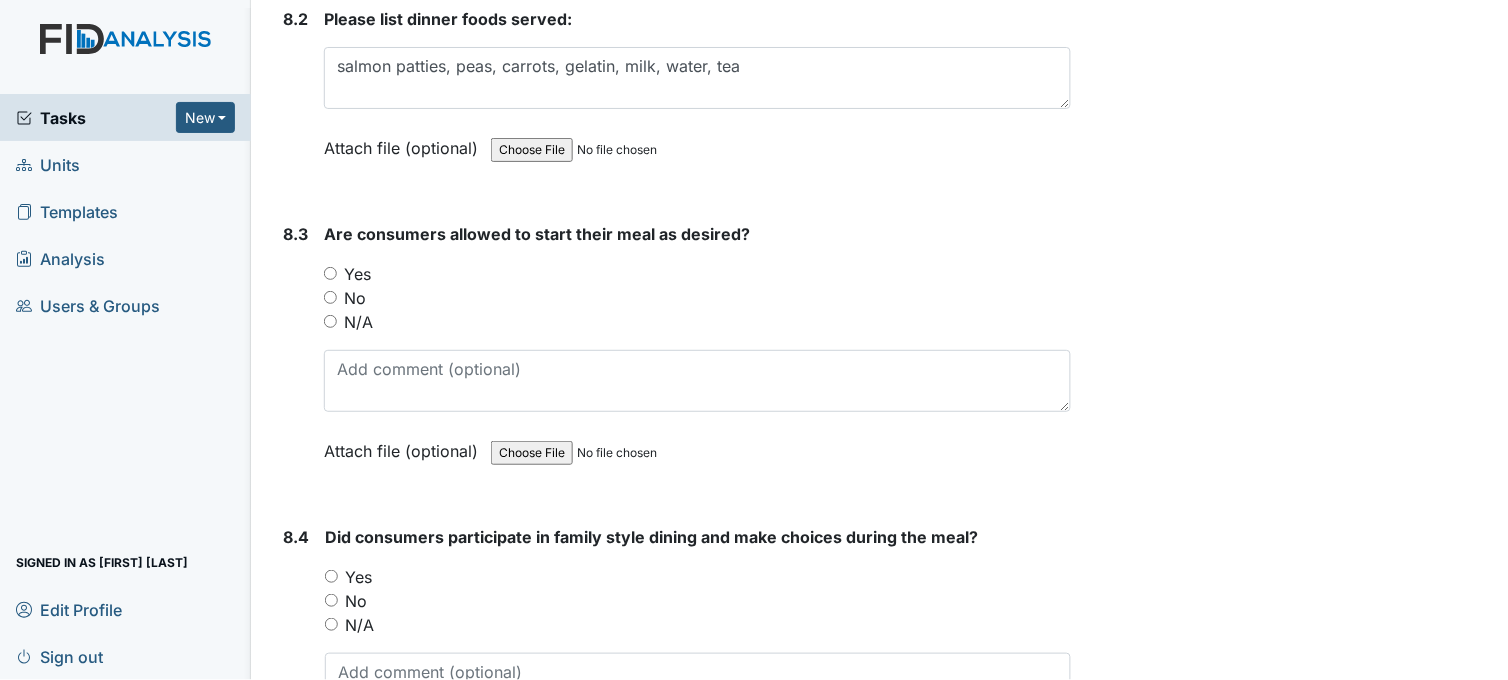 click on "Yes" at bounding box center (330, 273) 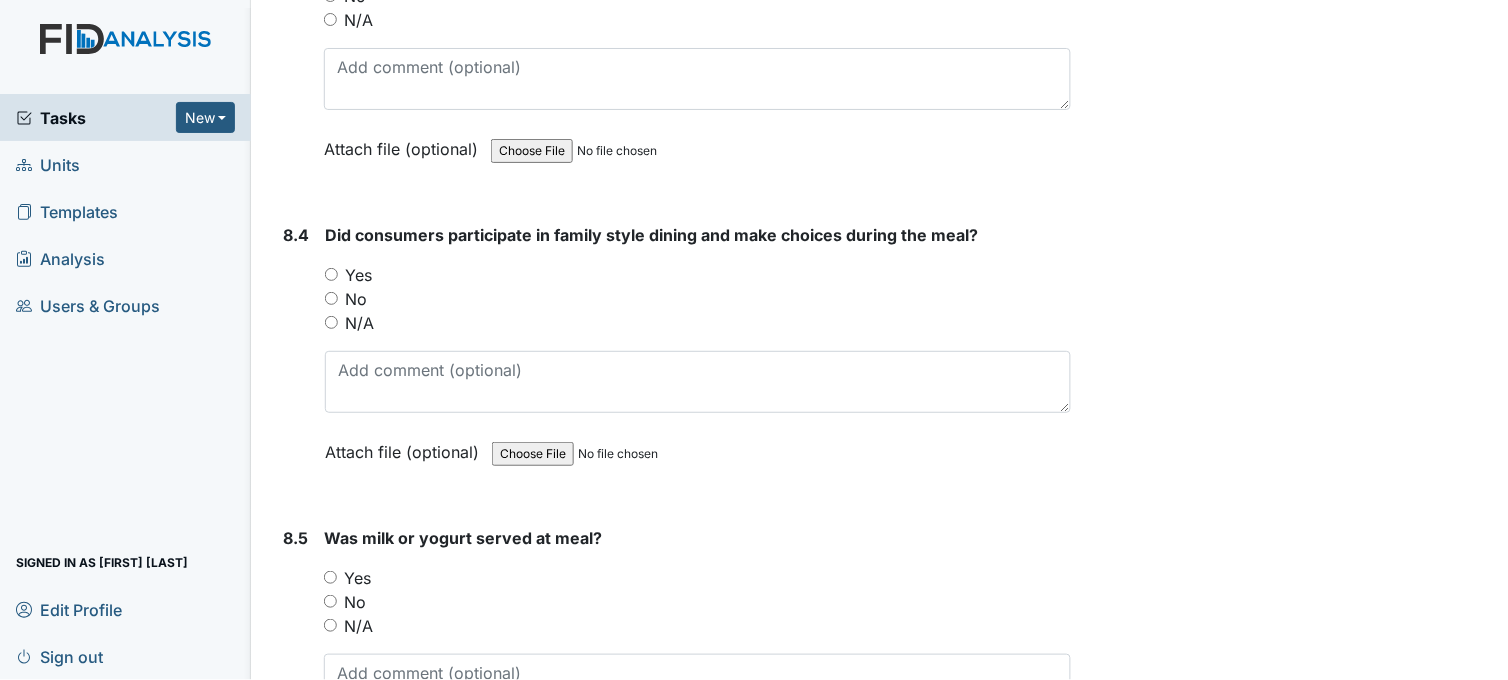scroll, scrollTop: 16000, scrollLeft: 0, axis: vertical 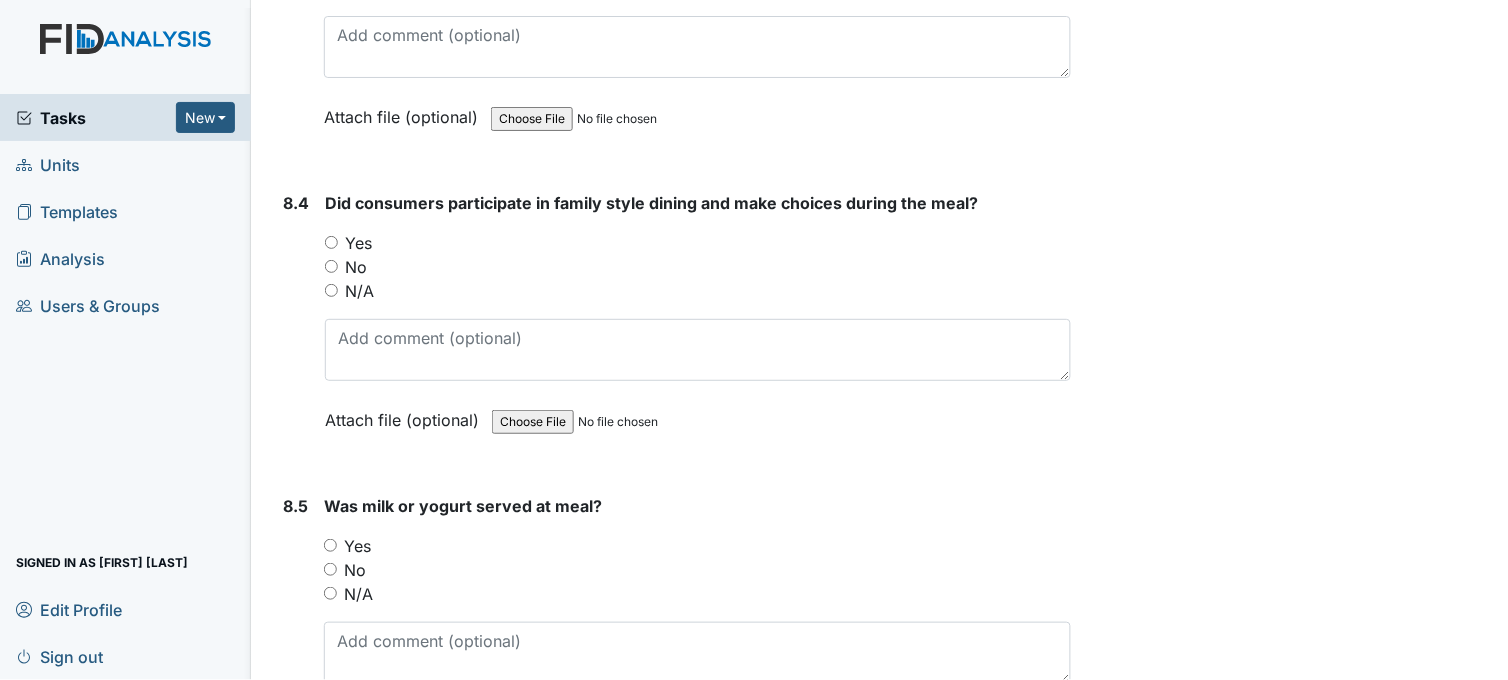 click on "Yes" at bounding box center [331, 242] 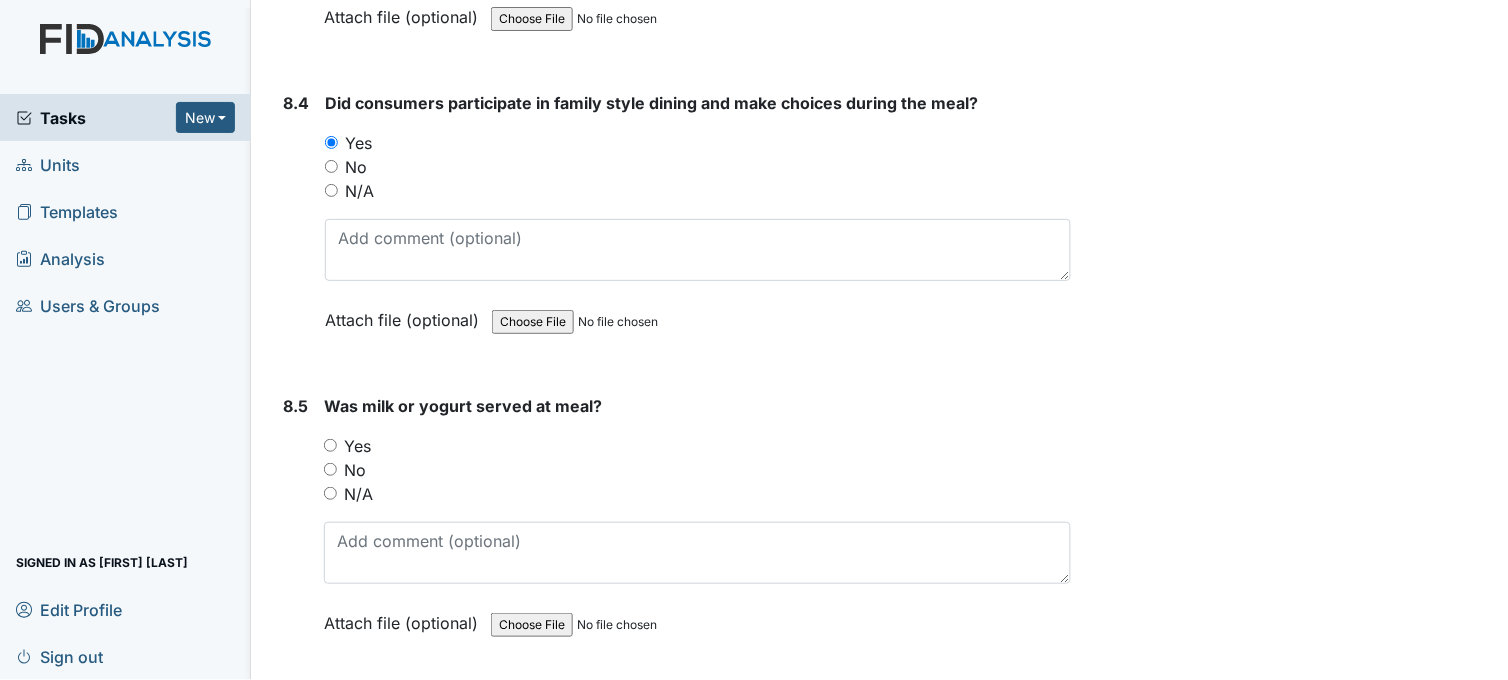 scroll, scrollTop: 16222, scrollLeft: 0, axis: vertical 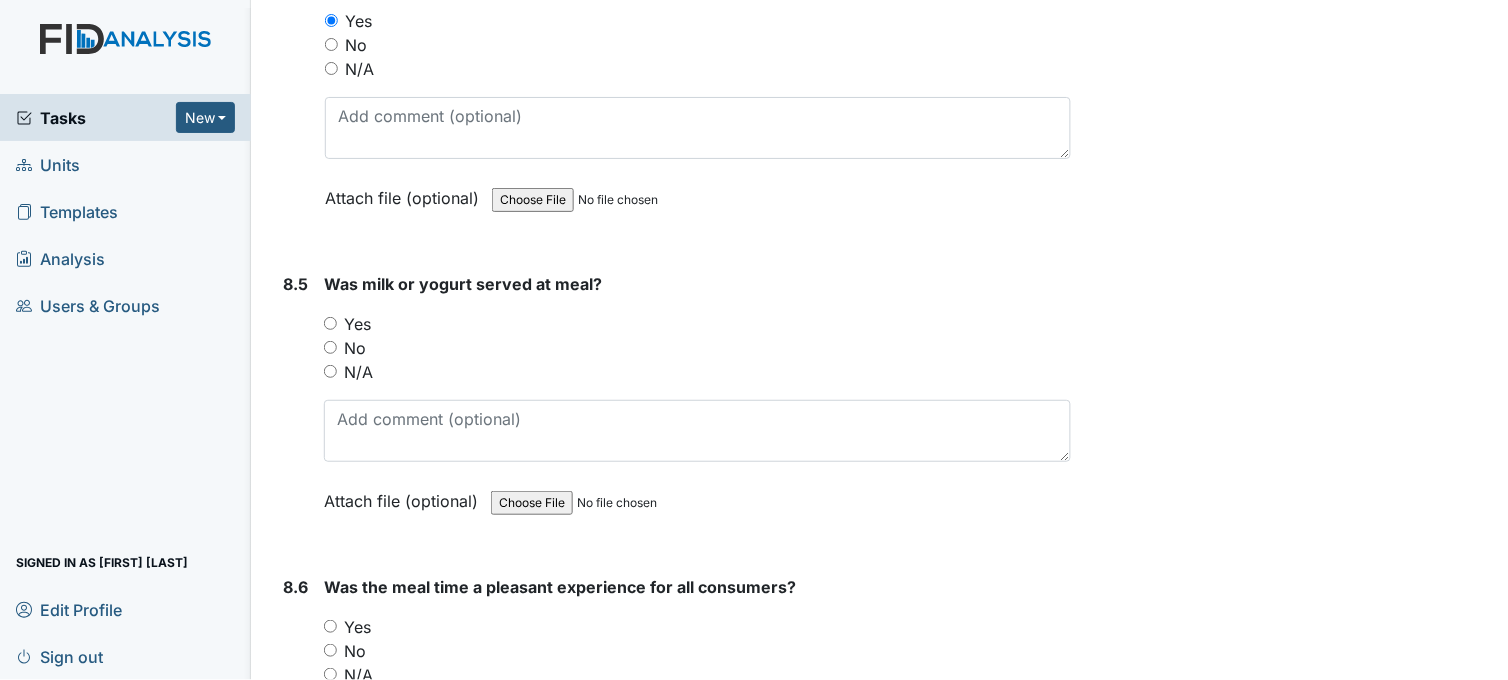 click on "Yes" at bounding box center (330, 323) 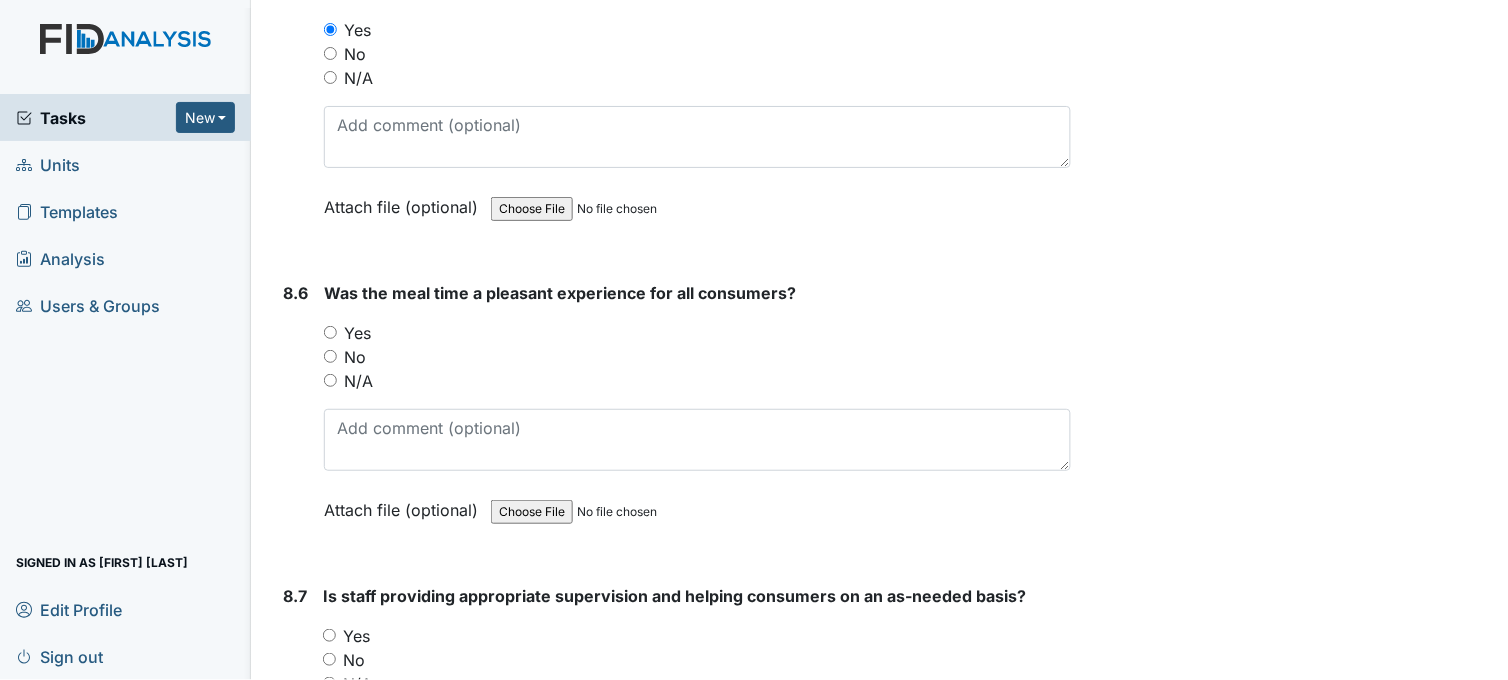 scroll, scrollTop: 16555, scrollLeft: 0, axis: vertical 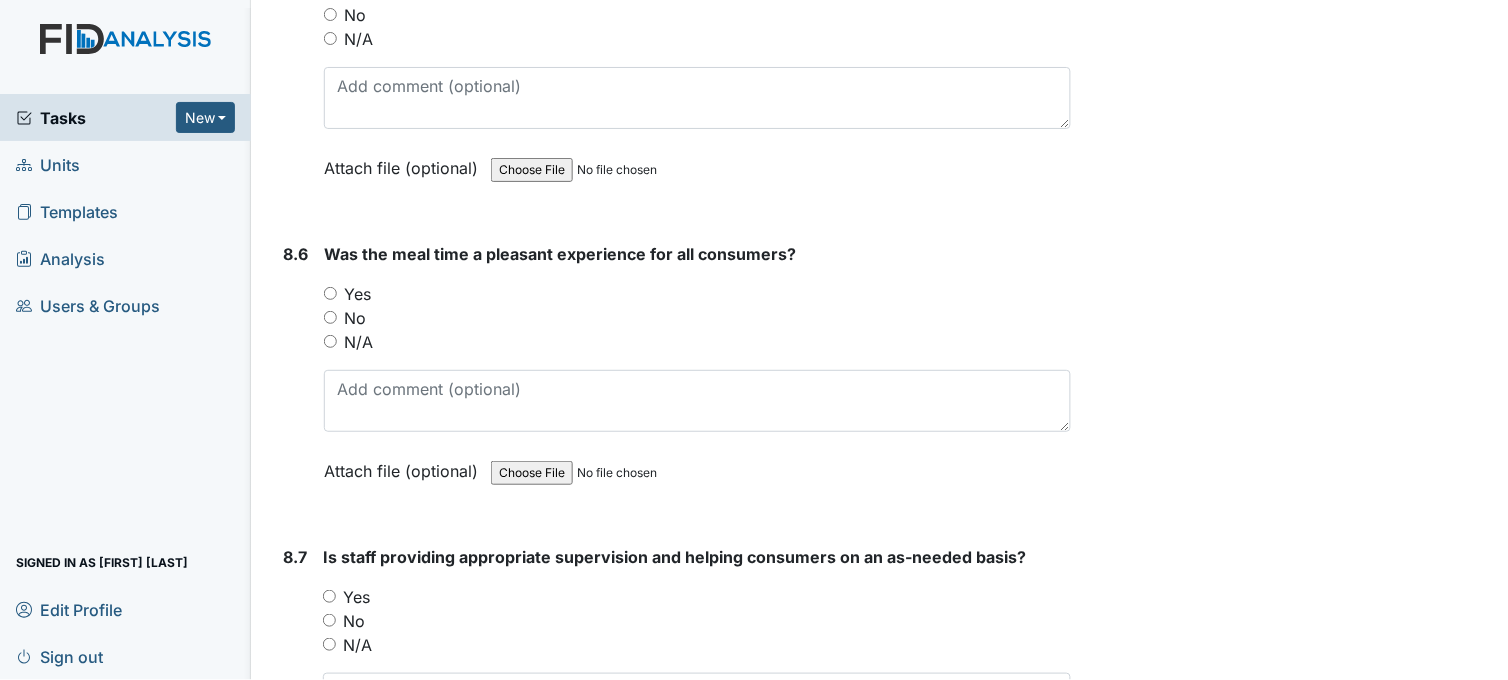 click on "Yes" at bounding box center (330, 293) 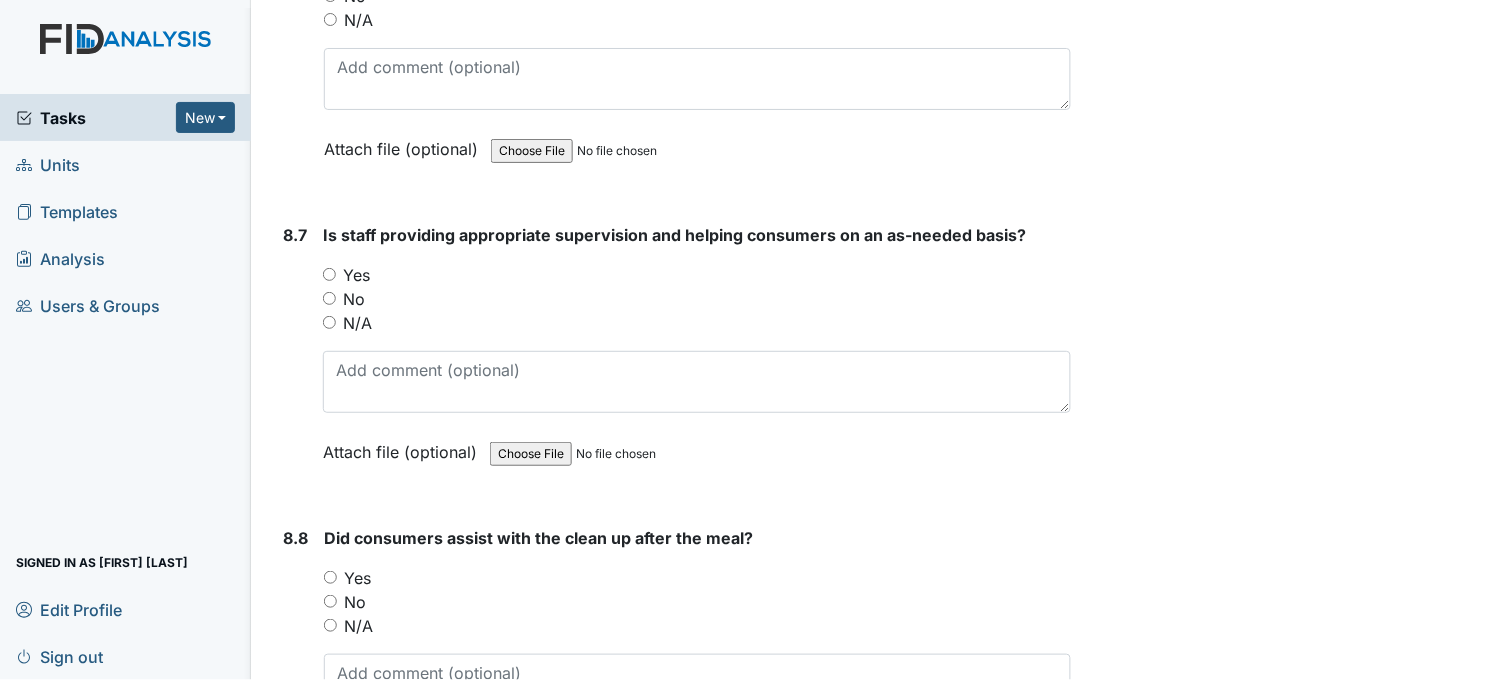 scroll, scrollTop: 16888, scrollLeft: 0, axis: vertical 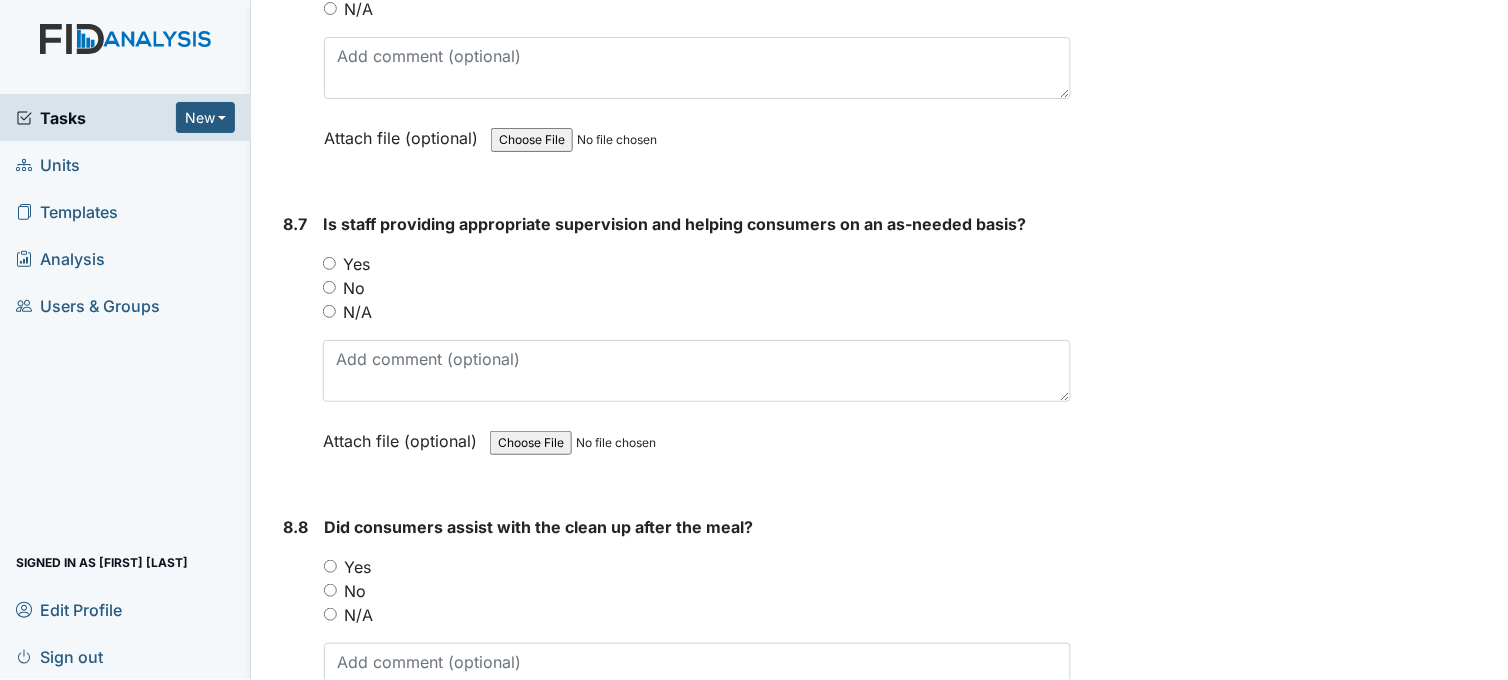 click on "Yes" at bounding box center [329, 263] 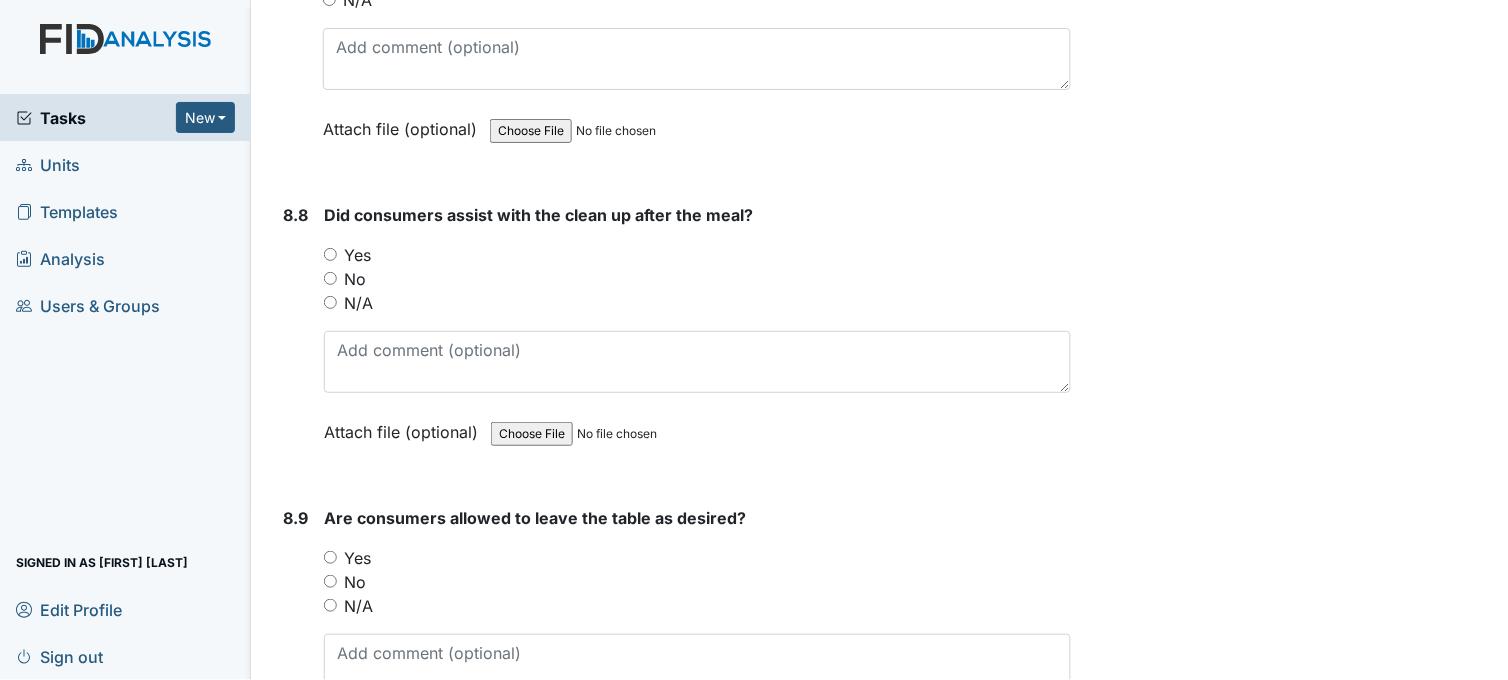 scroll, scrollTop: 17222, scrollLeft: 0, axis: vertical 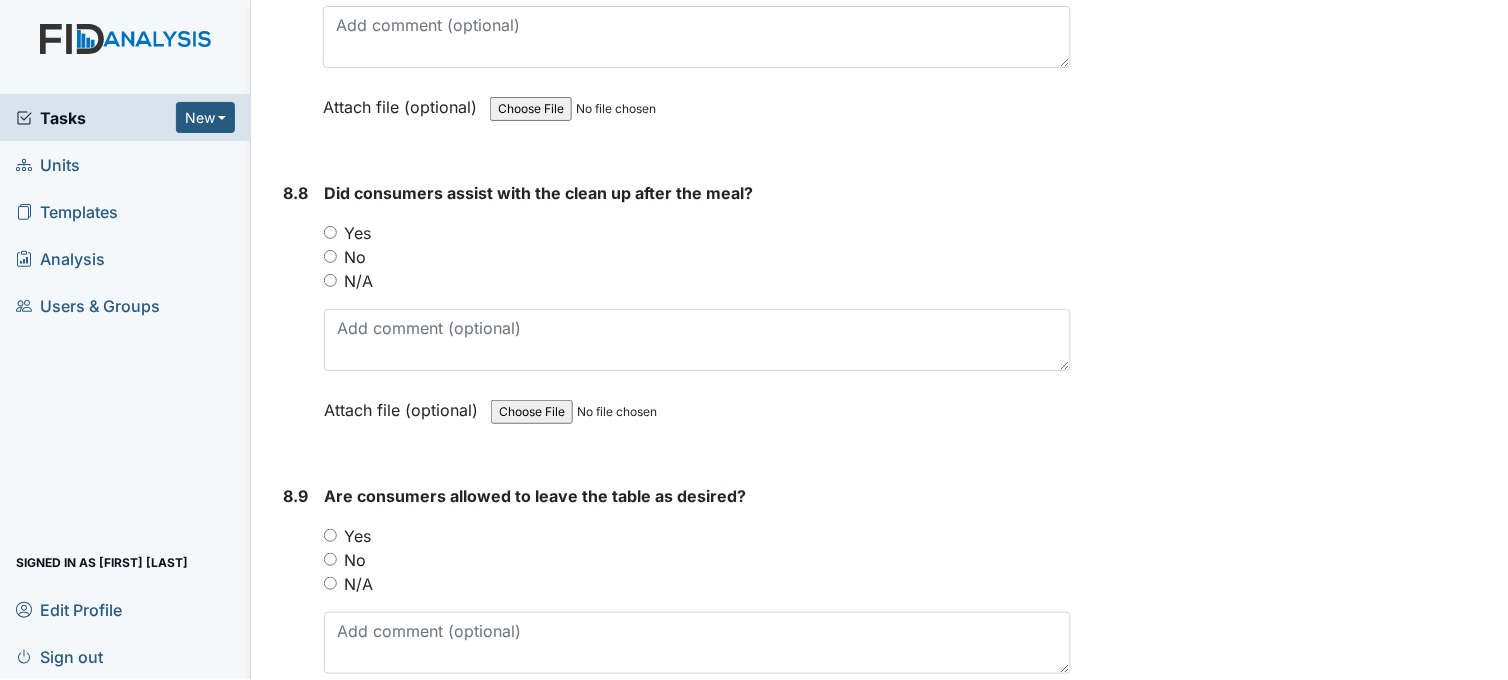 click on "Yes" at bounding box center [330, 232] 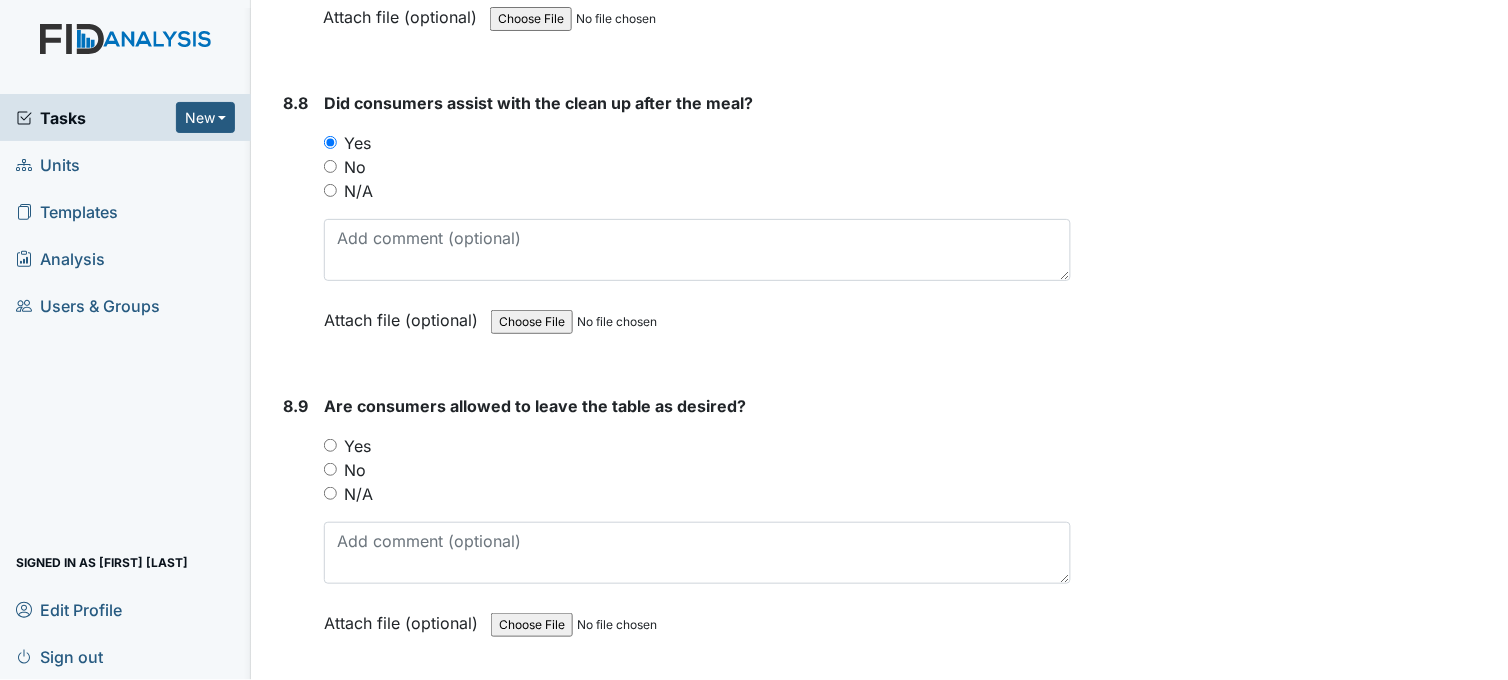 scroll, scrollTop: 17444, scrollLeft: 0, axis: vertical 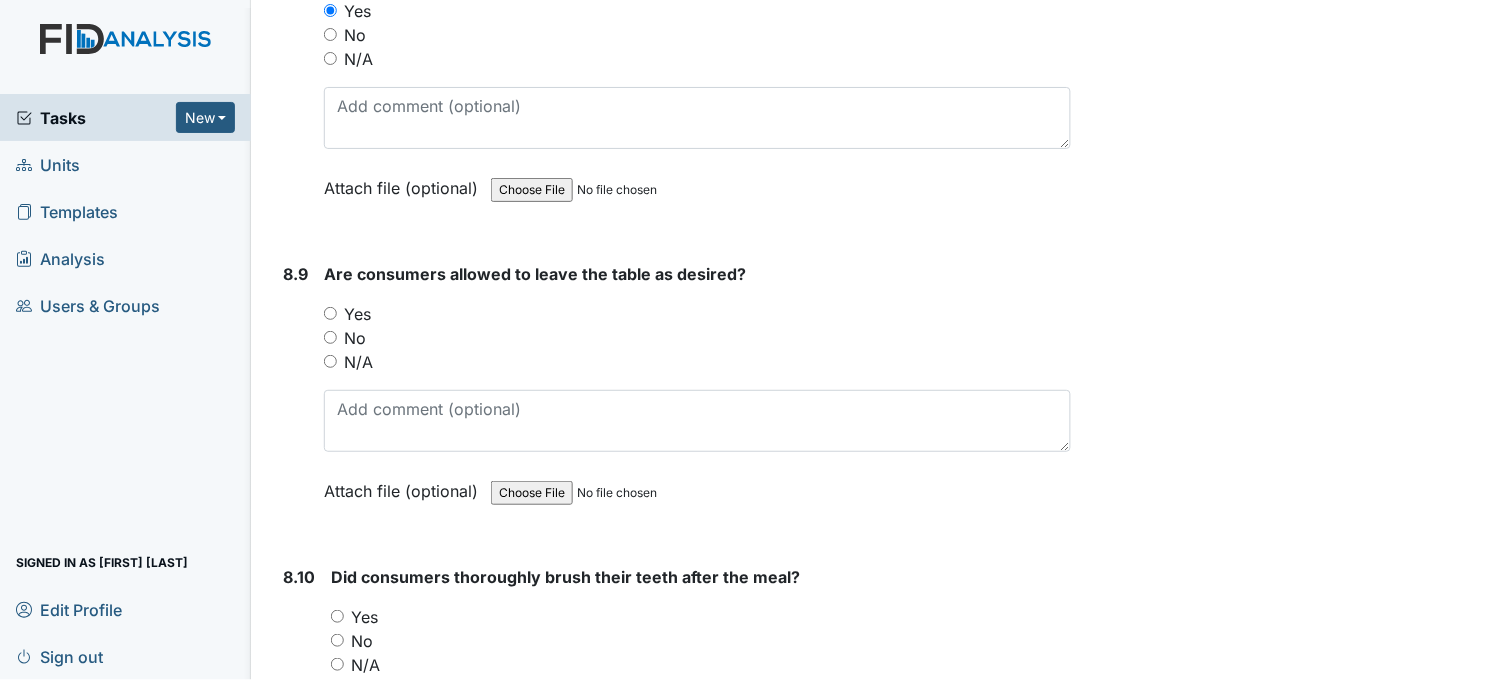 click on "Yes" at bounding box center [330, 313] 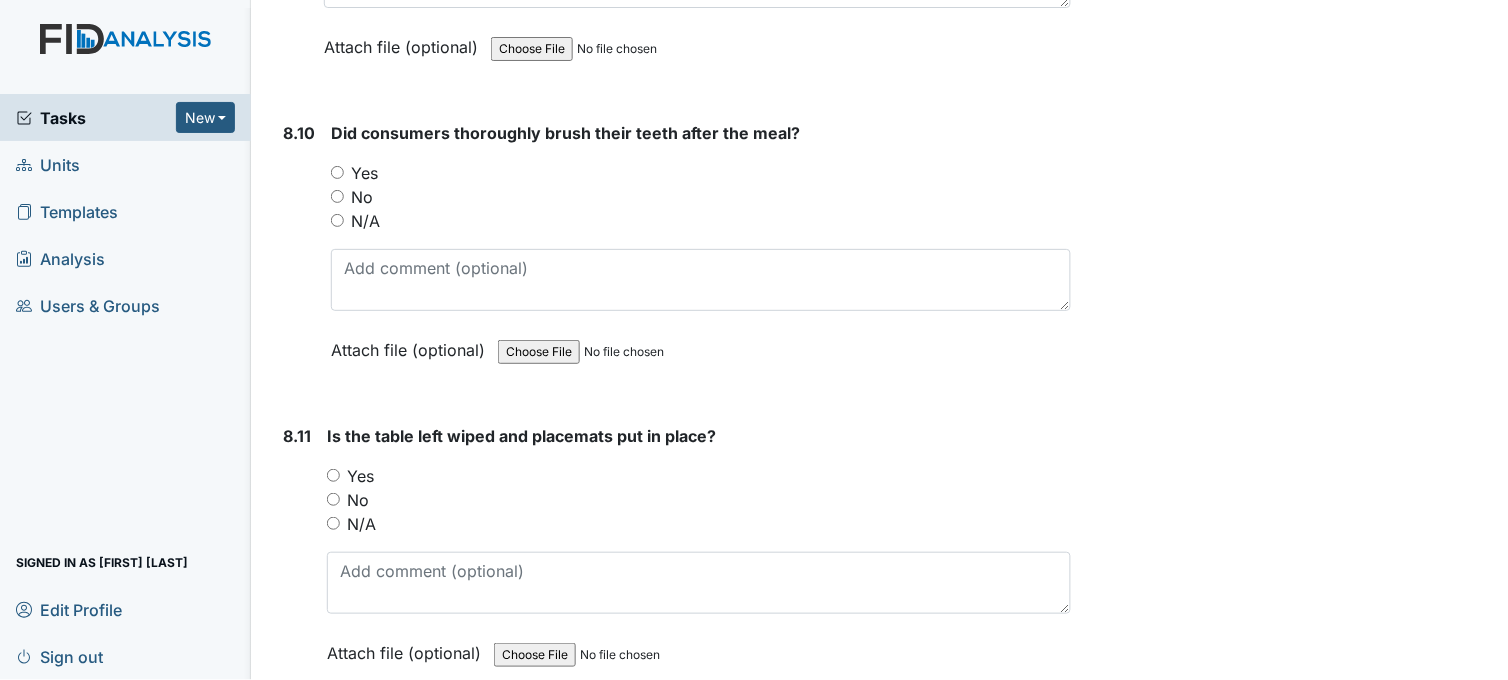 scroll, scrollTop: 17777, scrollLeft: 0, axis: vertical 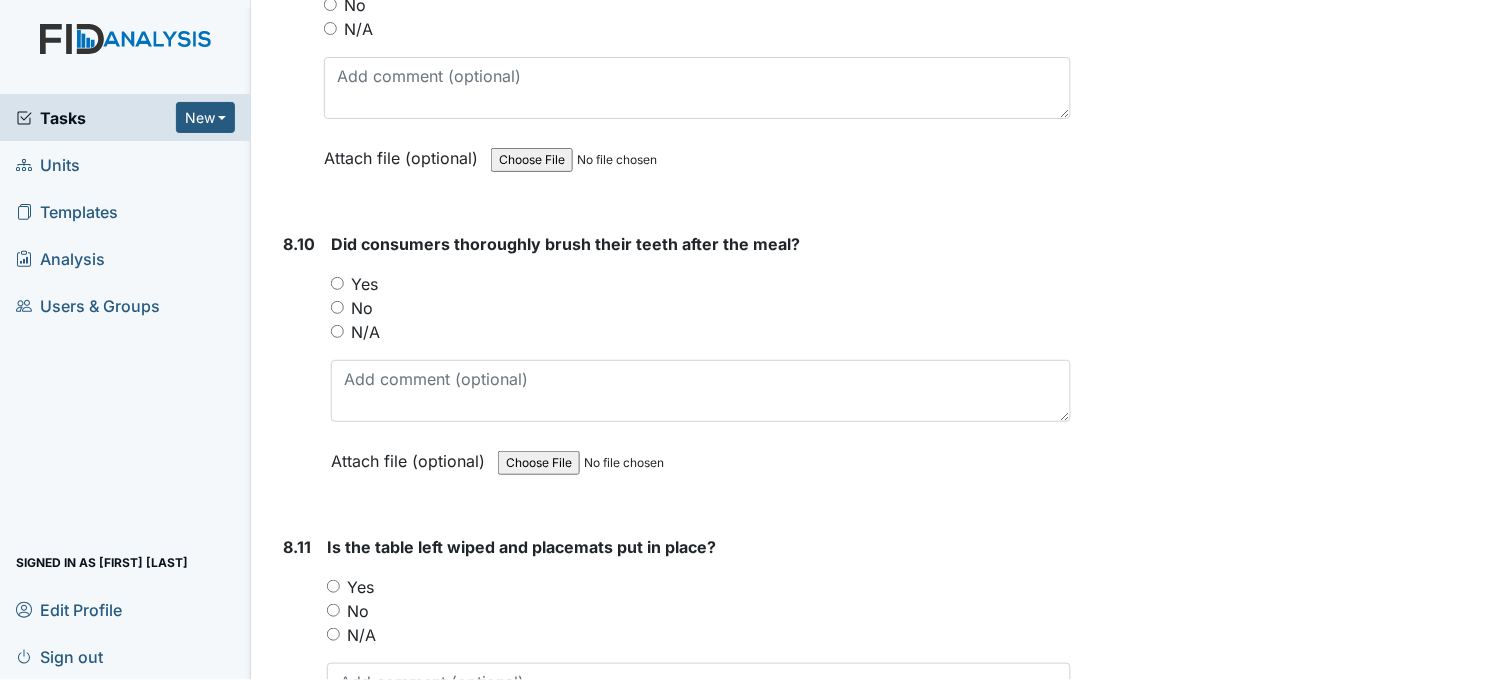 click on "Yes" at bounding box center [337, 283] 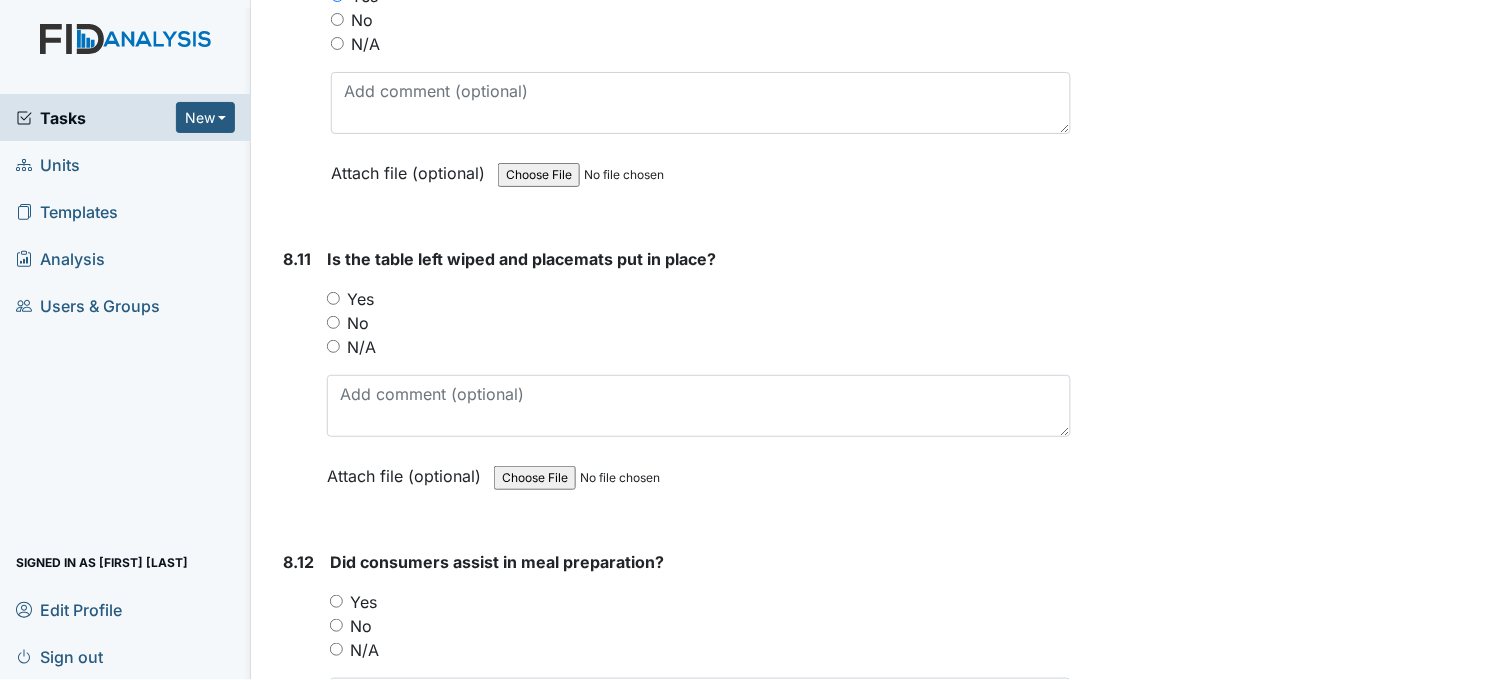 scroll, scrollTop: 18111, scrollLeft: 0, axis: vertical 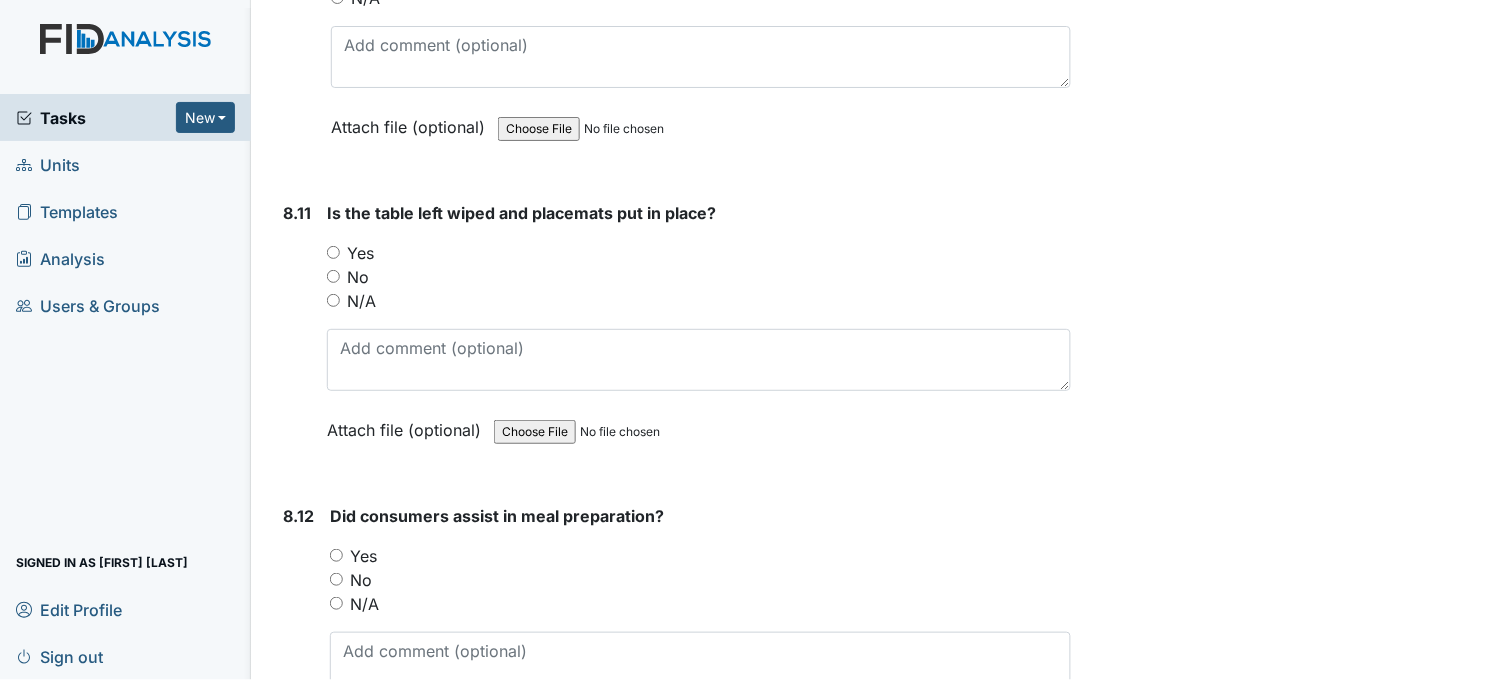 click on "Yes" at bounding box center (333, 252) 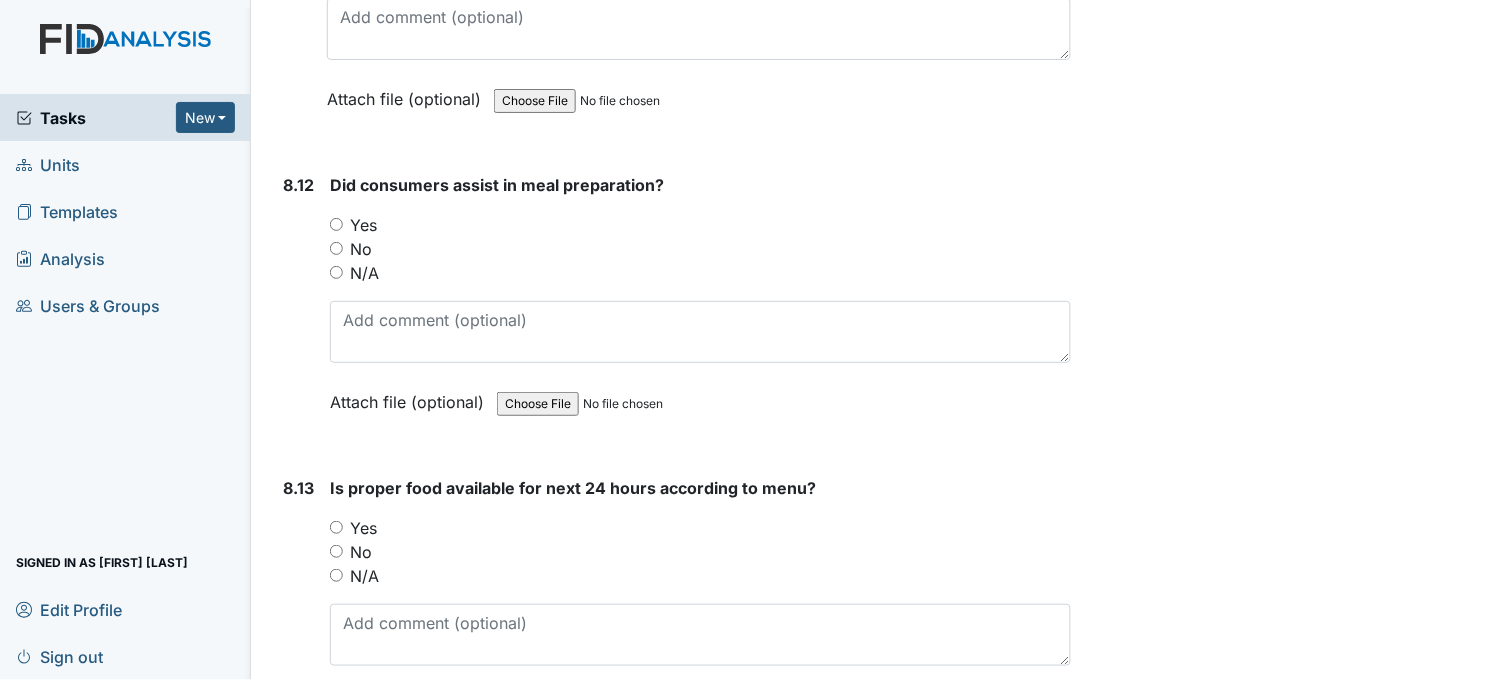 scroll, scrollTop: 18444, scrollLeft: 0, axis: vertical 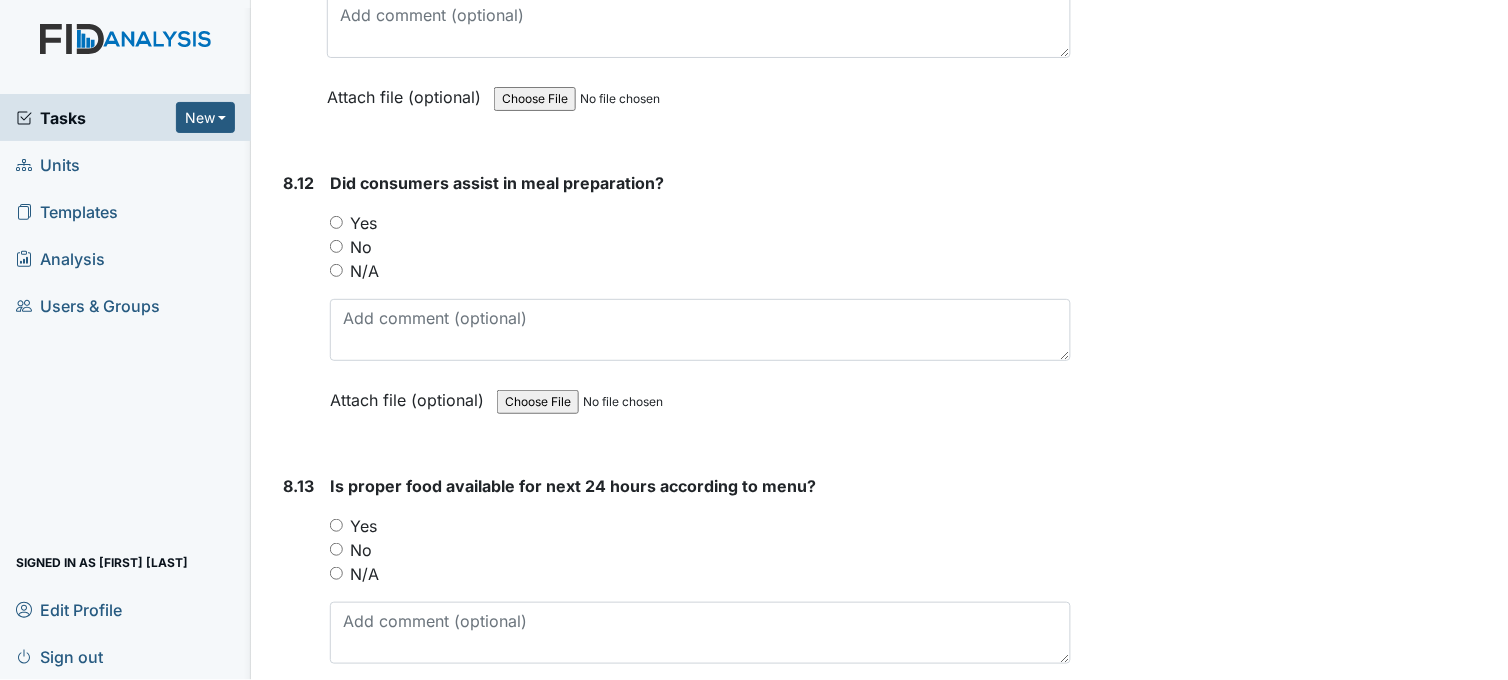 click on "Yes" at bounding box center [336, 222] 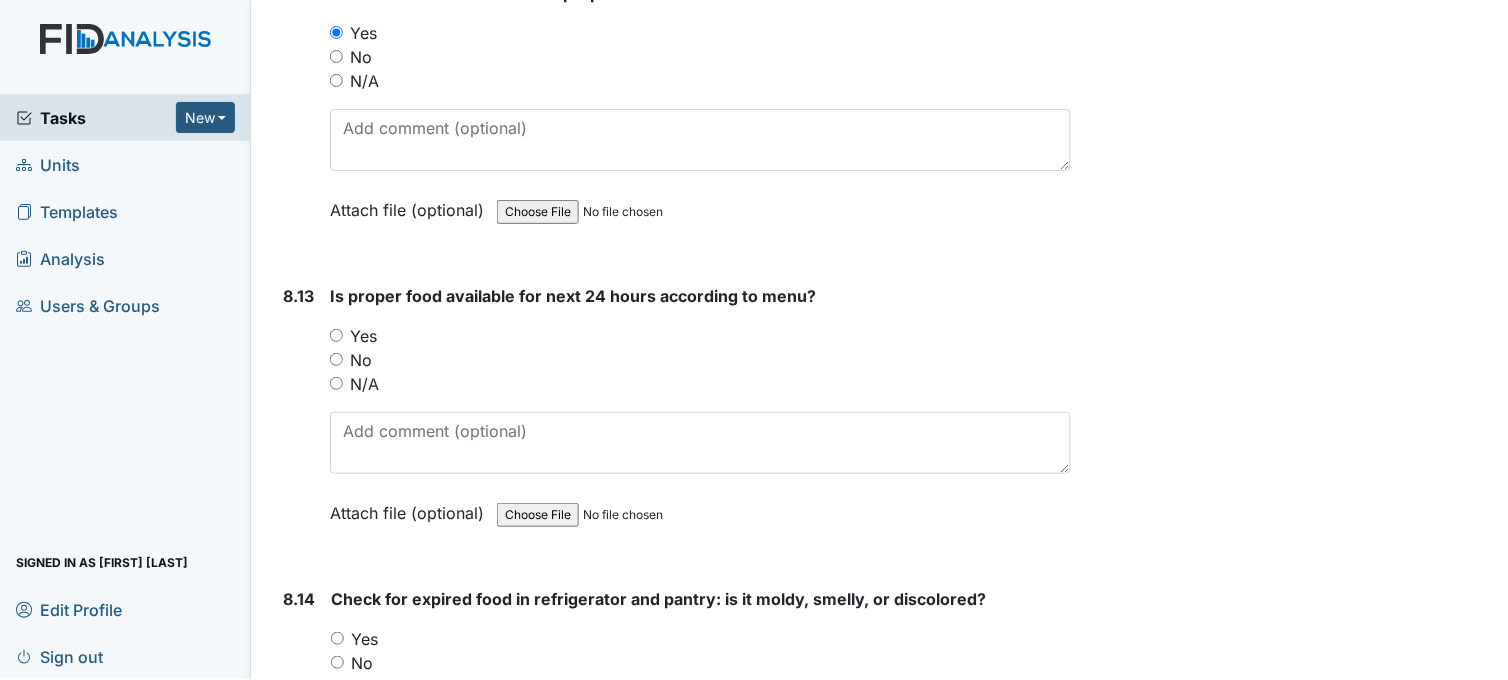 scroll, scrollTop: 18777, scrollLeft: 0, axis: vertical 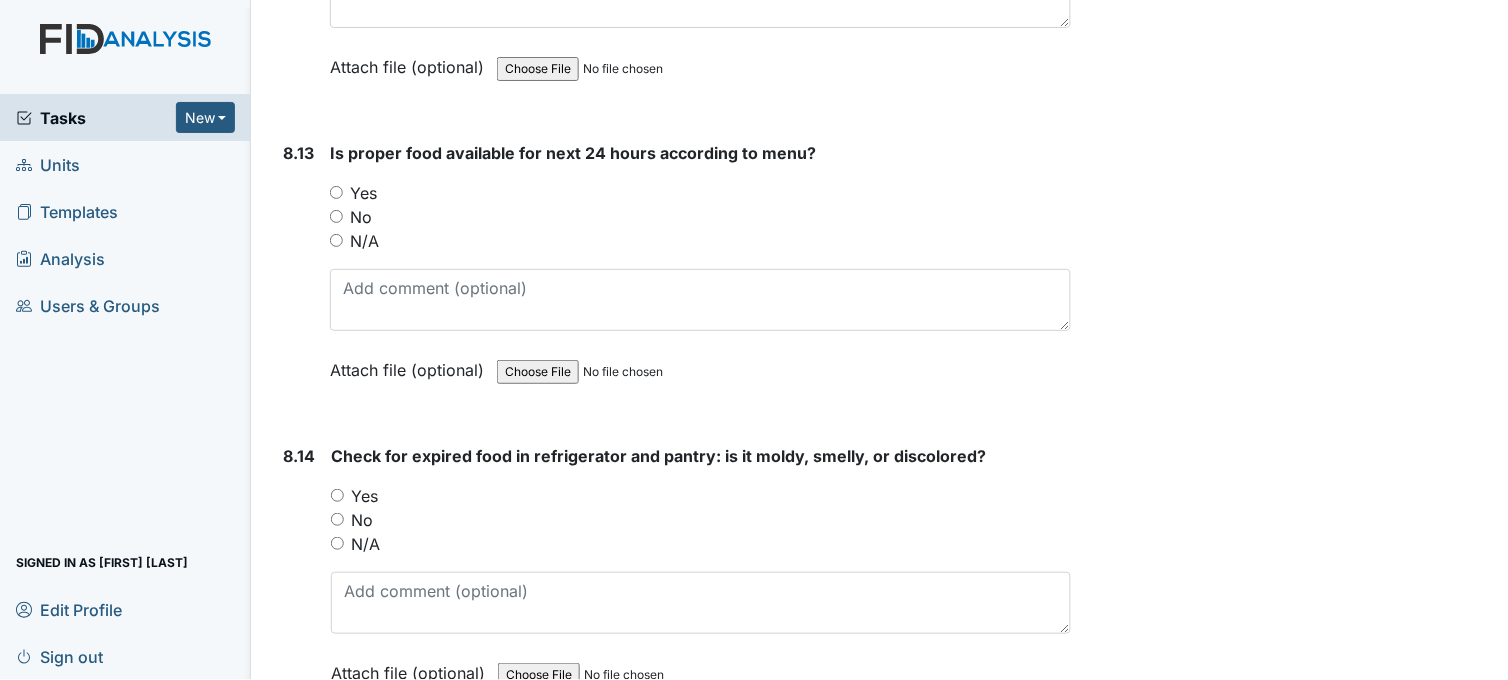 click on "Yes" at bounding box center [336, 192] 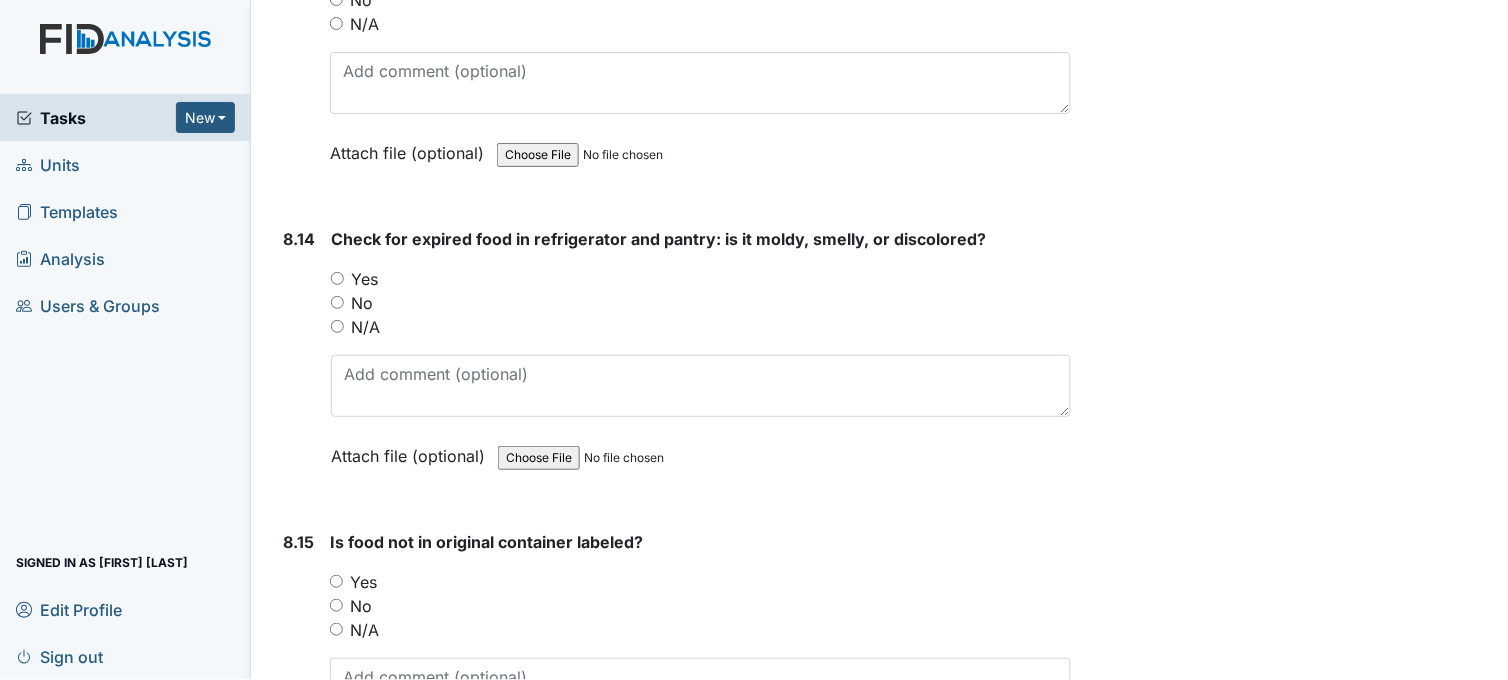 scroll, scrollTop: 19000, scrollLeft: 0, axis: vertical 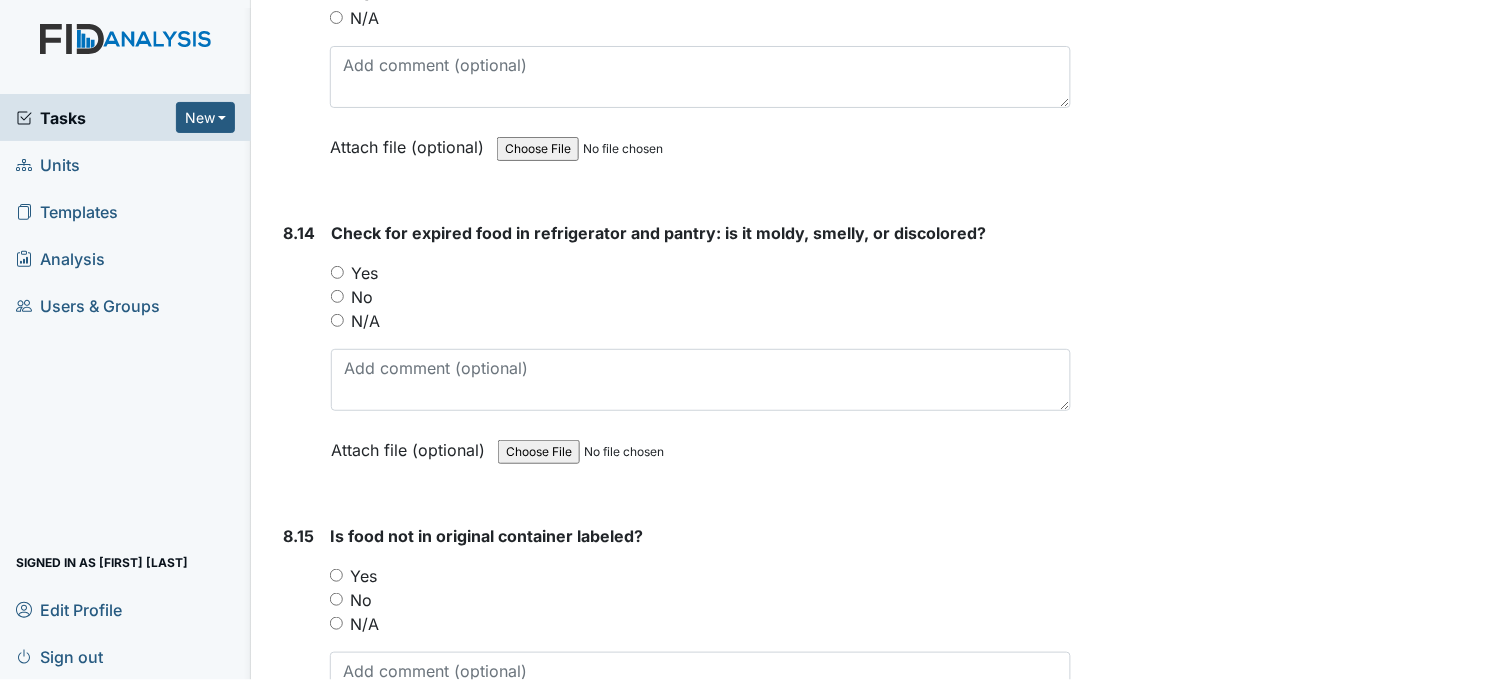 click on "Yes" at bounding box center (337, 272) 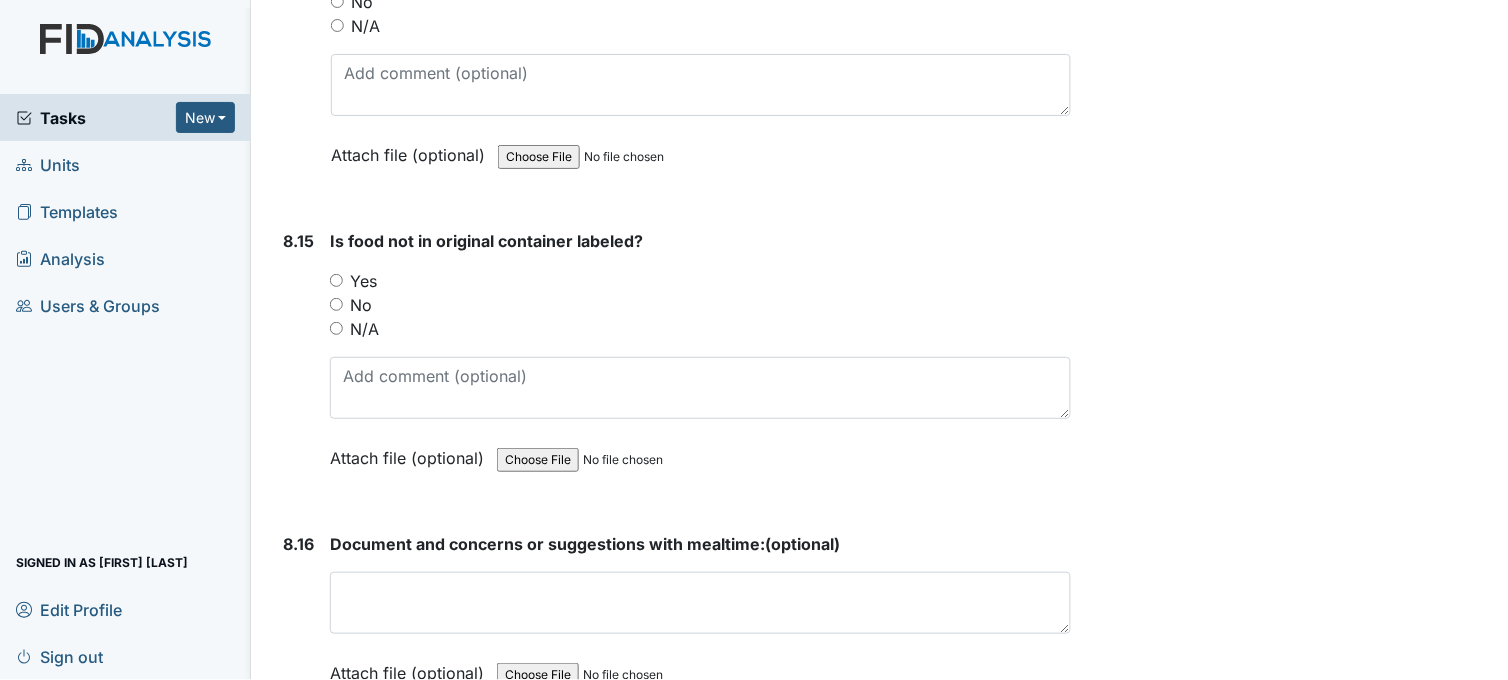 scroll, scrollTop: 19333, scrollLeft: 0, axis: vertical 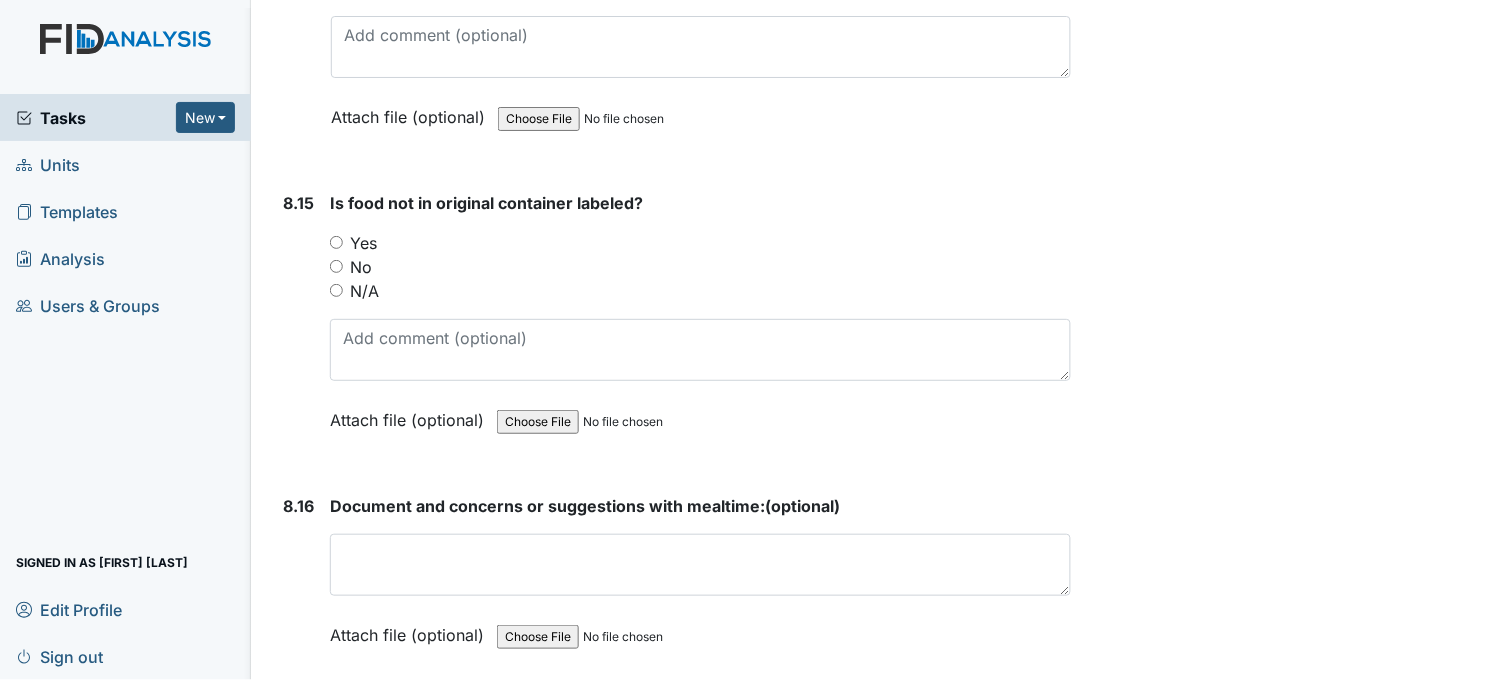 click on "Yes" at bounding box center (336, 242) 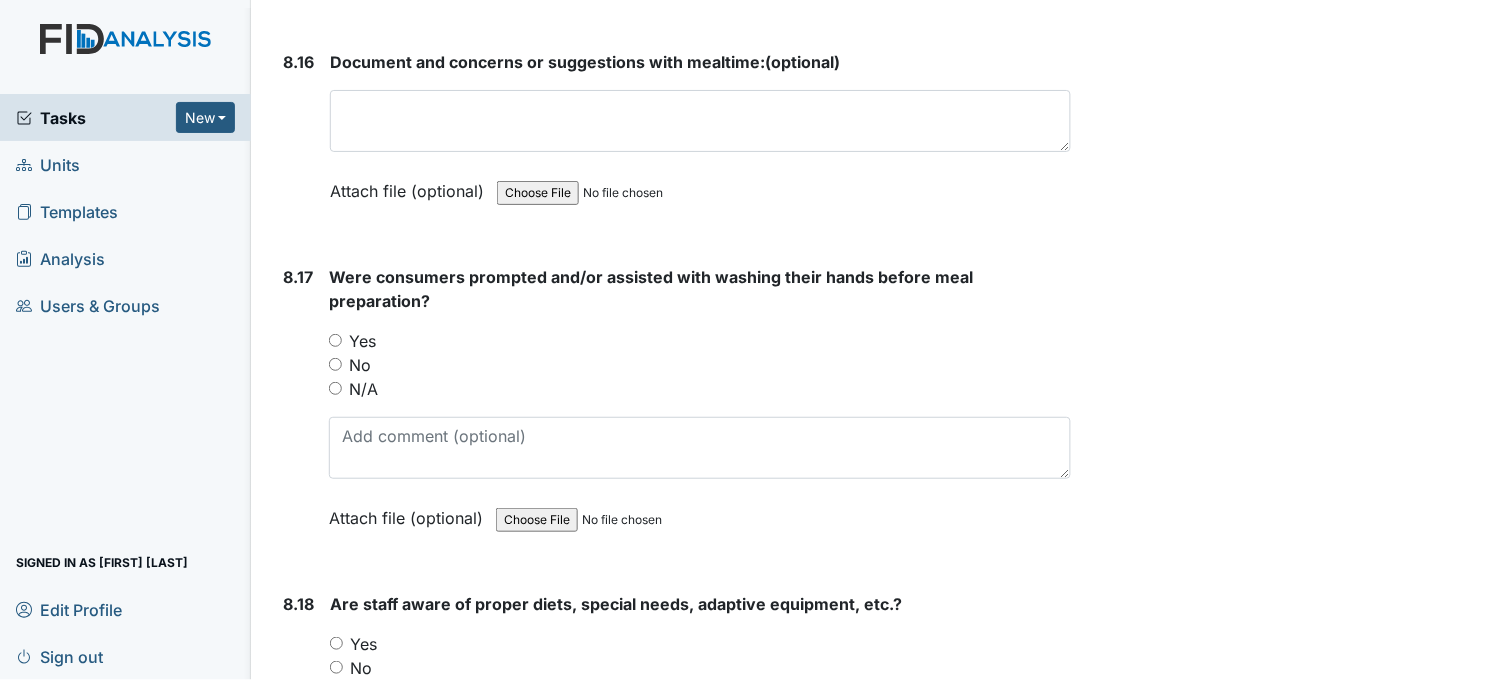 scroll, scrollTop: 19888, scrollLeft: 0, axis: vertical 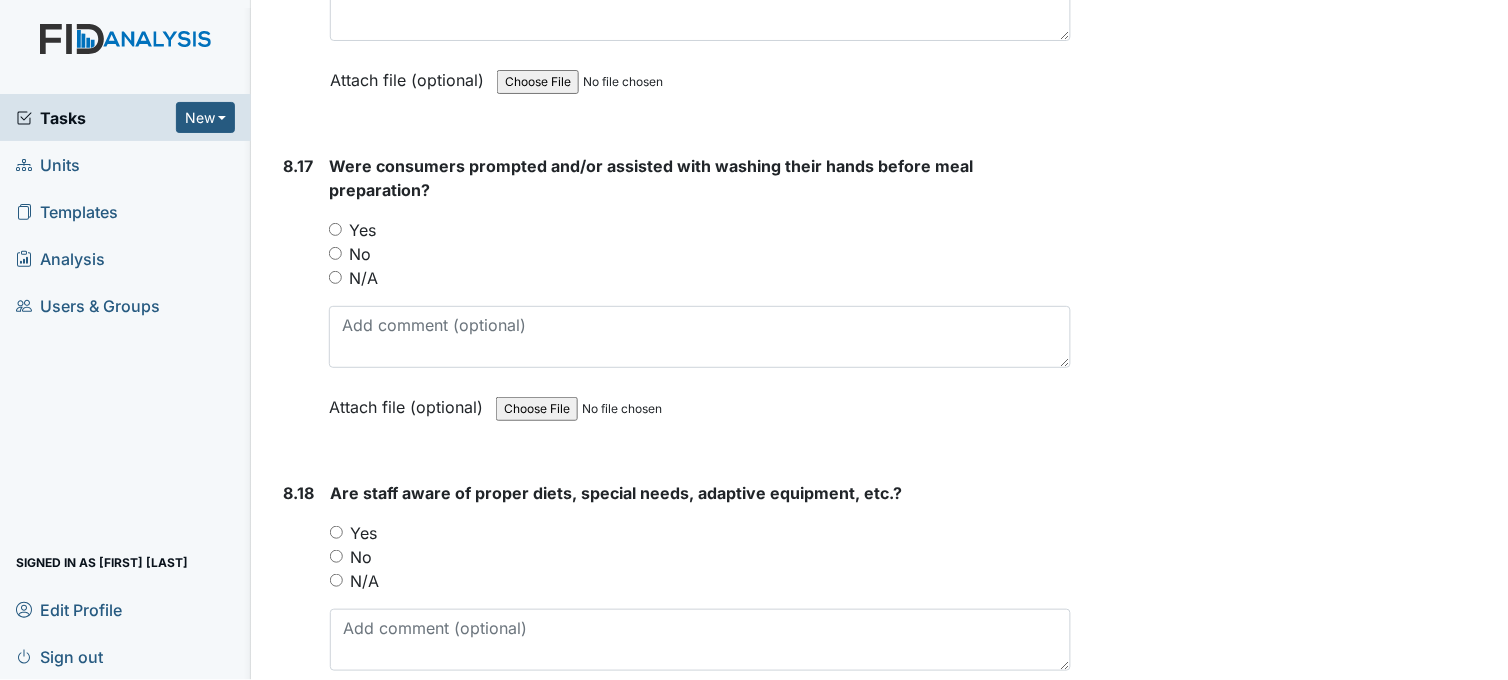 click on "Yes" at bounding box center [335, 229] 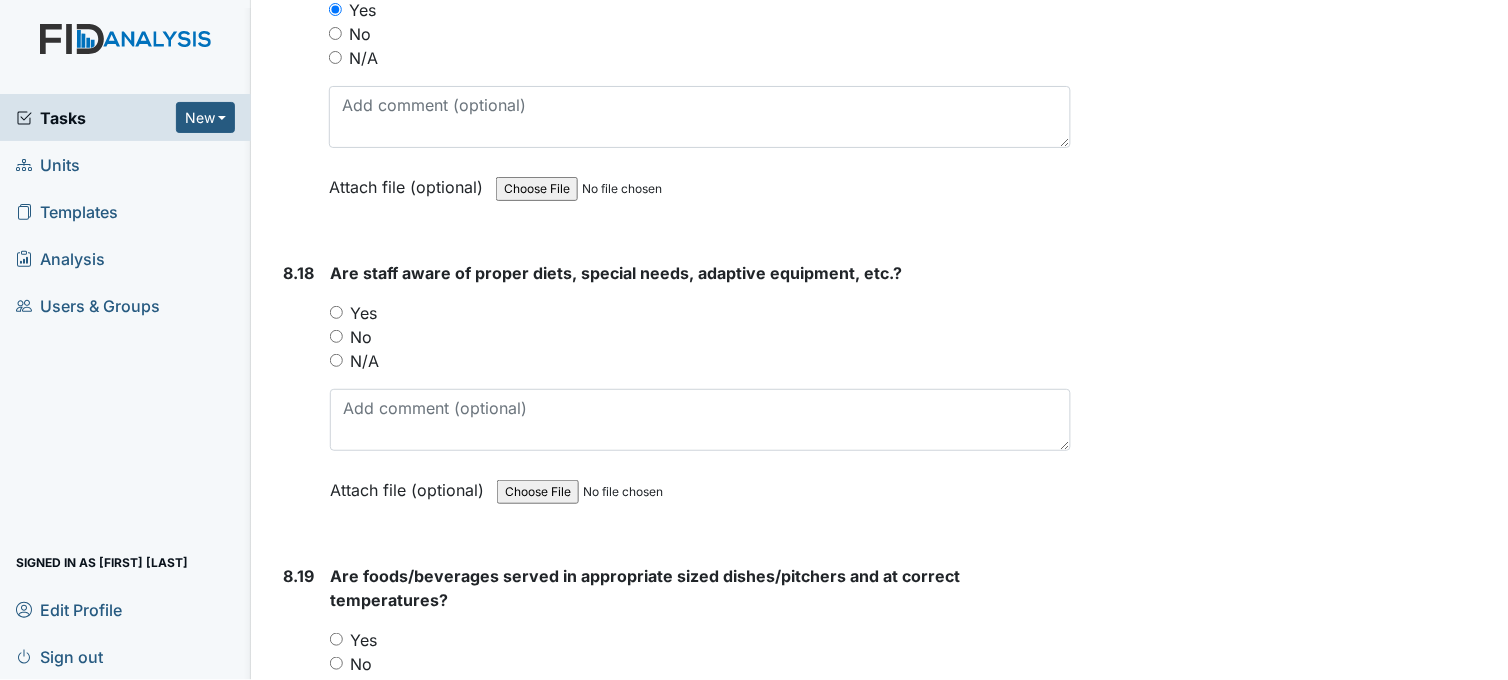 scroll, scrollTop: 20111, scrollLeft: 0, axis: vertical 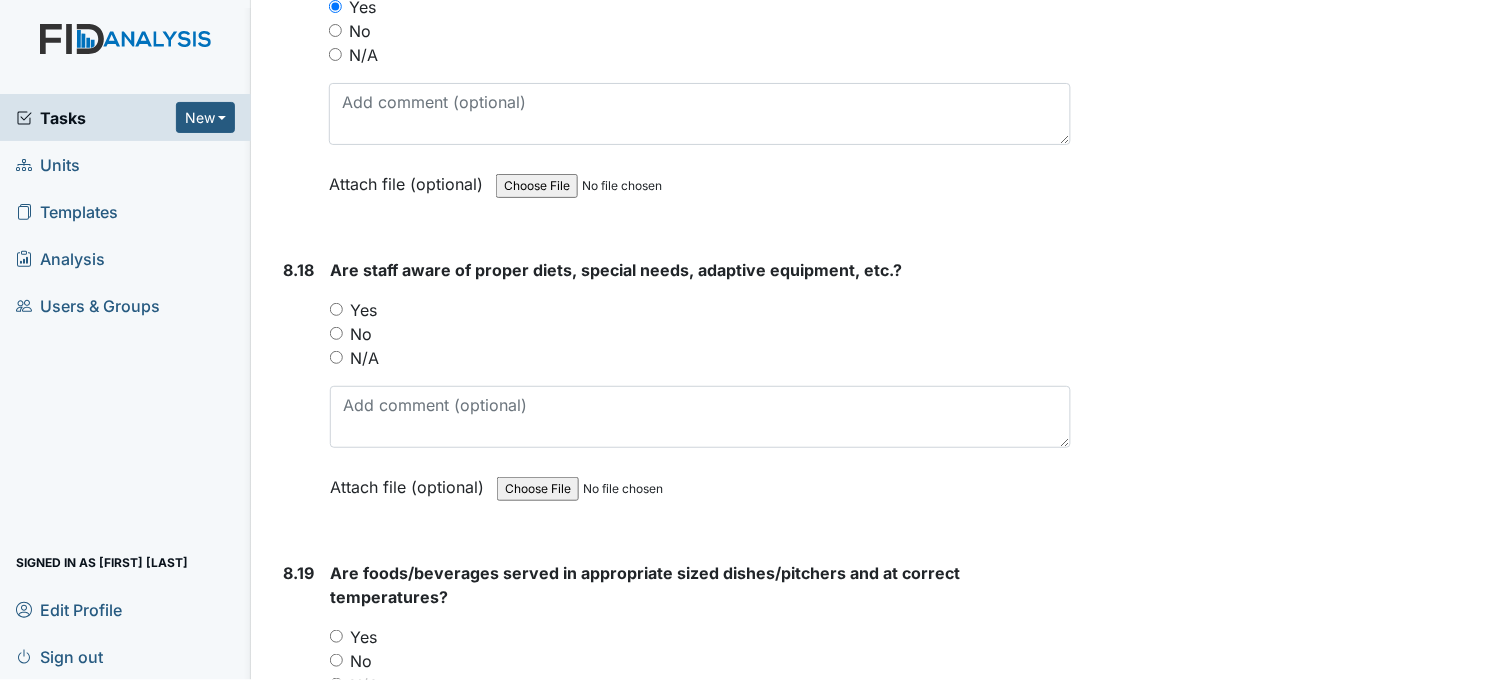 click on "Yes" at bounding box center (336, 309) 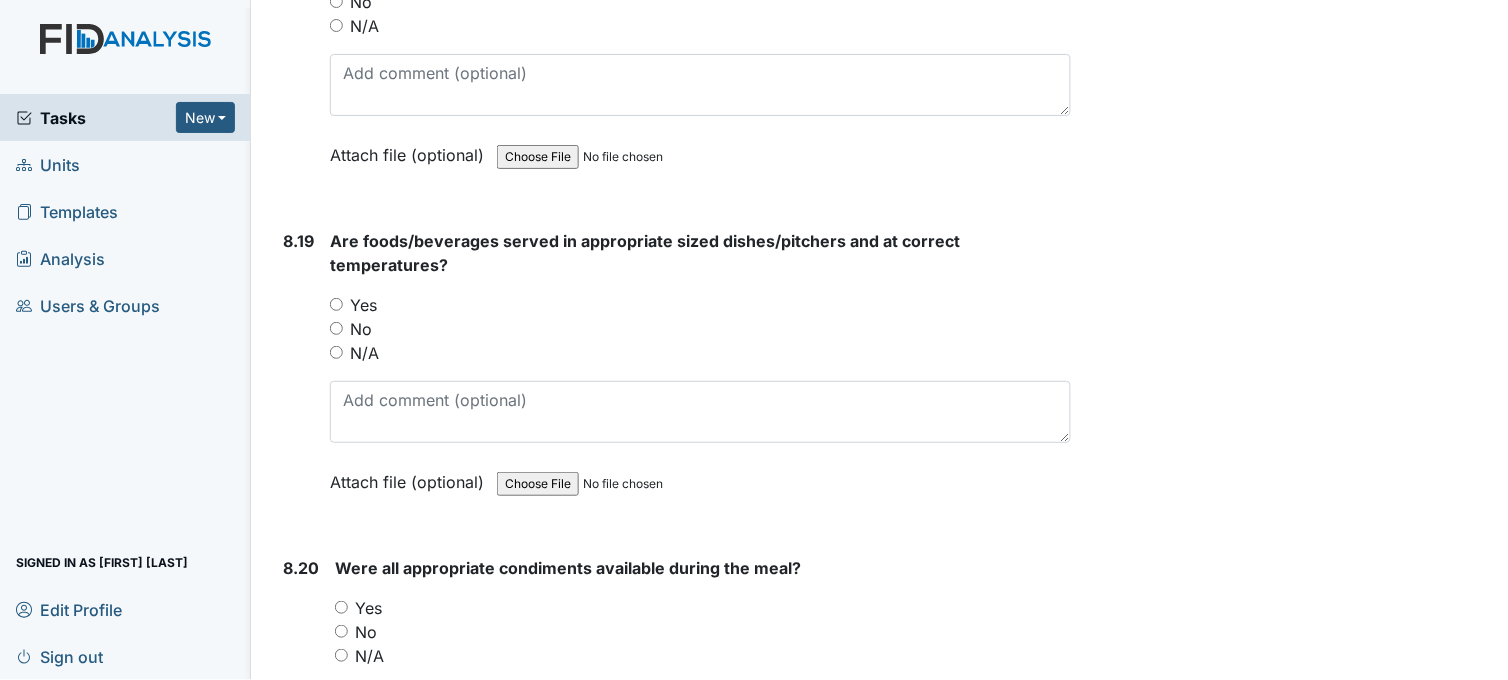 scroll, scrollTop: 20444, scrollLeft: 0, axis: vertical 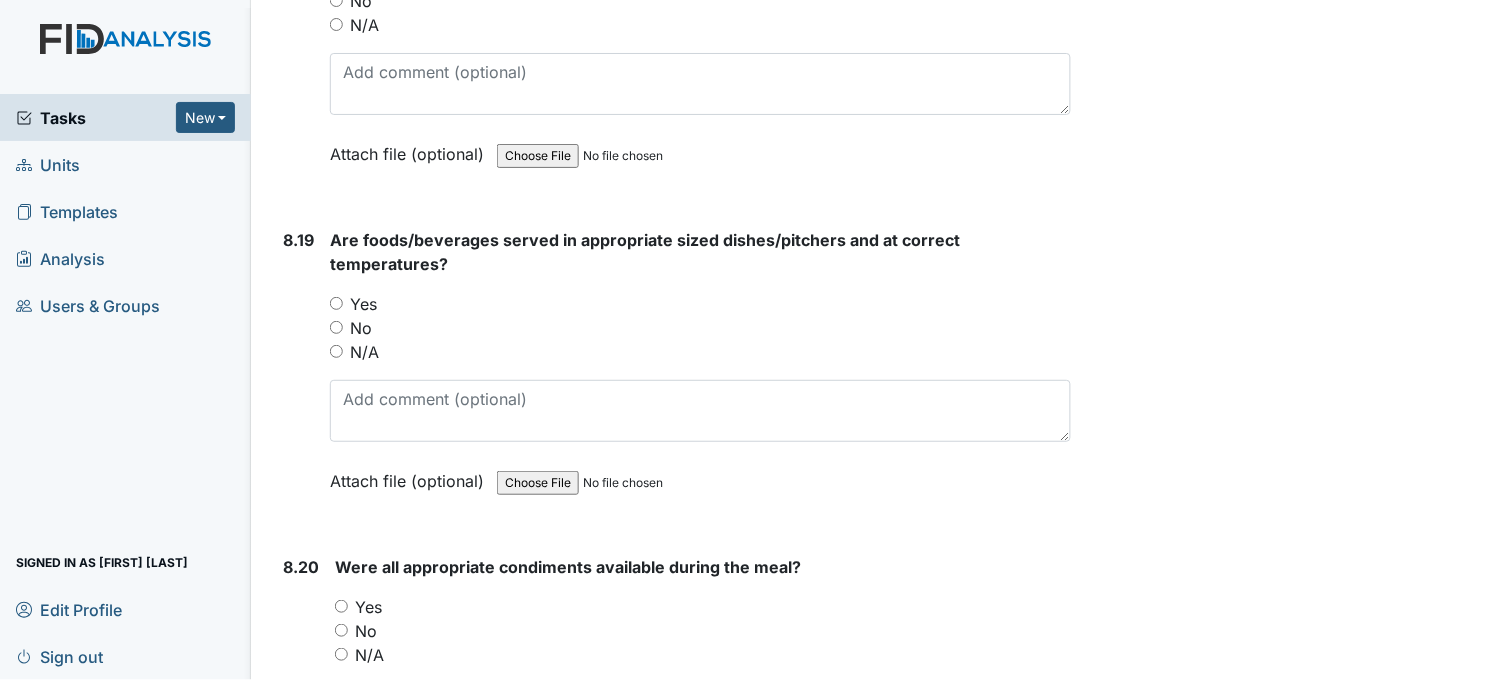 click on "Yes" at bounding box center [336, 303] 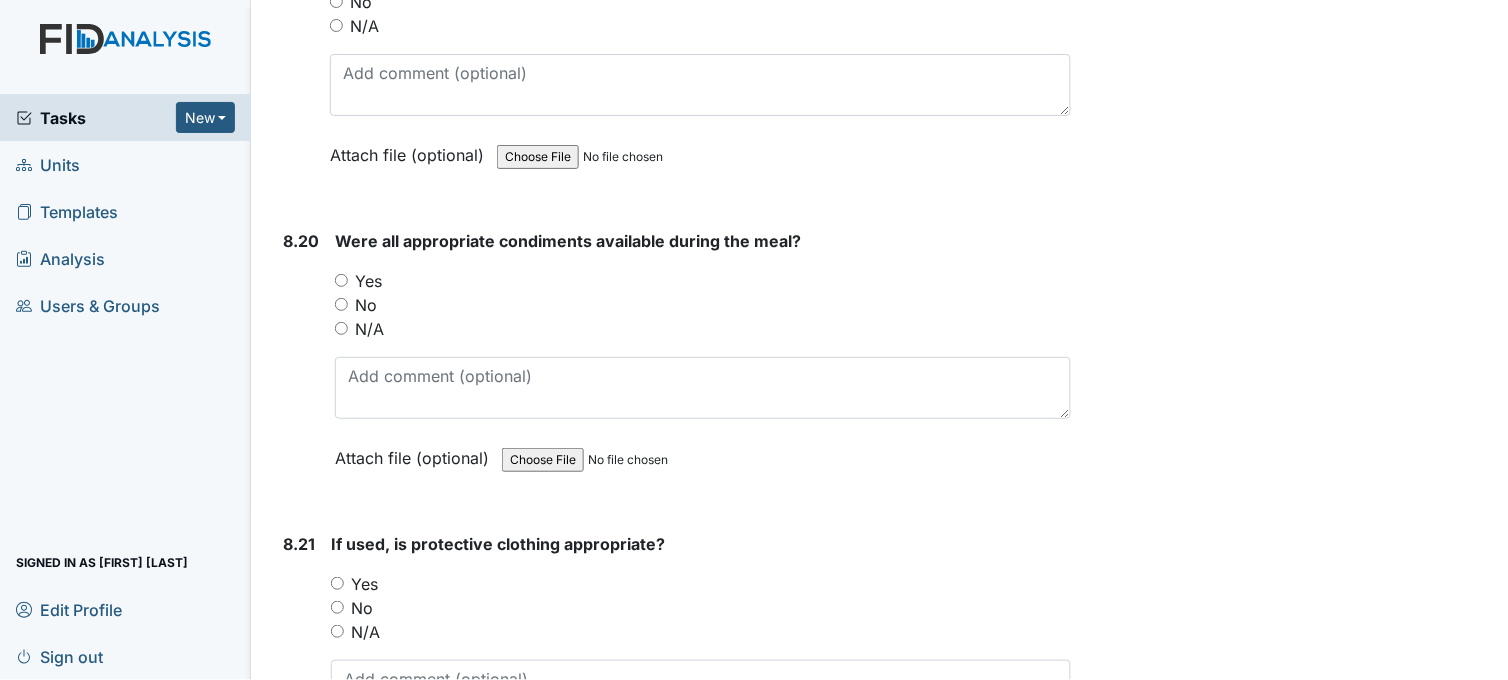 scroll, scrollTop: 20777, scrollLeft: 0, axis: vertical 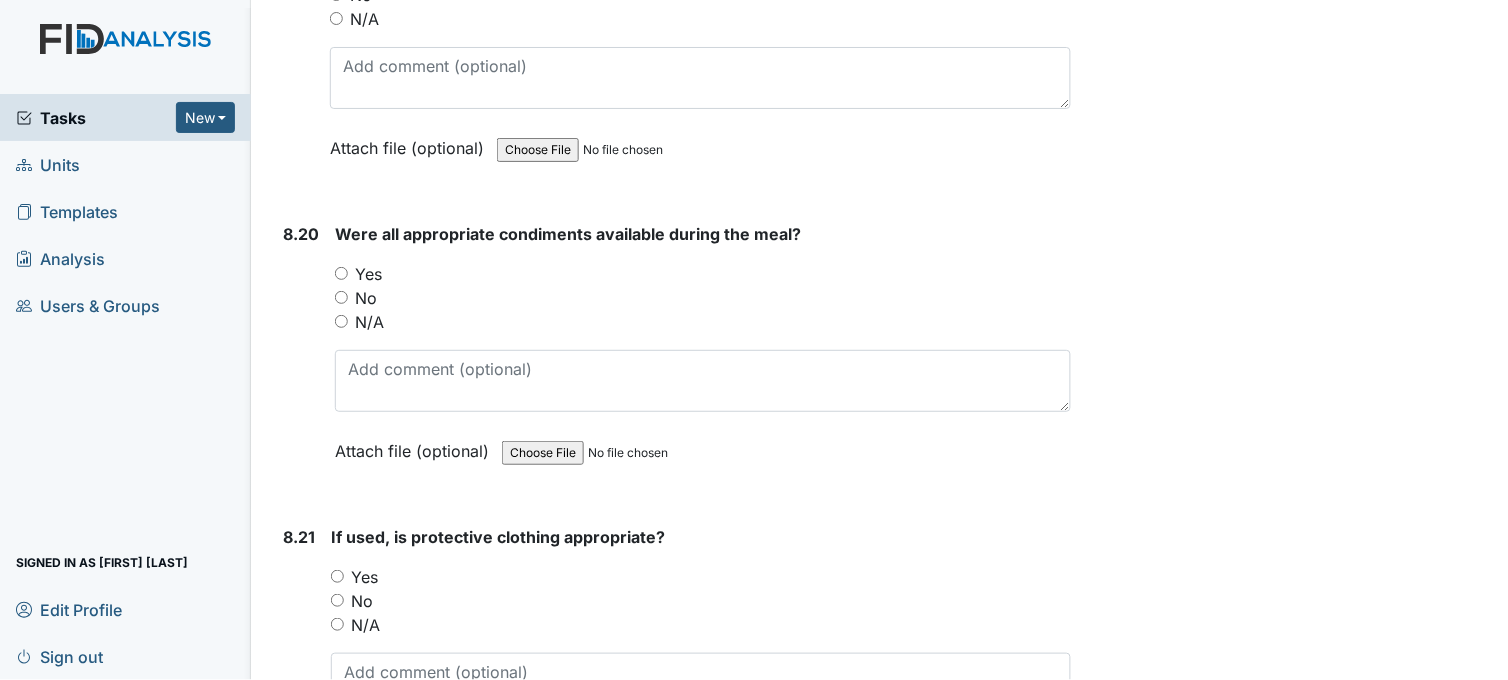 click on "Yes" at bounding box center [341, 273] 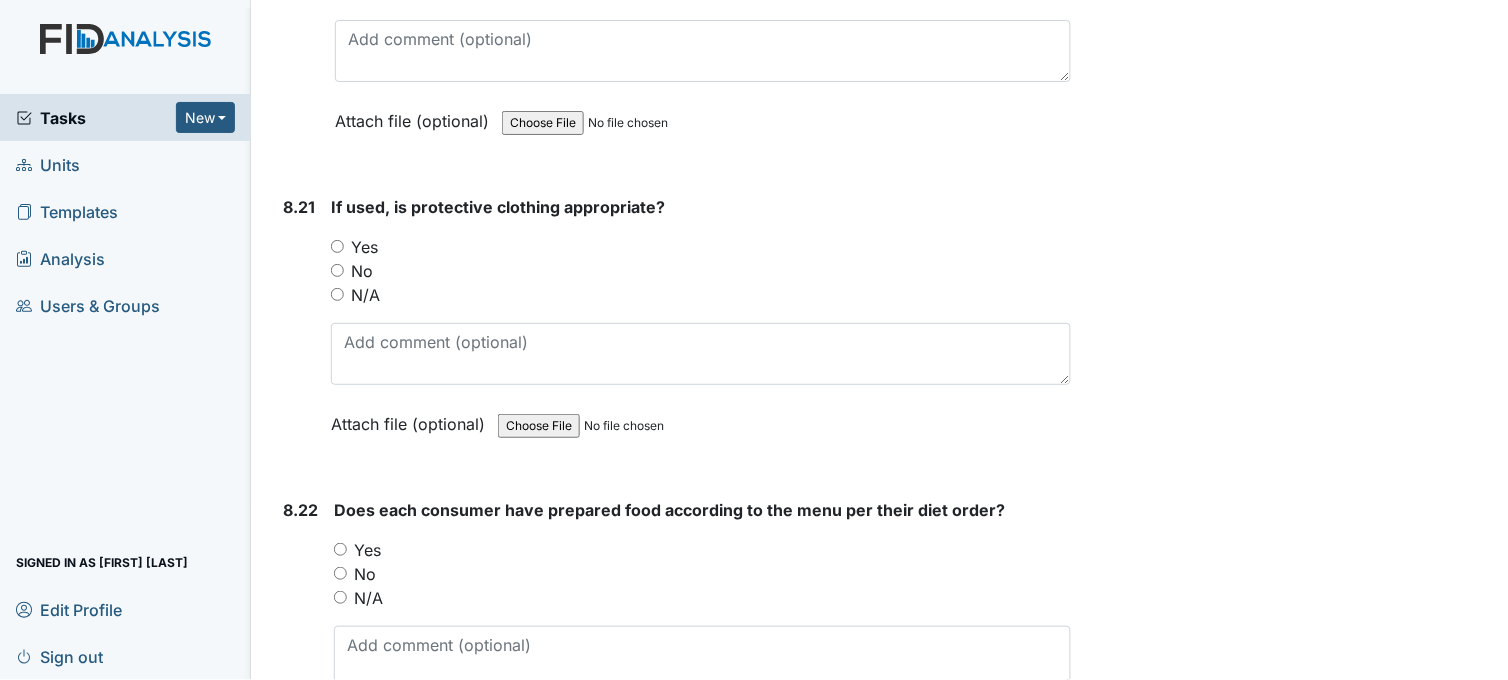 scroll, scrollTop: 21111, scrollLeft: 0, axis: vertical 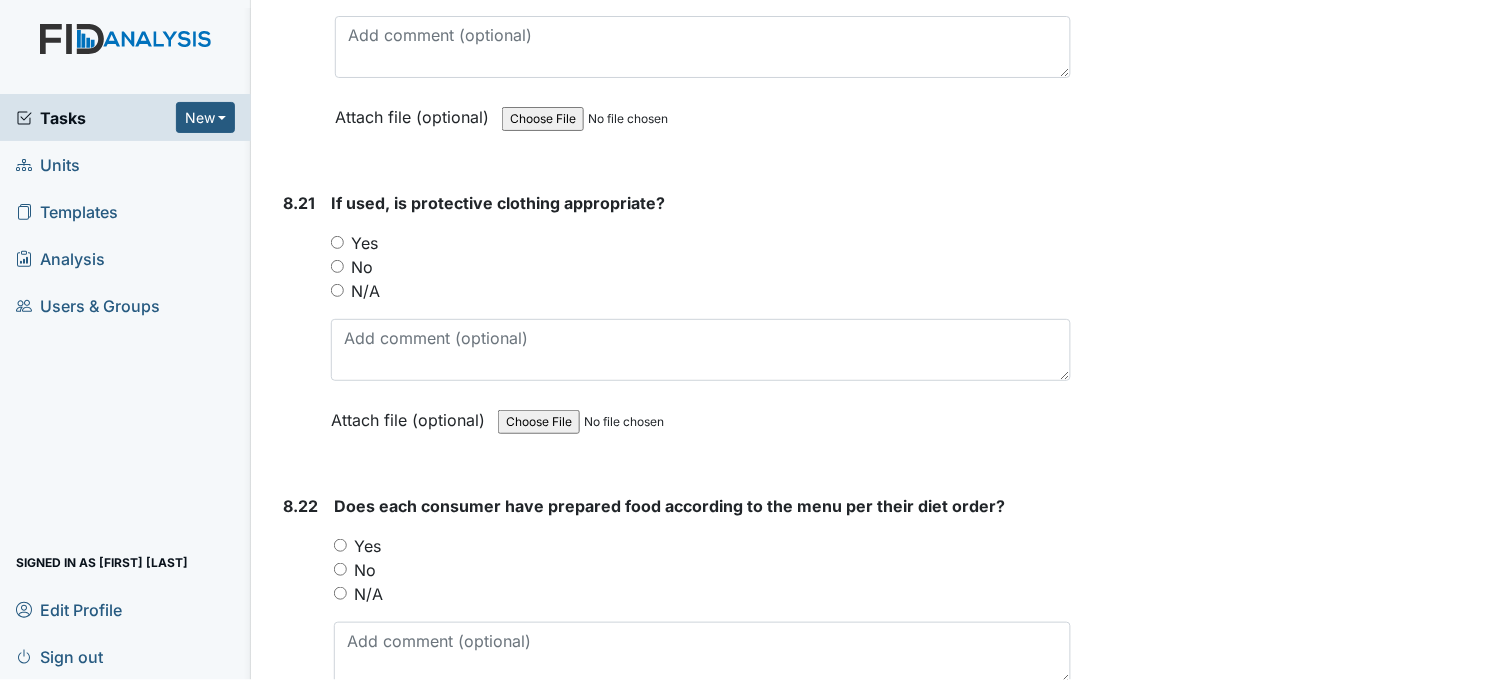 click on "Yes" at bounding box center (337, 242) 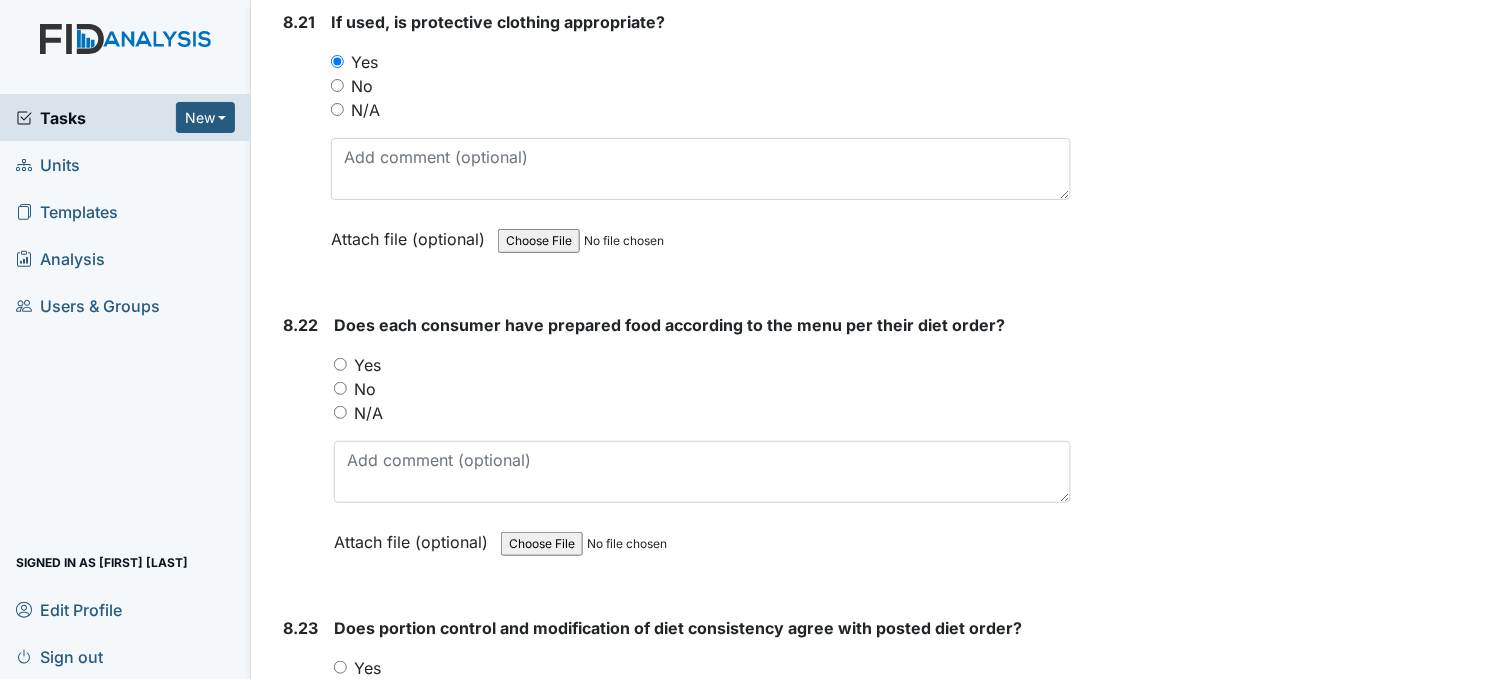 scroll, scrollTop: 21333, scrollLeft: 0, axis: vertical 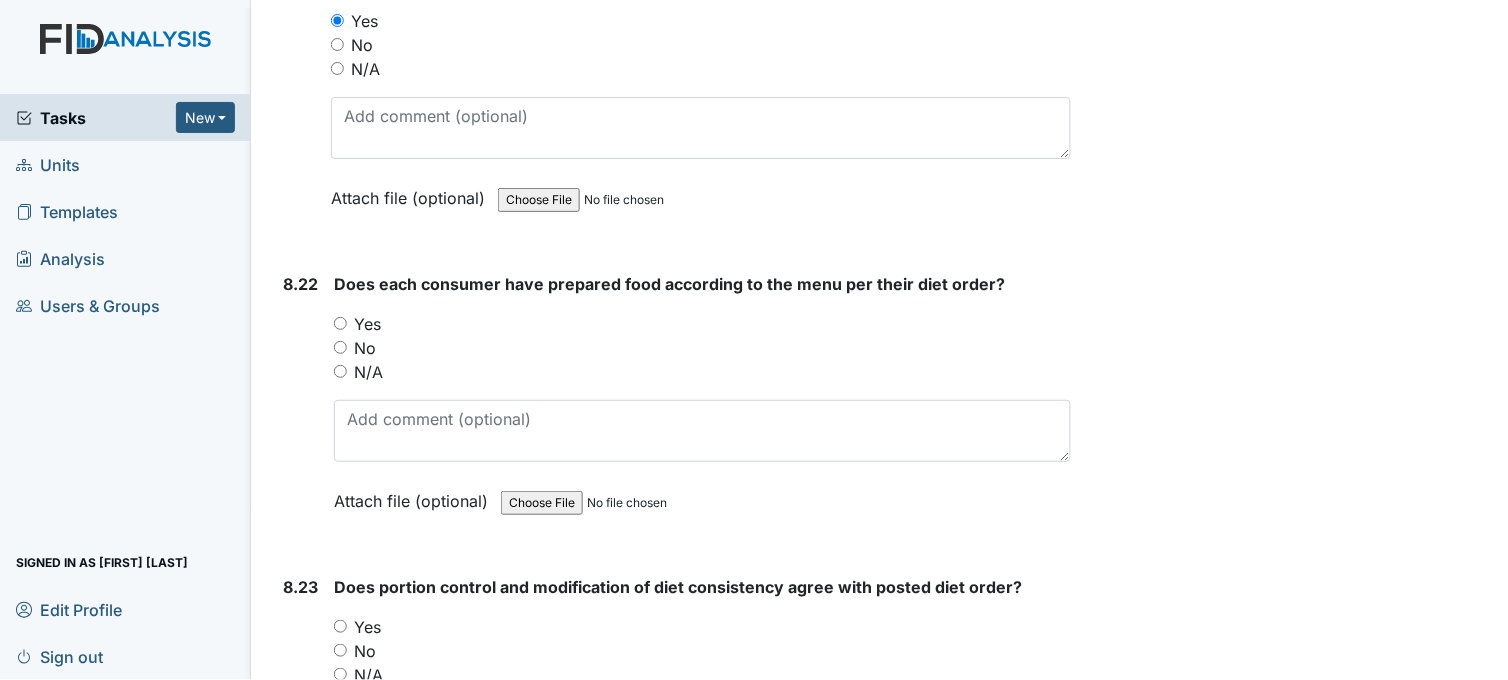 click on "Yes" at bounding box center [340, 323] 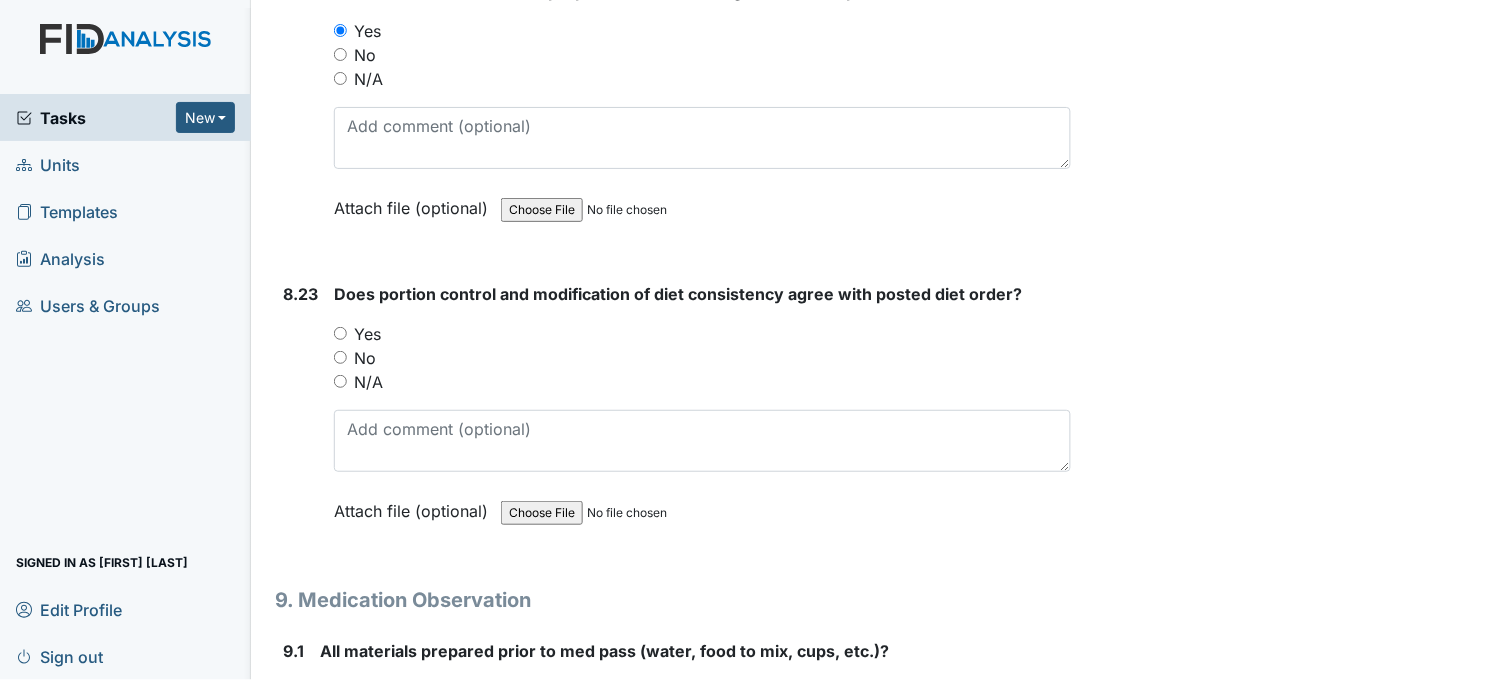 scroll, scrollTop: 21666, scrollLeft: 0, axis: vertical 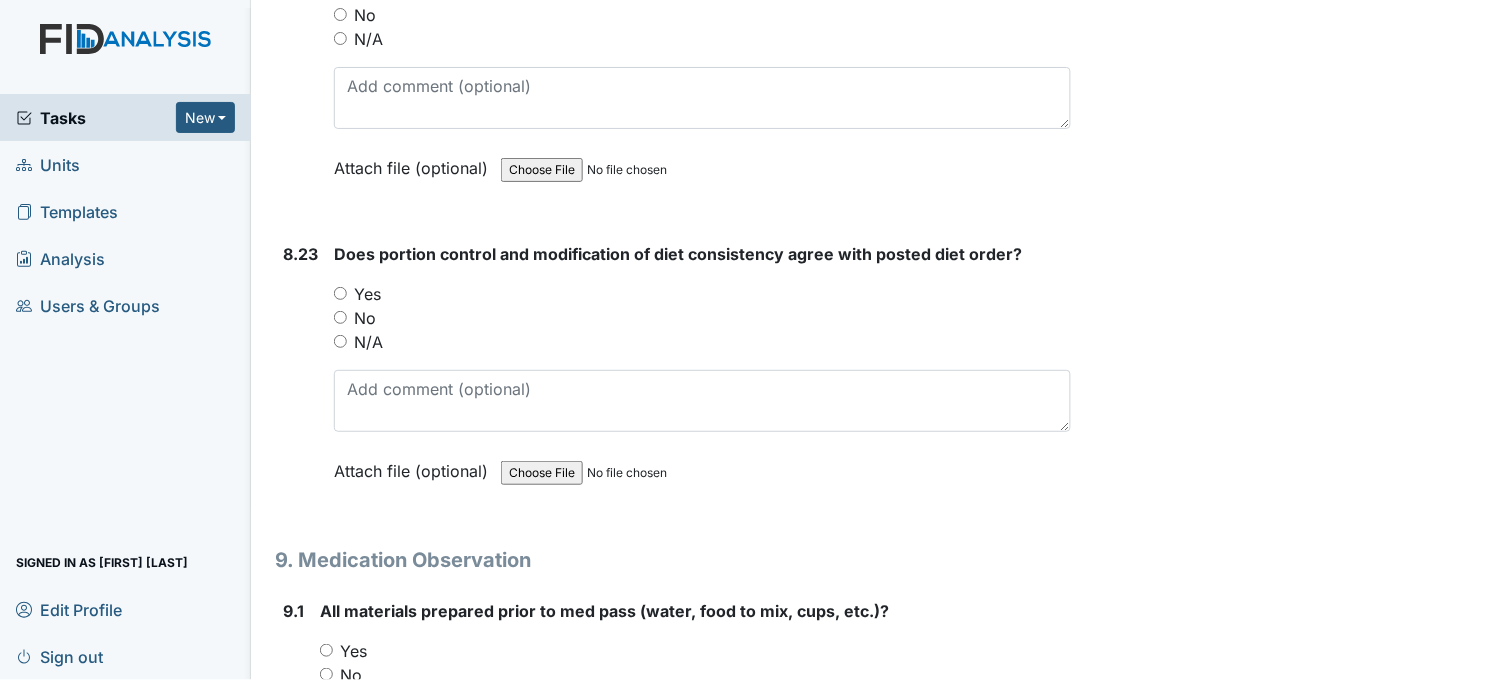 click on "Yes" at bounding box center [340, 293] 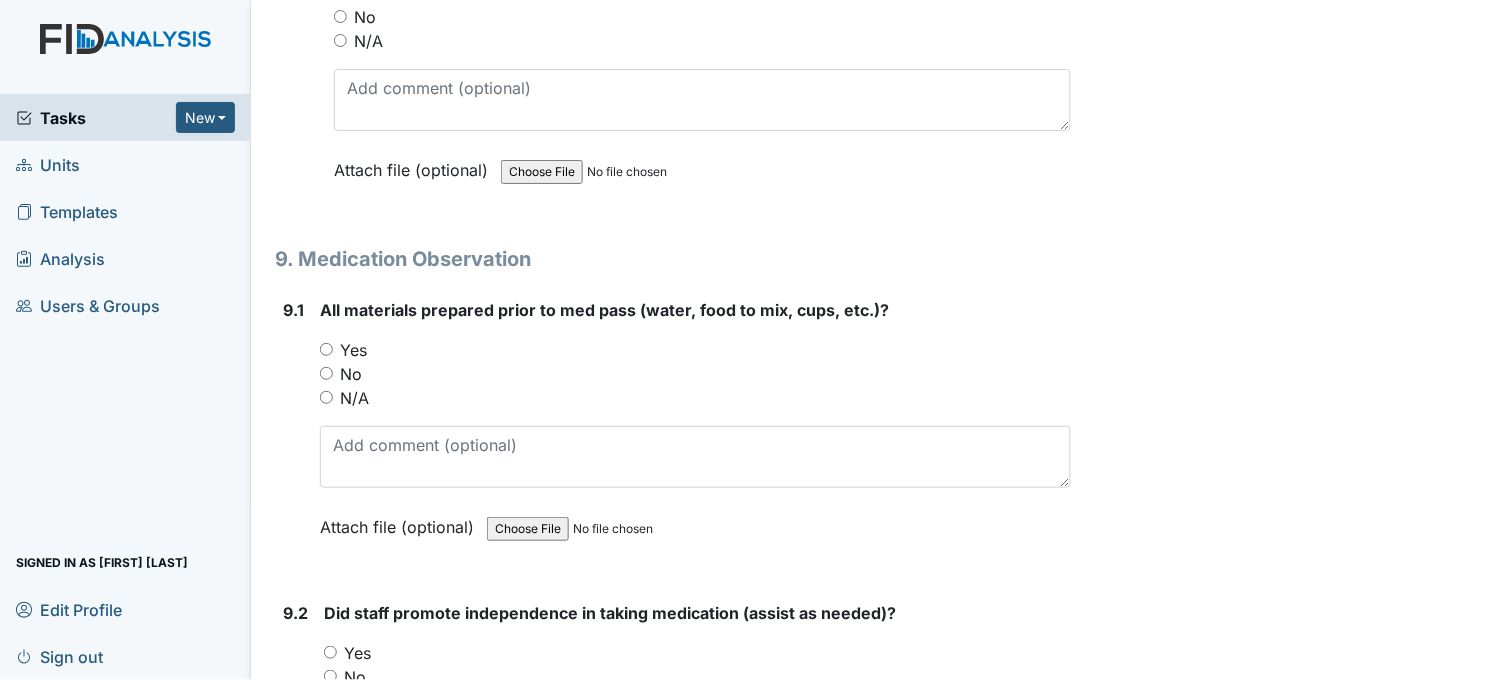 scroll, scrollTop: 22000, scrollLeft: 0, axis: vertical 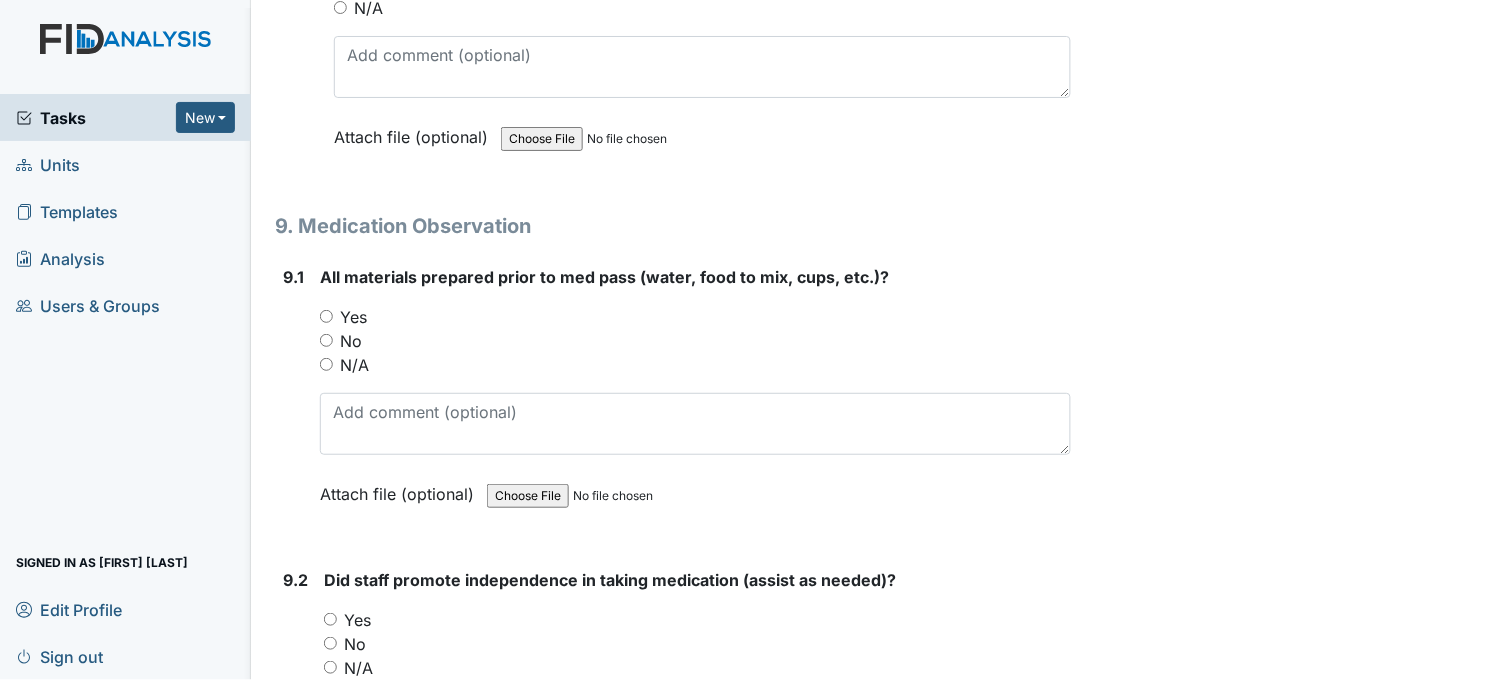 click on "Yes" at bounding box center (326, 316) 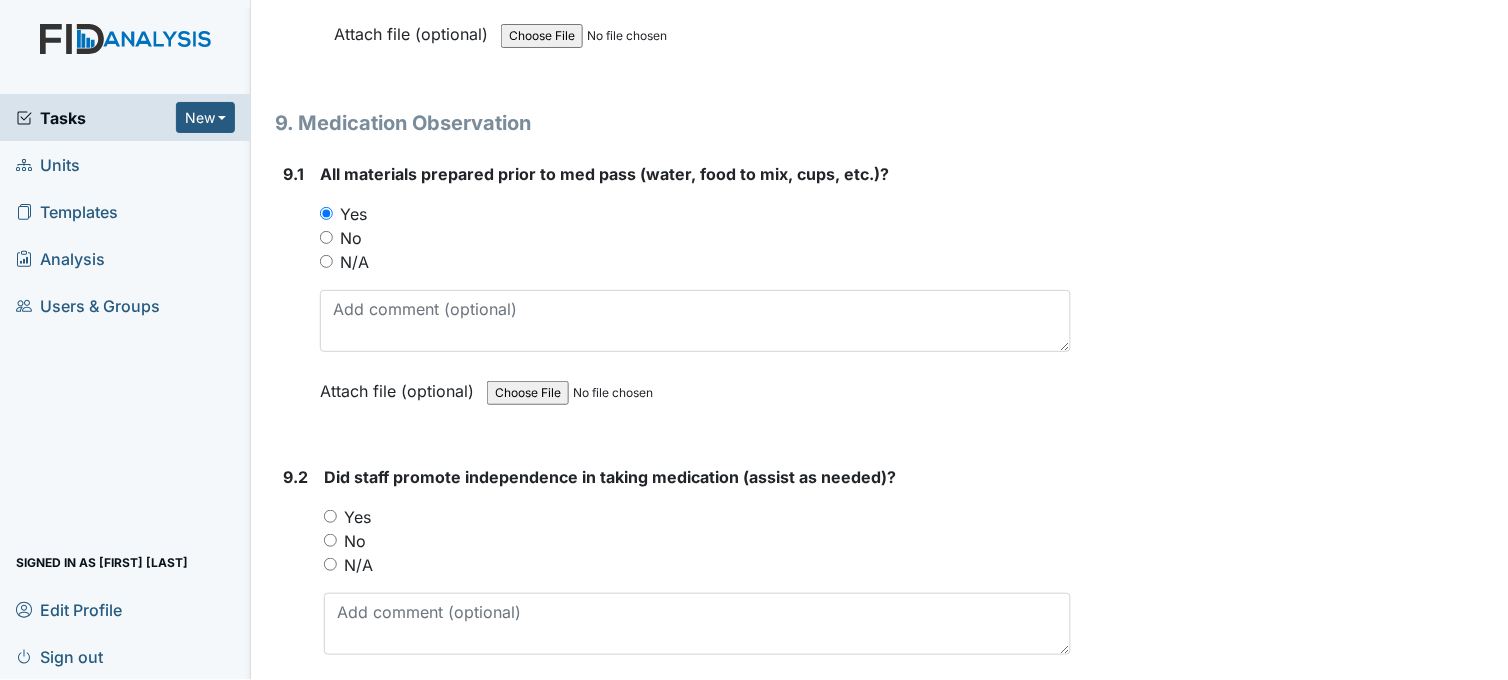 scroll, scrollTop: 22333, scrollLeft: 0, axis: vertical 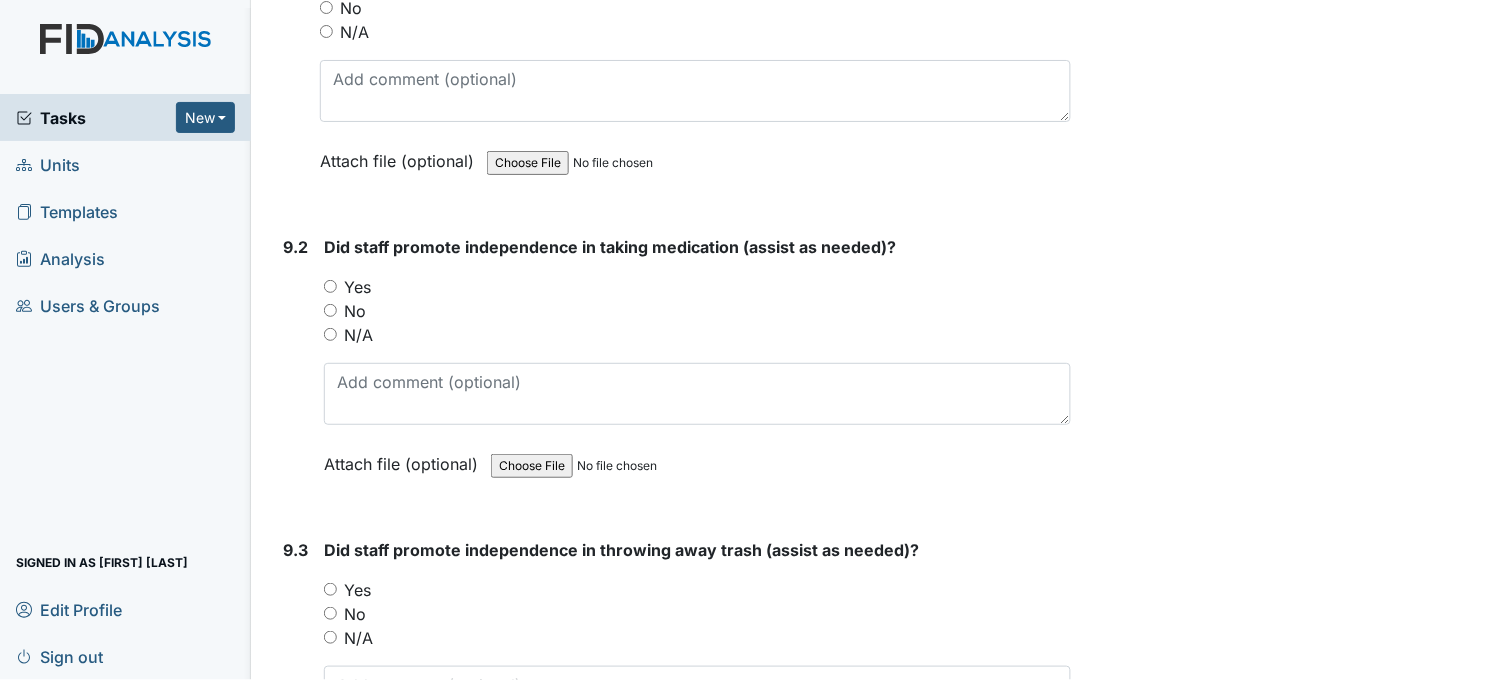 click on "Yes" at bounding box center [330, 286] 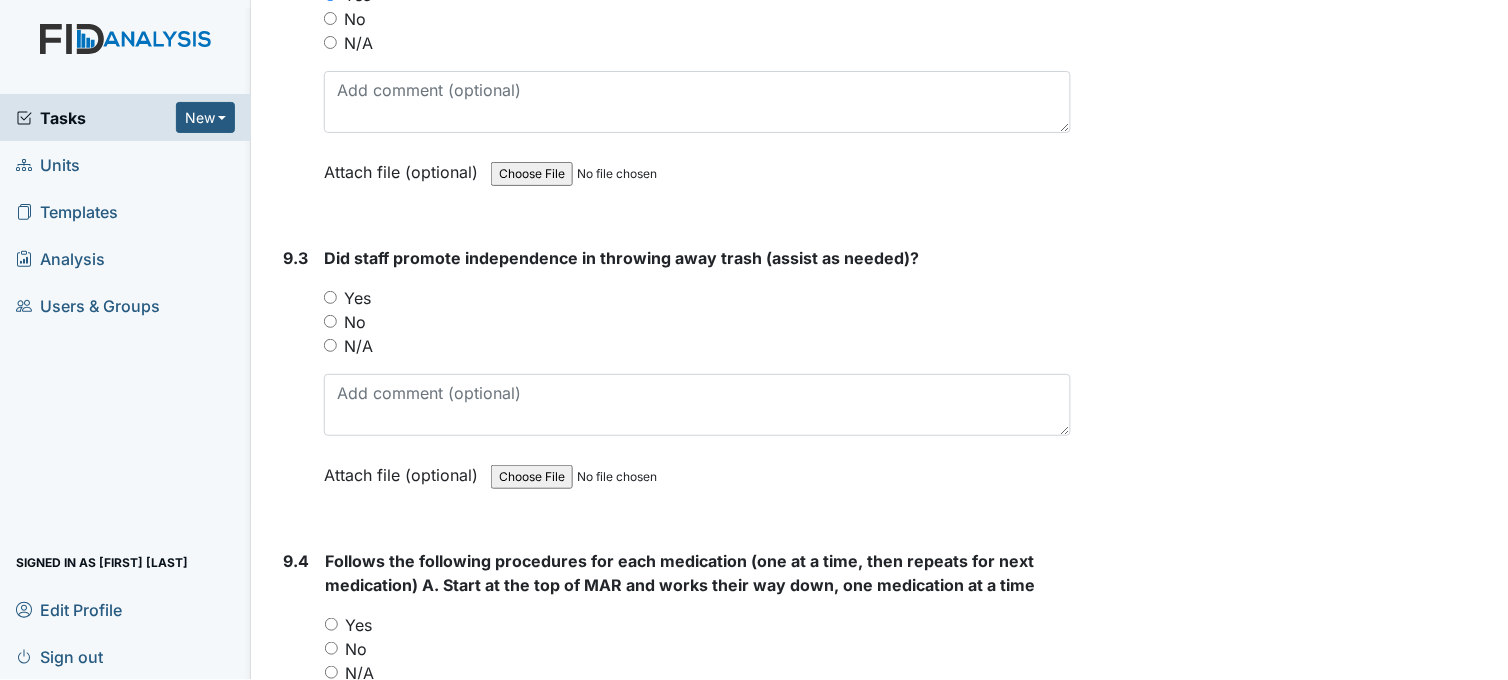 scroll, scrollTop: 22666, scrollLeft: 0, axis: vertical 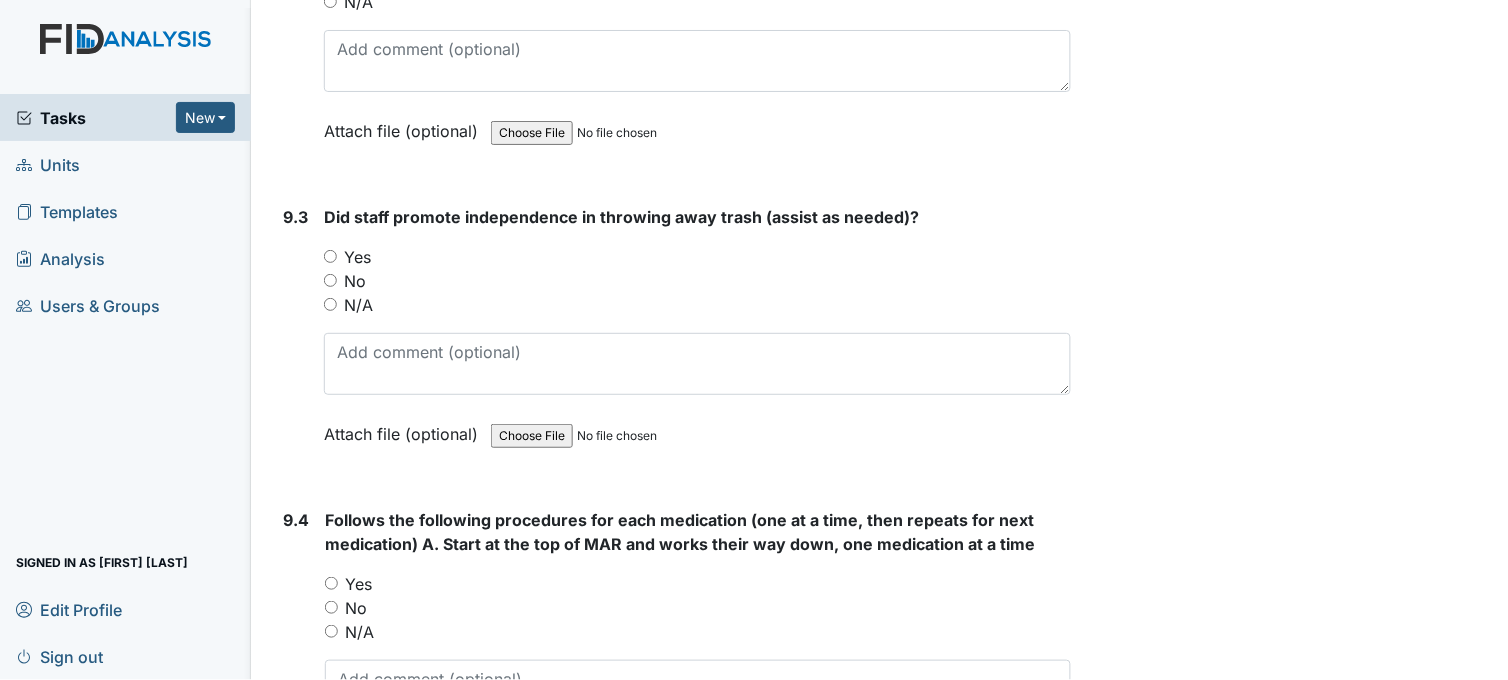 click on "Yes" at bounding box center [330, 256] 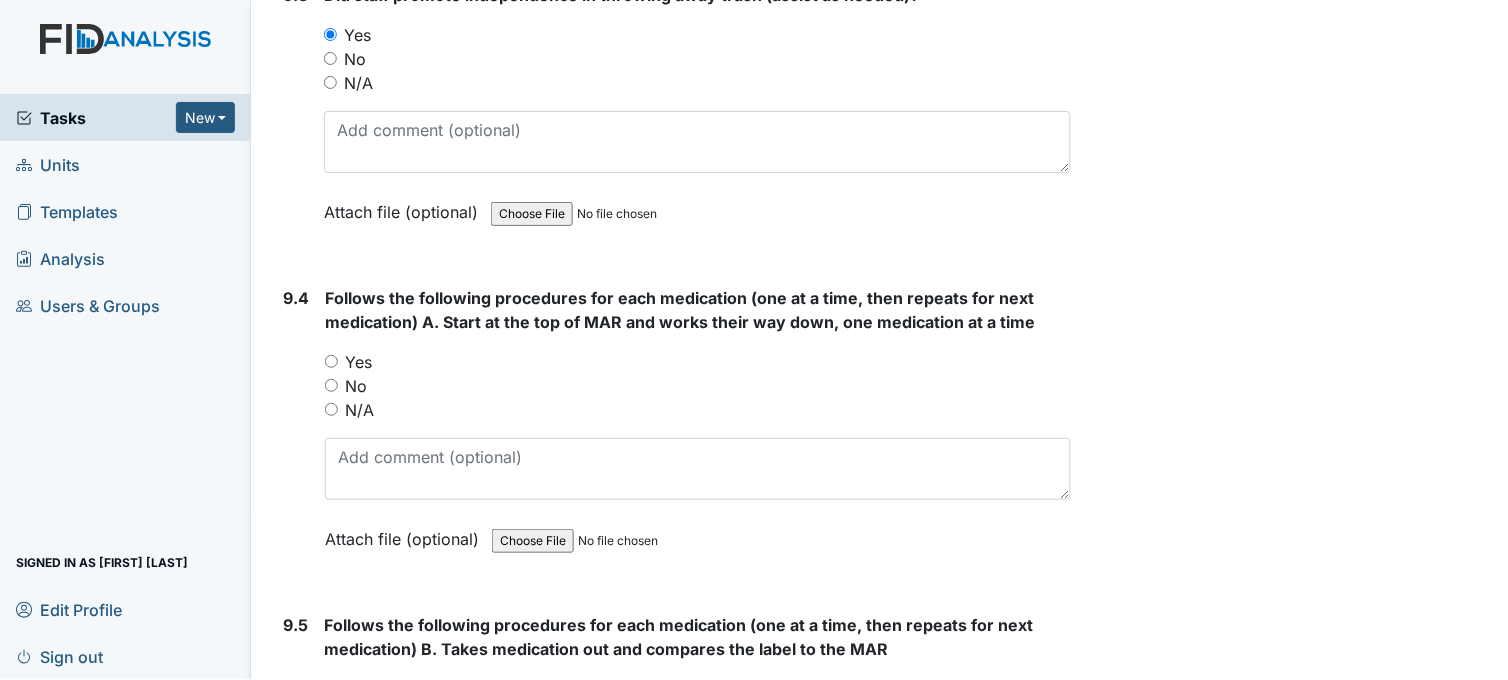 scroll, scrollTop: 23000, scrollLeft: 0, axis: vertical 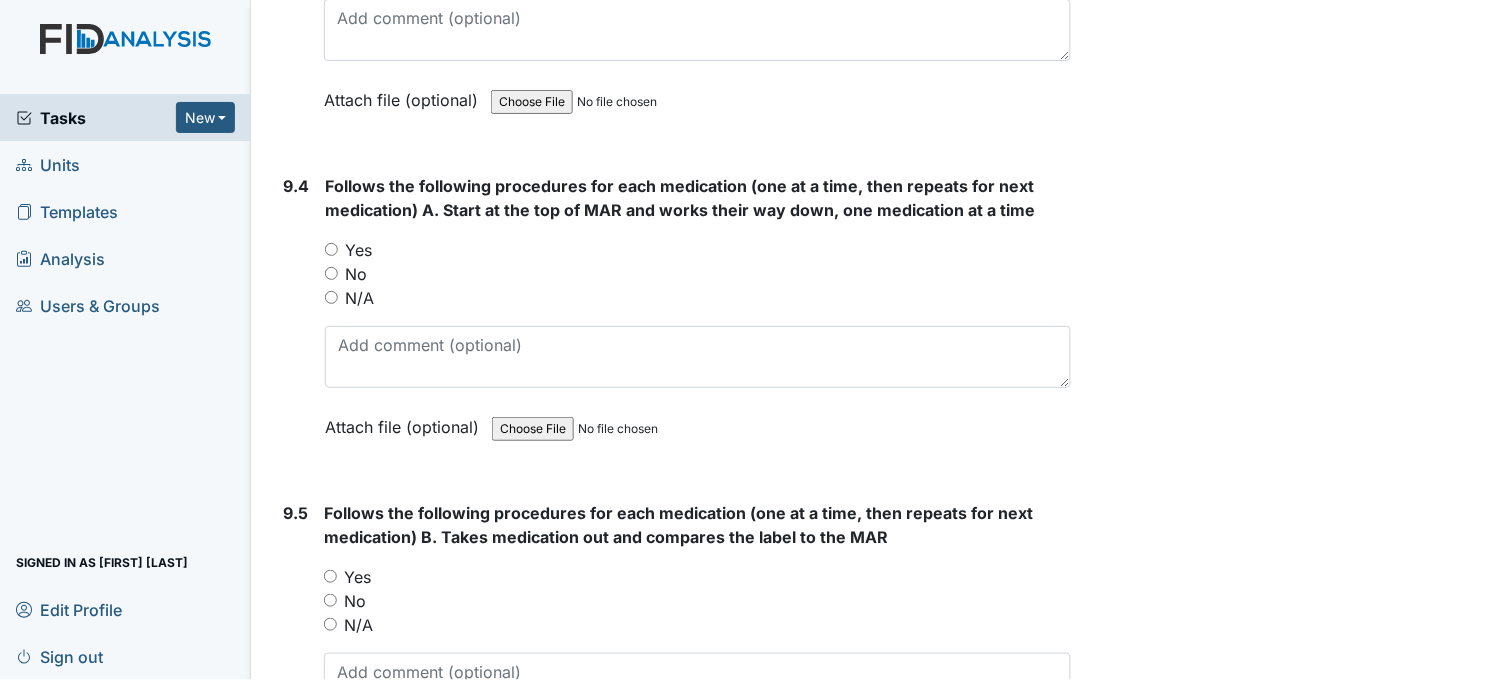 click on "Yes" at bounding box center [331, 249] 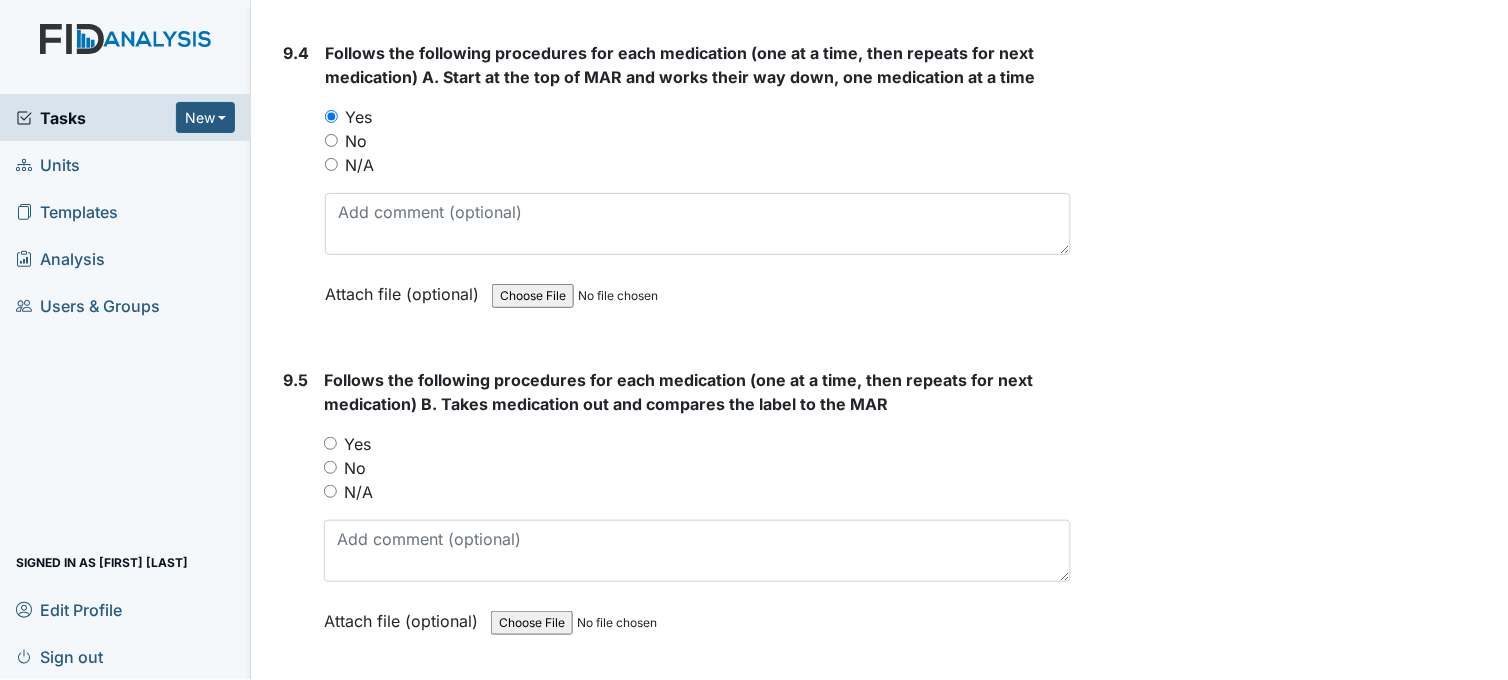 scroll, scrollTop: 23222, scrollLeft: 0, axis: vertical 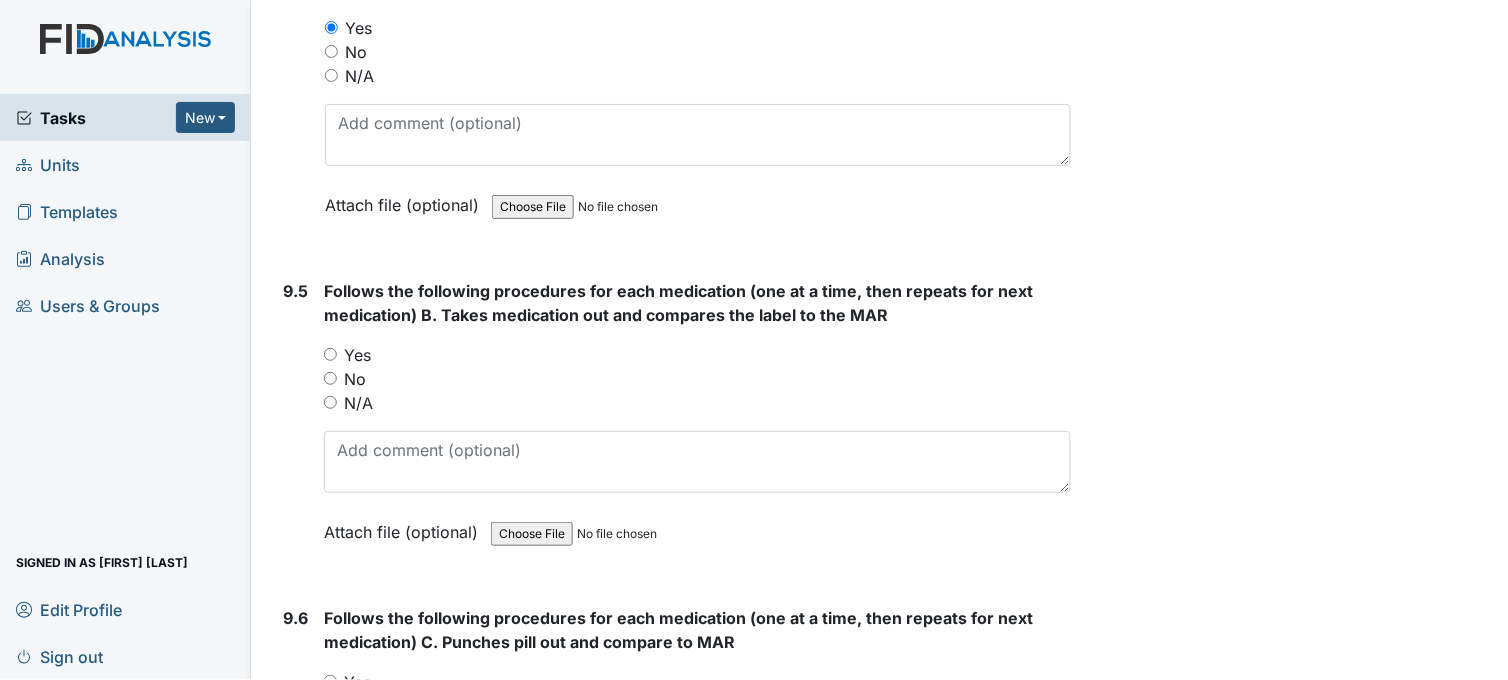 click on "Yes" at bounding box center [330, 354] 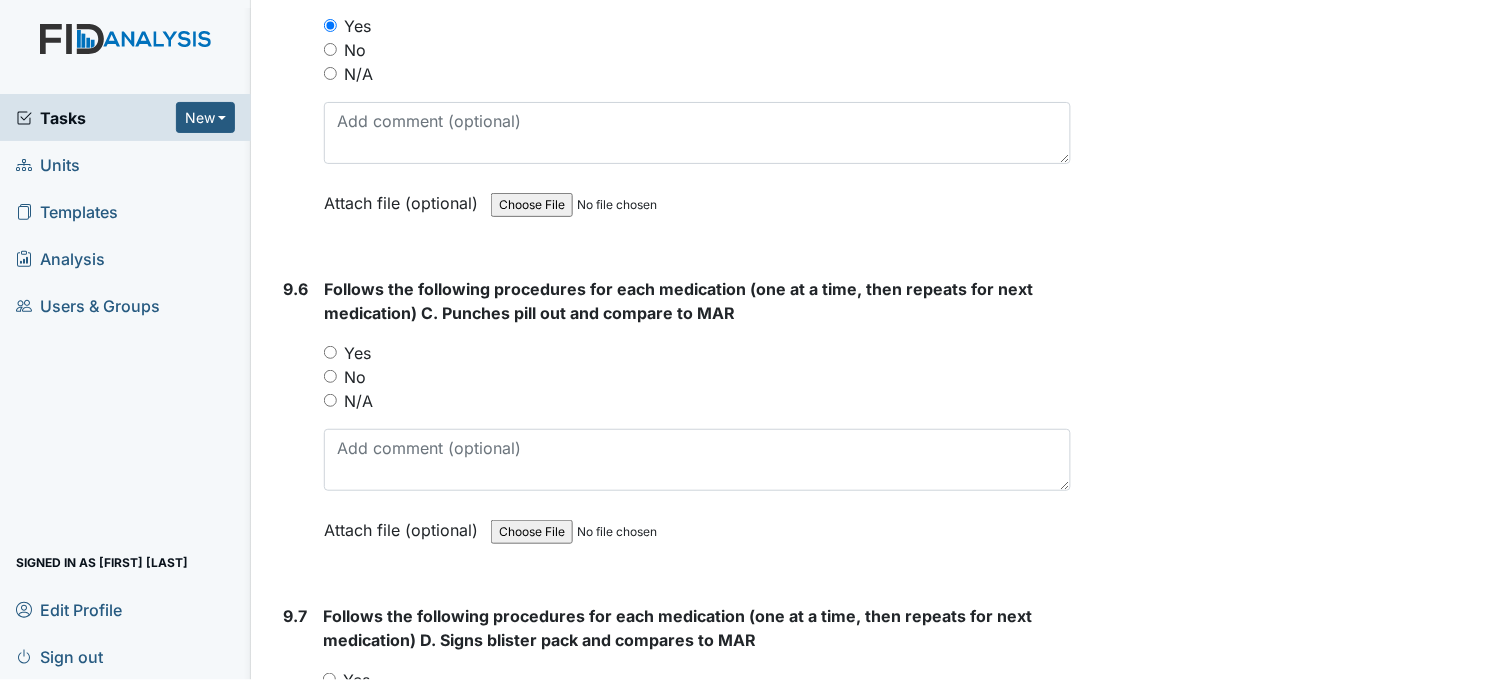 scroll, scrollTop: 23555, scrollLeft: 0, axis: vertical 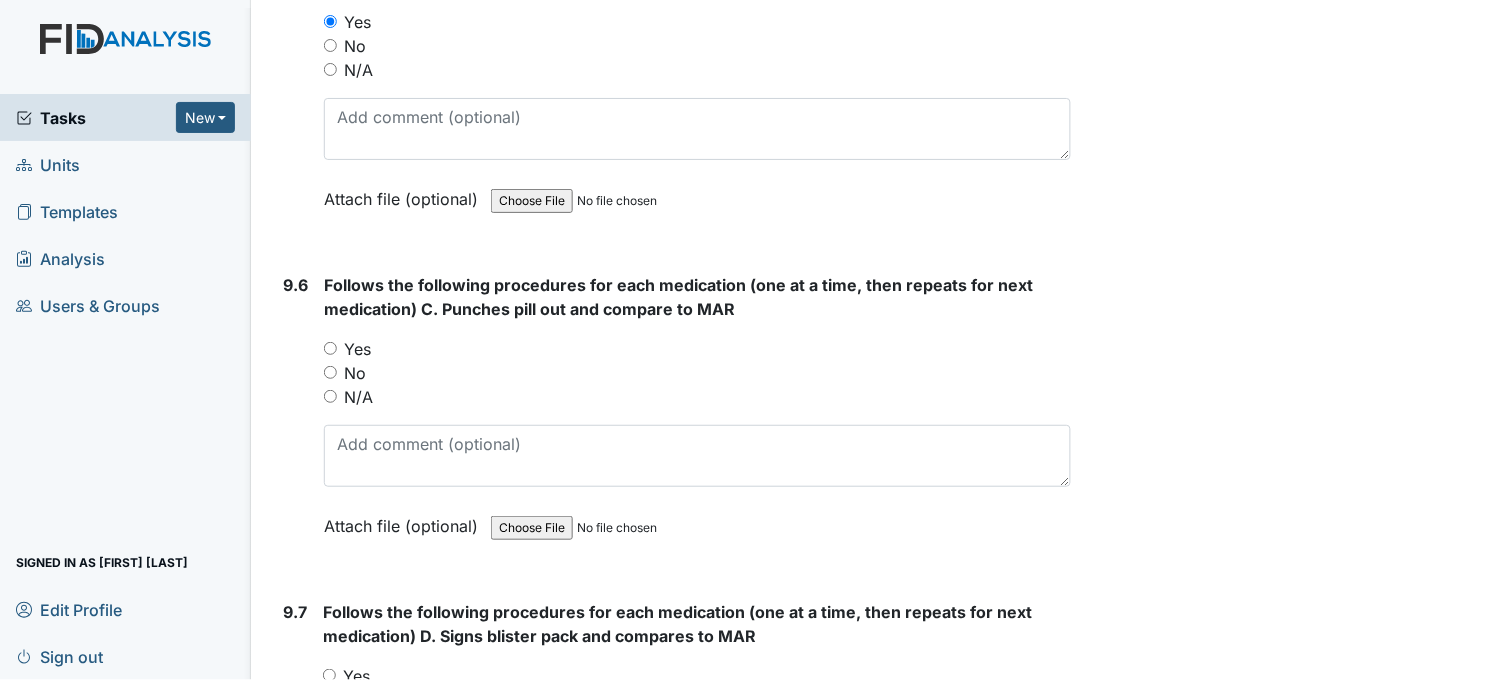 click on "Yes" at bounding box center [330, 348] 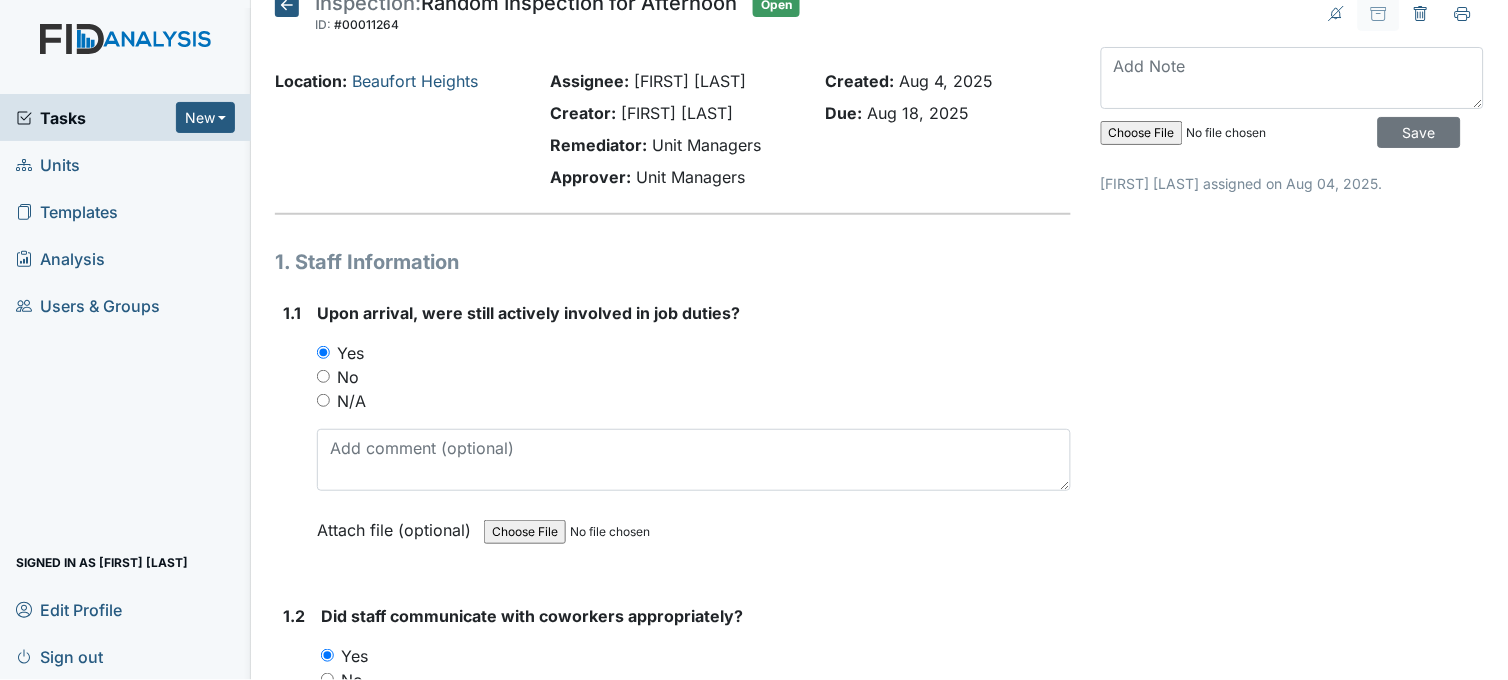scroll, scrollTop: 0, scrollLeft: 0, axis: both 